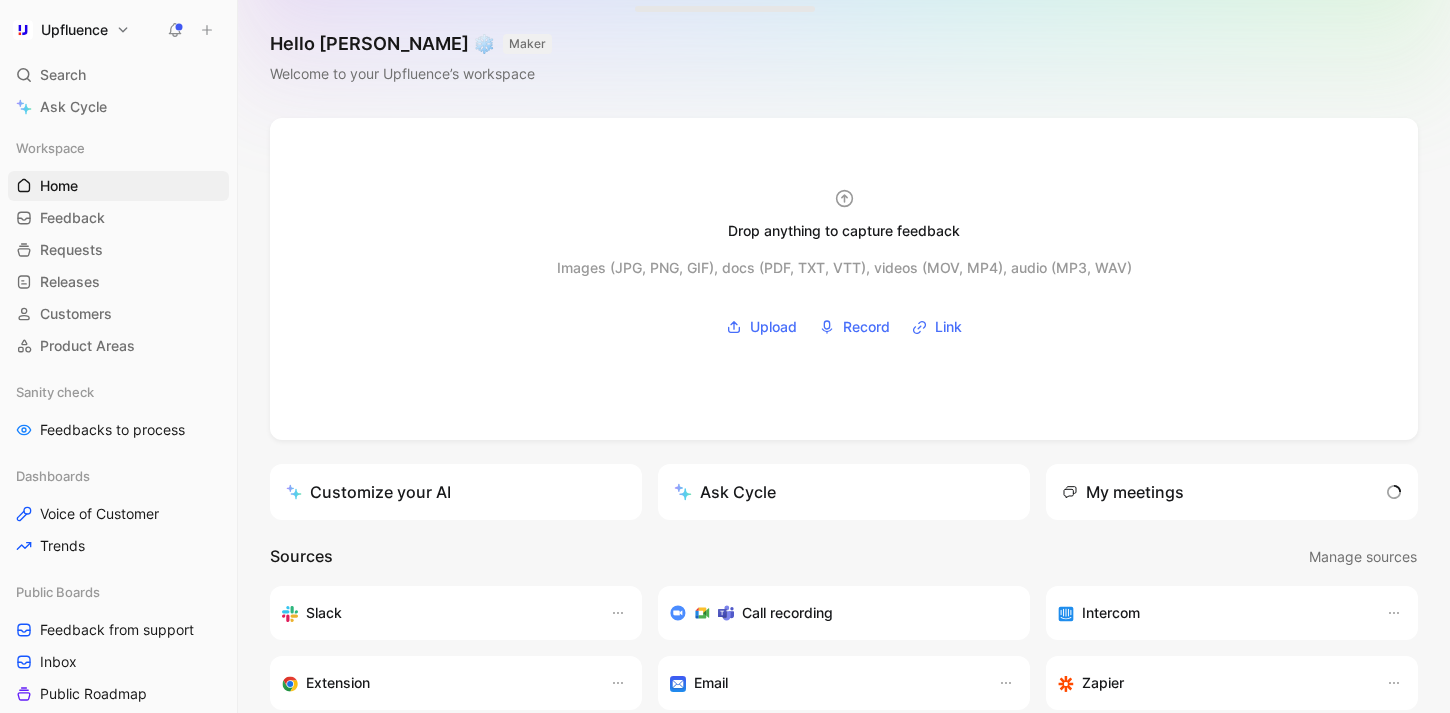 scroll, scrollTop: 0, scrollLeft: 0, axis: both 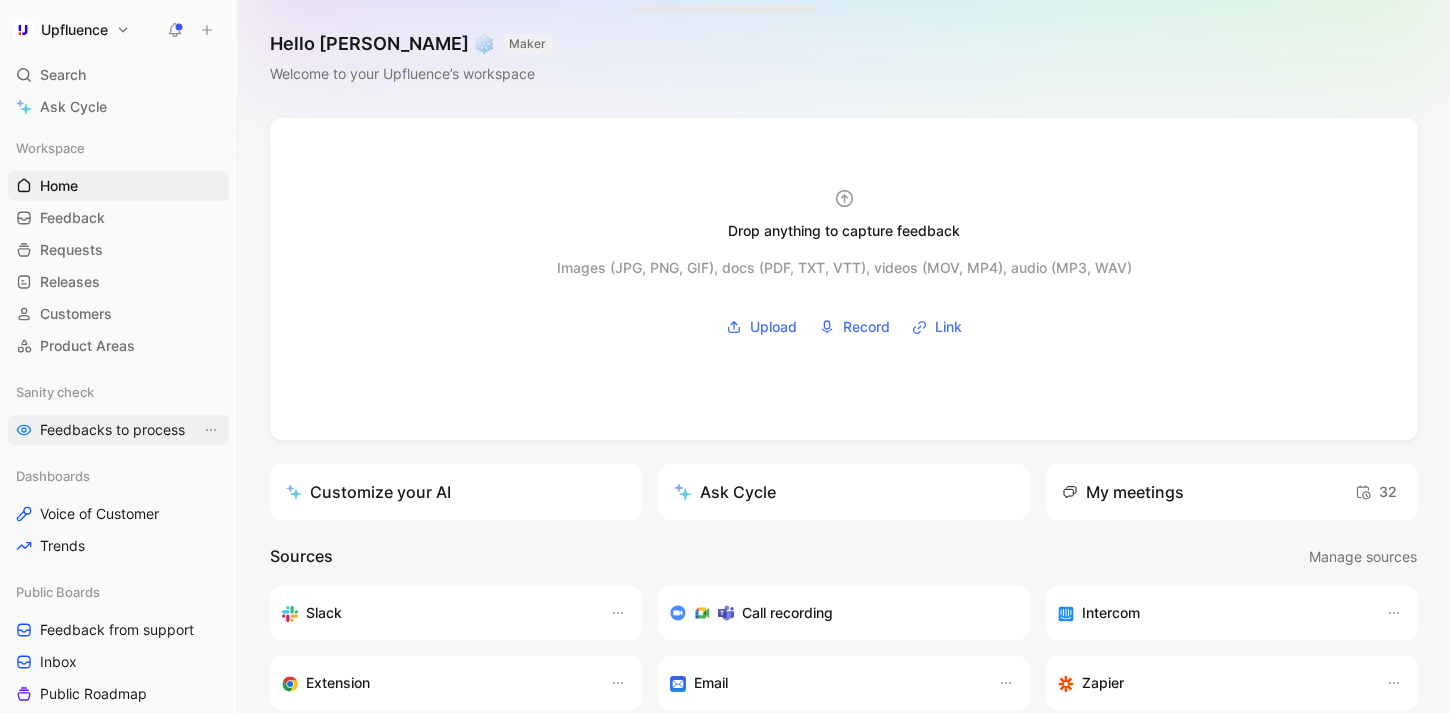 click on "Feedbacks to process" at bounding box center (112, 430) 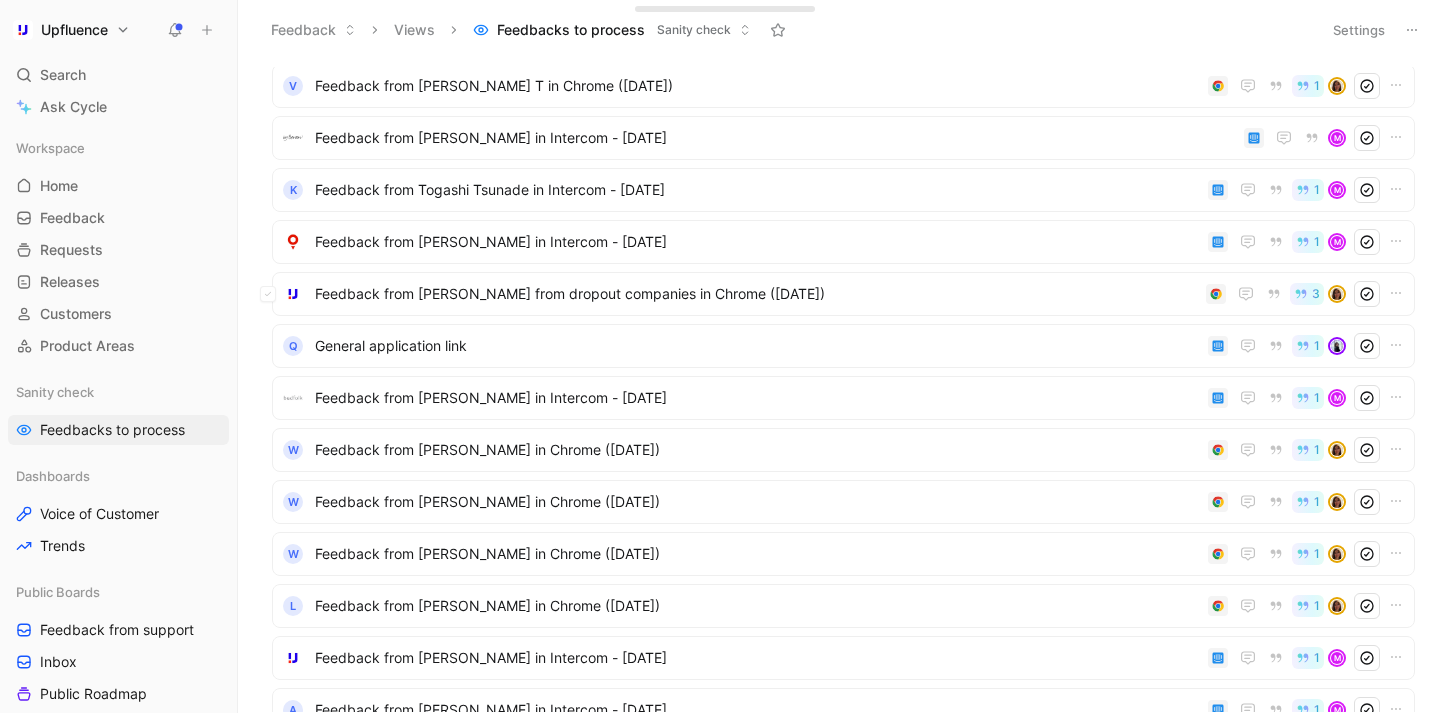 scroll, scrollTop: 479, scrollLeft: 0, axis: vertical 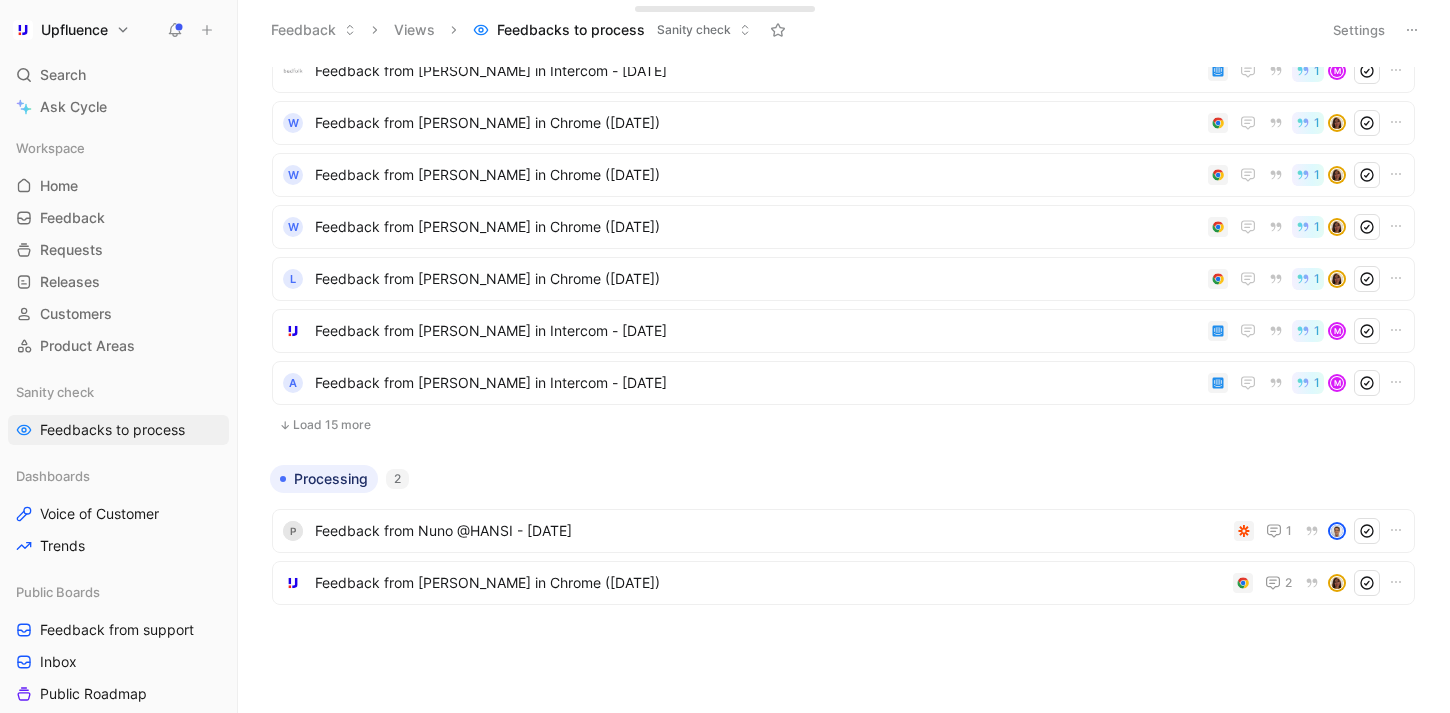 click on "Load 15 more" at bounding box center (843, 425) 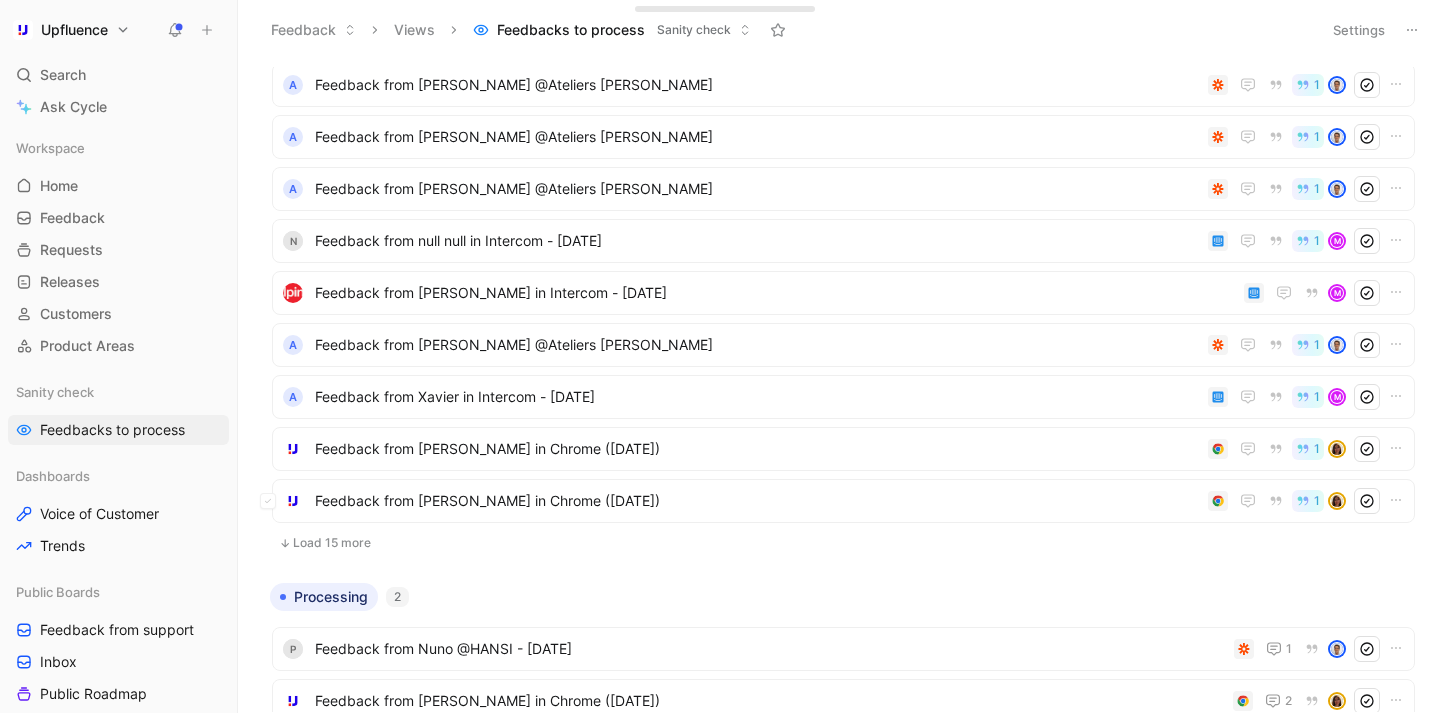 scroll, scrollTop: 1259, scrollLeft: 0, axis: vertical 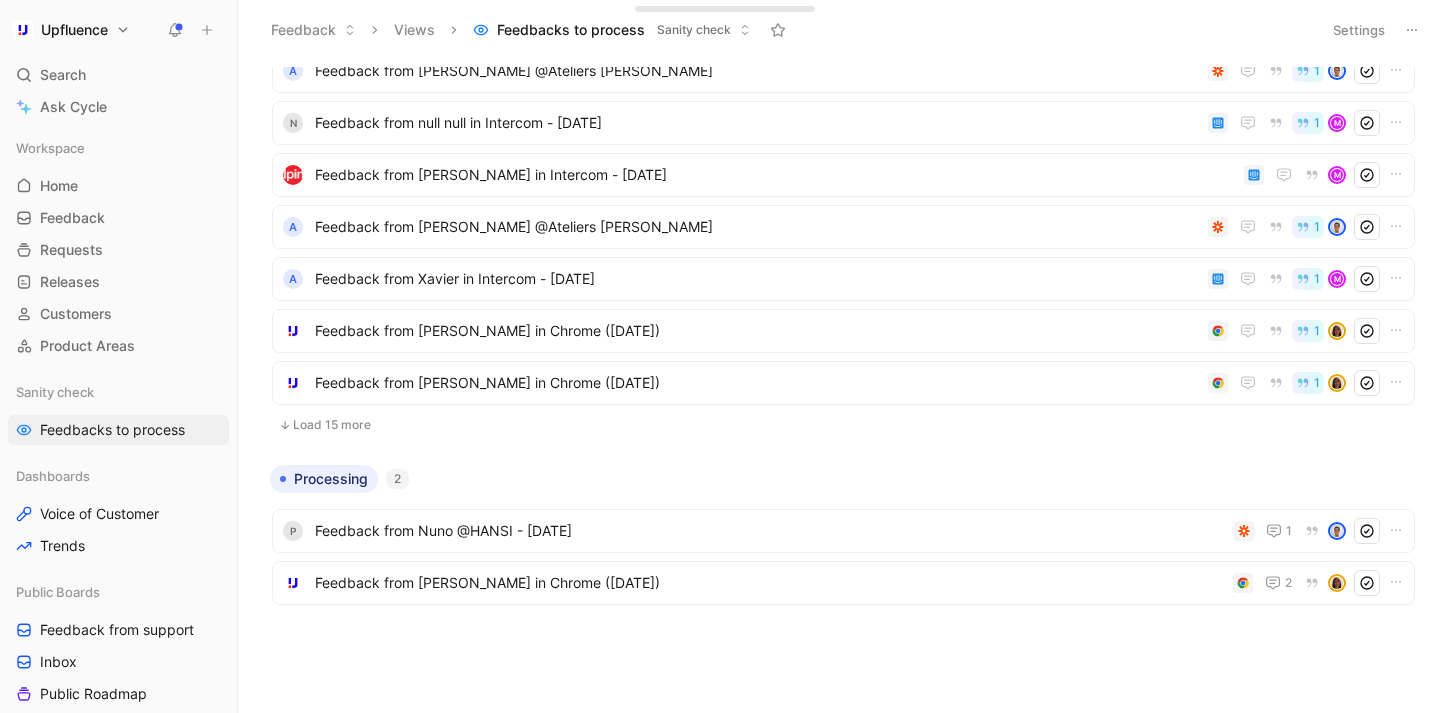click on "Load 15 more" at bounding box center [843, 425] 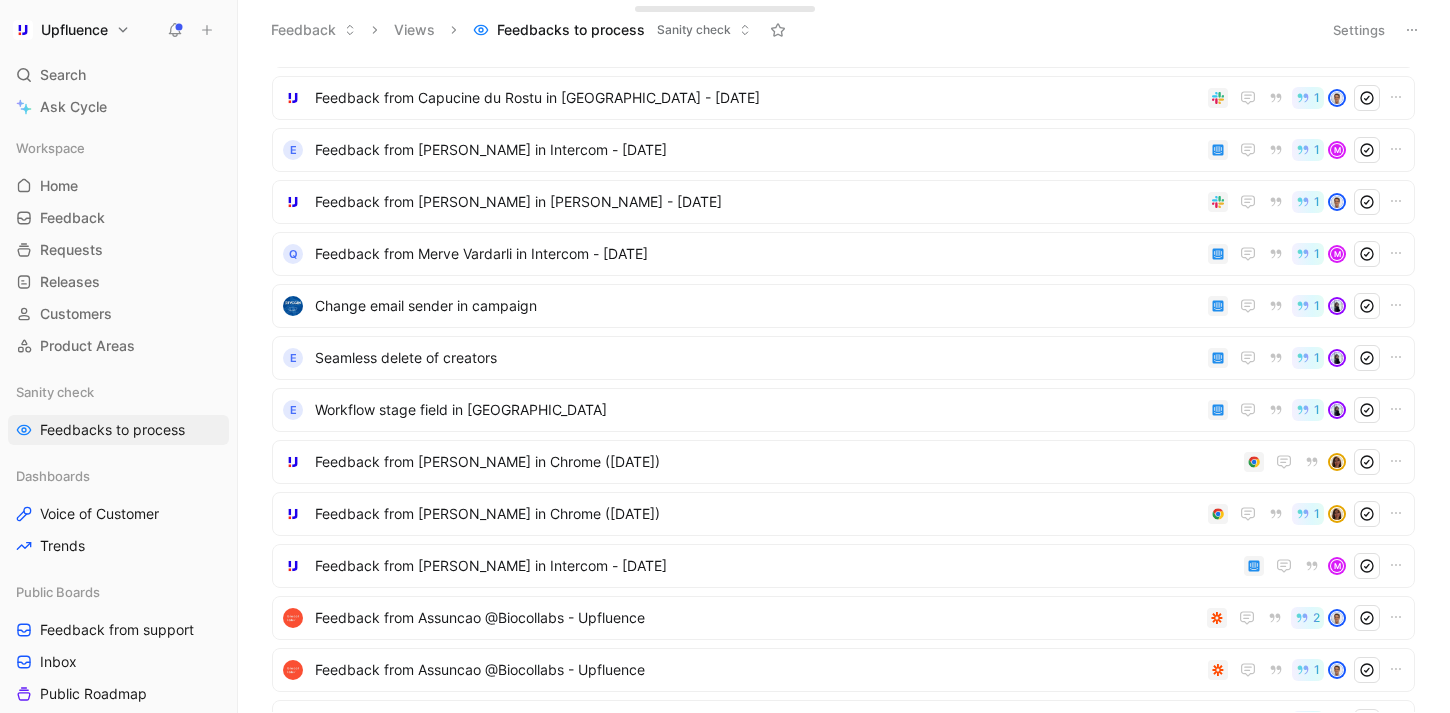 scroll, scrollTop: 2002, scrollLeft: 0, axis: vertical 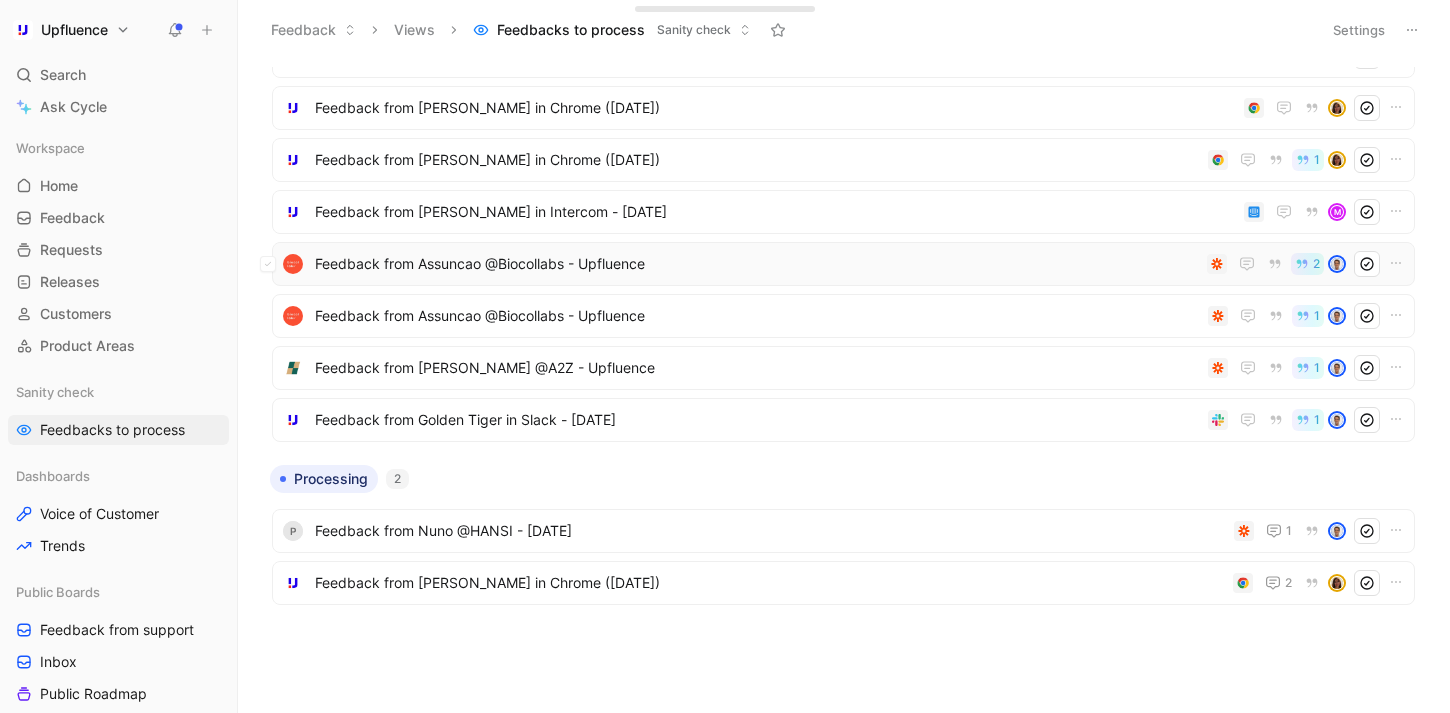 click on "Feedback from Assuncao @Biocollabs - Upfluence" at bounding box center [757, 264] 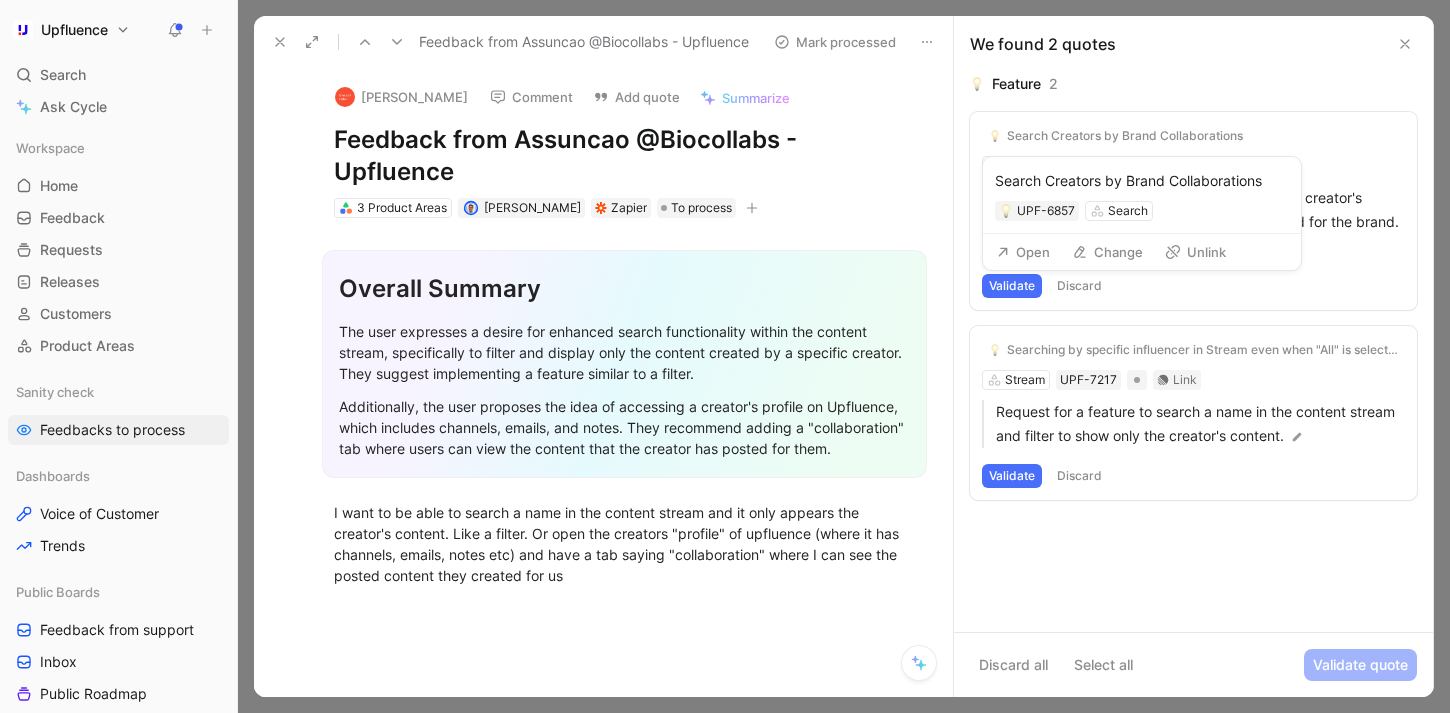 click on "Unlink" at bounding box center (1195, 252) 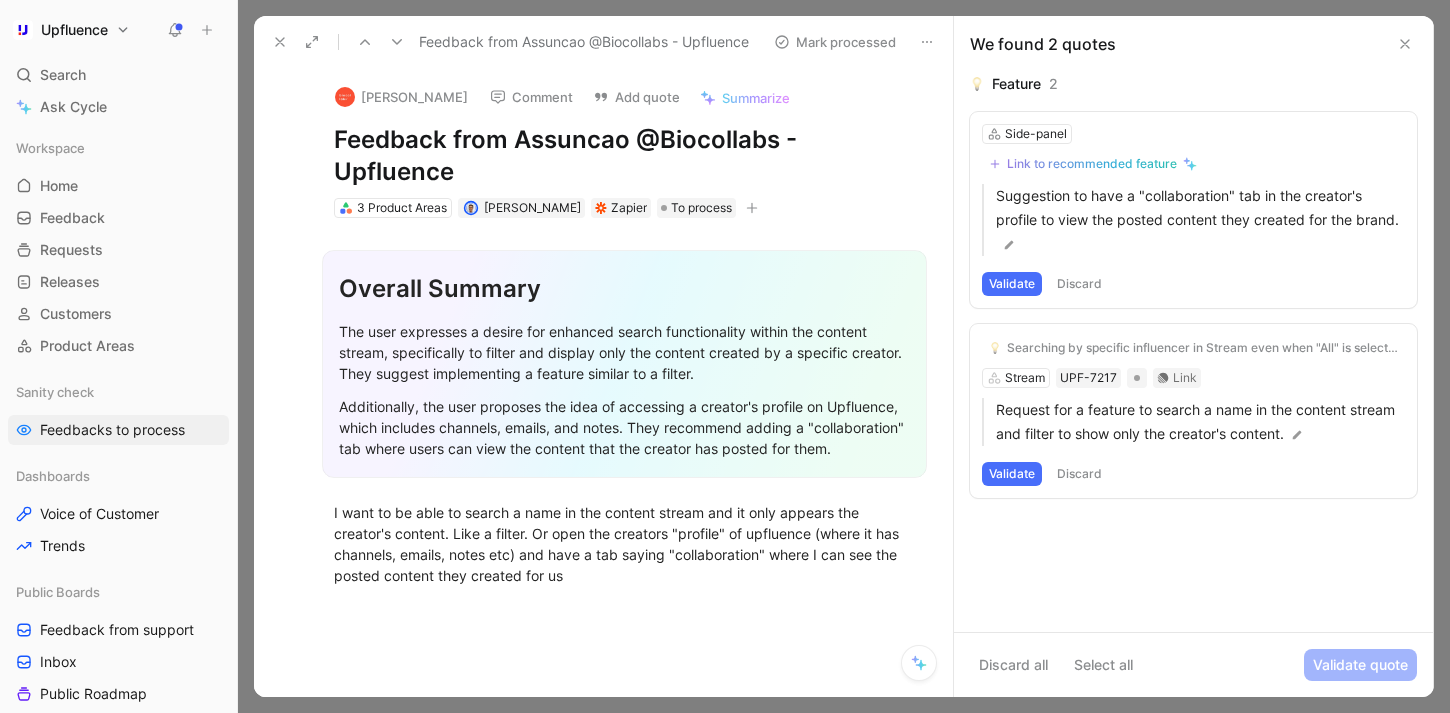 click on "Validate" at bounding box center (1012, 474) 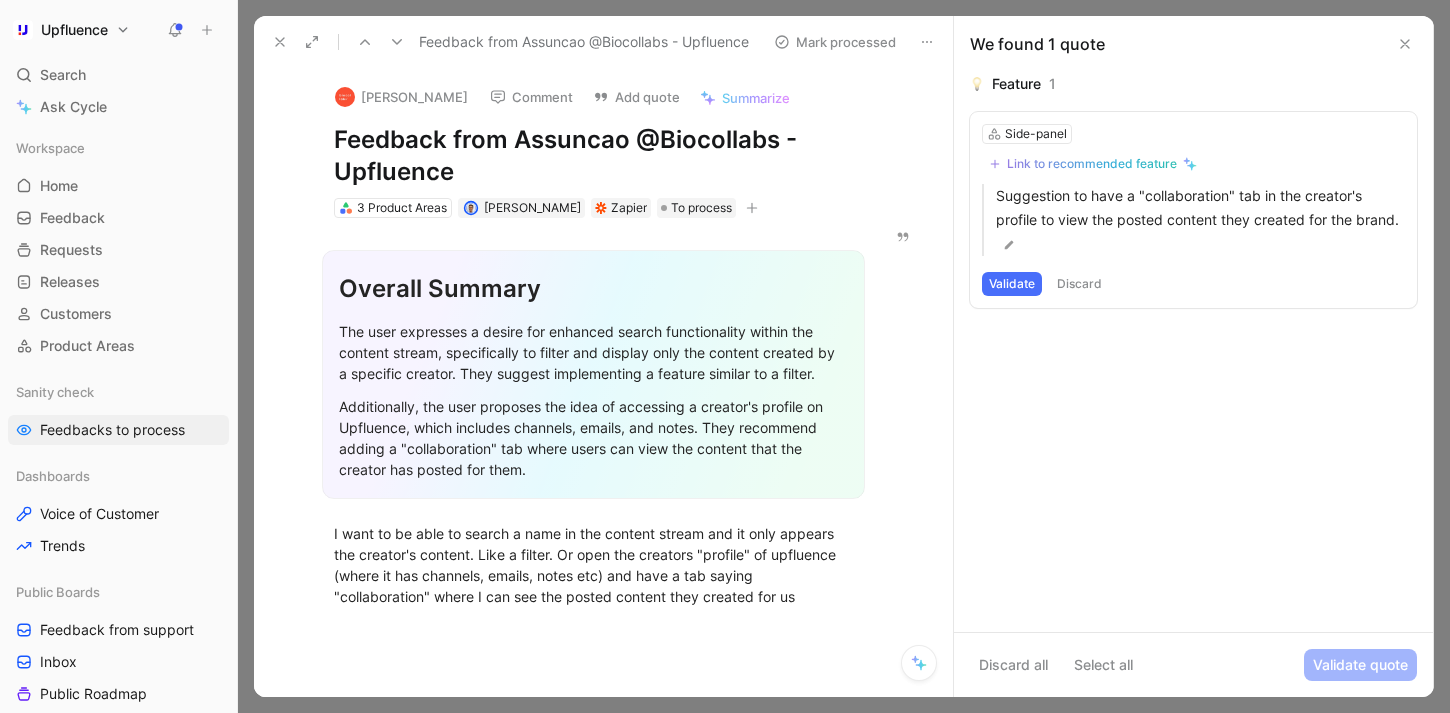 click 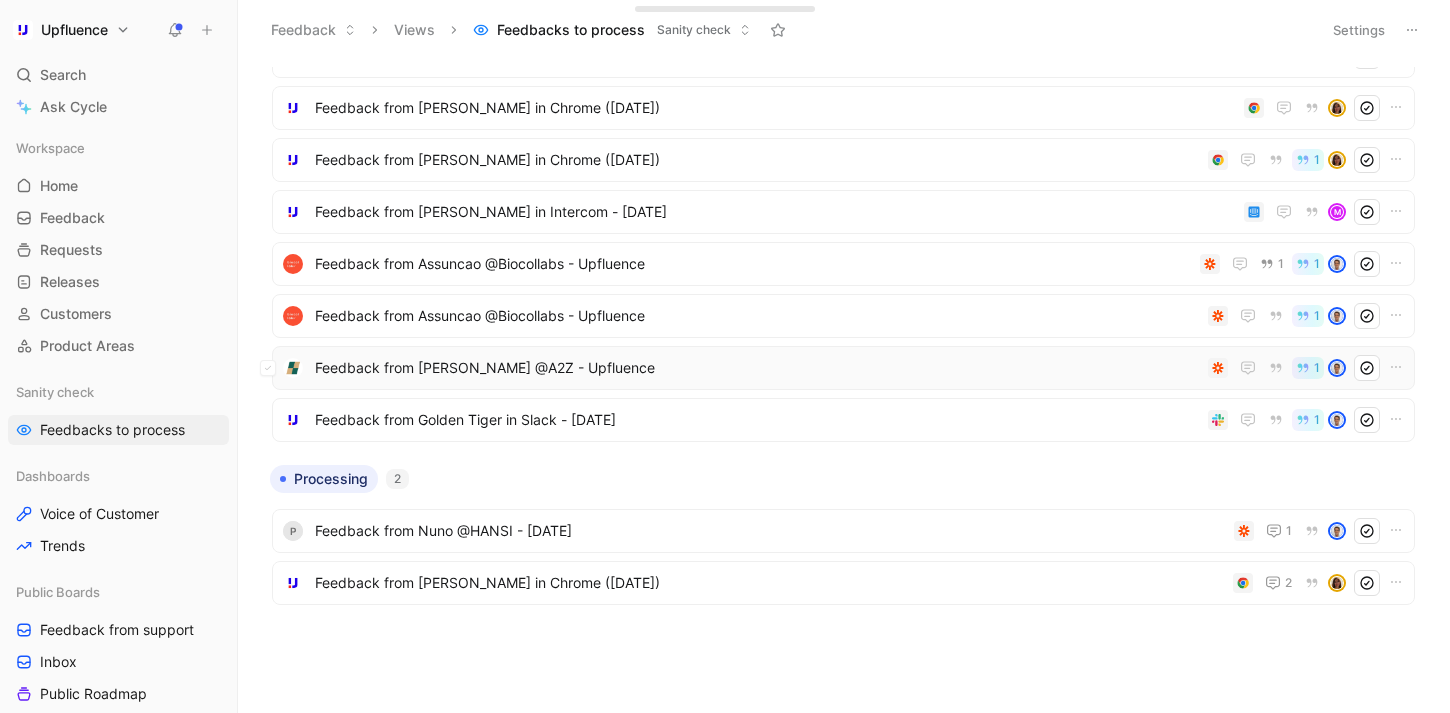 click on "Feedback from Brandon Talley @A2Z - Upfluence" at bounding box center (757, 368) 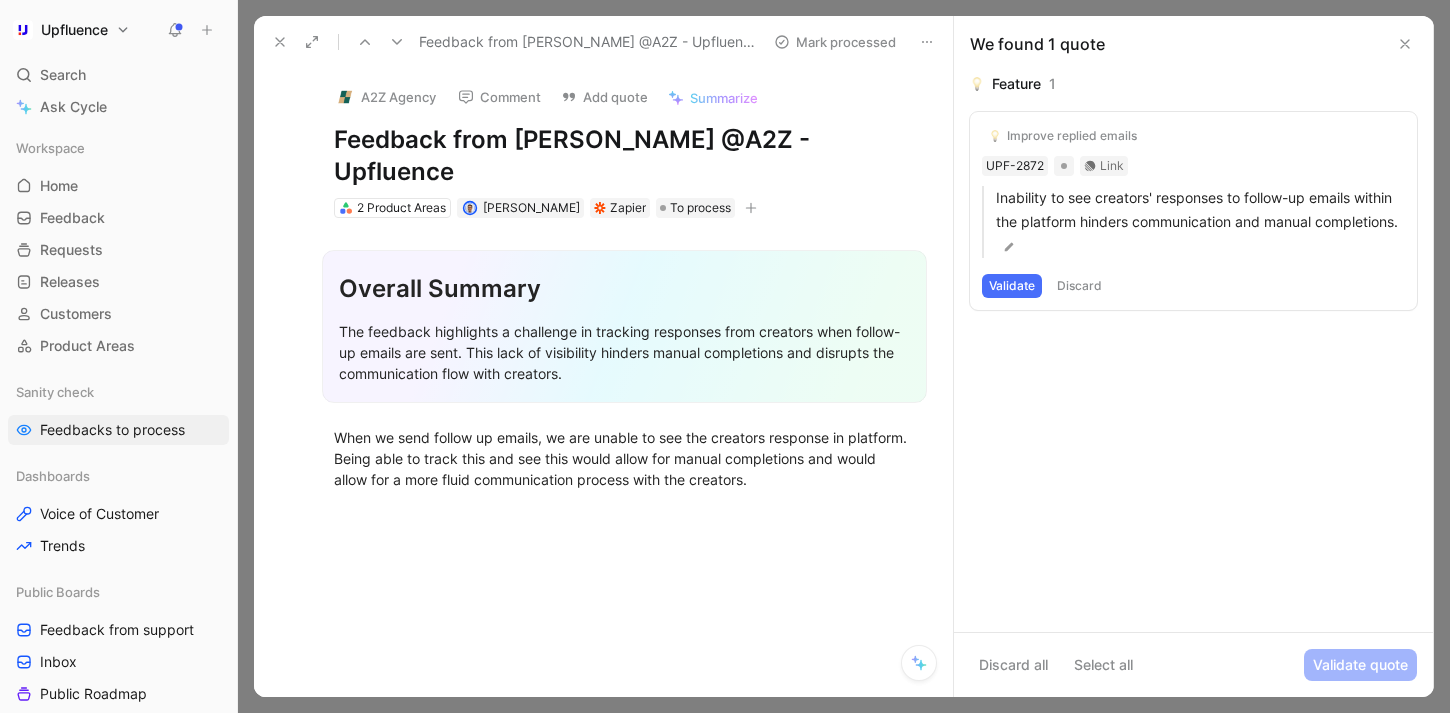 click 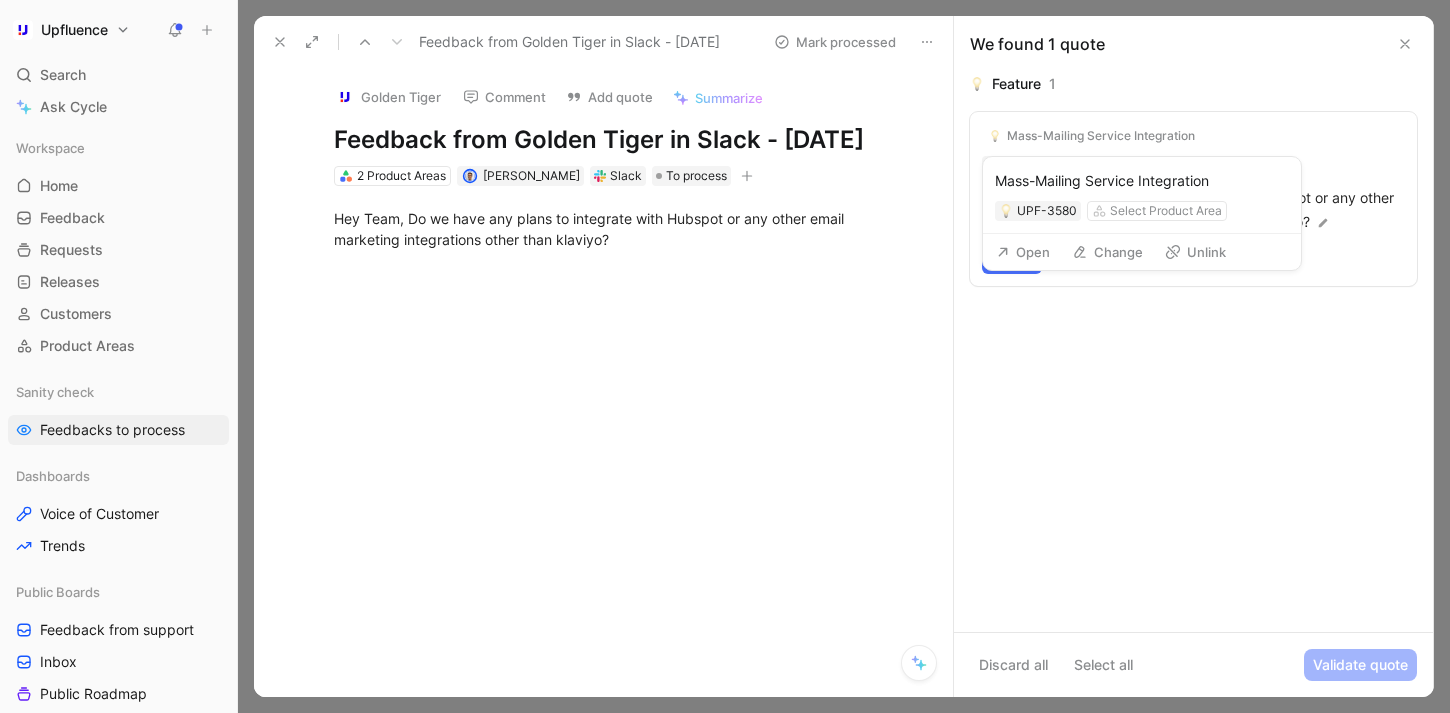 click on "Unlink" at bounding box center [1195, 252] 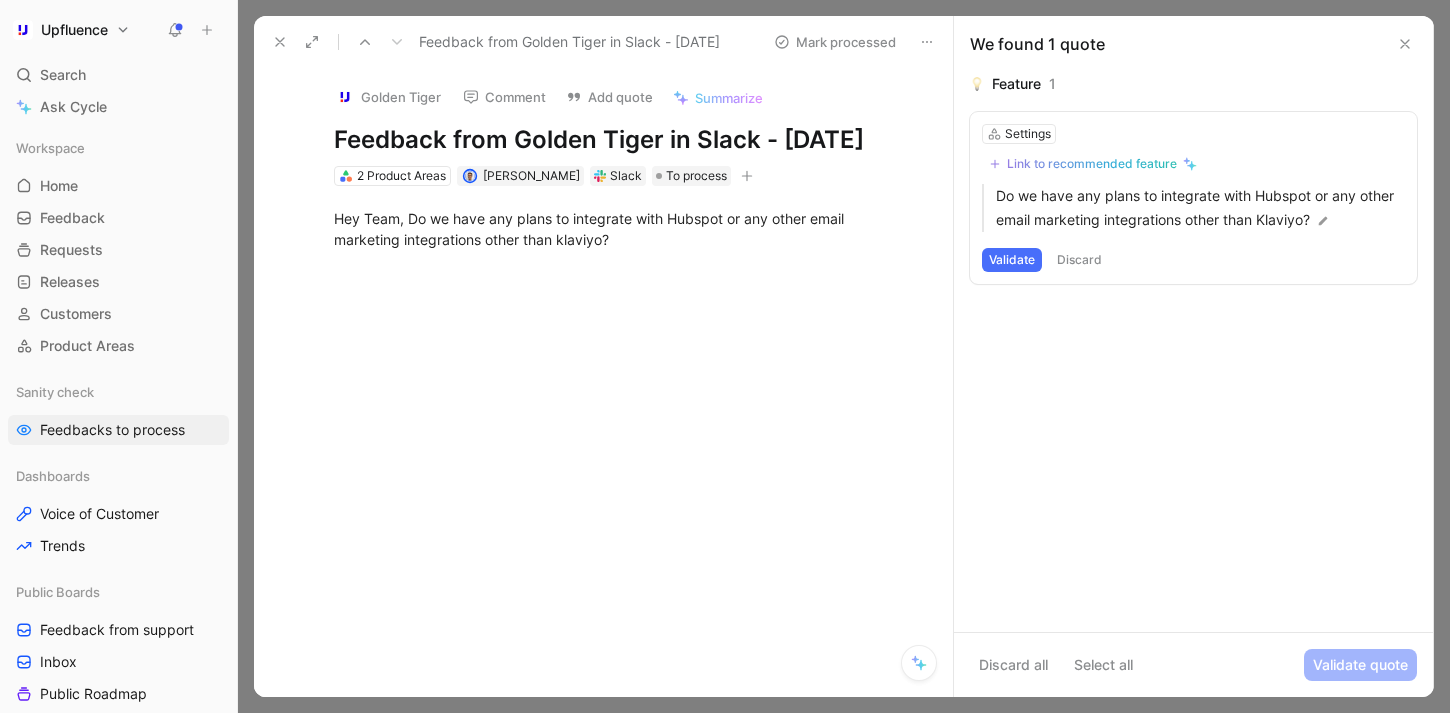 click on "Link to recommended feature" at bounding box center [1092, 164] 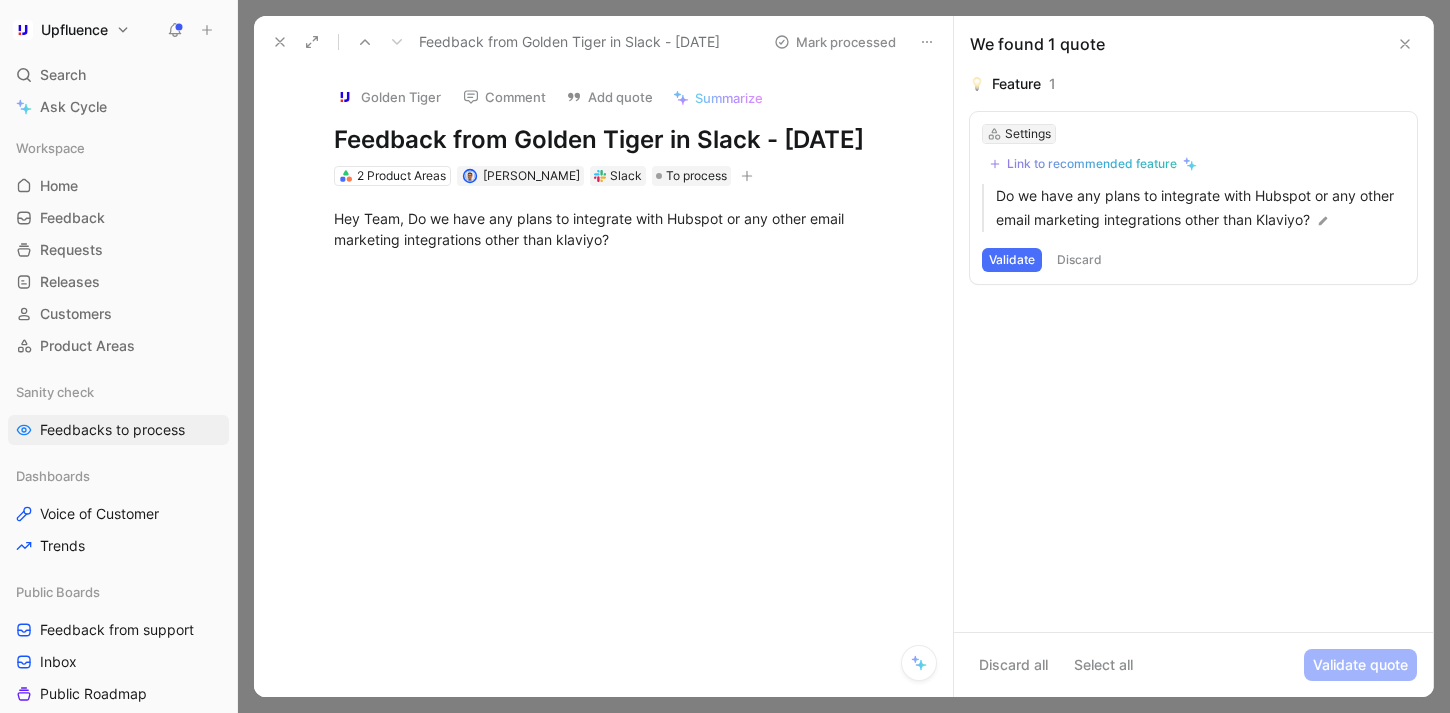 click on "Settings" at bounding box center (1028, 134) 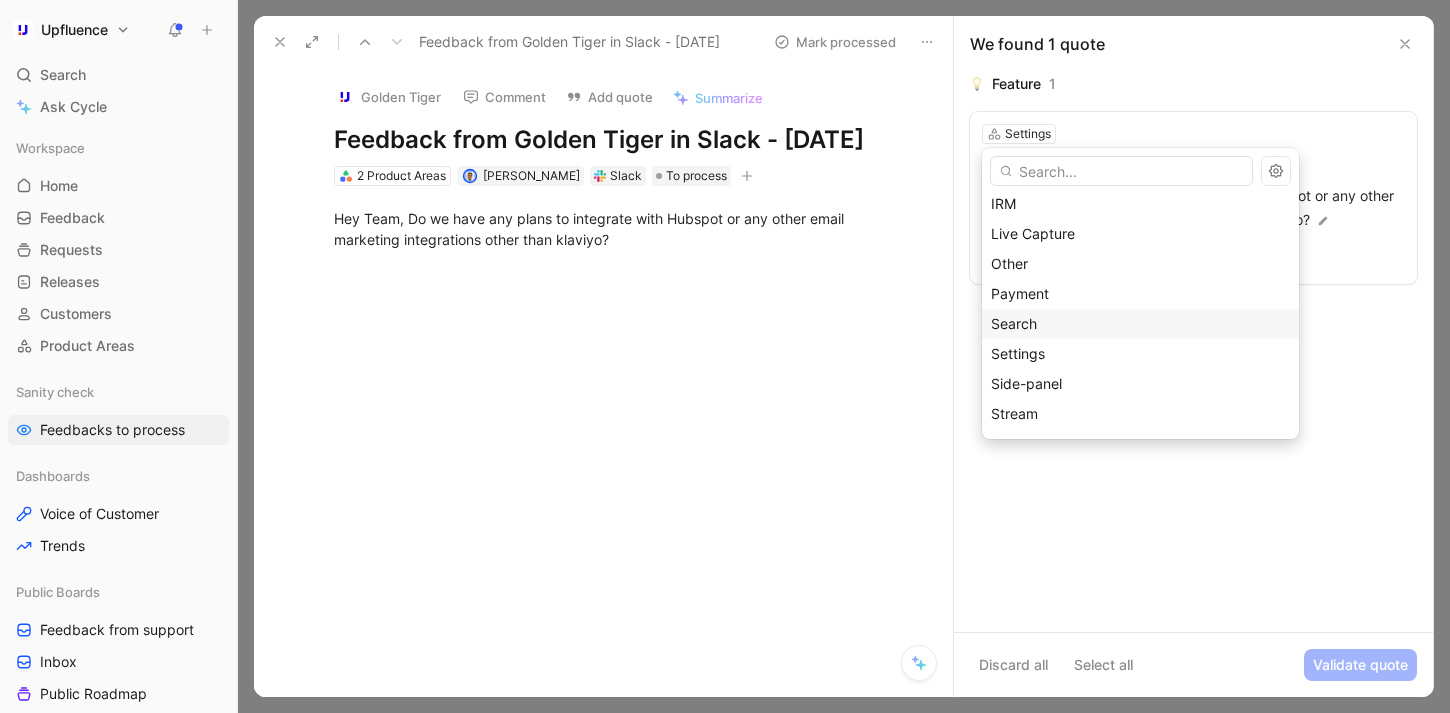 scroll, scrollTop: 273, scrollLeft: 0, axis: vertical 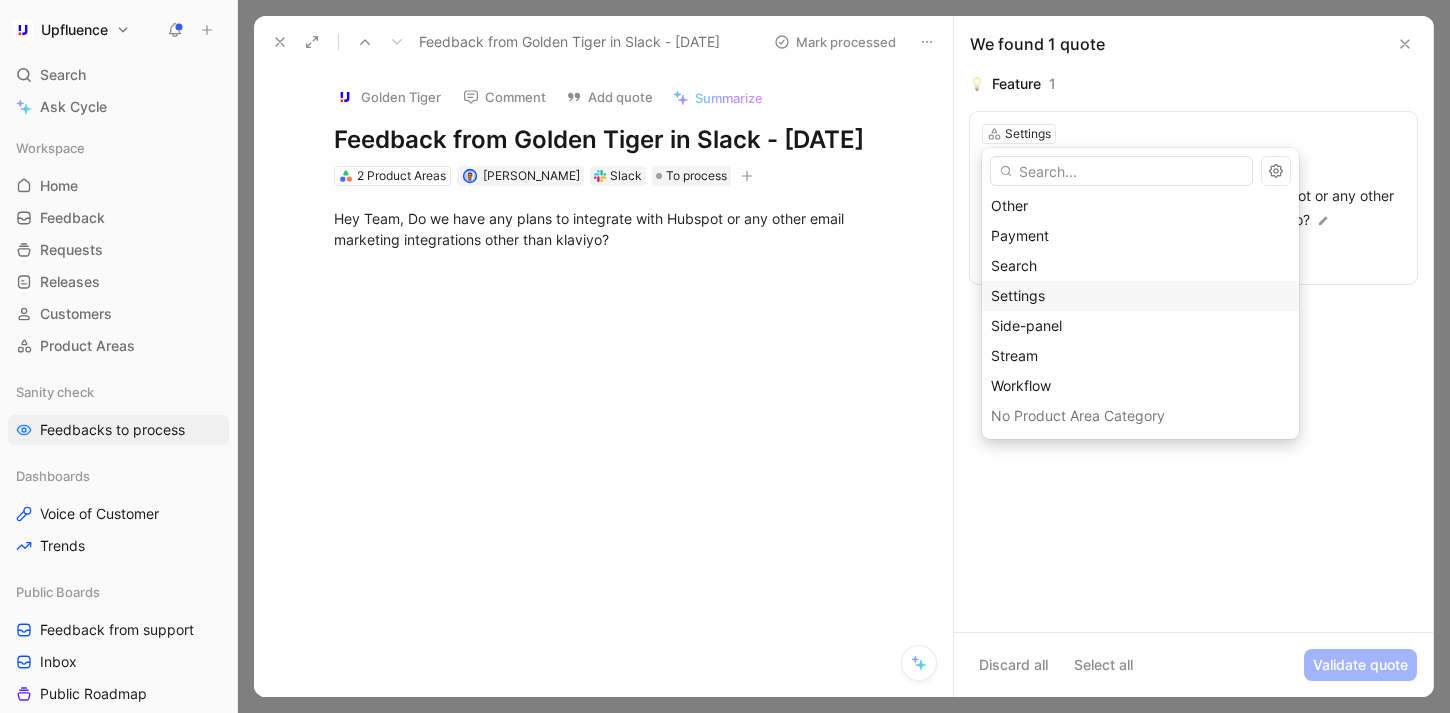 click on "Settings" at bounding box center (1140, 296) 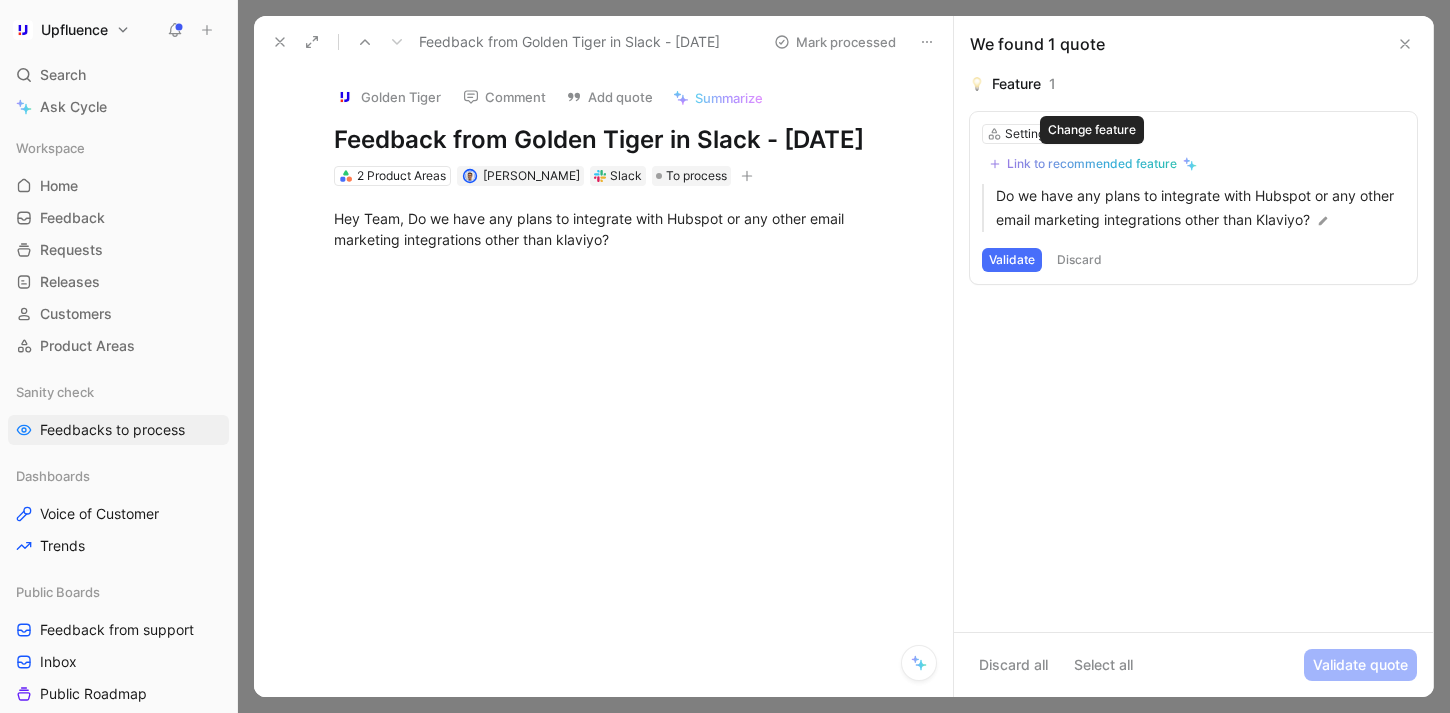 click on "Link to recommended feature" at bounding box center (1092, 164) 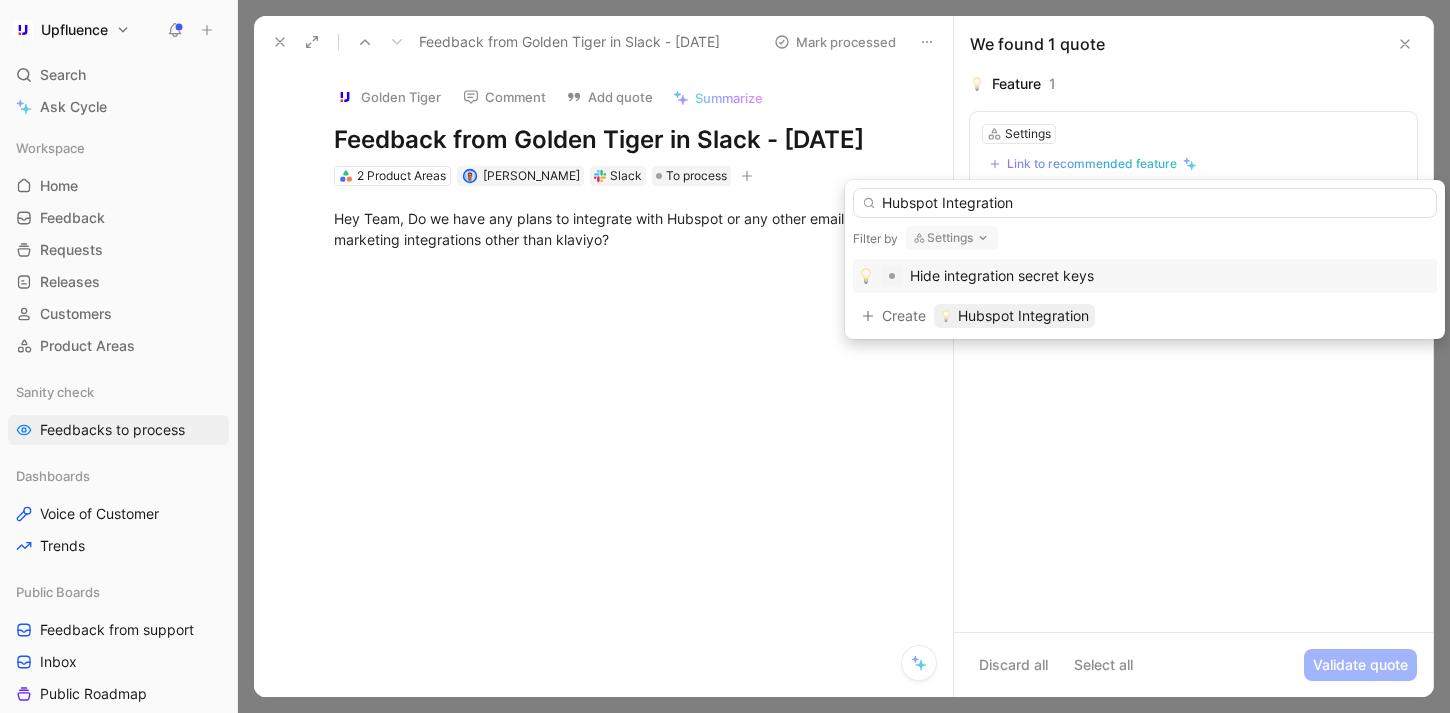 type on "Hubspot Integration" 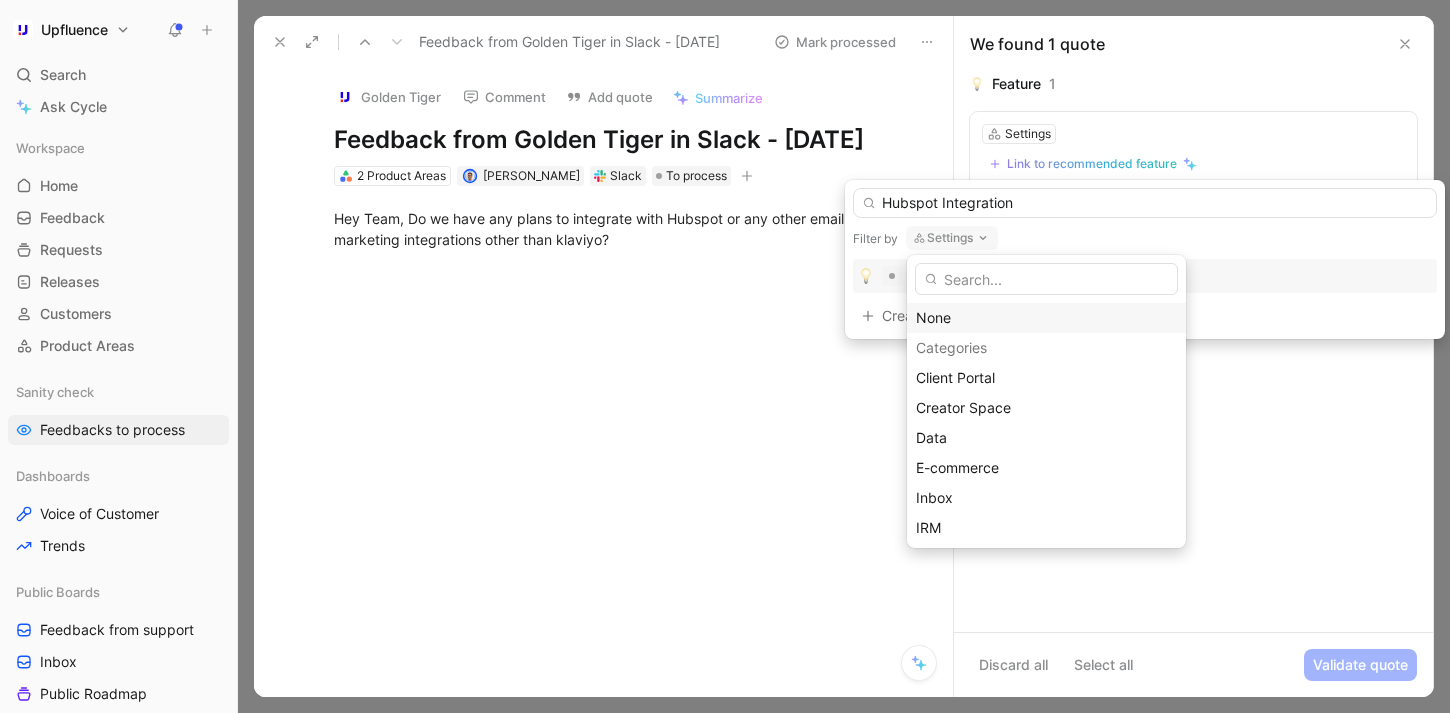 click on "None" at bounding box center [1046, 318] 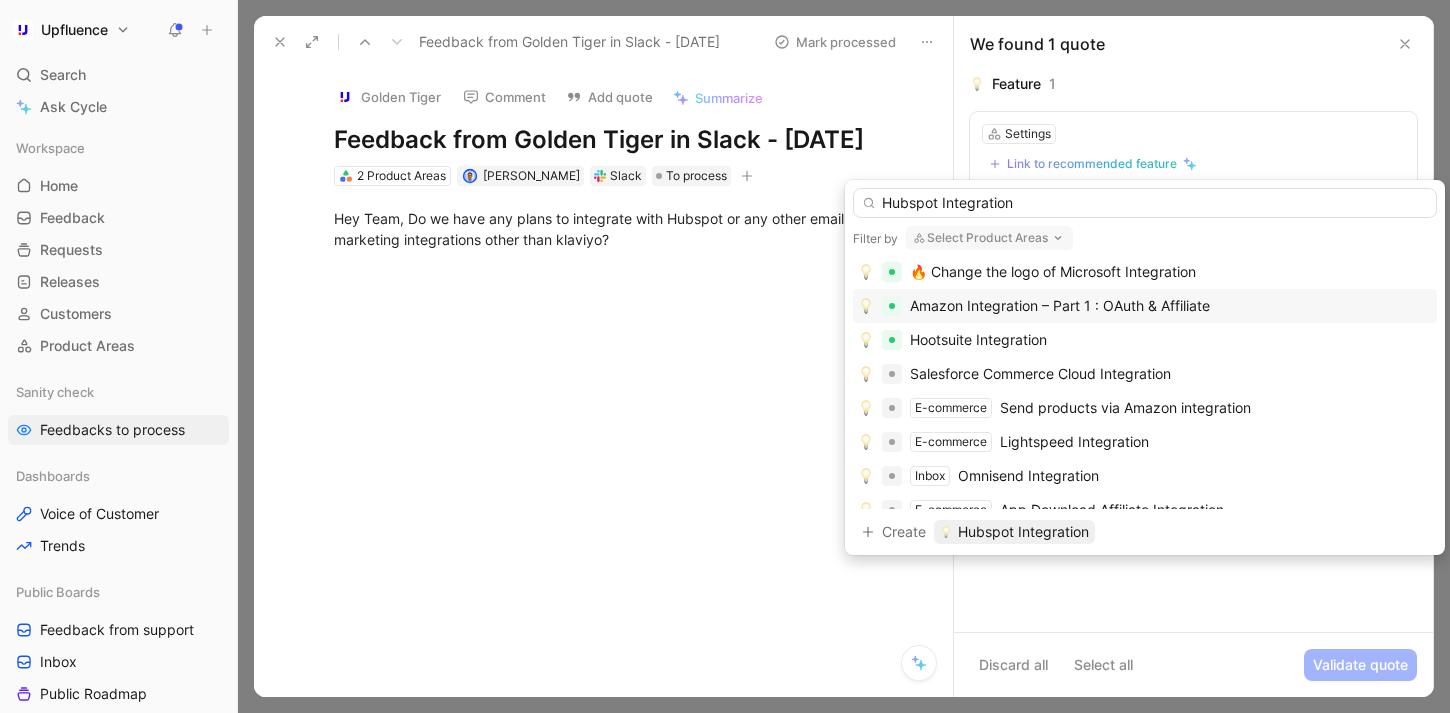 scroll, scrollTop: 125, scrollLeft: 0, axis: vertical 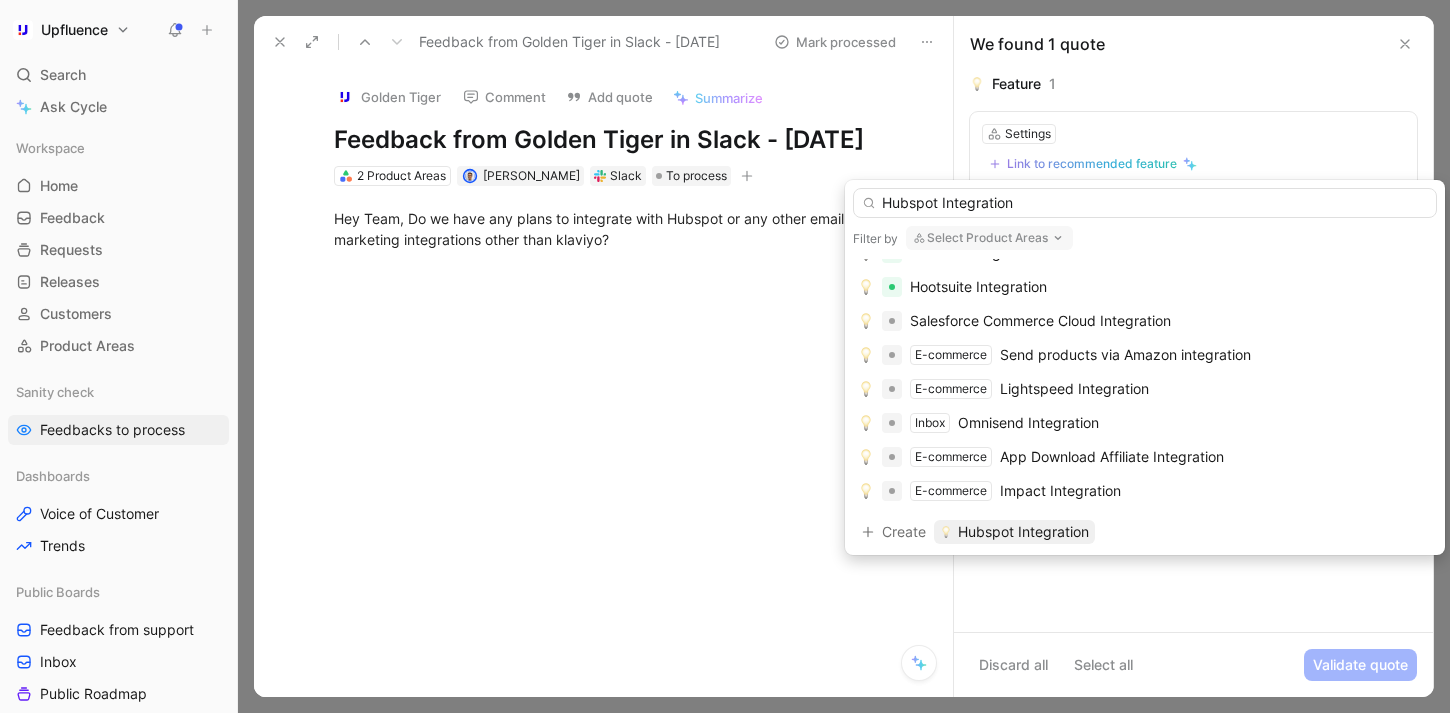 click on "Select Product Areas" at bounding box center [989, 238] 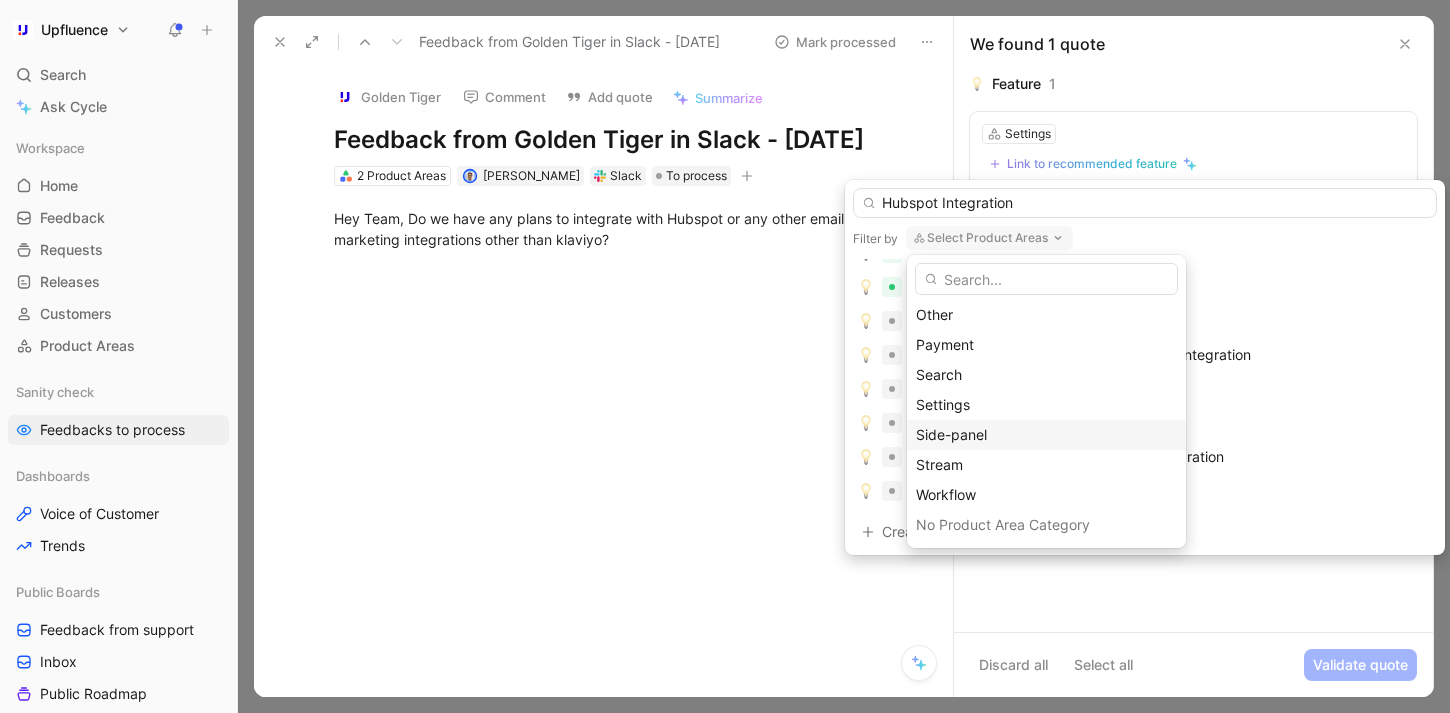 scroll, scrollTop: 189, scrollLeft: 0, axis: vertical 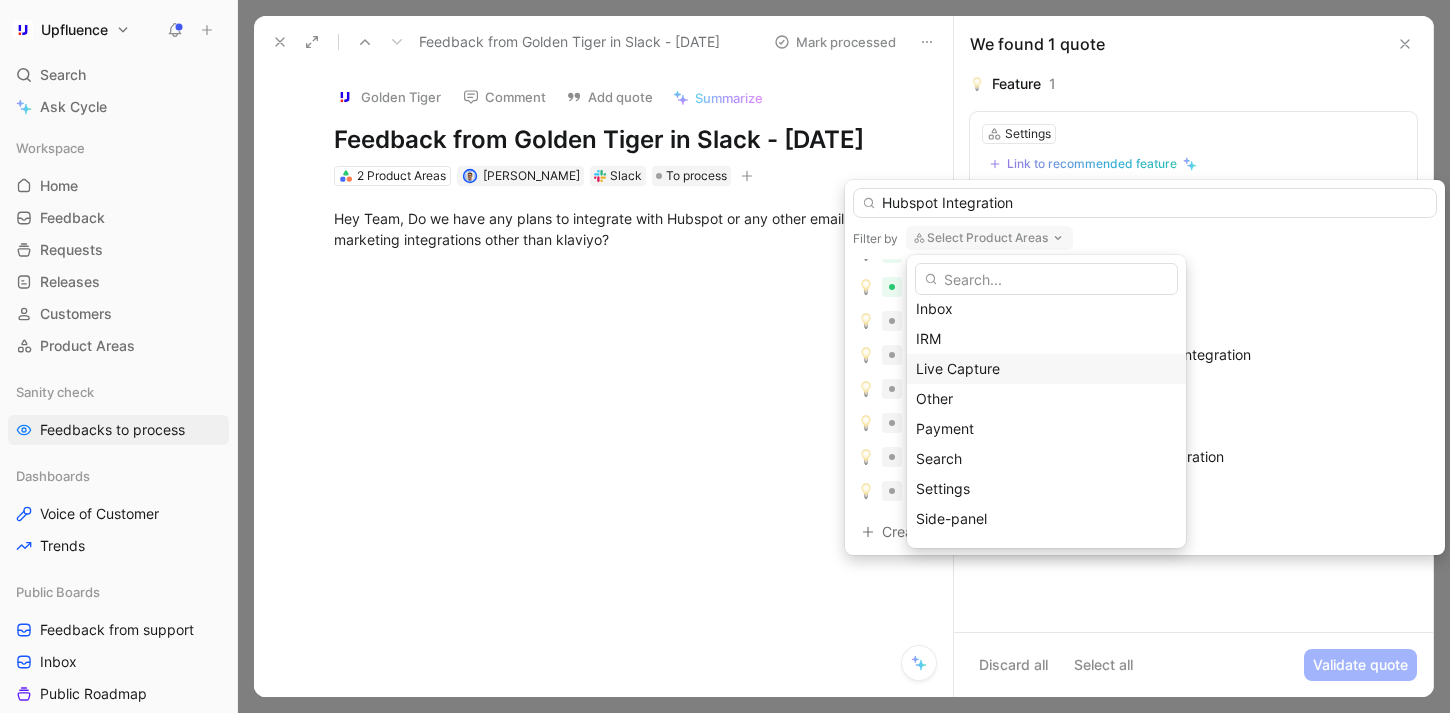 click on "Live Capture" at bounding box center [958, 368] 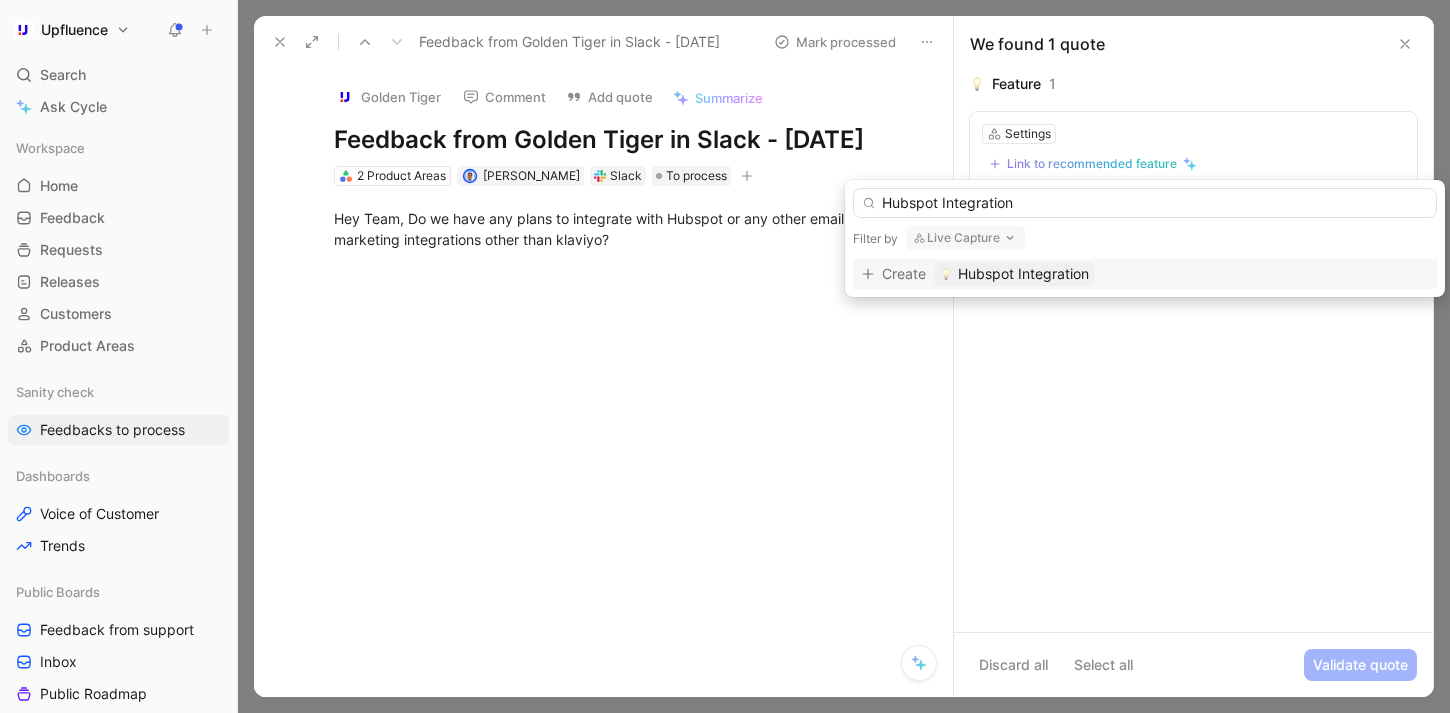 click on "Hubspot Integration" at bounding box center (1023, 274) 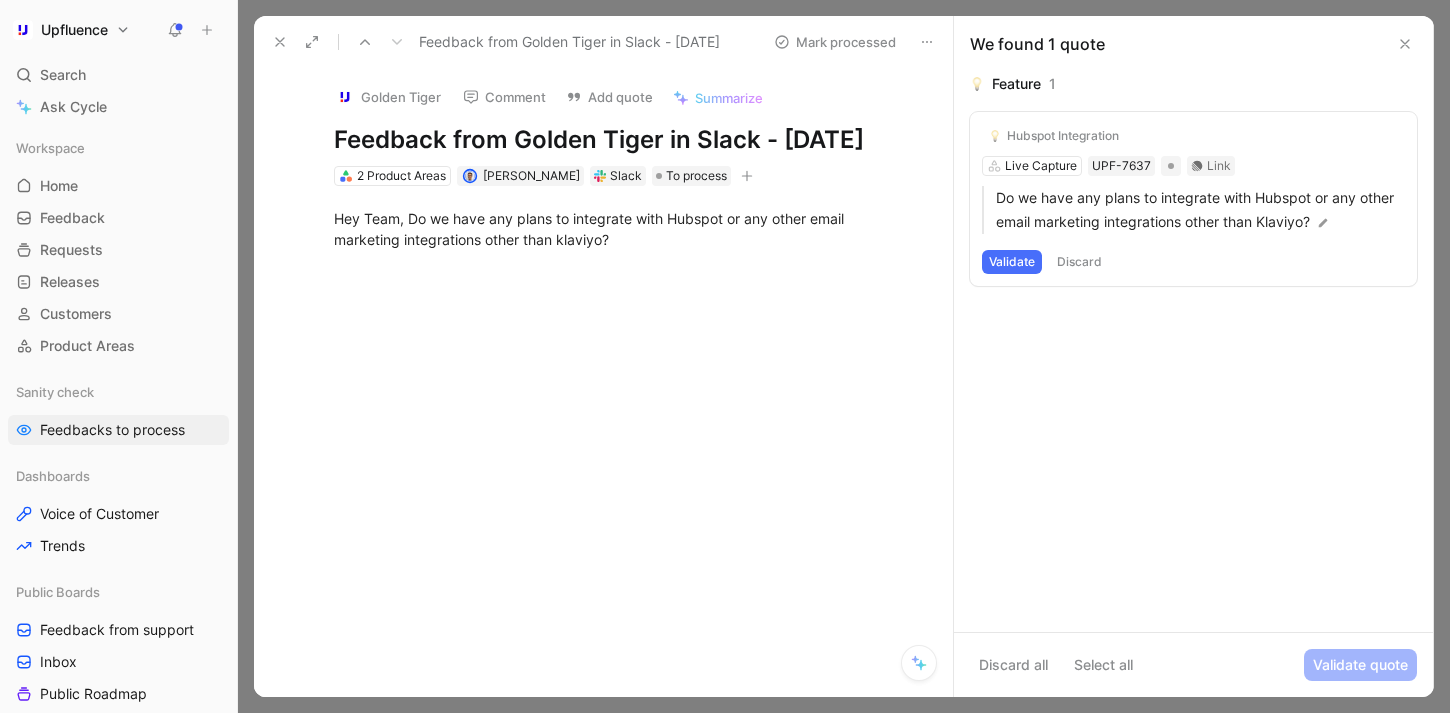 click on "Validate" at bounding box center (1012, 262) 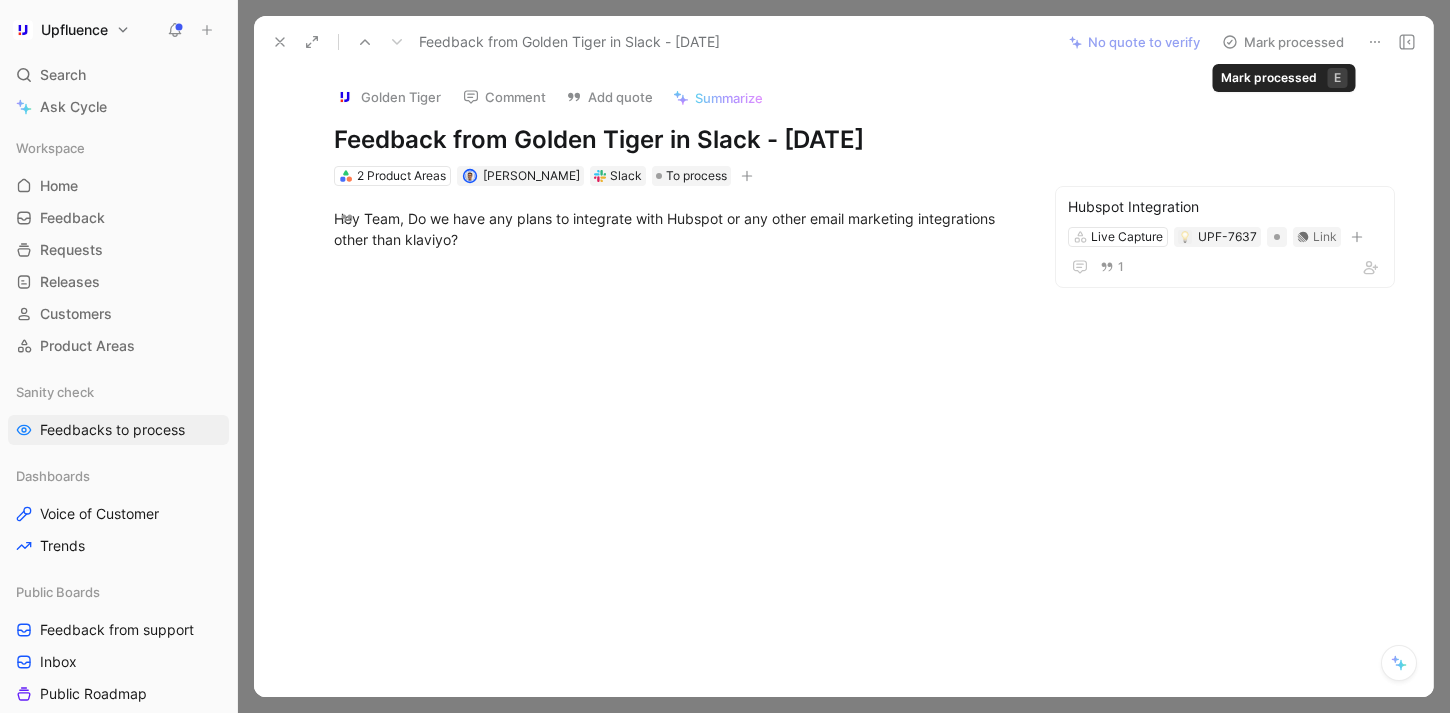 click on "Mark processed" at bounding box center [1283, 42] 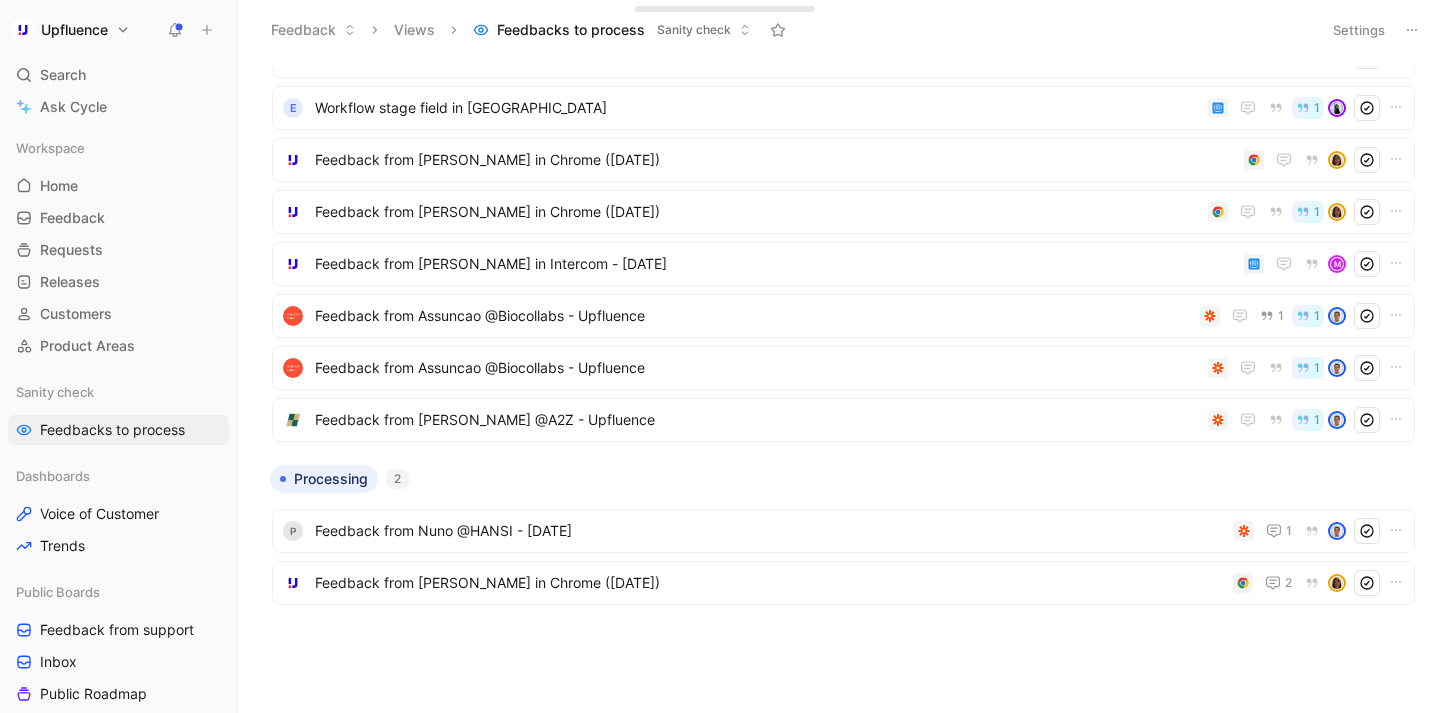 scroll, scrollTop: 1950, scrollLeft: 0, axis: vertical 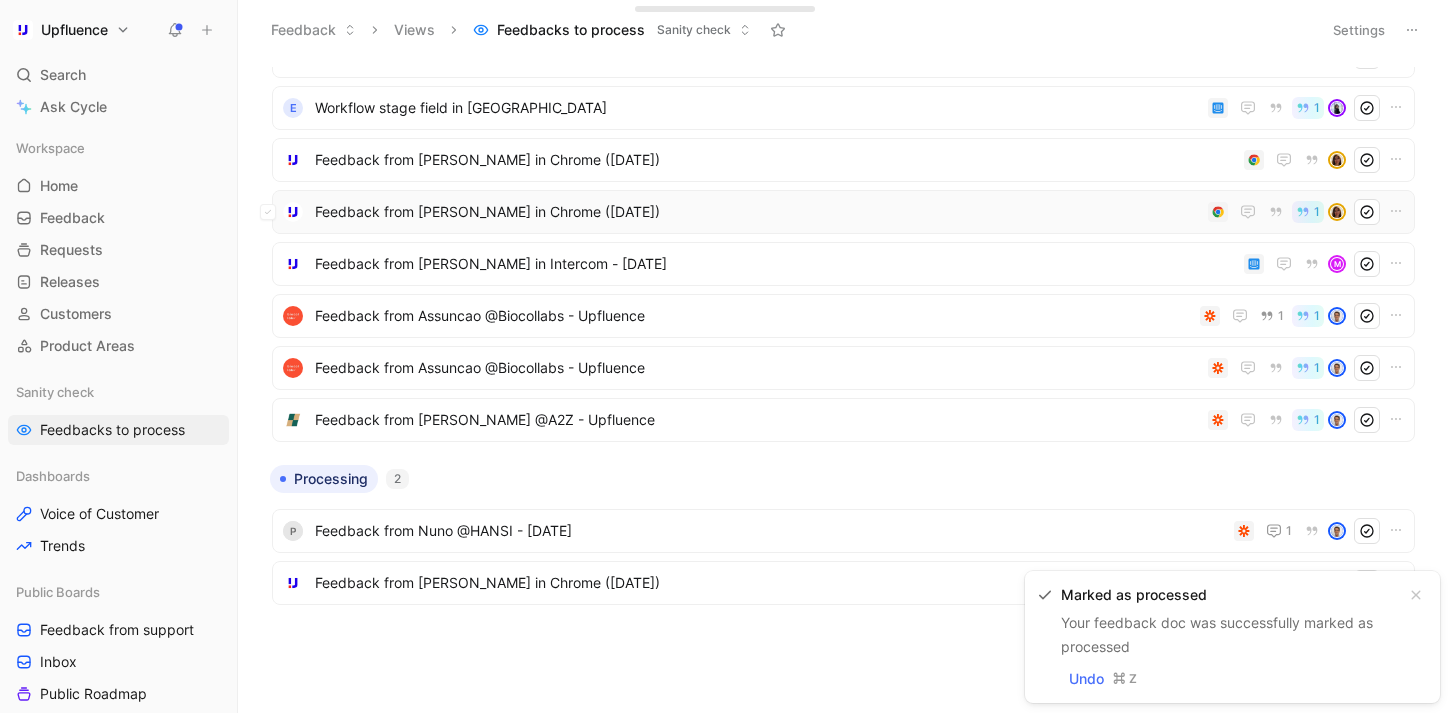click on "Feedback from [PERSON_NAME] in Chrome ([DATE])" at bounding box center (757, 212) 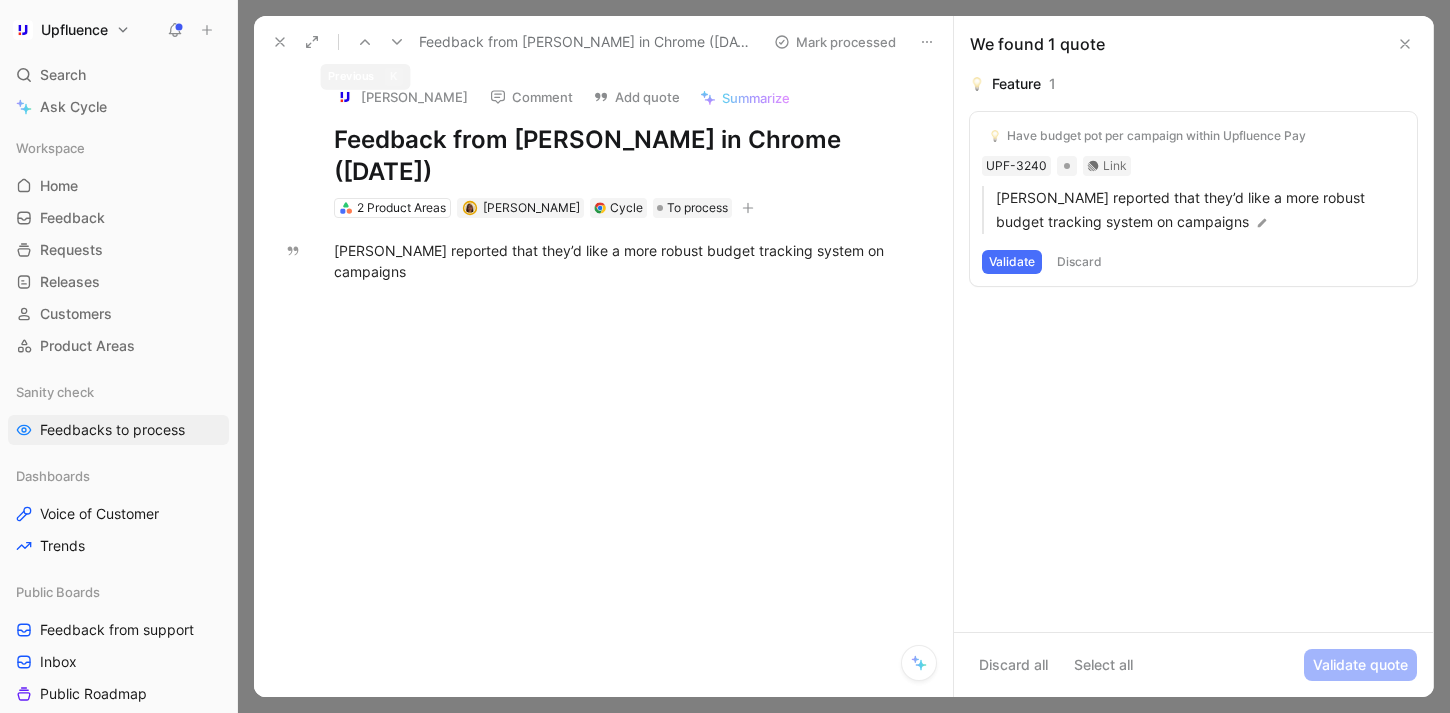 click 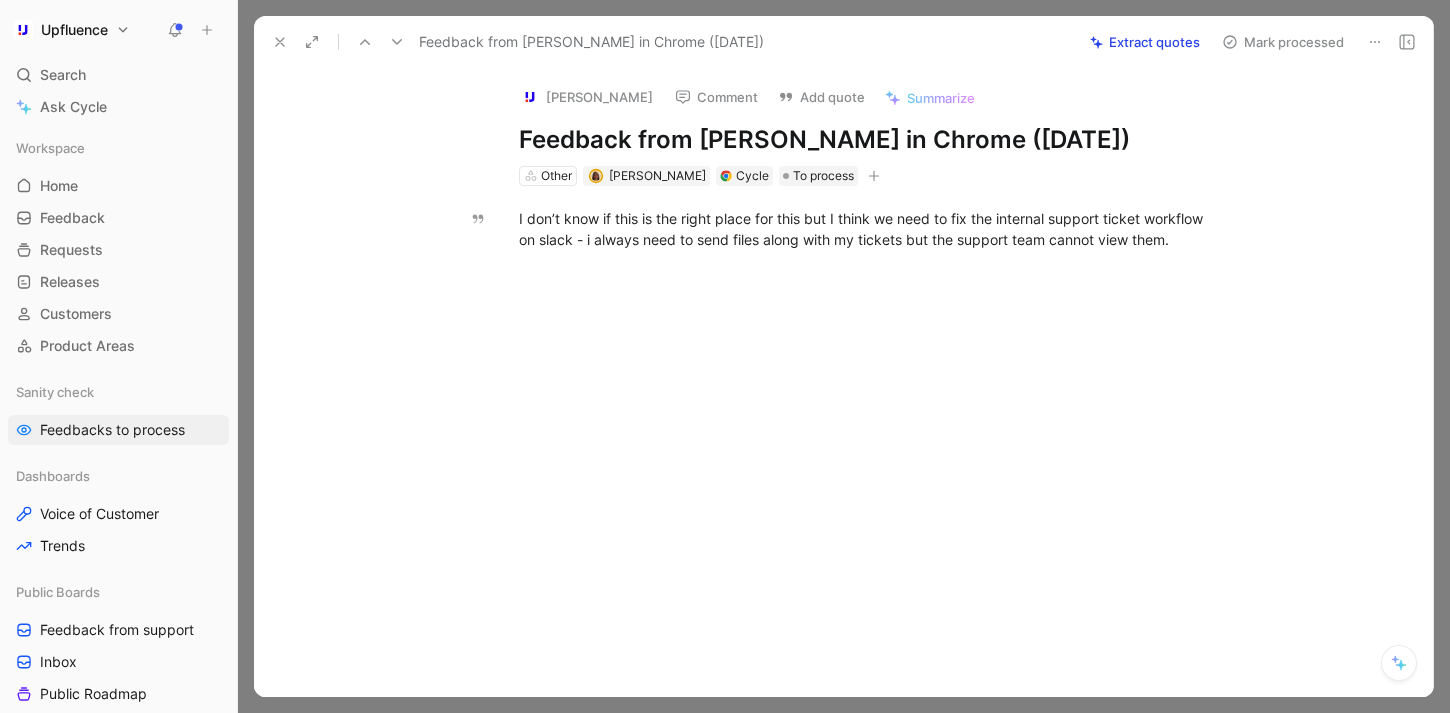 click 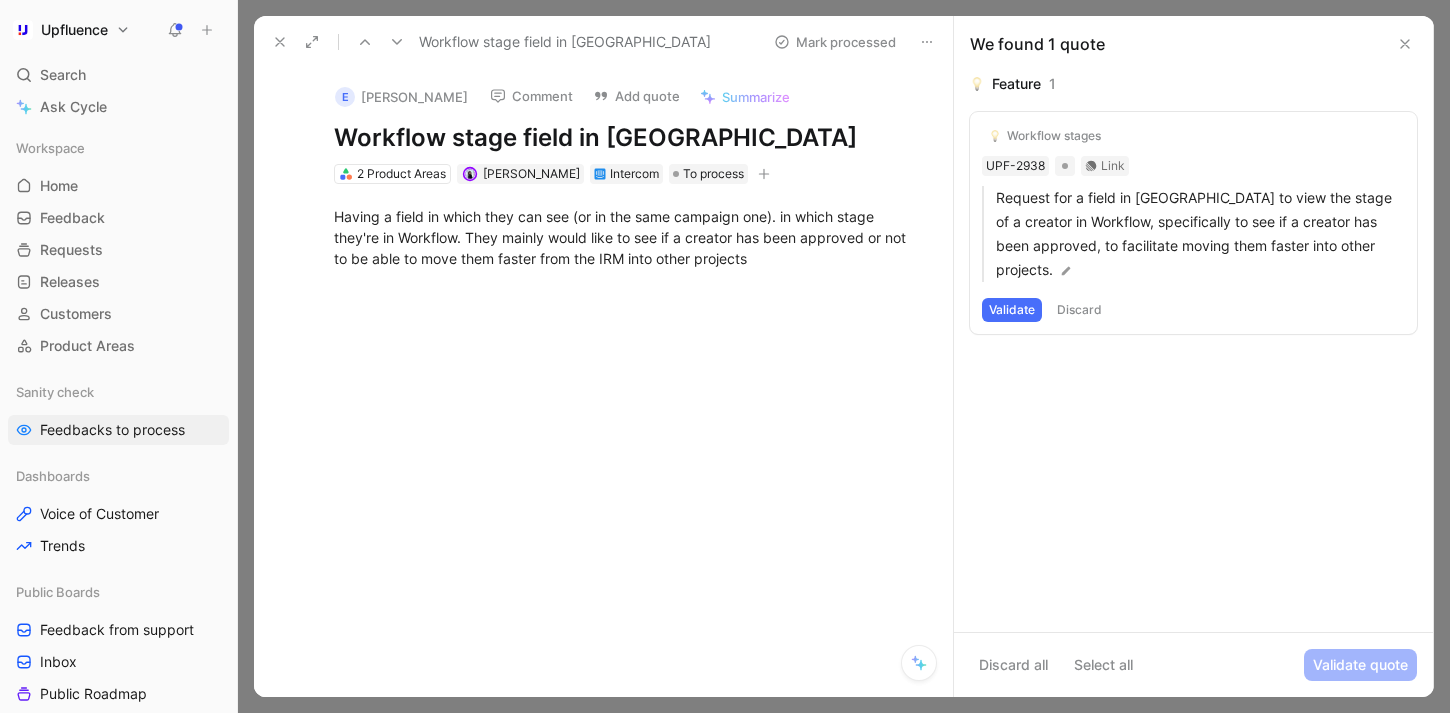 click 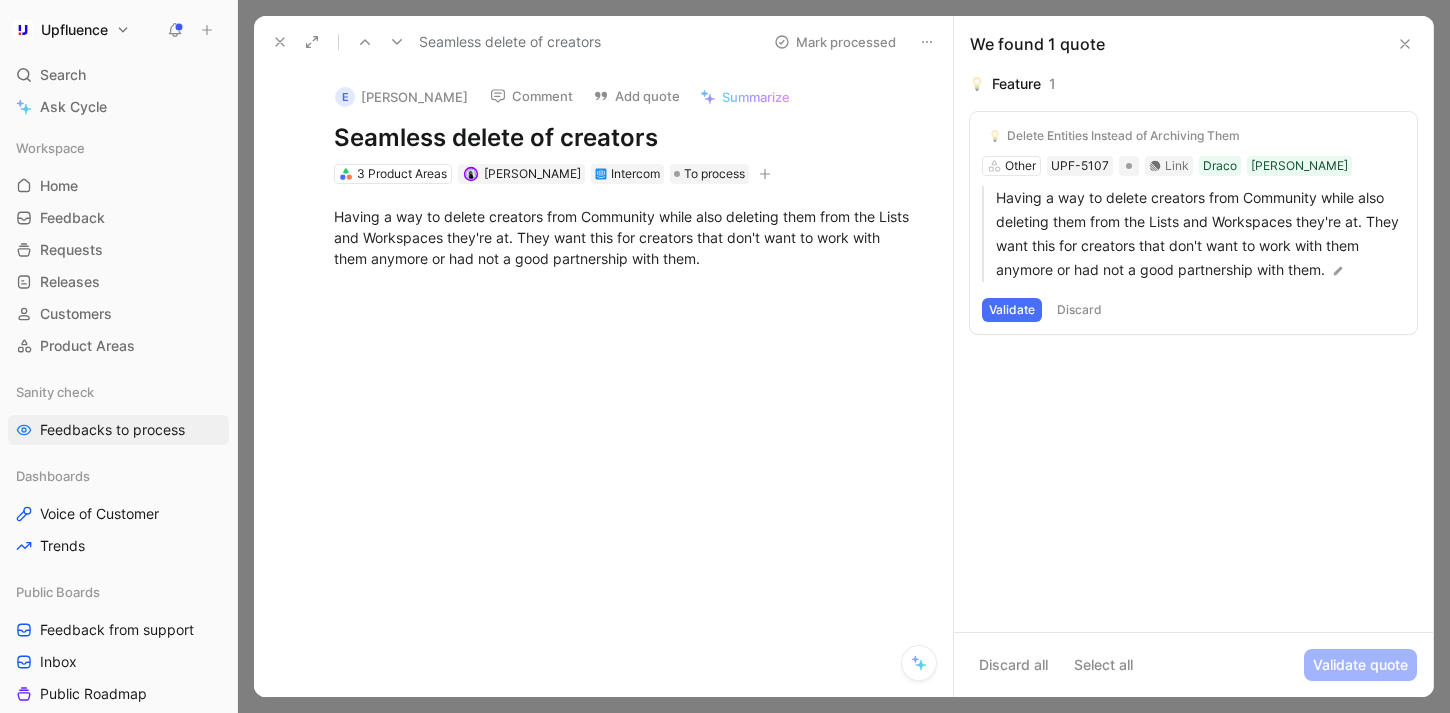 click 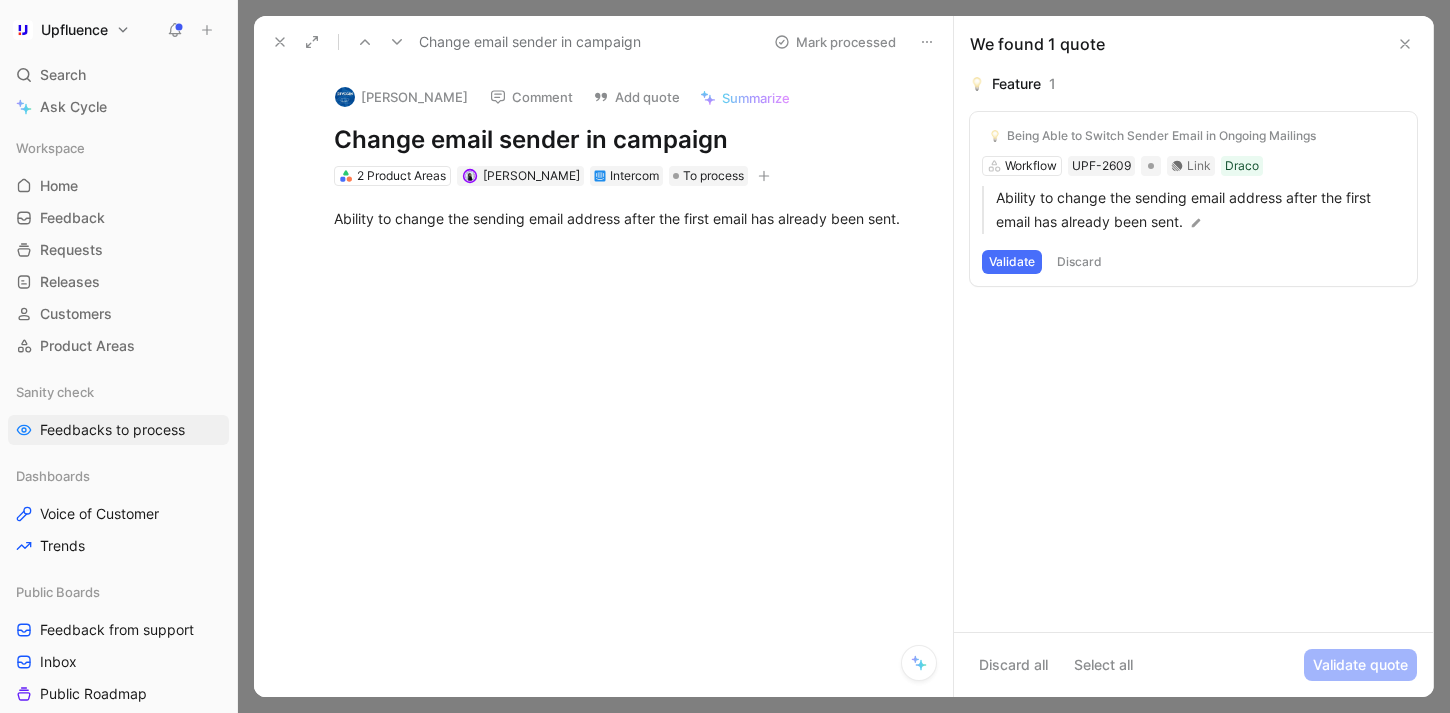 click on "Validate" at bounding box center (1012, 262) 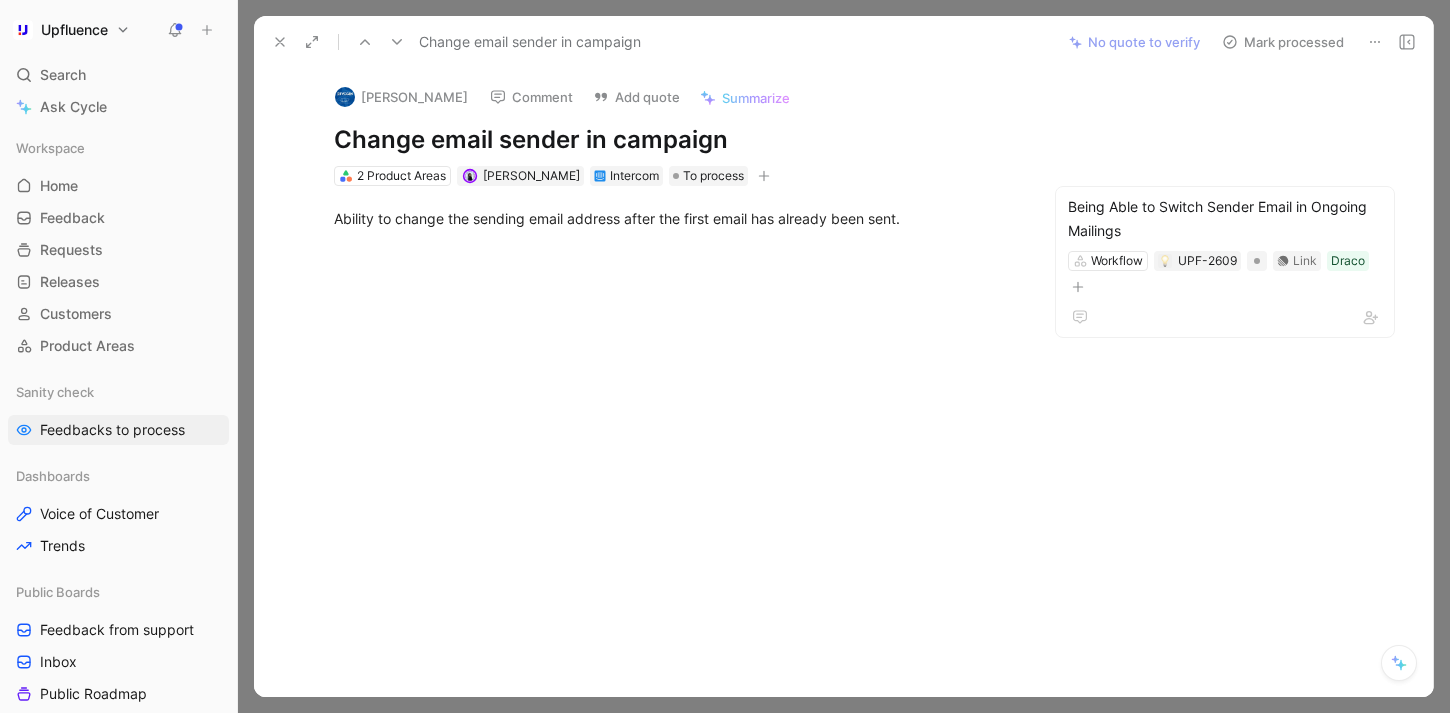 click on "Mark processed" at bounding box center [1283, 42] 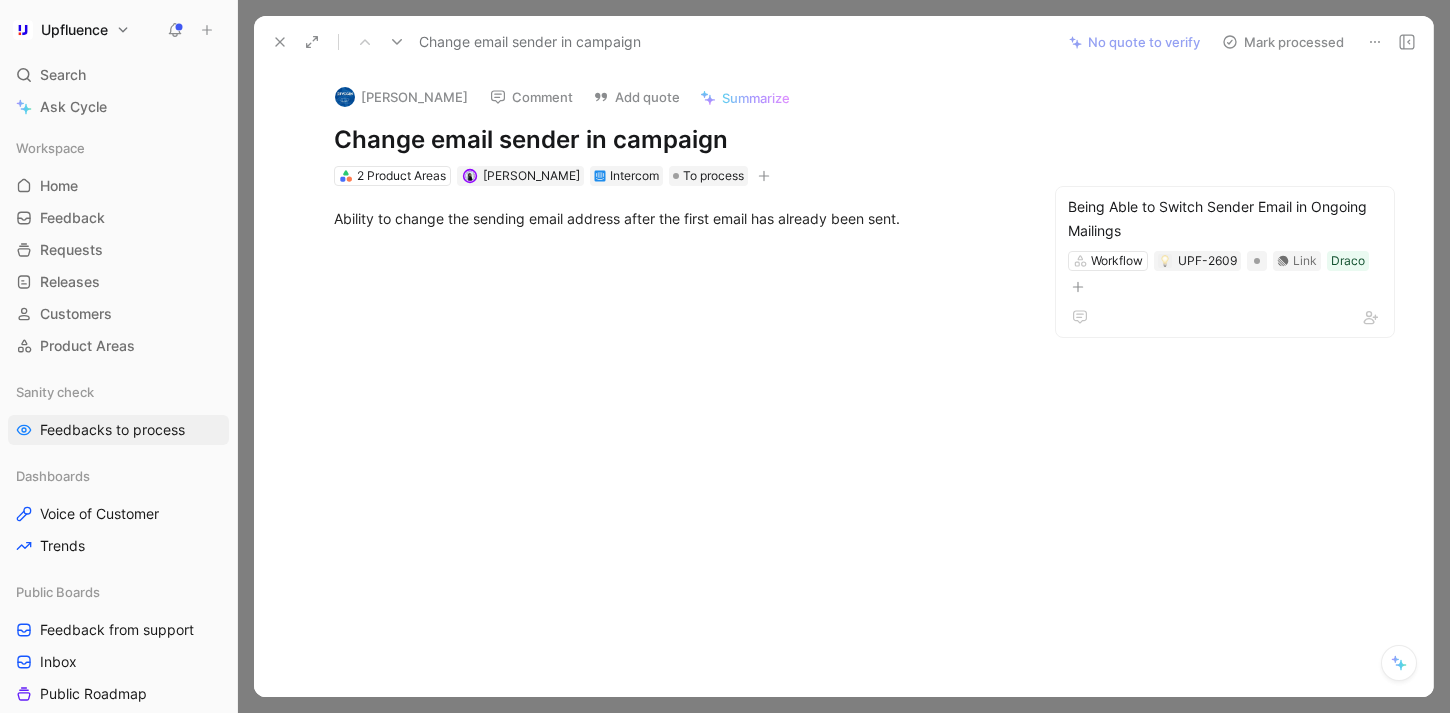 scroll, scrollTop: 1898, scrollLeft: 0, axis: vertical 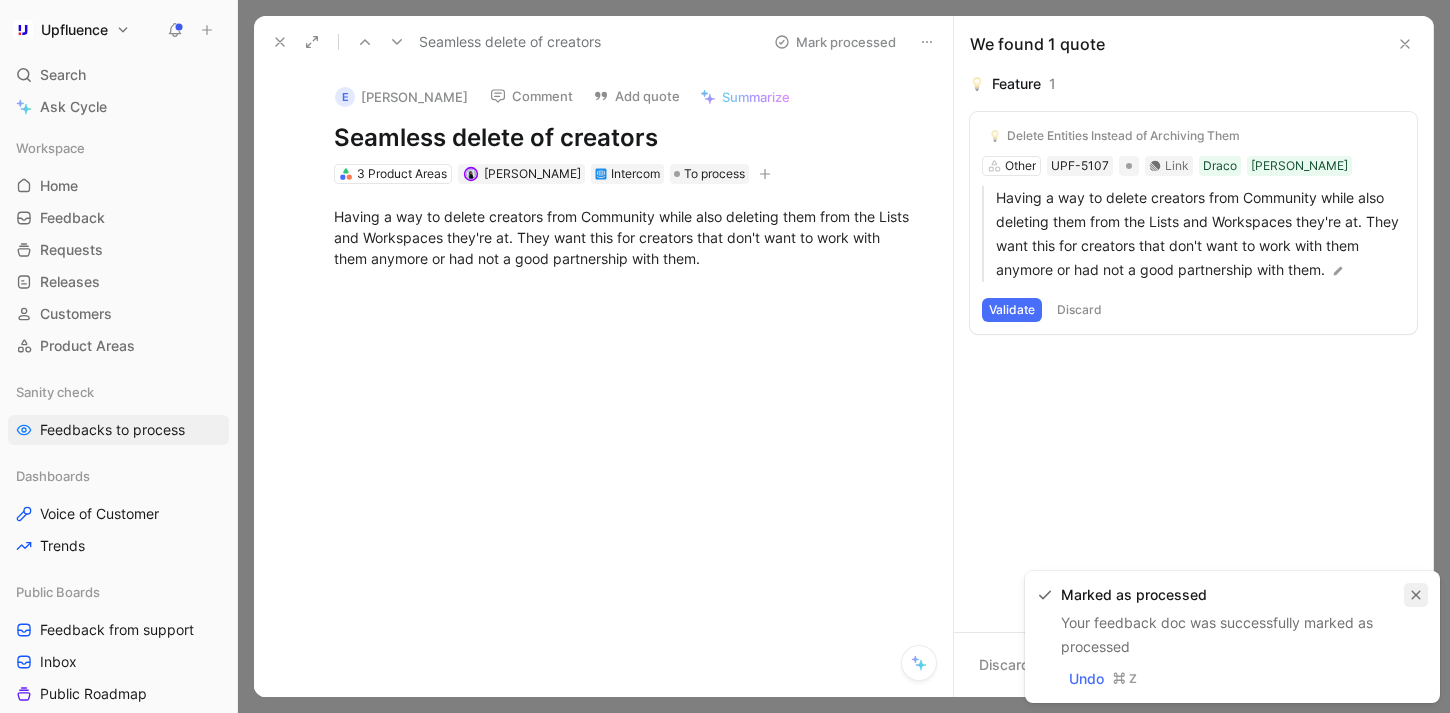 click at bounding box center (1416, 595) 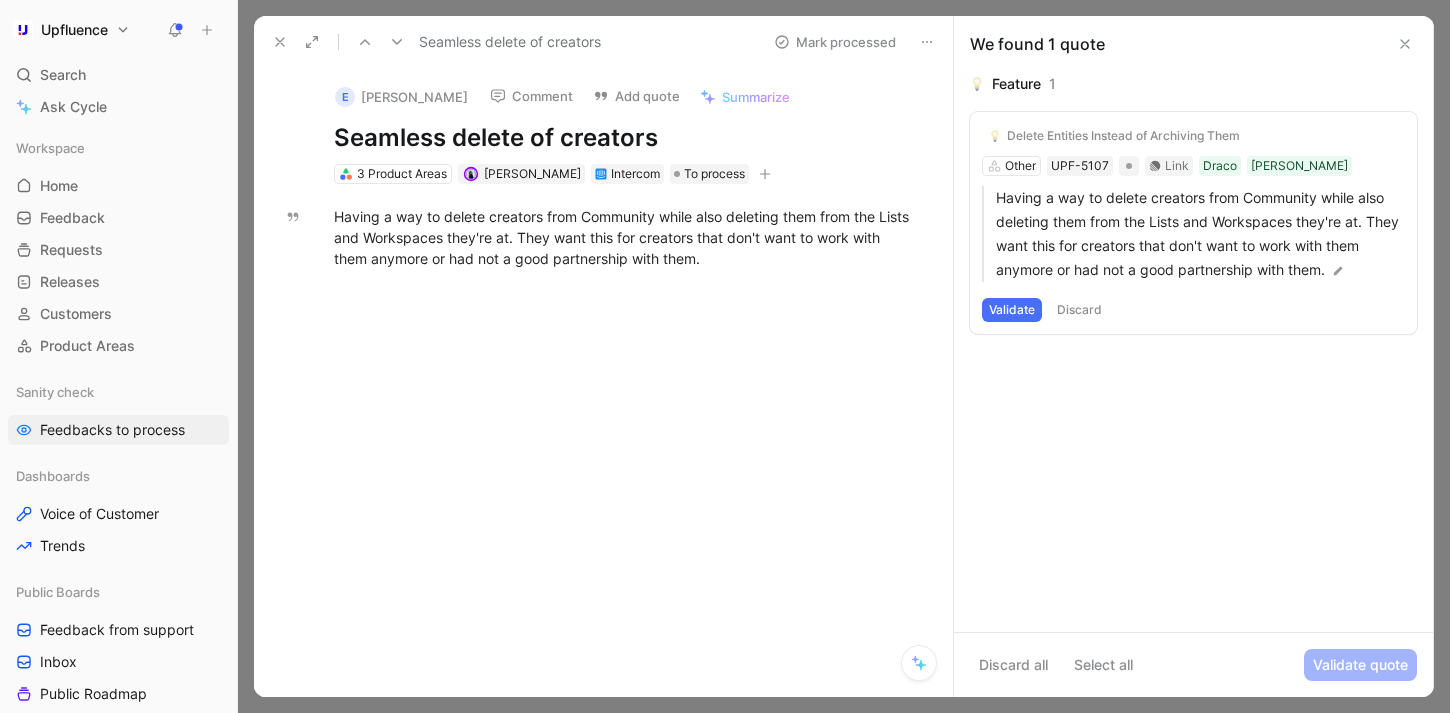 click 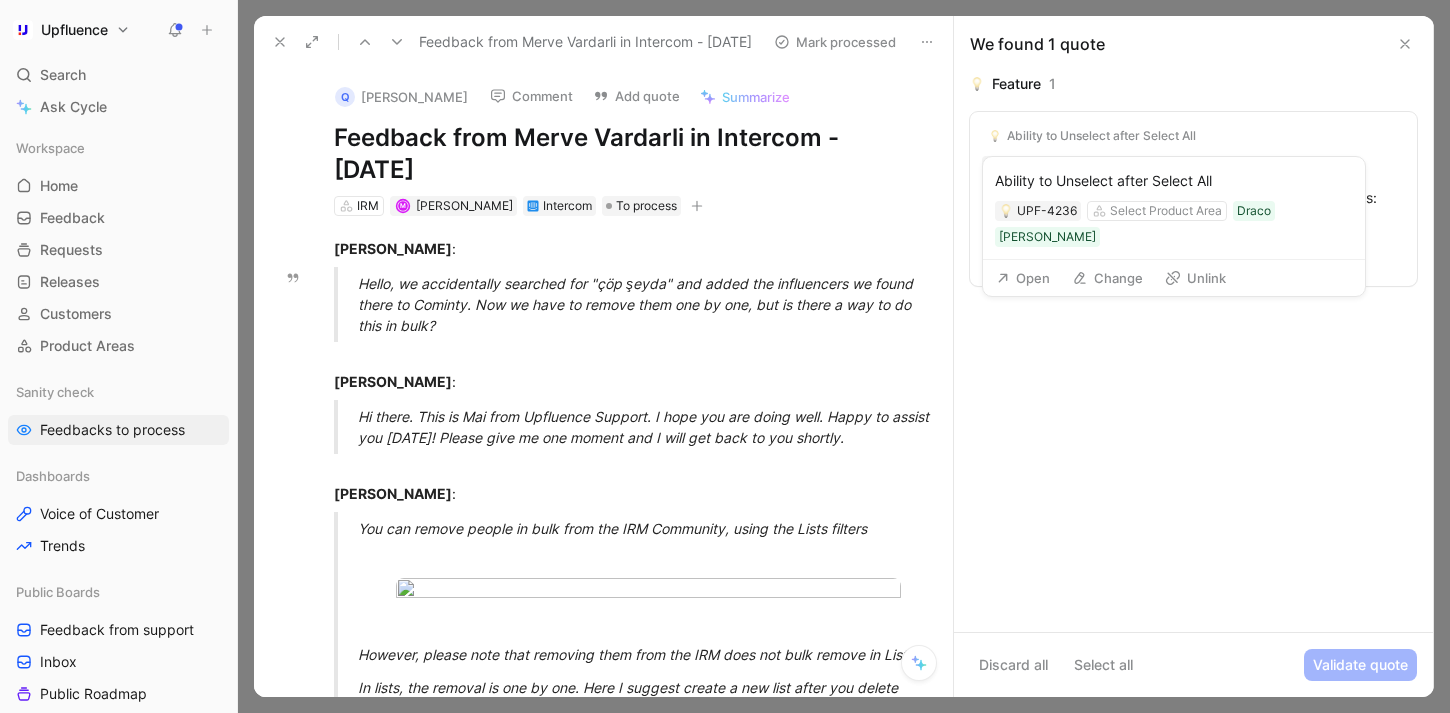 click on "Unlink" at bounding box center (1195, 278) 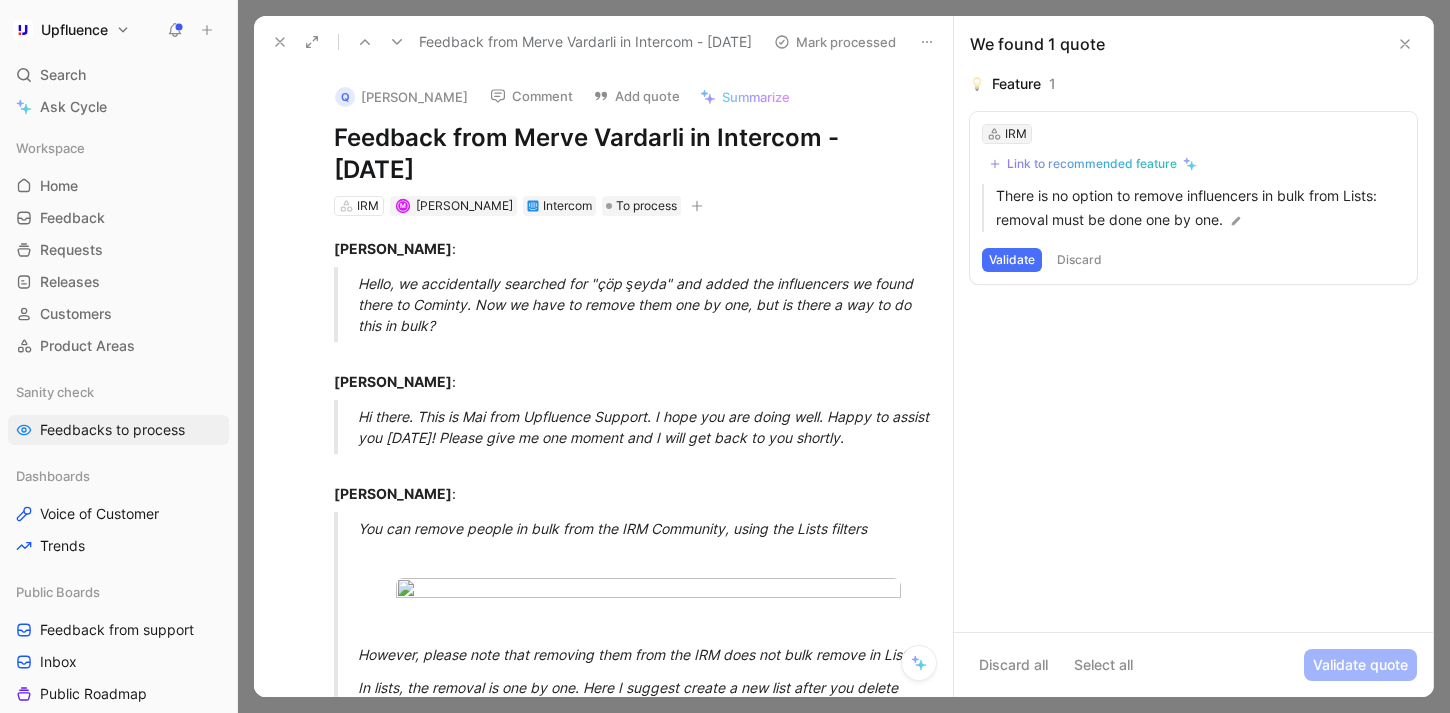 click on "IRM" at bounding box center [1016, 134] 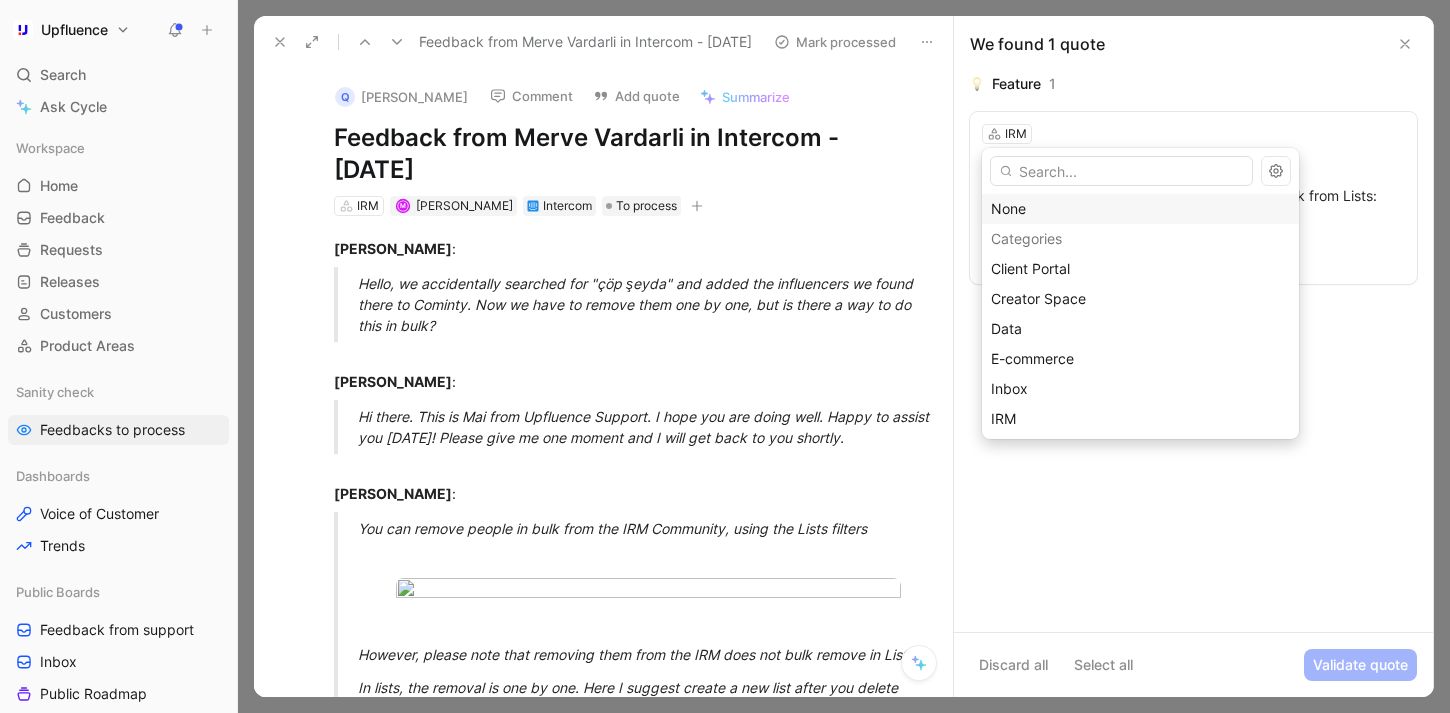 click on "None" at bounding box center (1140, 209) 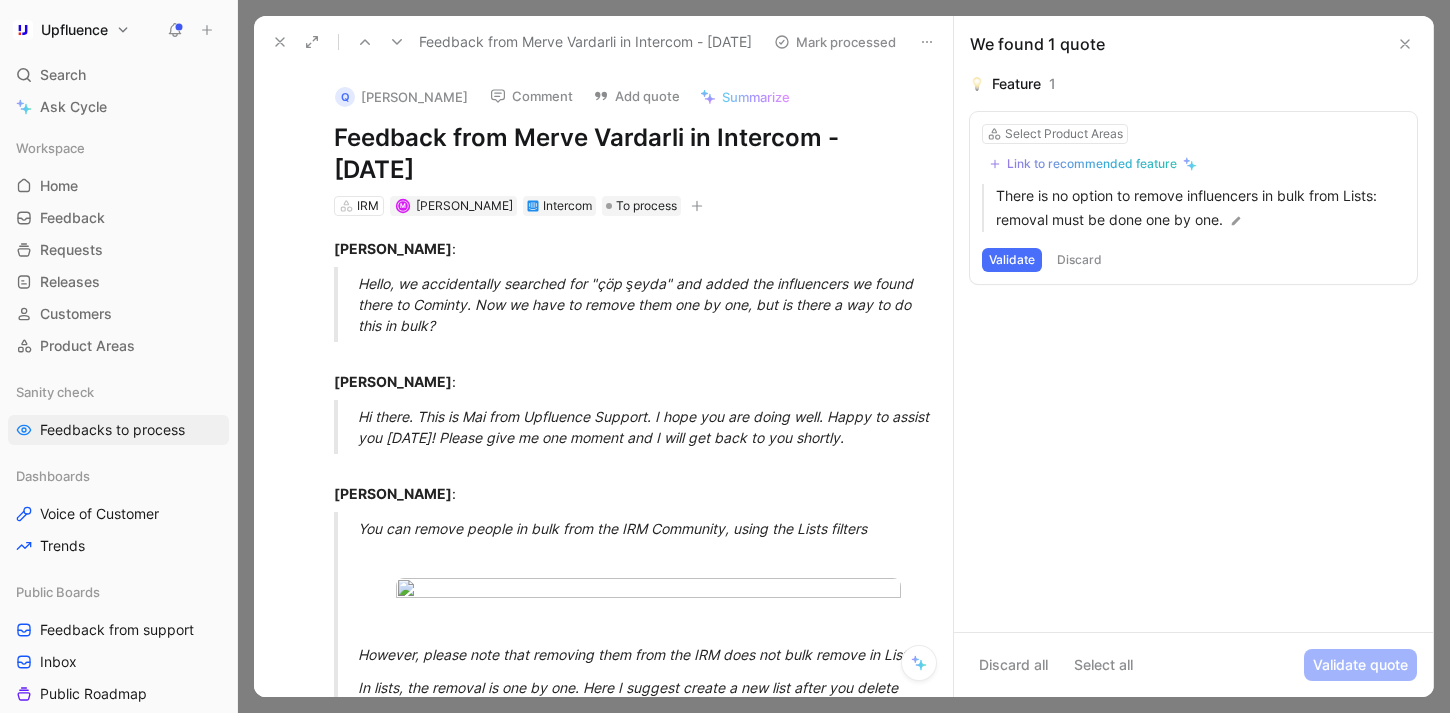 click 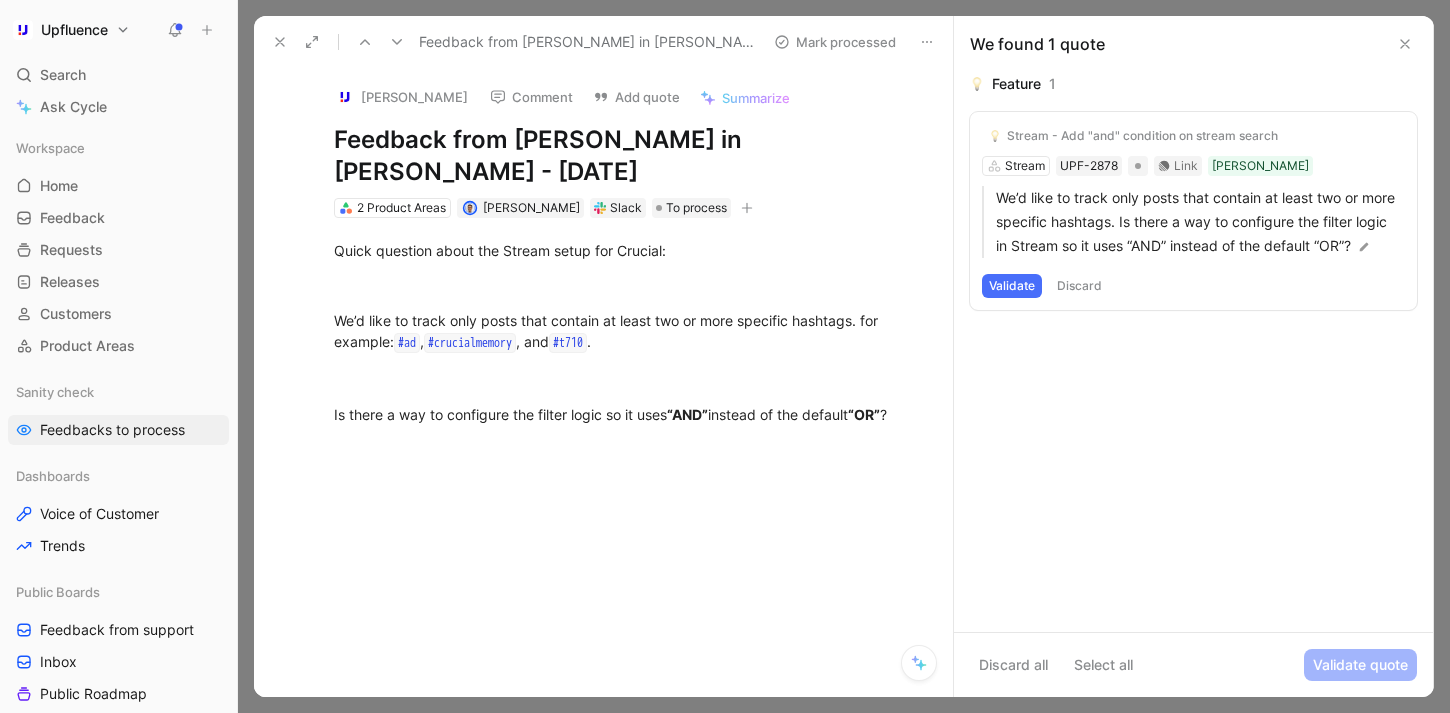 click on "Validate" at bounding box center (1012, 286) 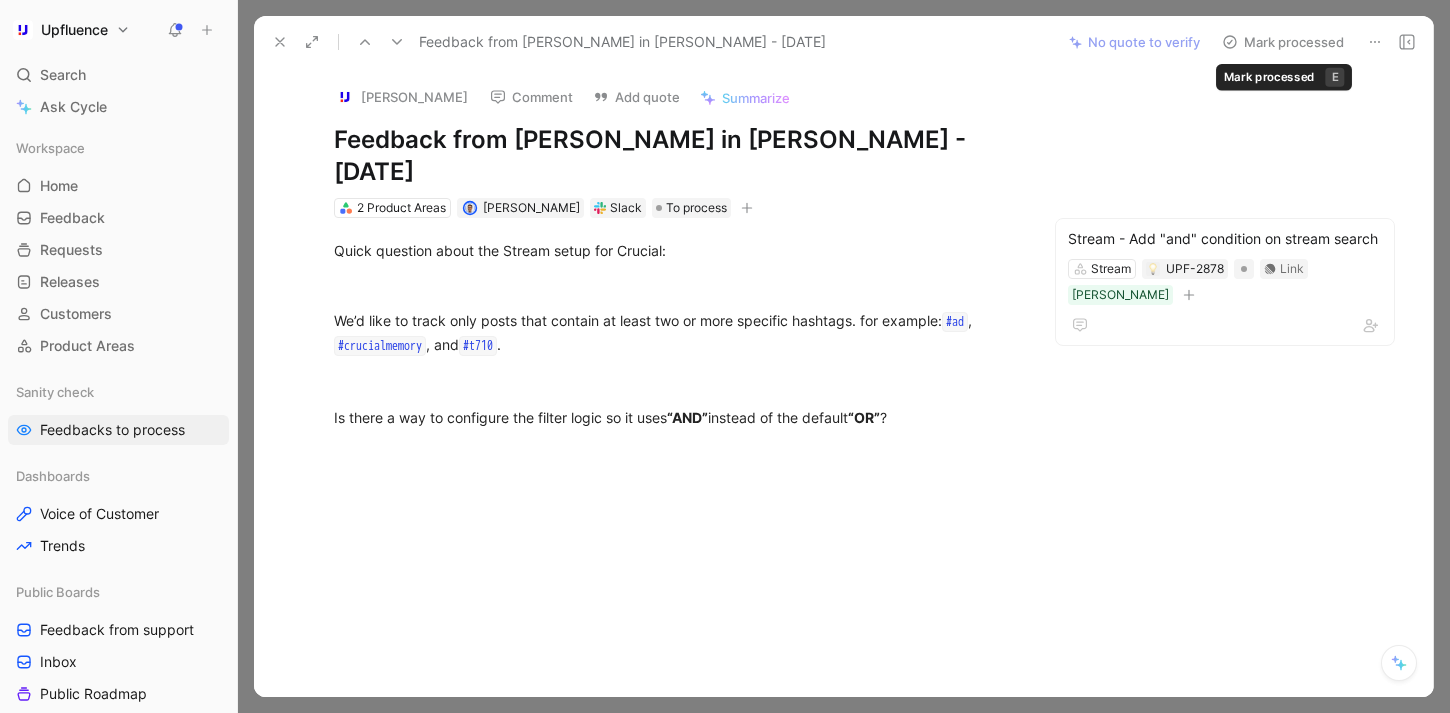 click on "Mark processed" at bounding box center (1283, 42) 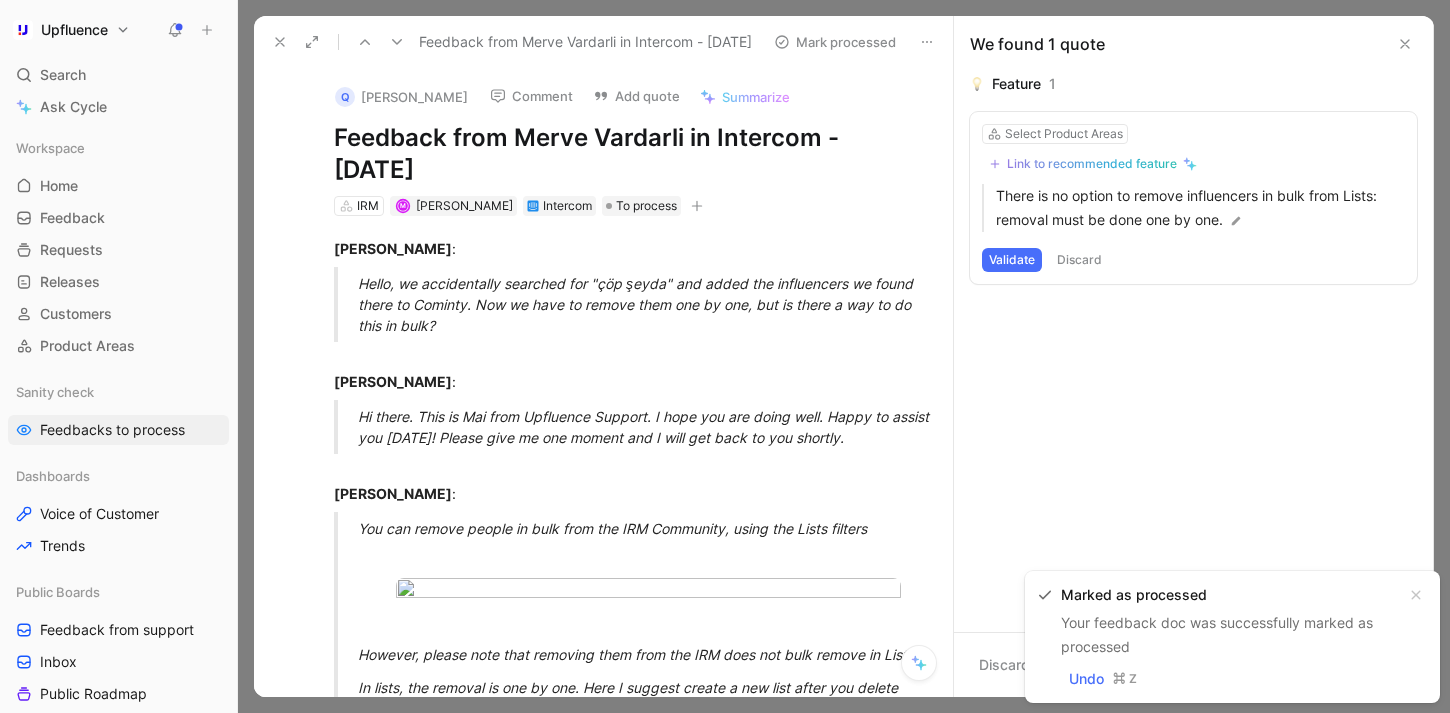click 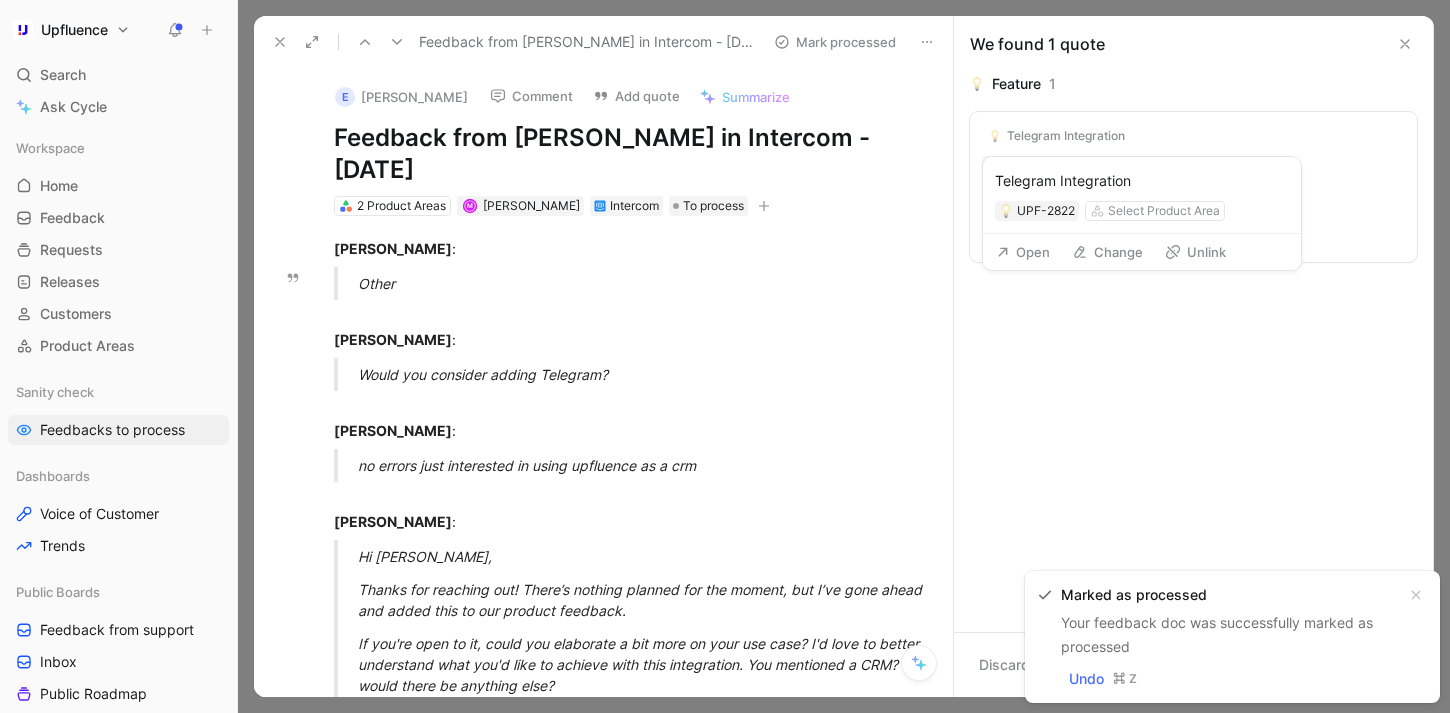 click on "Open Change Unlink" at bounding box center (1142, 252) 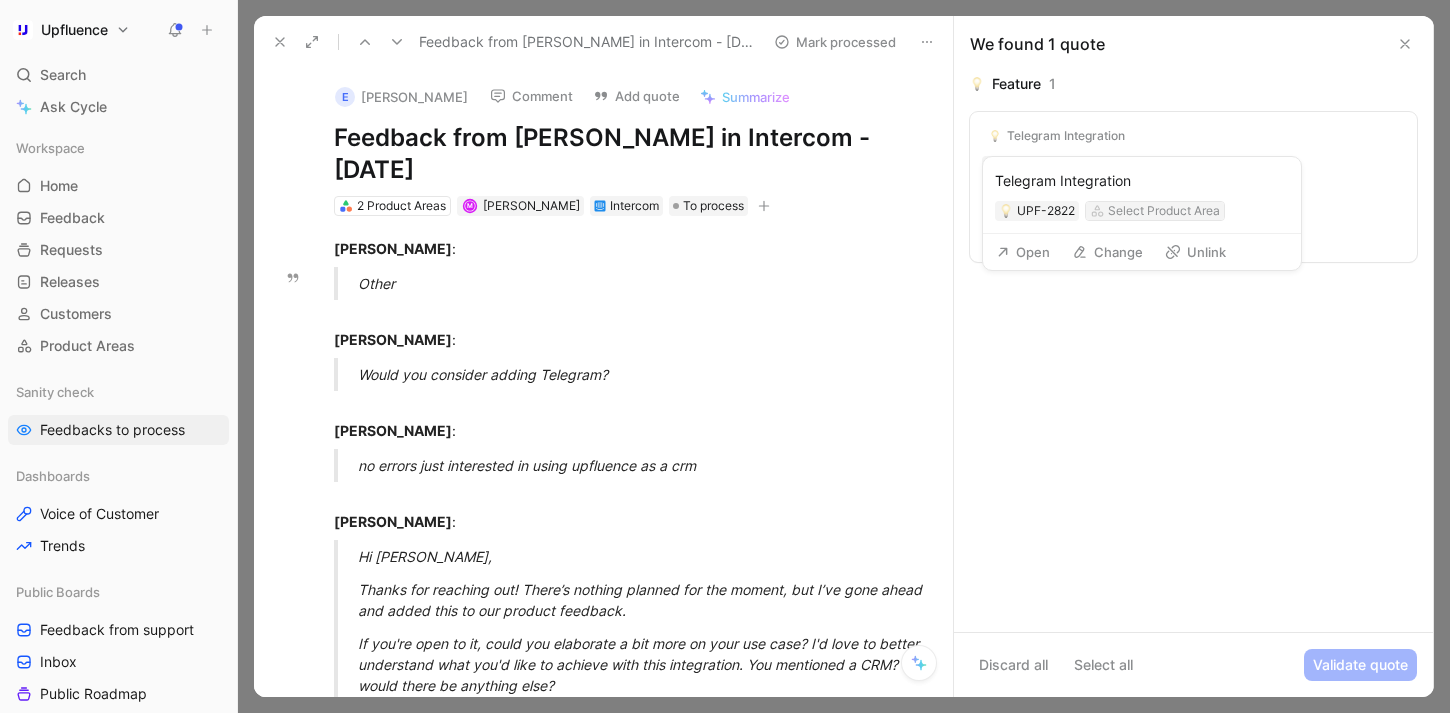 click on "Select Product Area" at bounding box center [1164, 211] 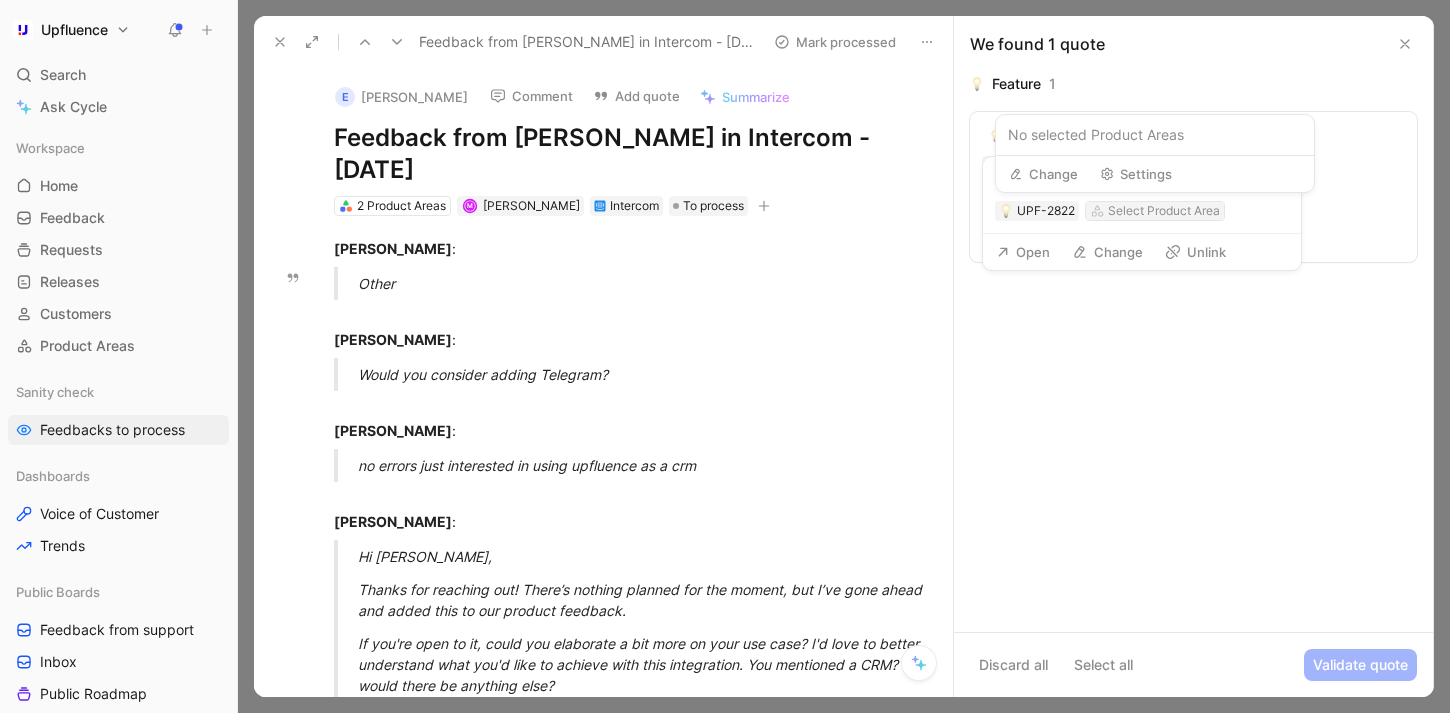 click on "Select Product Area" at bounding box center (1164, 211) 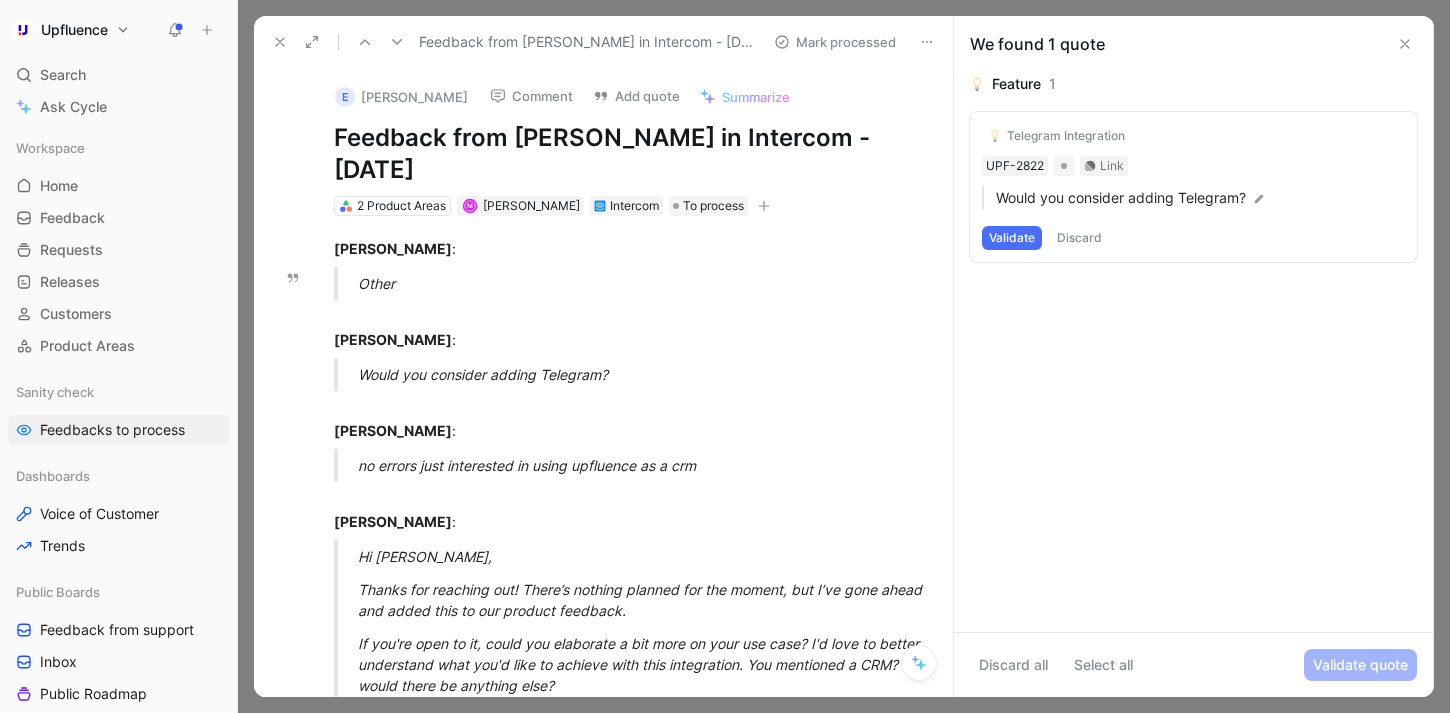 click on "Telegram Integration UPF-2822 Link Would you consider adding Telegram? Validate Discard" at bounding box center [1193, 187] 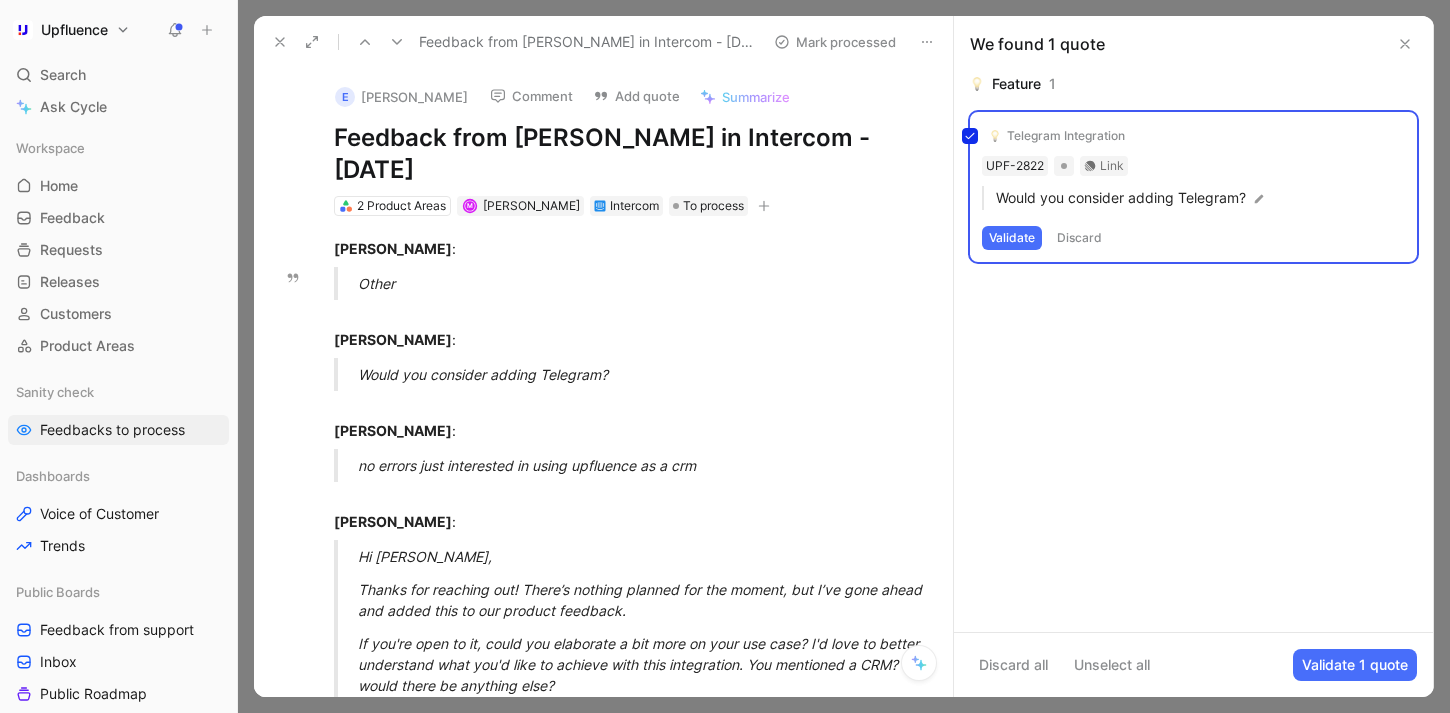 click on "Telegram Integration UPF-2822 Link Would you consider adding Telegram? Validate Discard" at bounding box center (1193, 187) 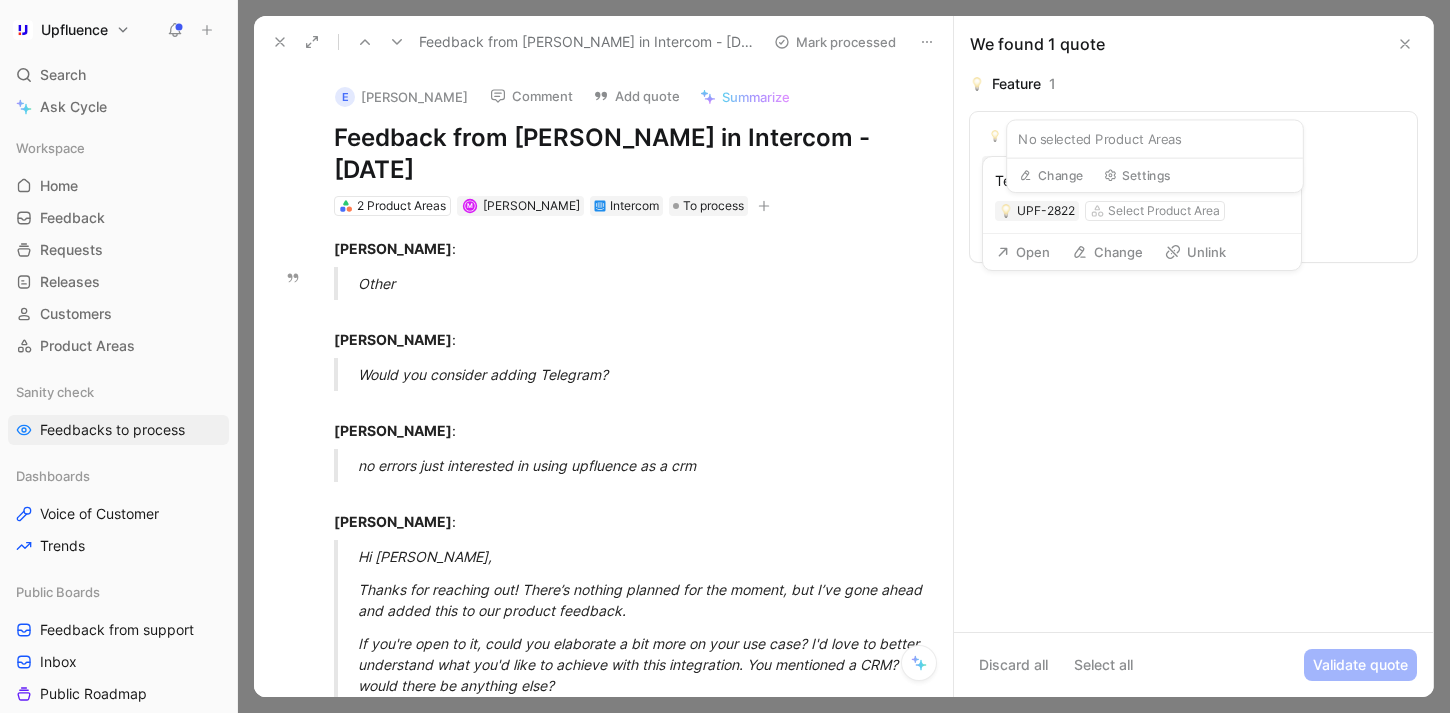 click on "Change" at bounding box center (1107, 252) 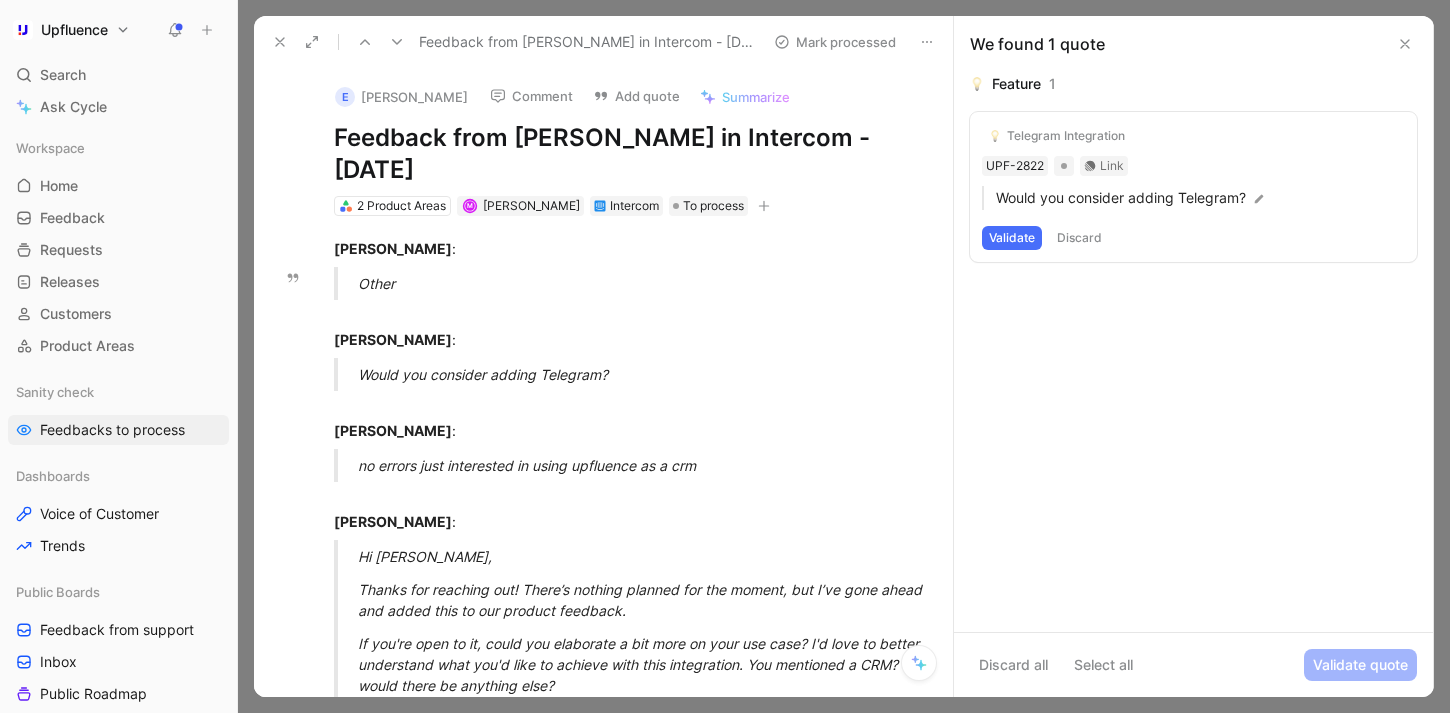 click on "Validate" at bounding box center (1012, 238) 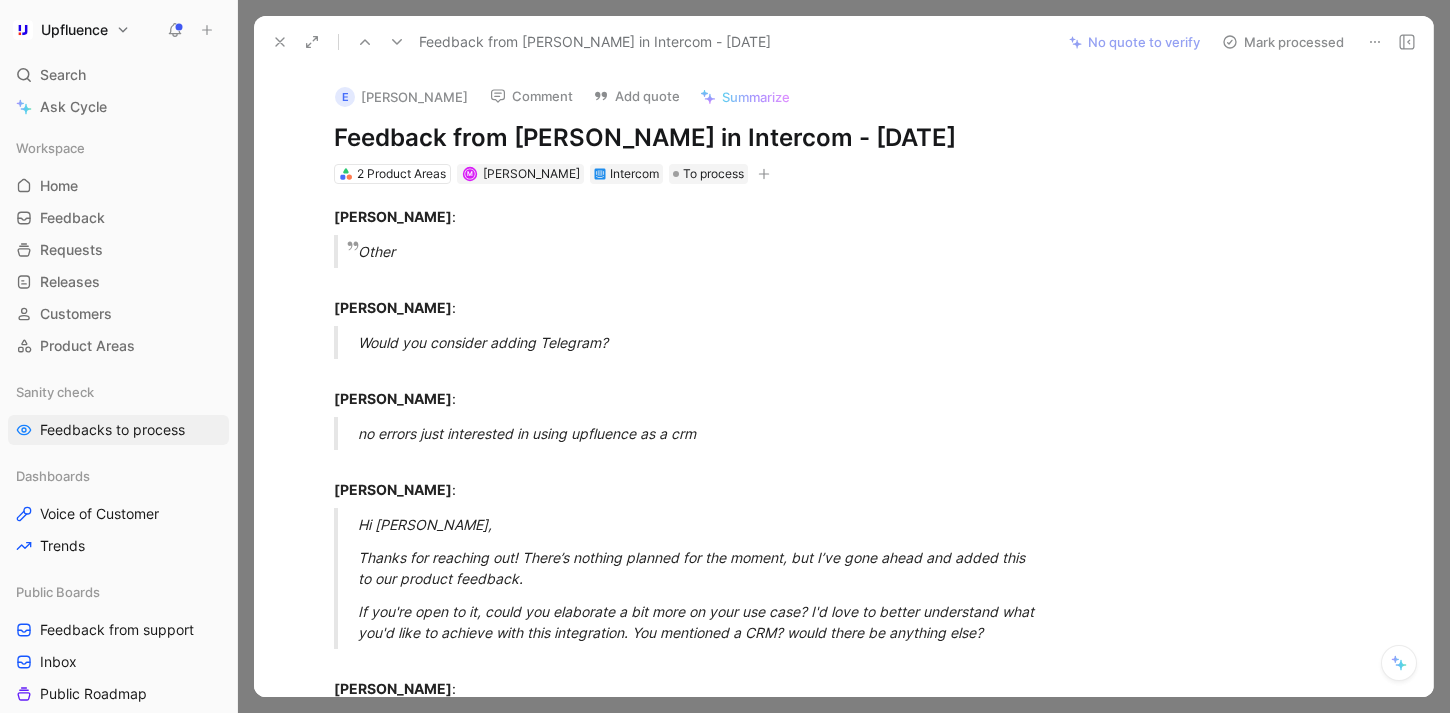 click on "Mark processed" at bounding box center [1283, 42] 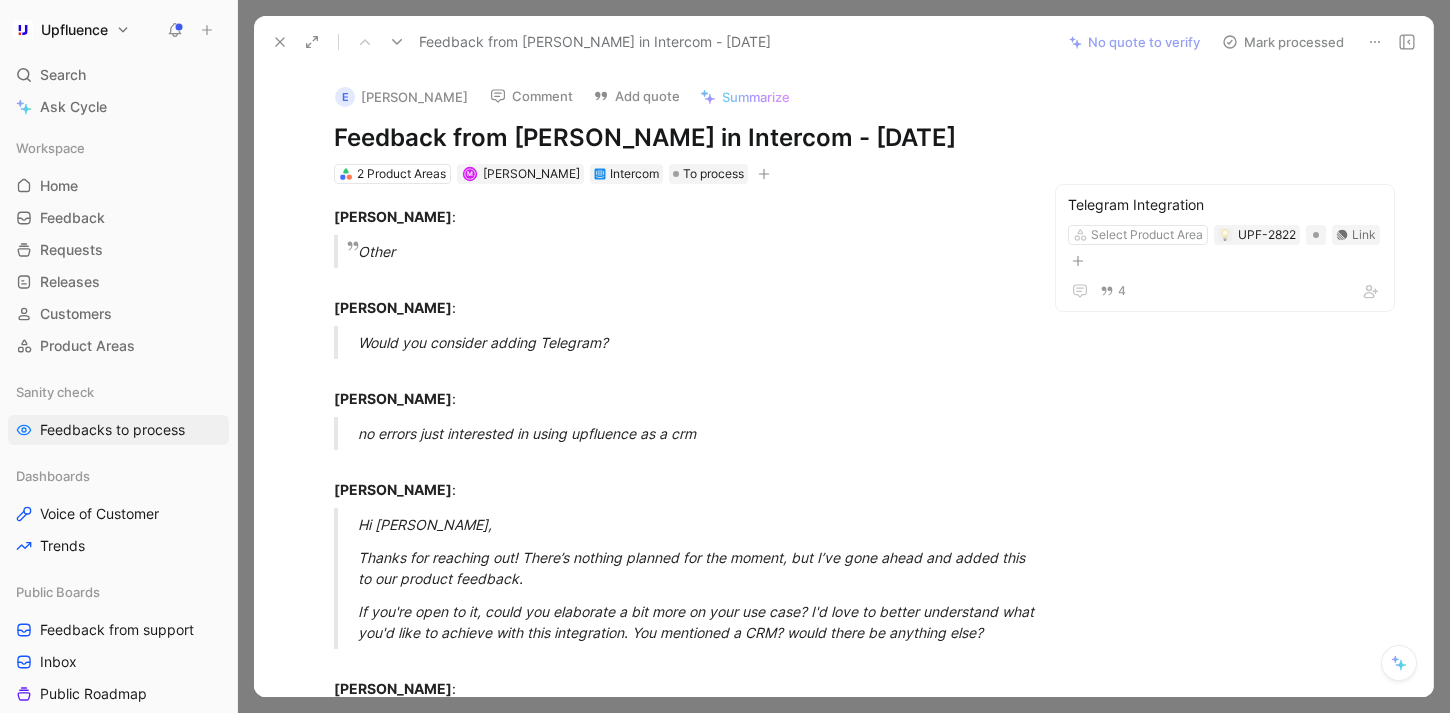 scroll, scrollTop: 1794, scrollLeft: 0, axis: vertical 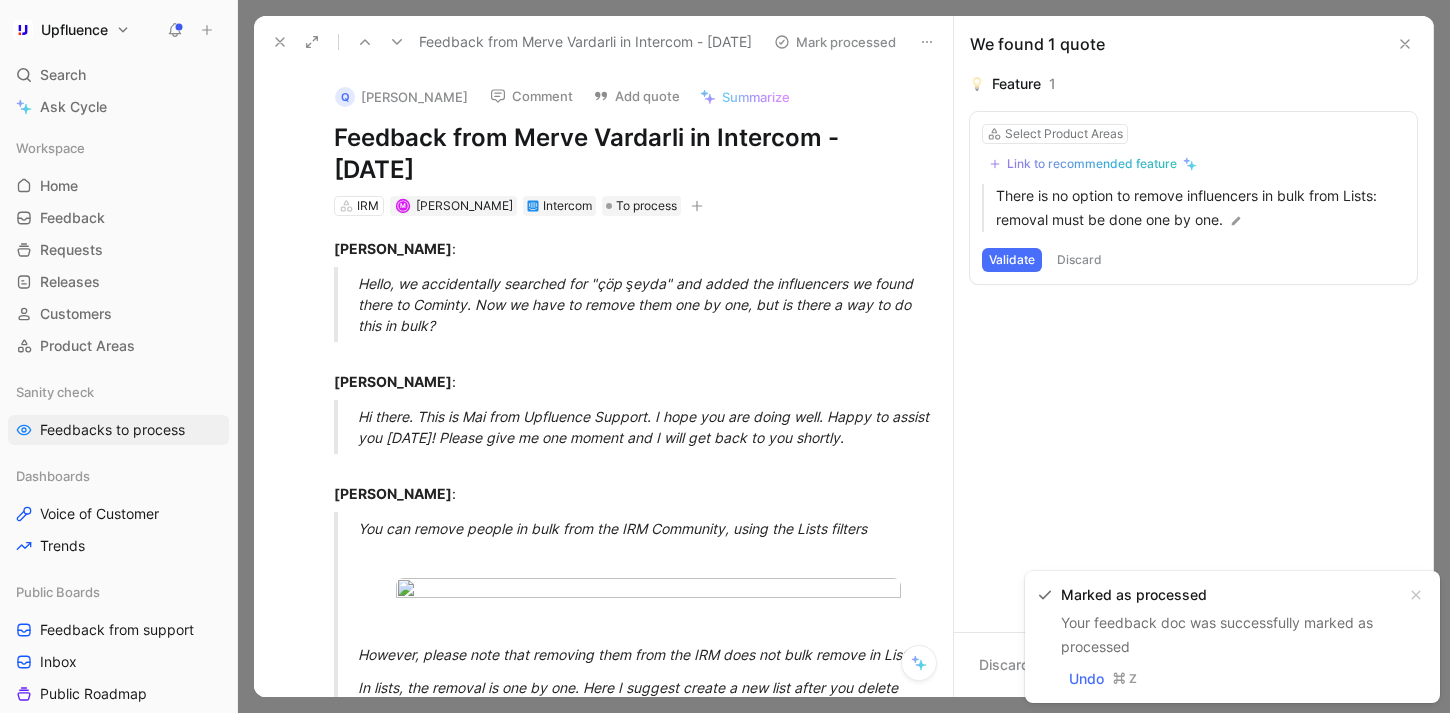 click at bounding box center [365, 42] 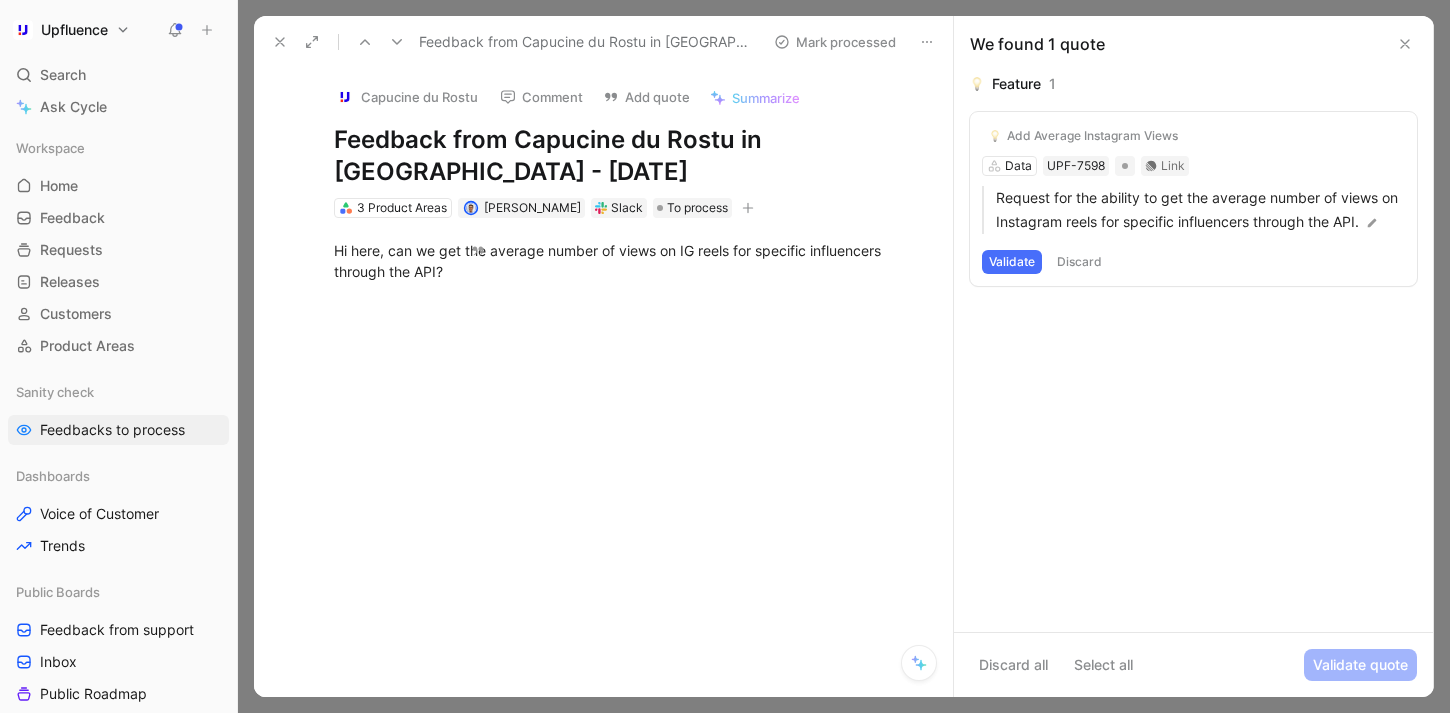 click on "Validate" at bounding box center (1012, 262) 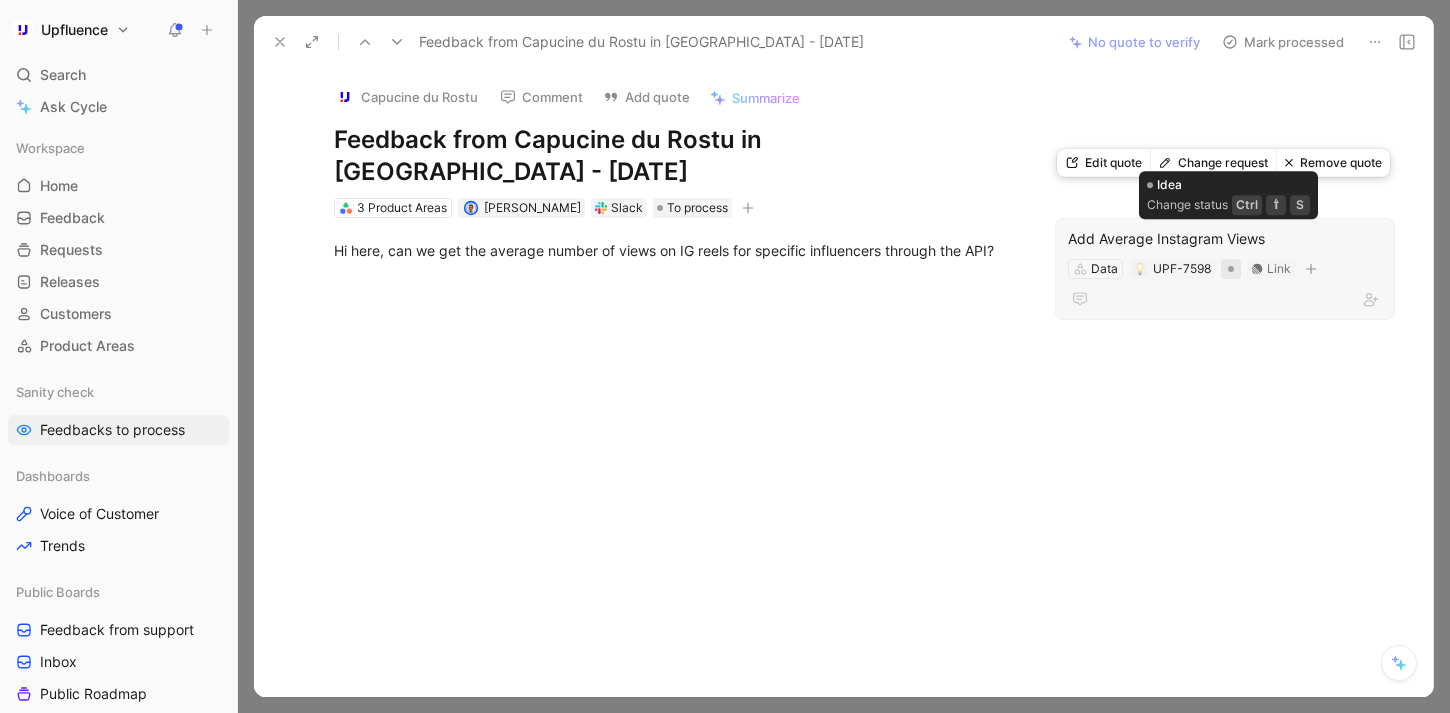 click at bounding box center (1231, 269) 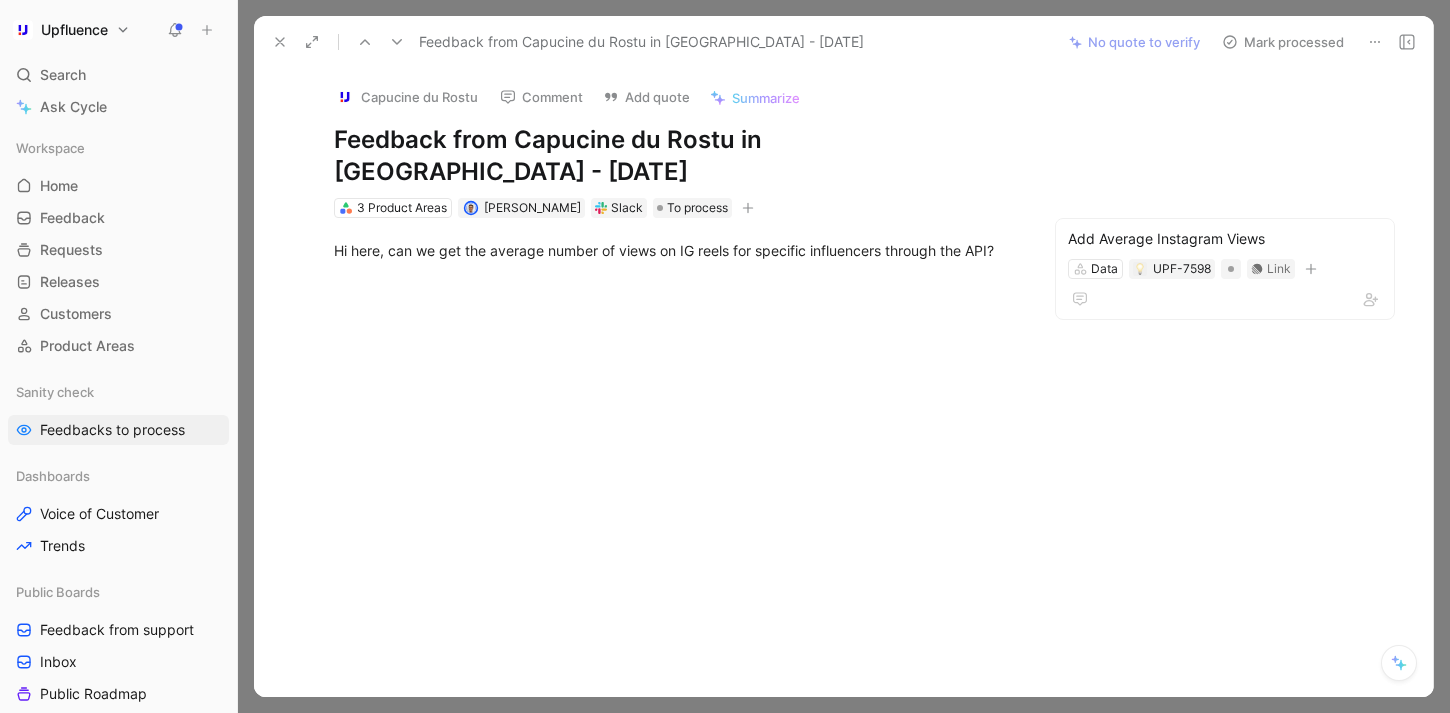 click on "Mark processed" at bounding box center [1283, 42] 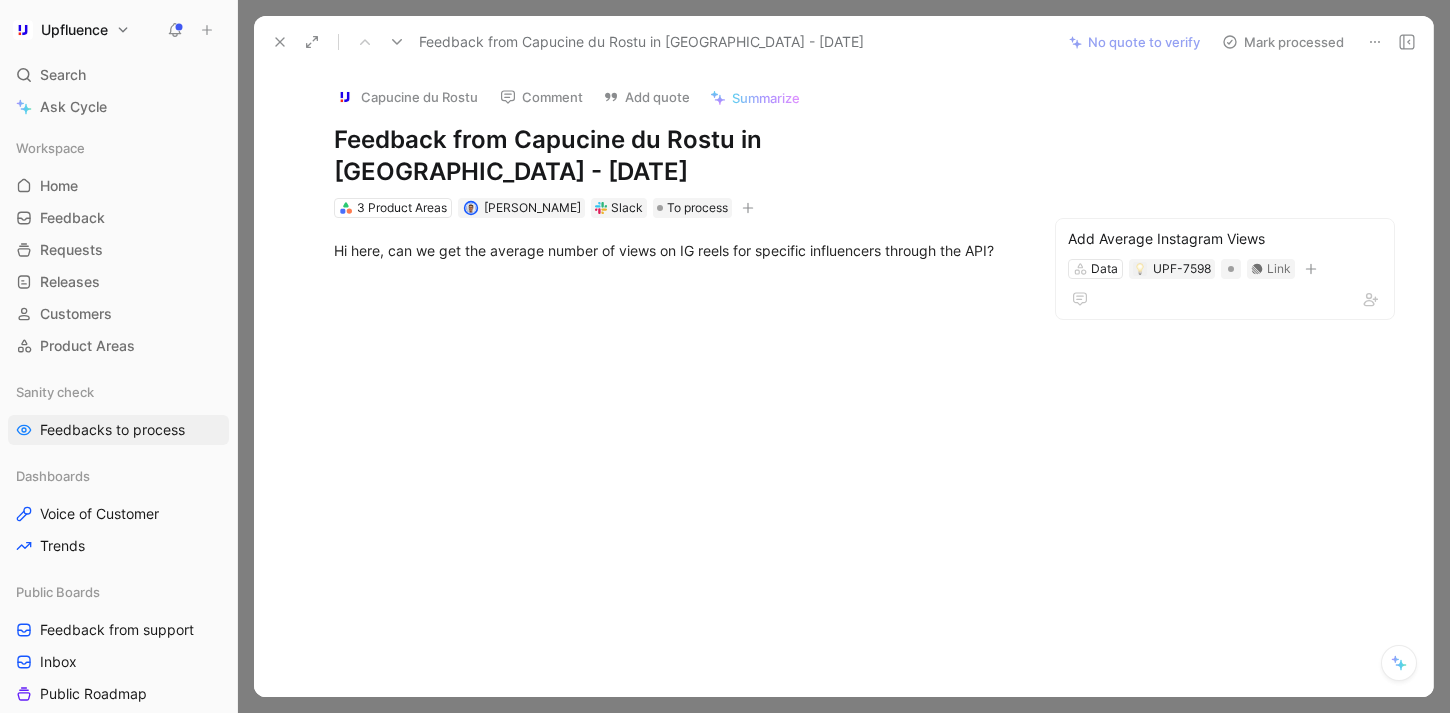 scroll, scrollTop: 1742, scrollLeft: 0, axis: vertical 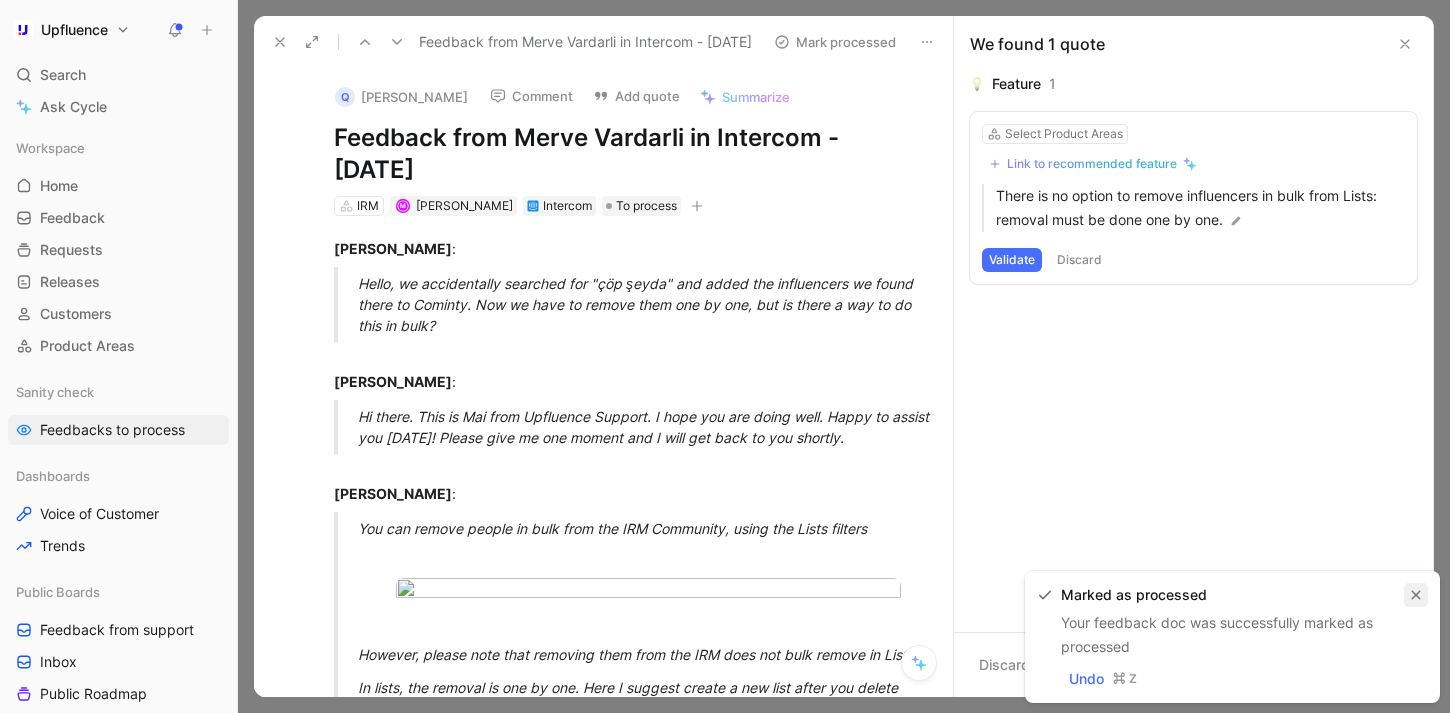 click 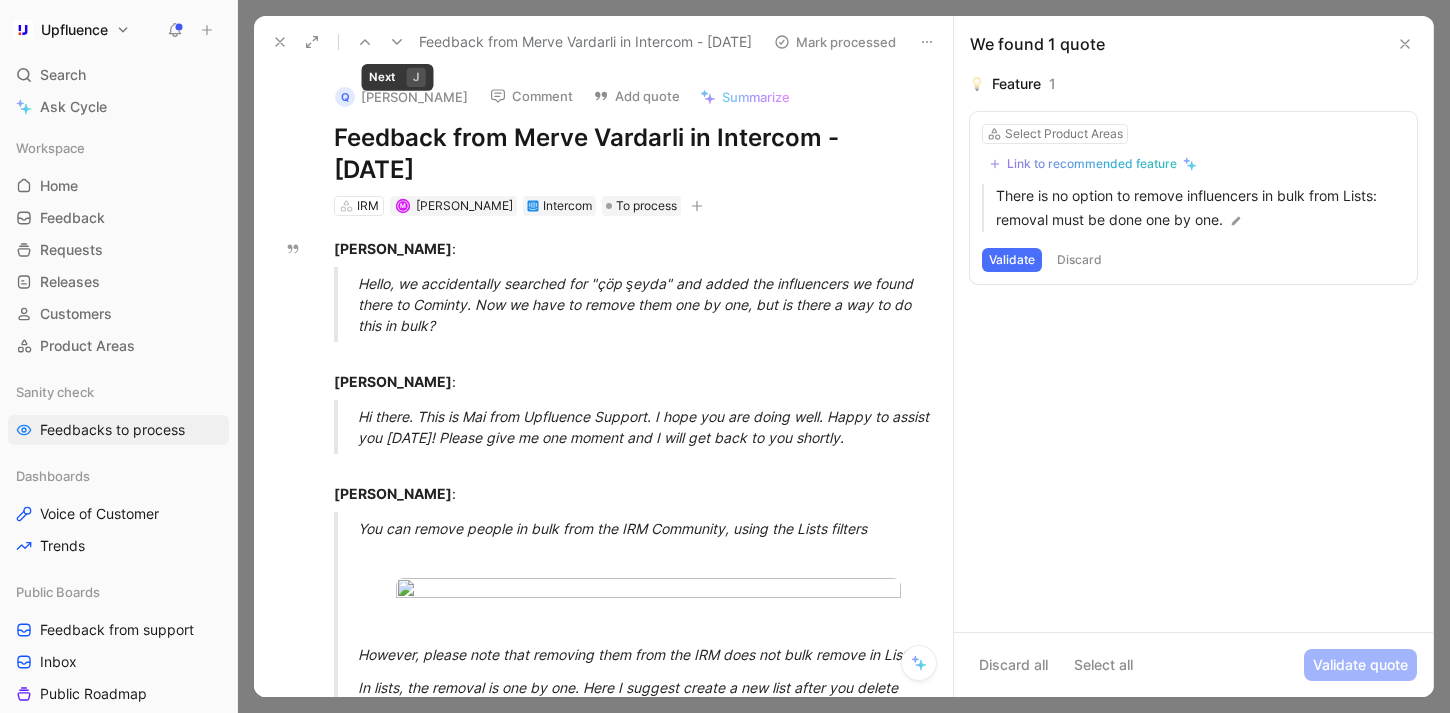click at bounding box center [365, 42] 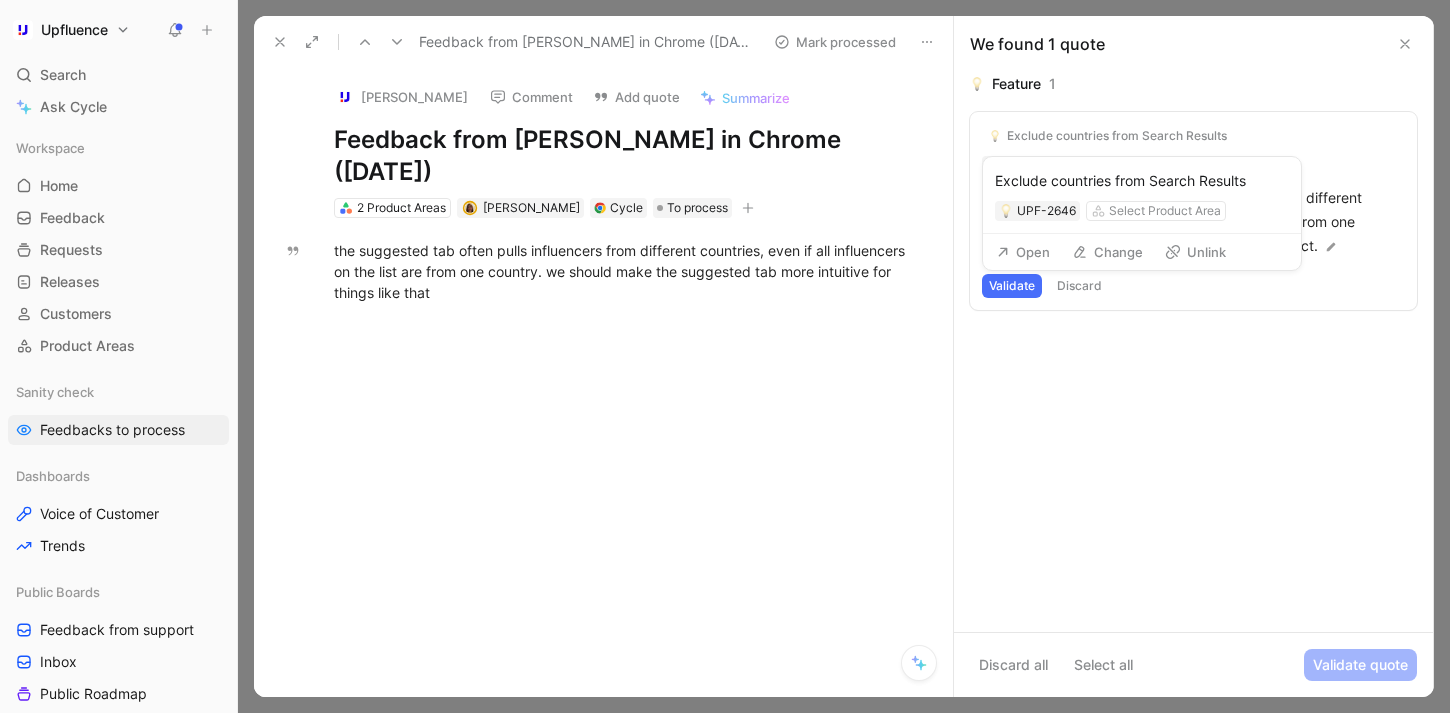 click on "Unlink" at bounding box center [1195, 252] 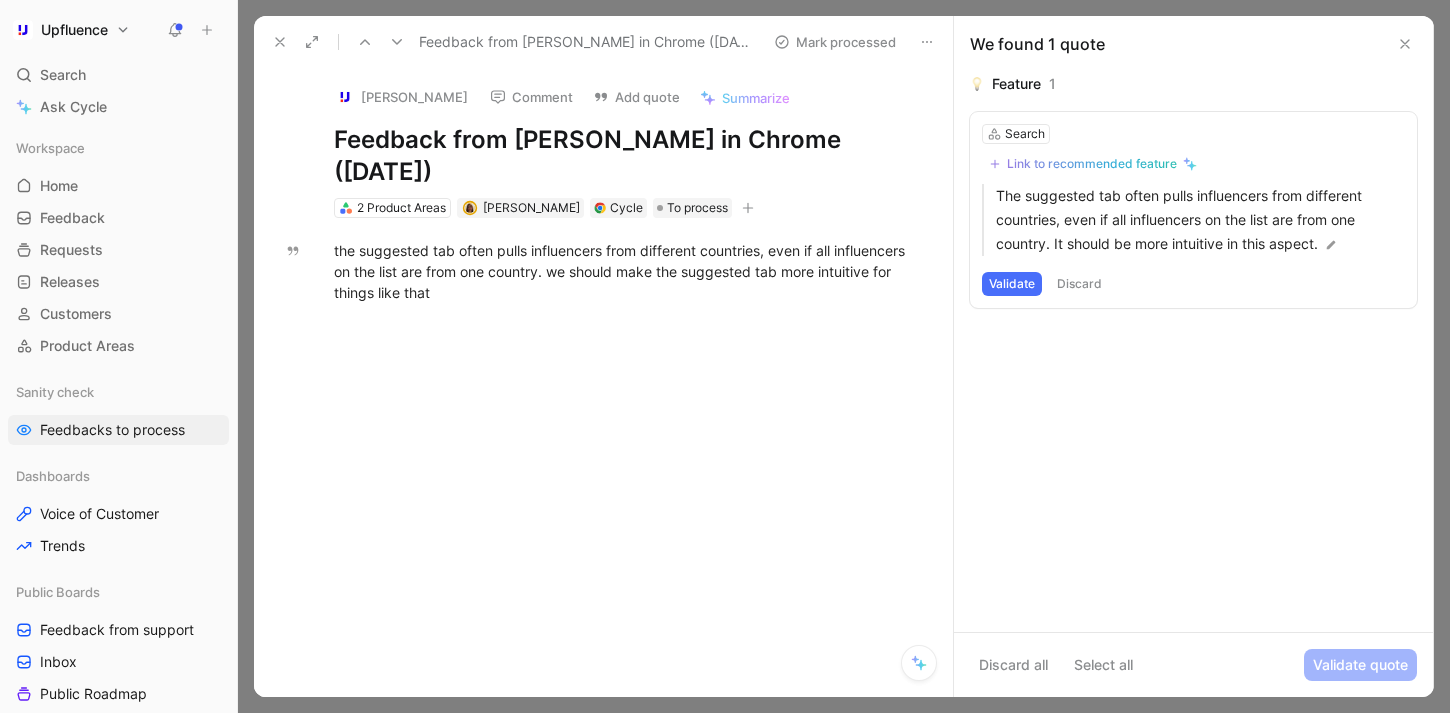 click on "Link to recommended feature" at bounding box center (1093, 164) 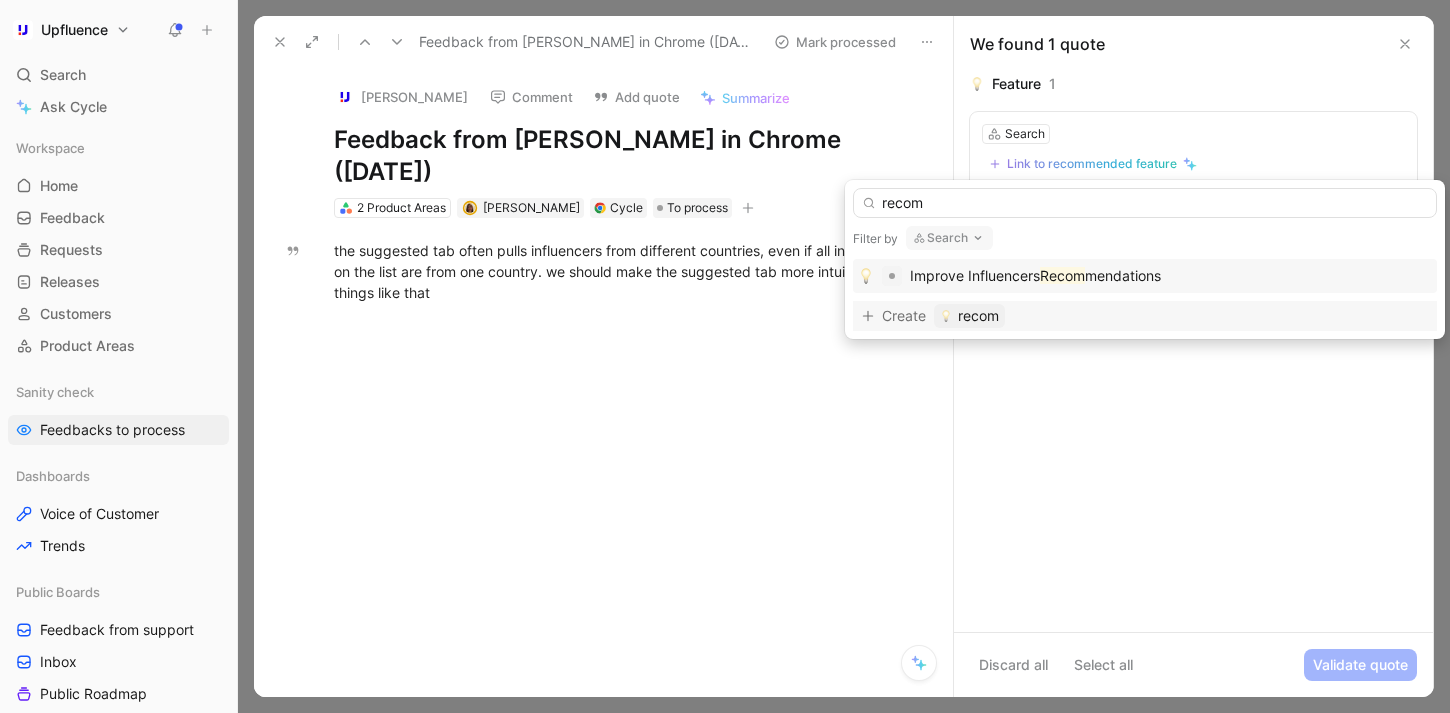 type on "recom" 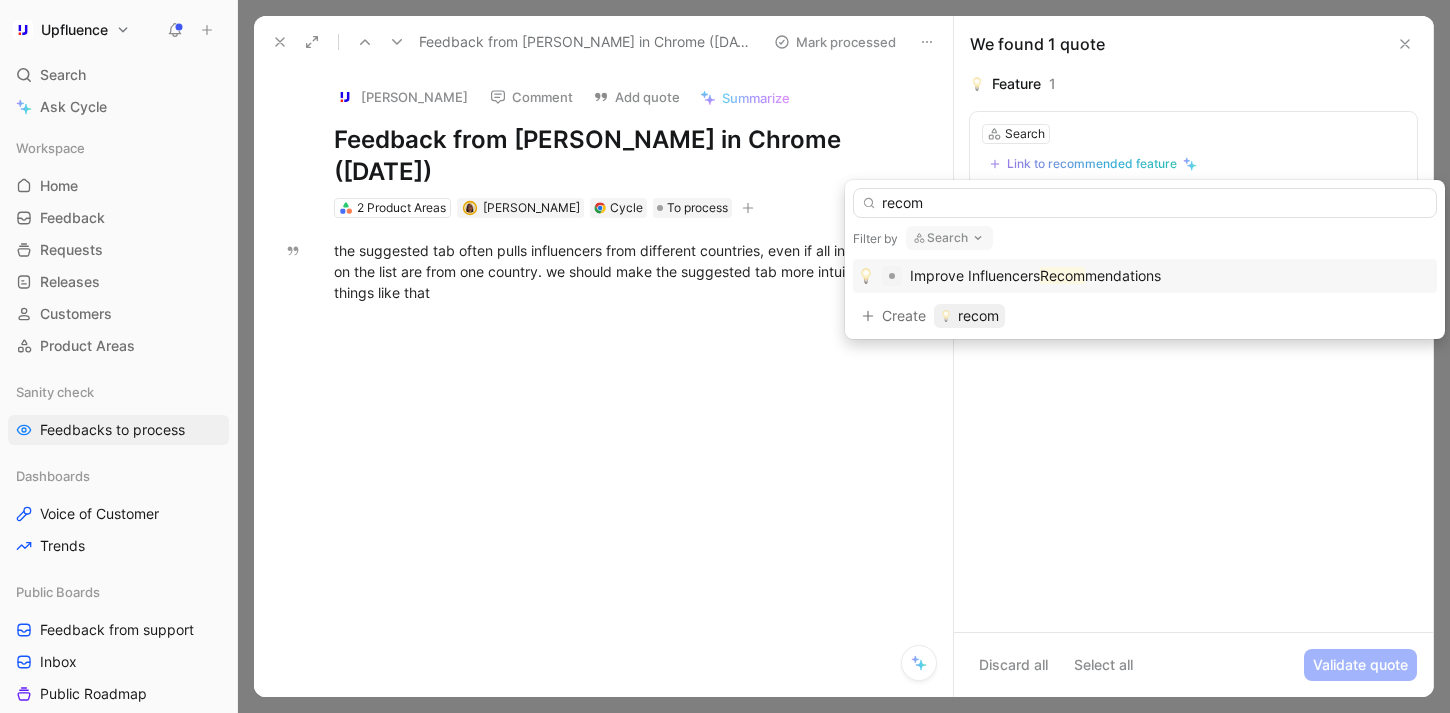 click on "mendations" at bounding box center (1123, 275) 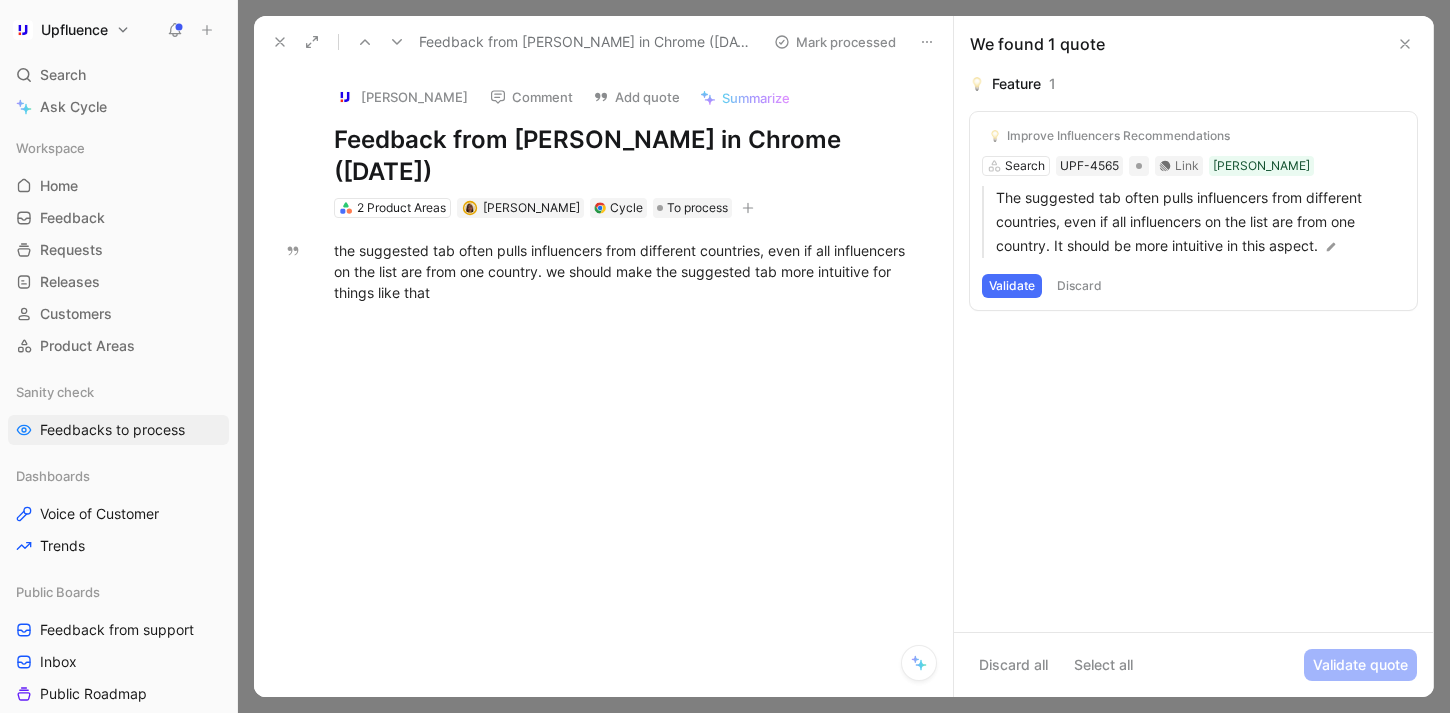 click on "Validate" at bounding box center [1012, 286] 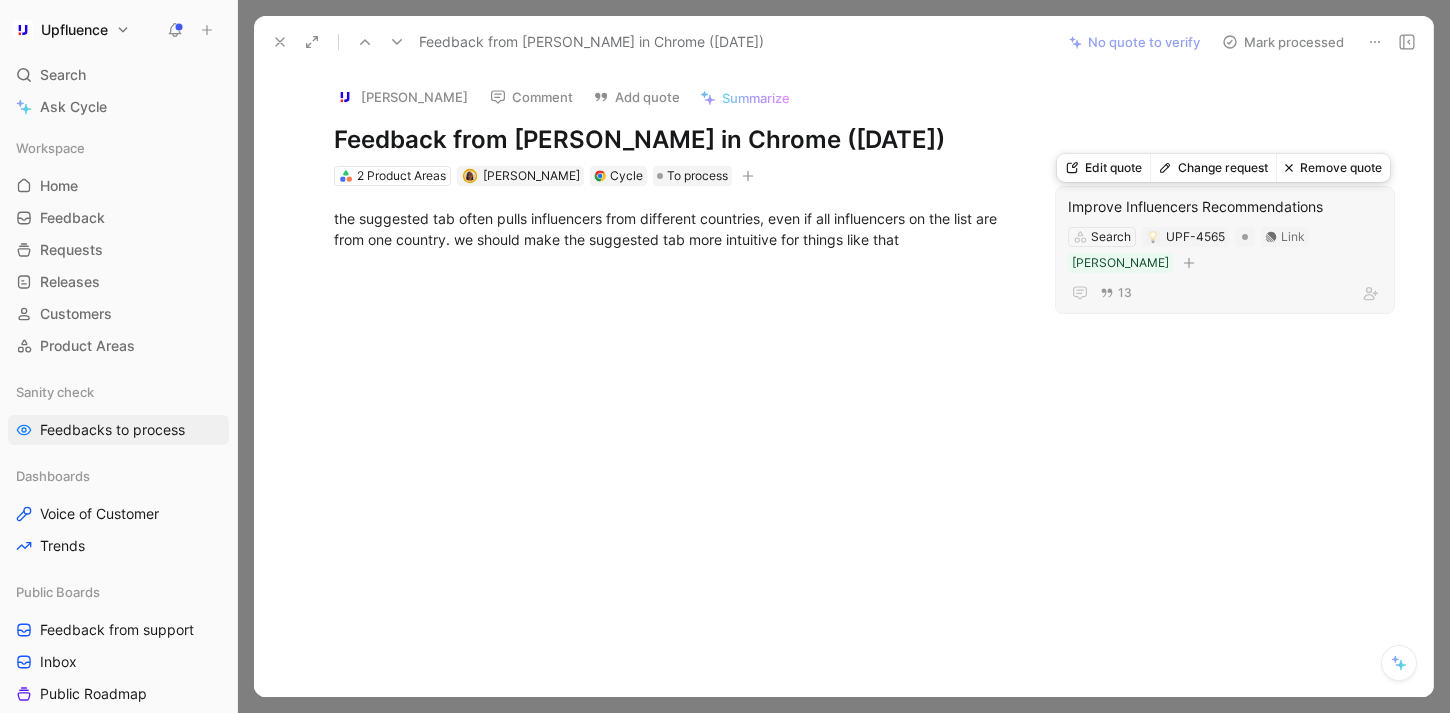 click on "Improve Influencers Recommendations" at bounding box center [1225, 207] 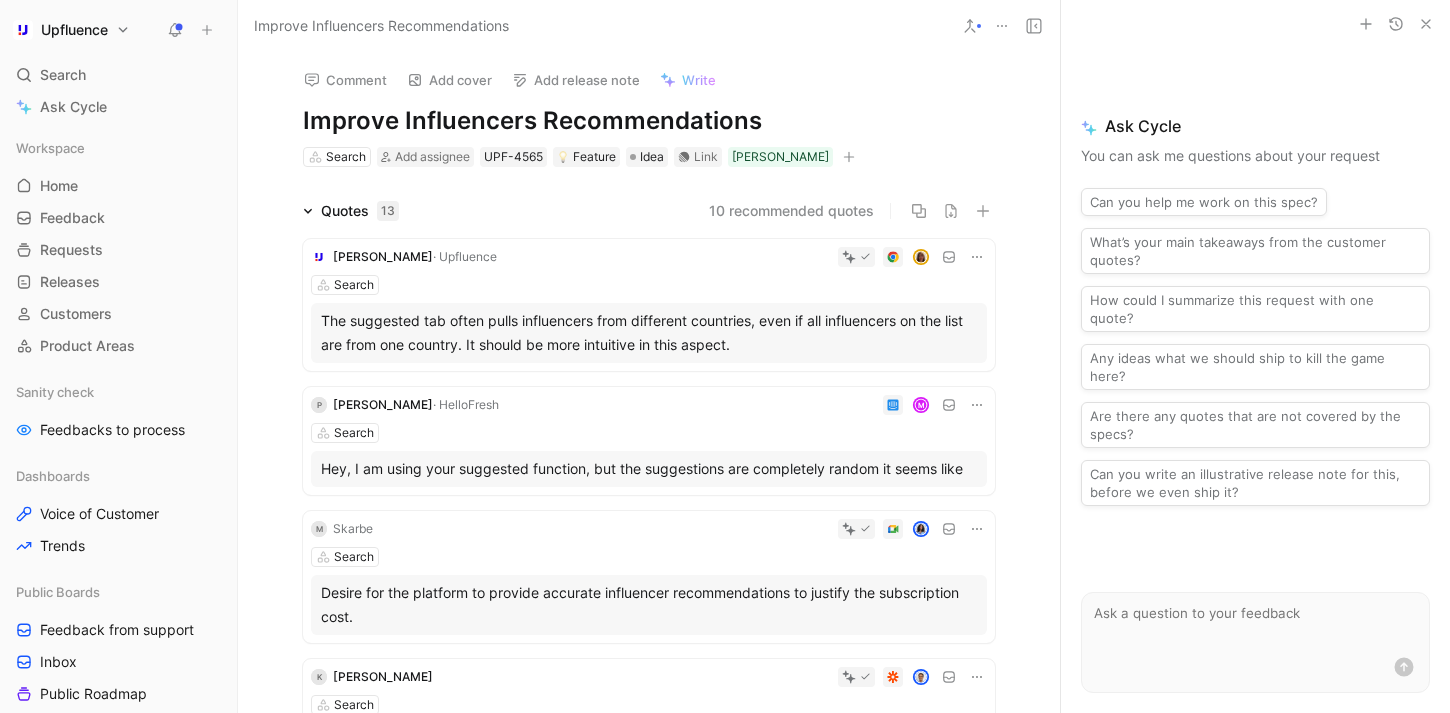 click 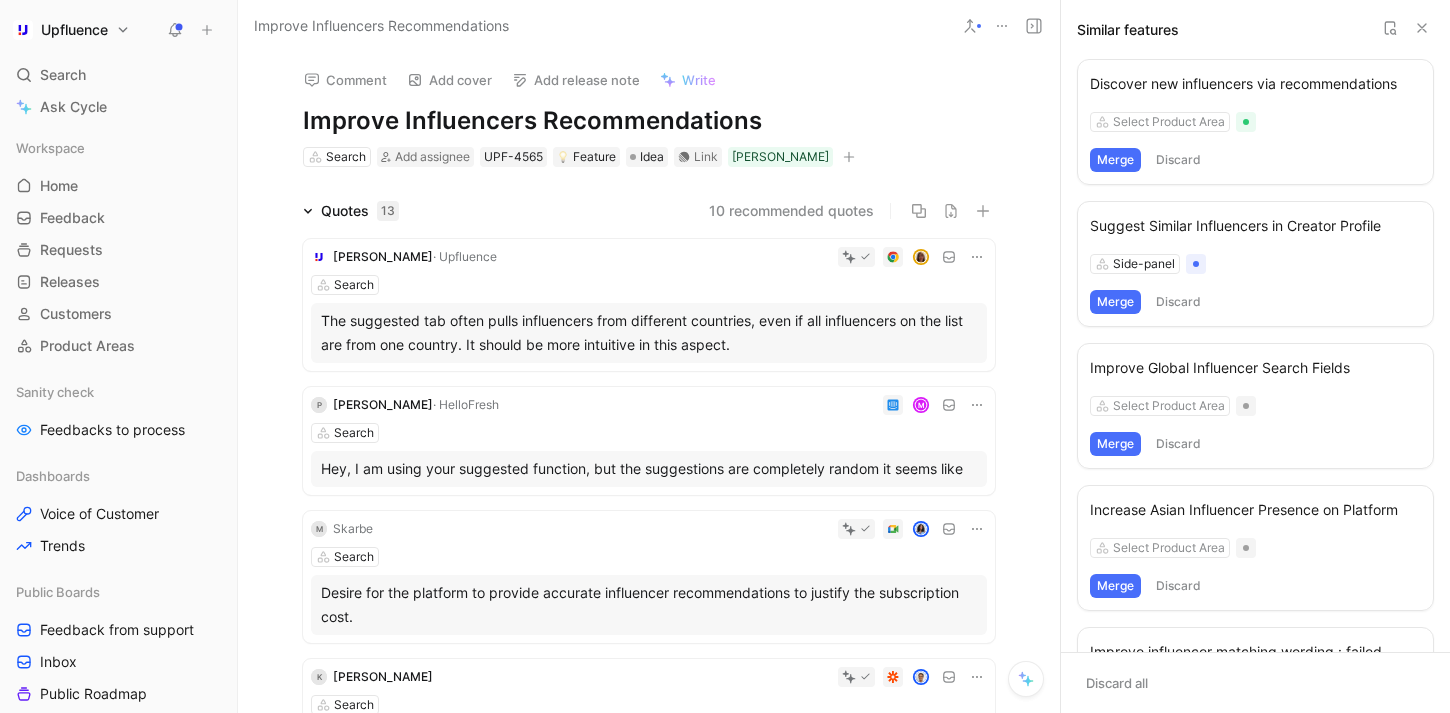 click on "Merge" at bounding box center [1115, 160] 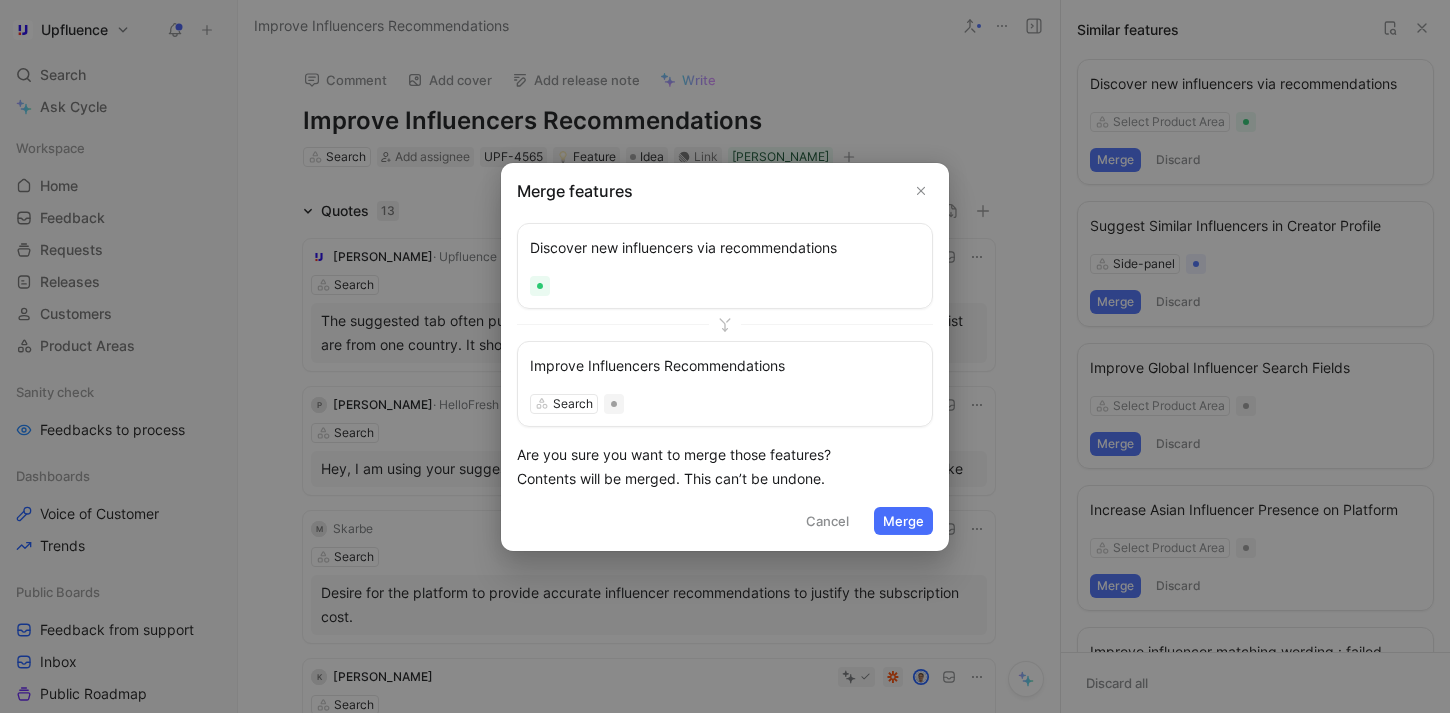 click on "Merge" at bounding box center (903, 521) 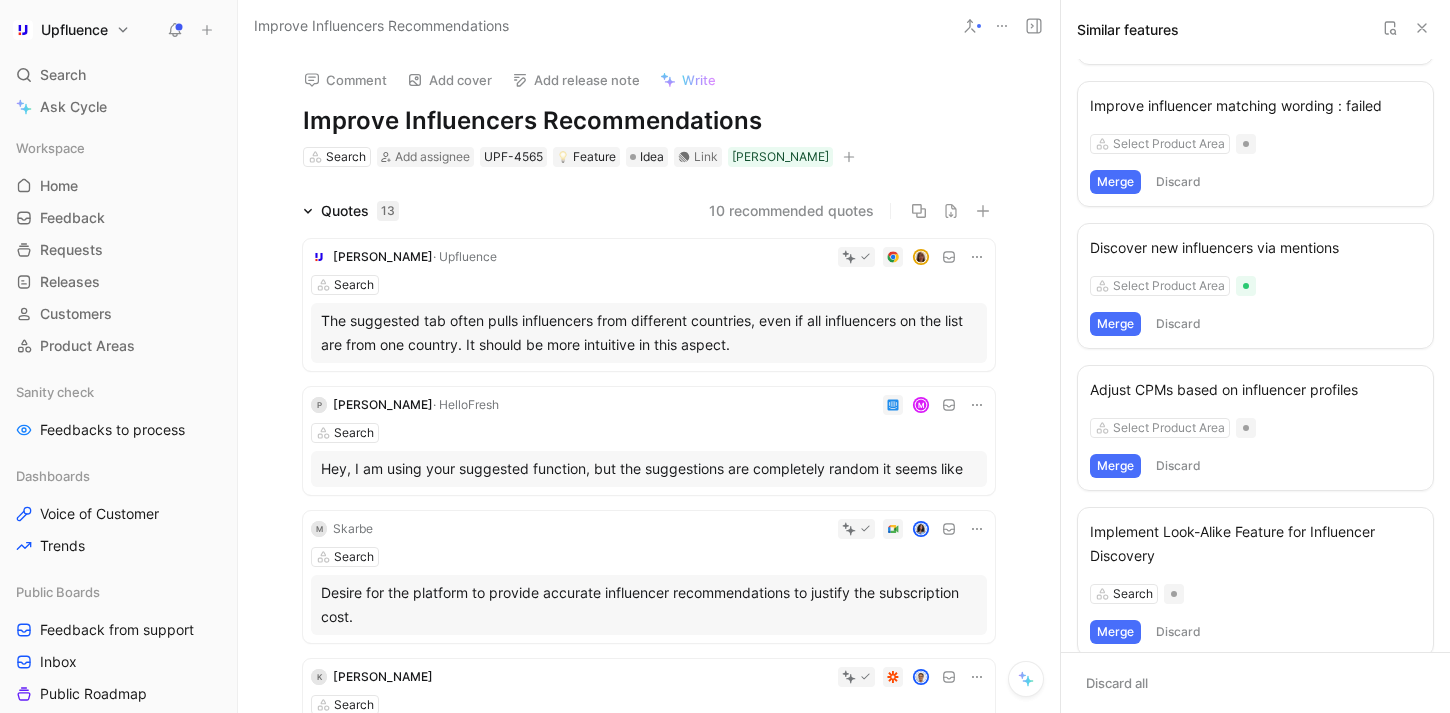 scroll, scrollTop: 624, scrollLeft: 0, axis: vertical 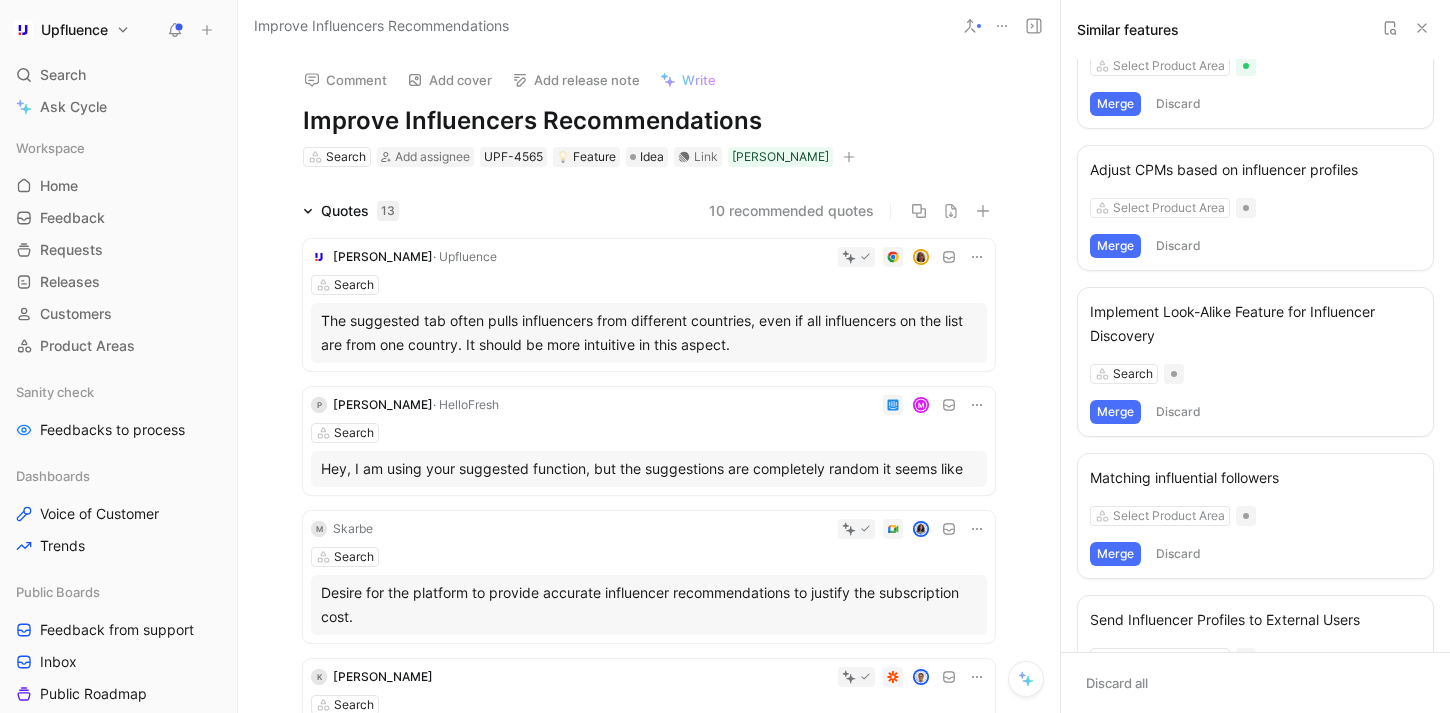 click on "10 recommended quotes" at bounding box center [791, 211] 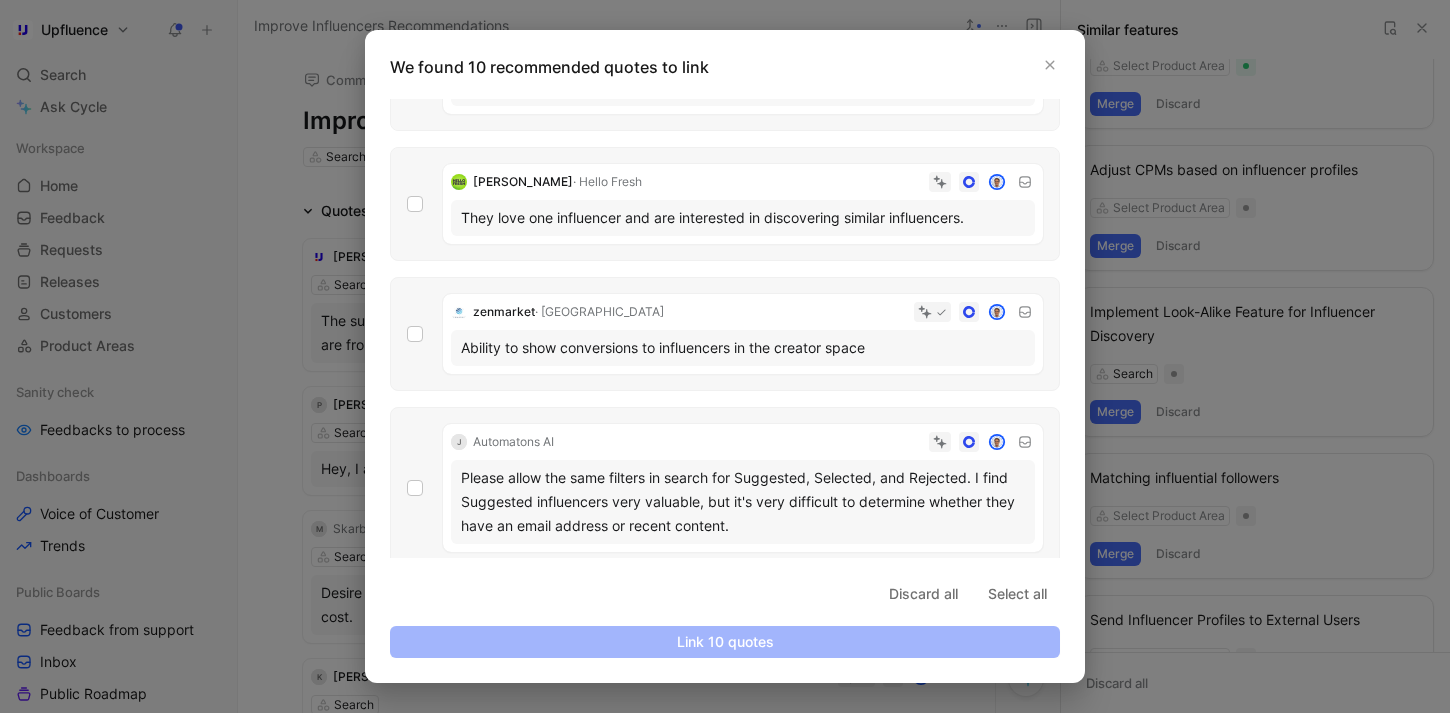scroll, scrollTop: 129, scrollLeft: 0, axis: vertical 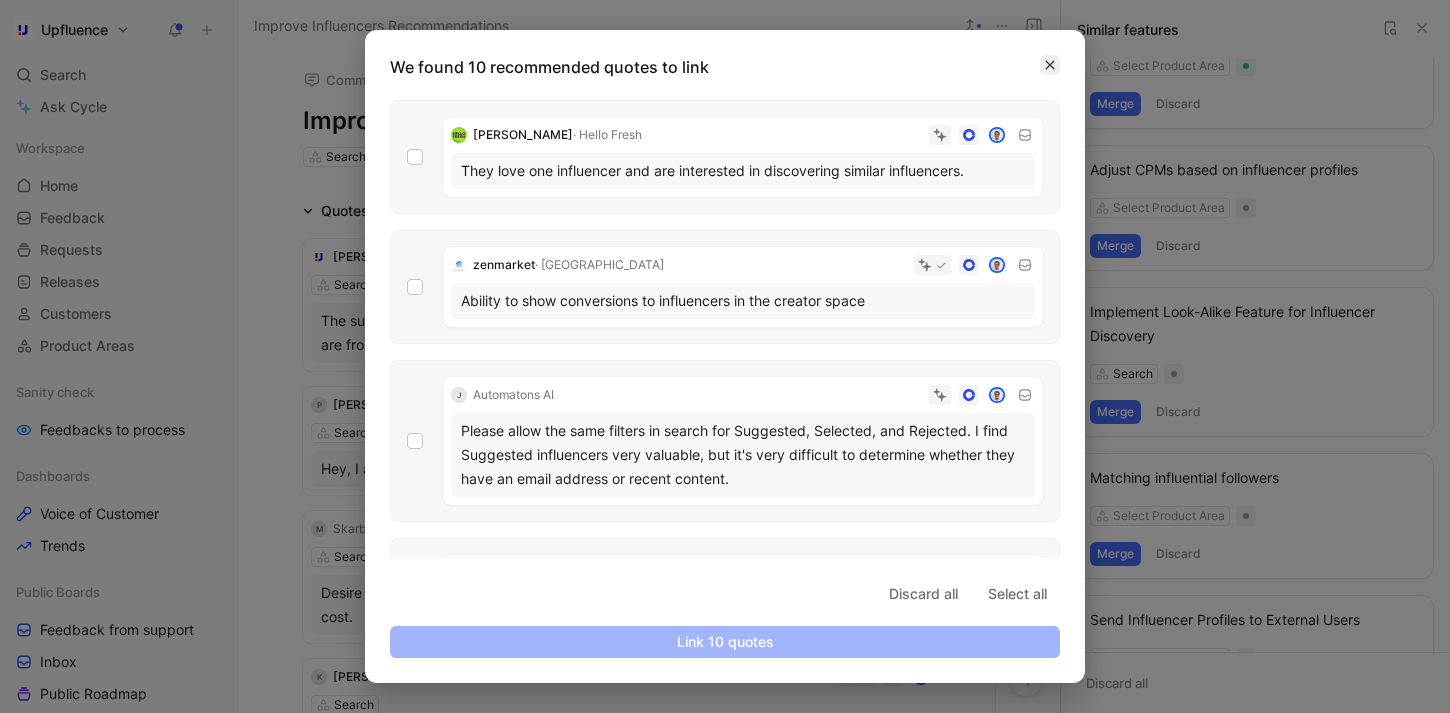 click 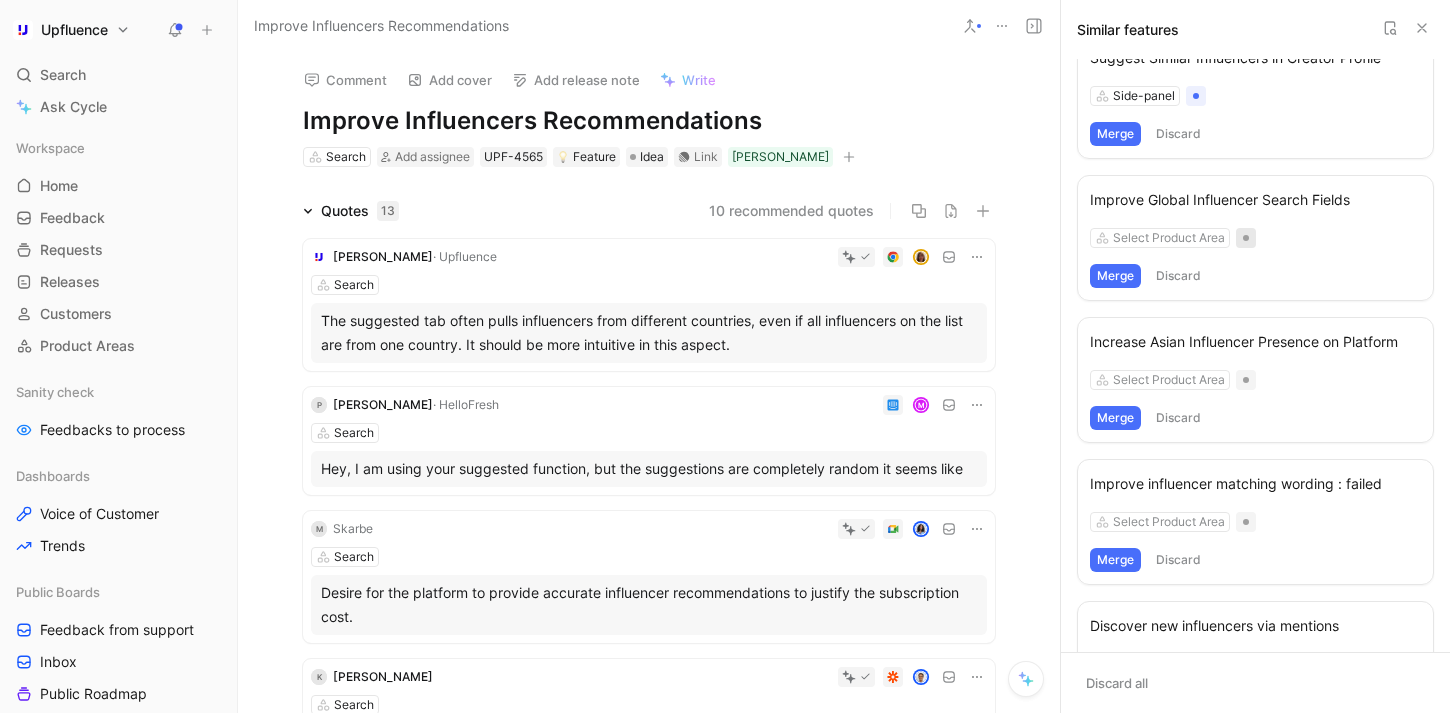 scroll, scrollTop: 0, scrollLeft: 0, axis: both 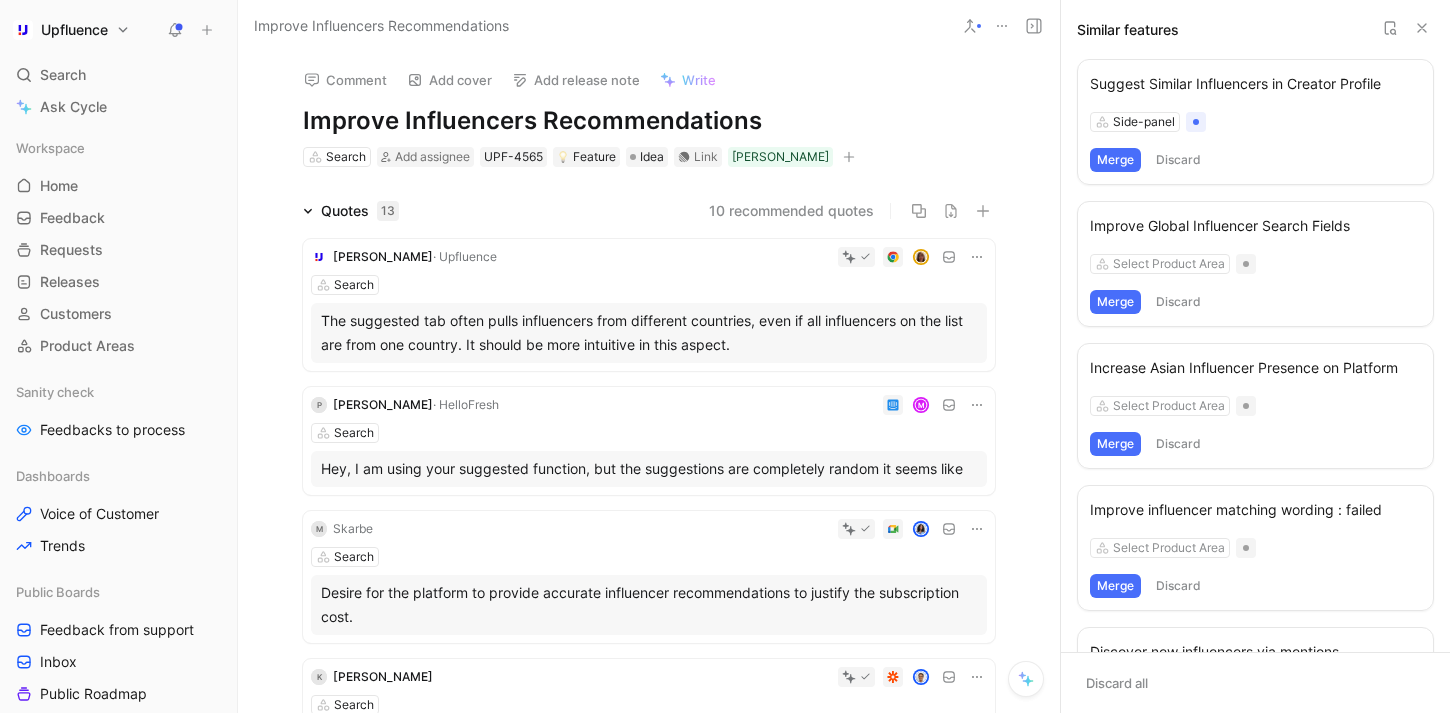 click on "Side-panel" at bounding box center (1255, 122) 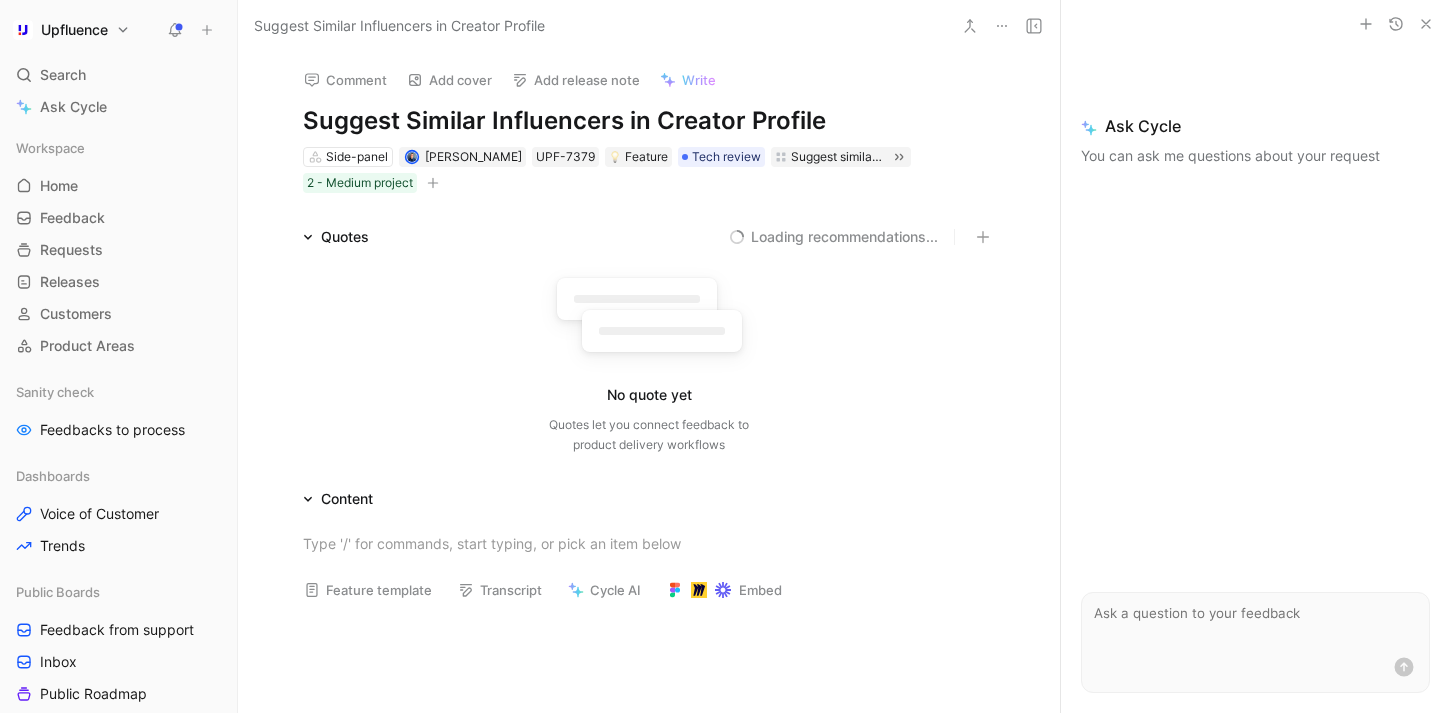 click on "Ask Cycle You can ask me questions about your request Can you help me work on this spec? What’s your main takeaways from the customer quotes? How could I summarize this request with one quote? Any ideas what we should ship to kill the game here? Are there any quotes that are not covered by the specs? Can you write an illustrative release note for this, before we even ship it?" at bounding box center [1255, 310] 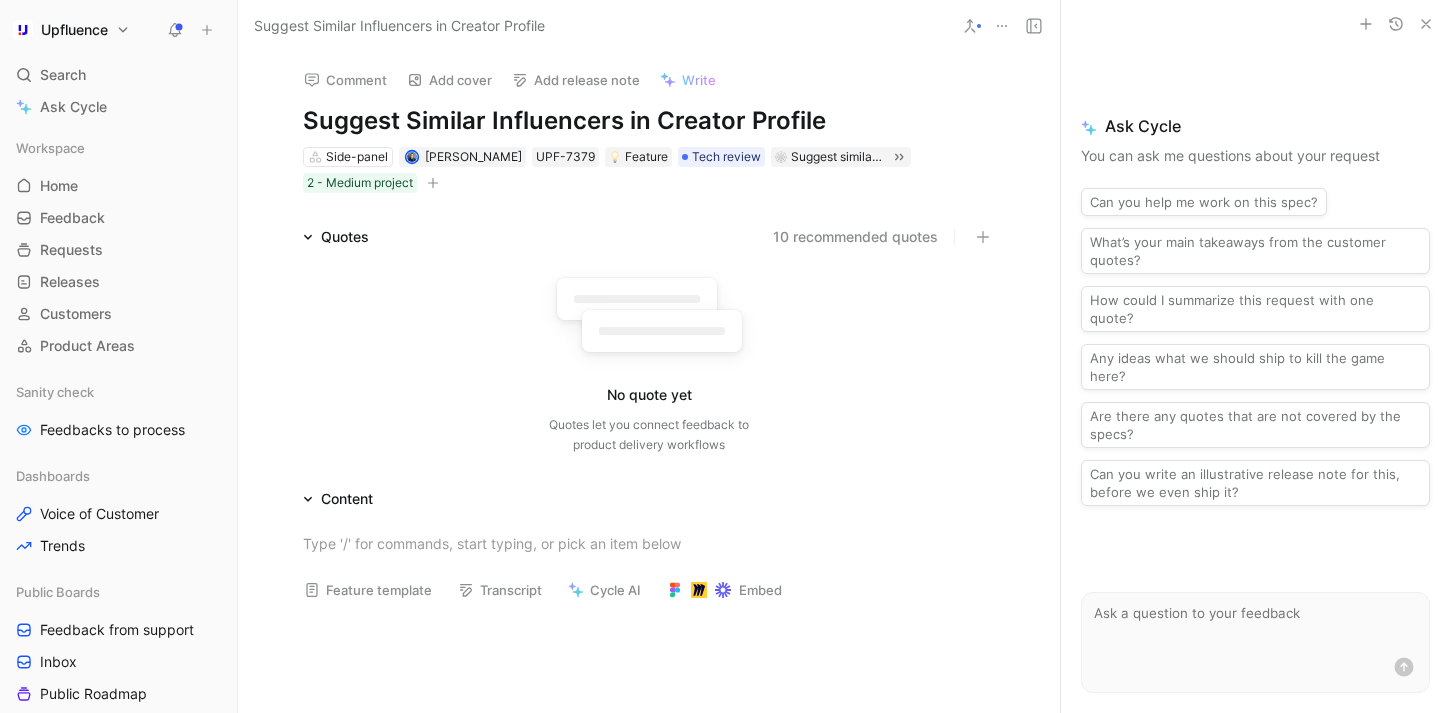 click on "10 recommended quotes" at bounding box center [855, 237] 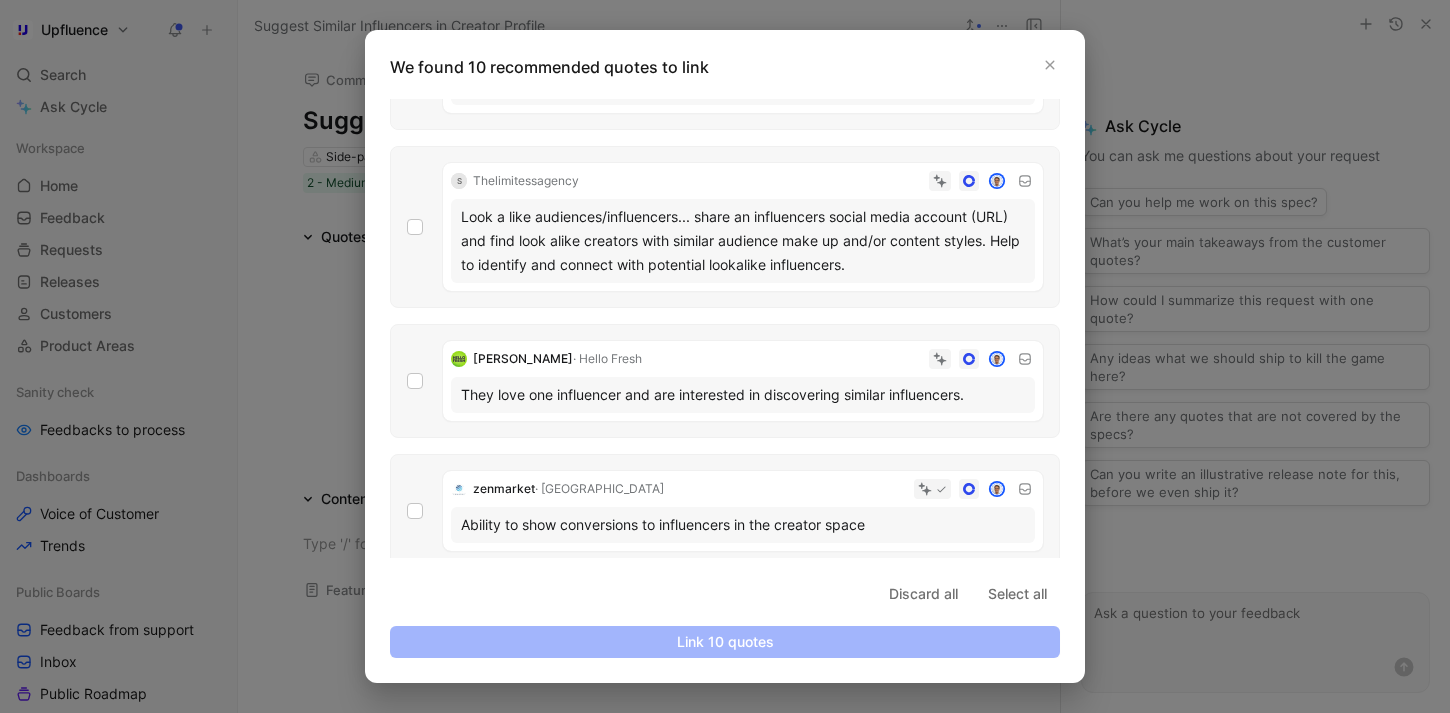 scroll, scrollTop: 142, scrollLeft: 0, axis: vertical 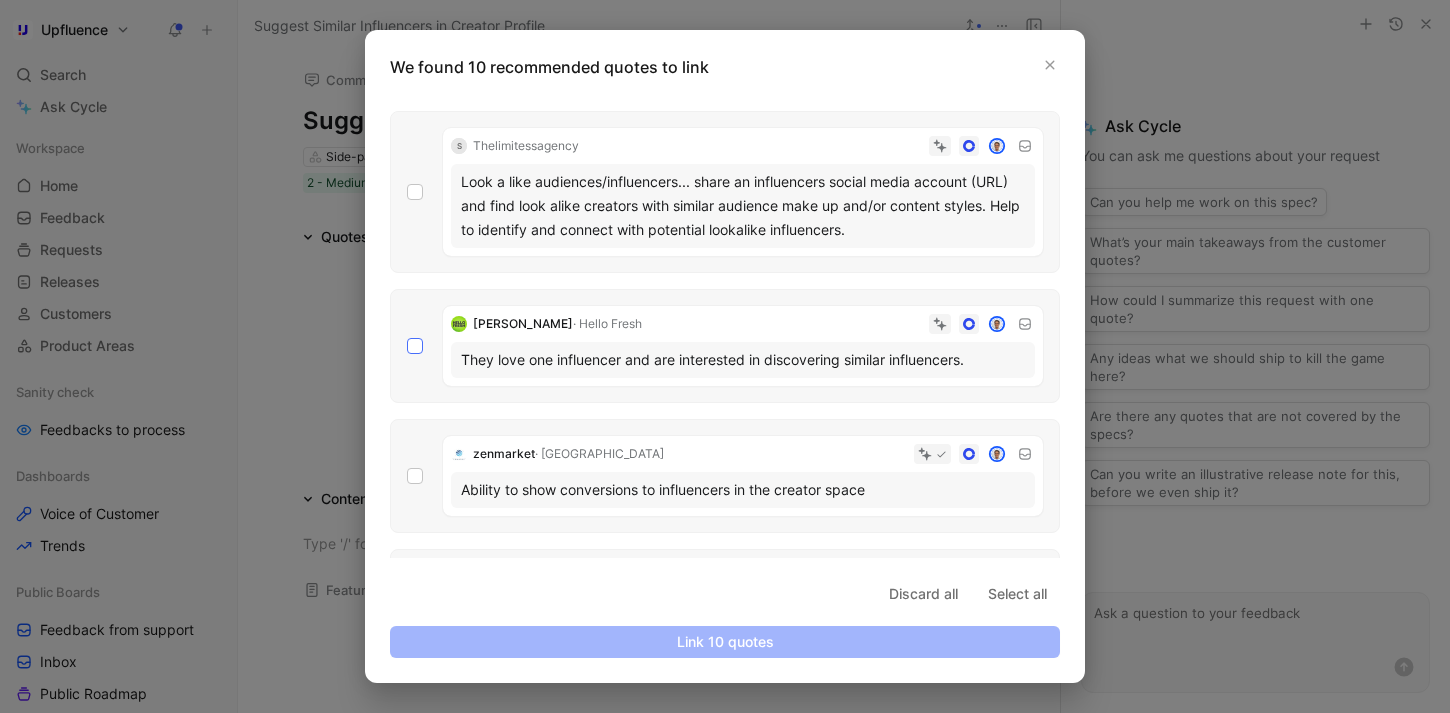 click 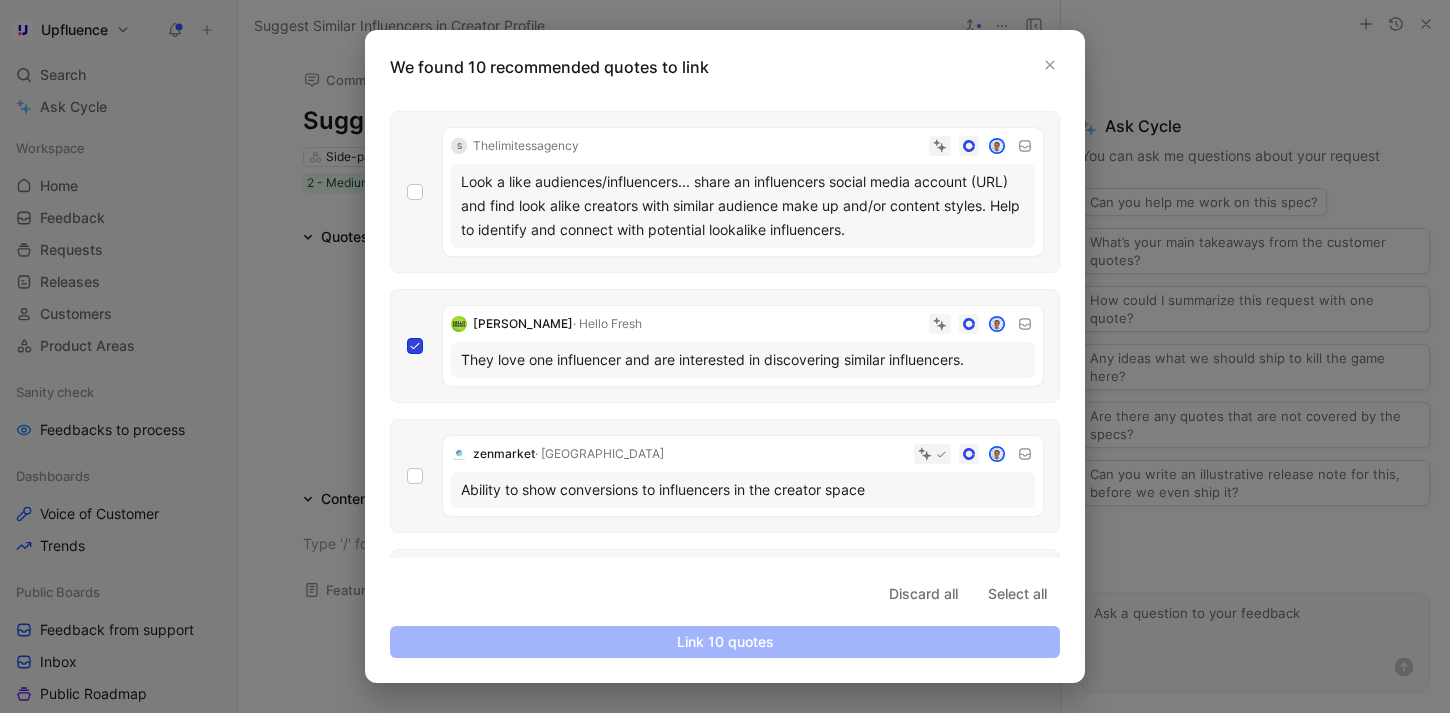 click at bounding box center [407, 480] 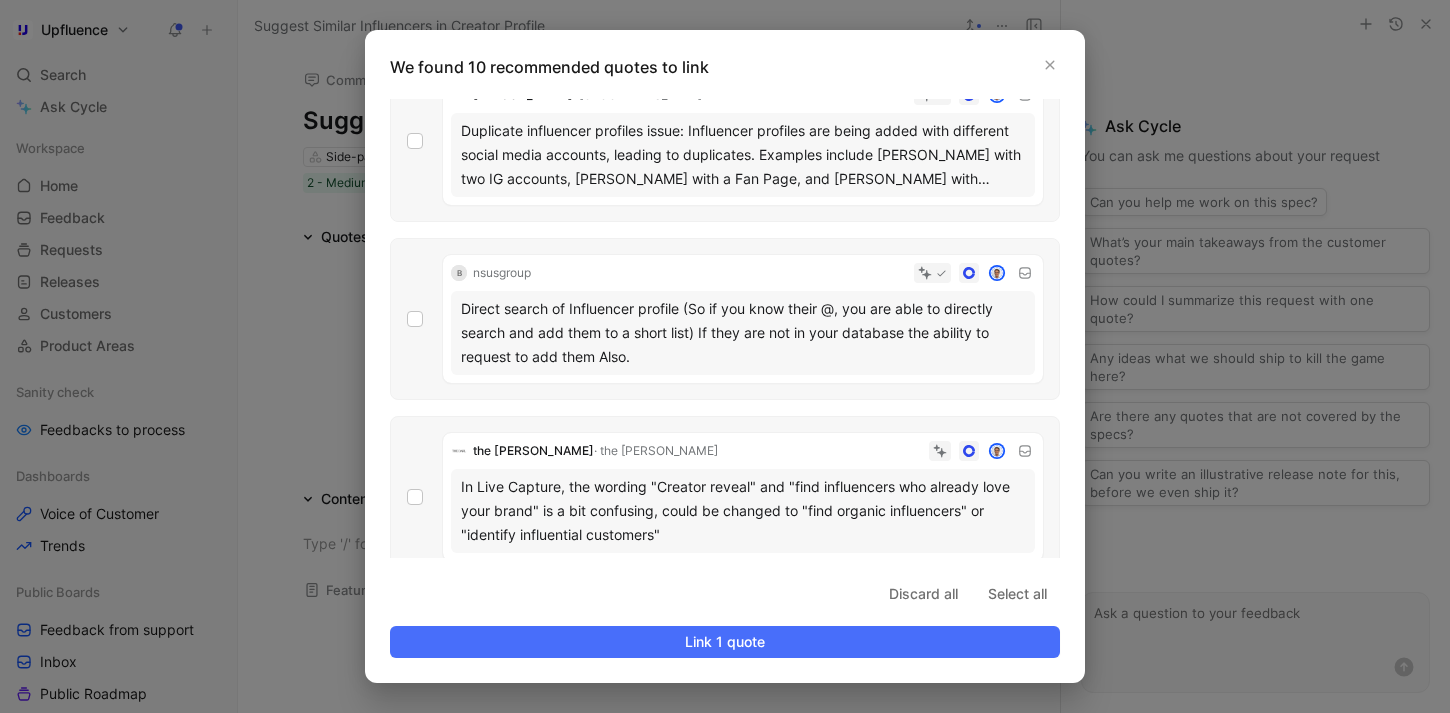 scroll, scrollTop: 1137, scrollLeft: 0, axis: vertical 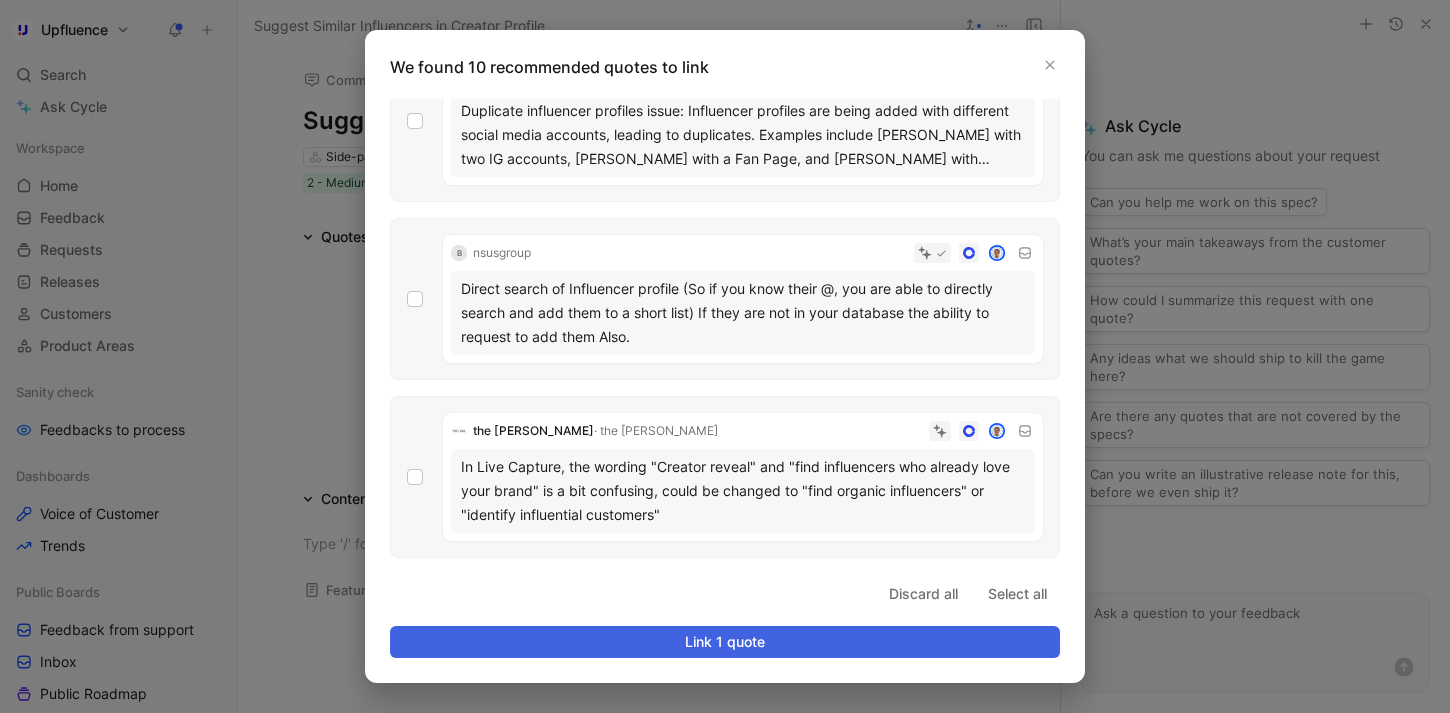 click on "Link 1 quote" at bounding box center (725, 642) 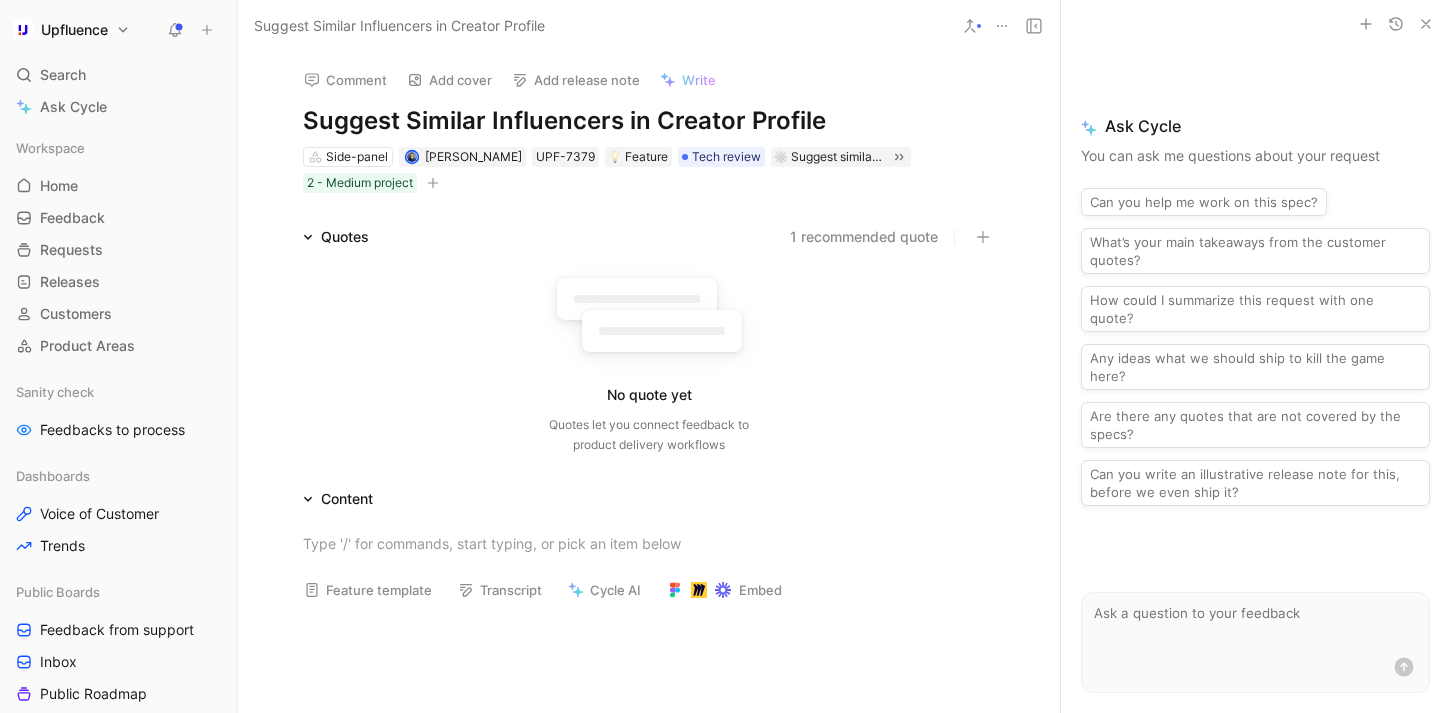 click on "1 recommended quote" at bounding box center [864, 237] 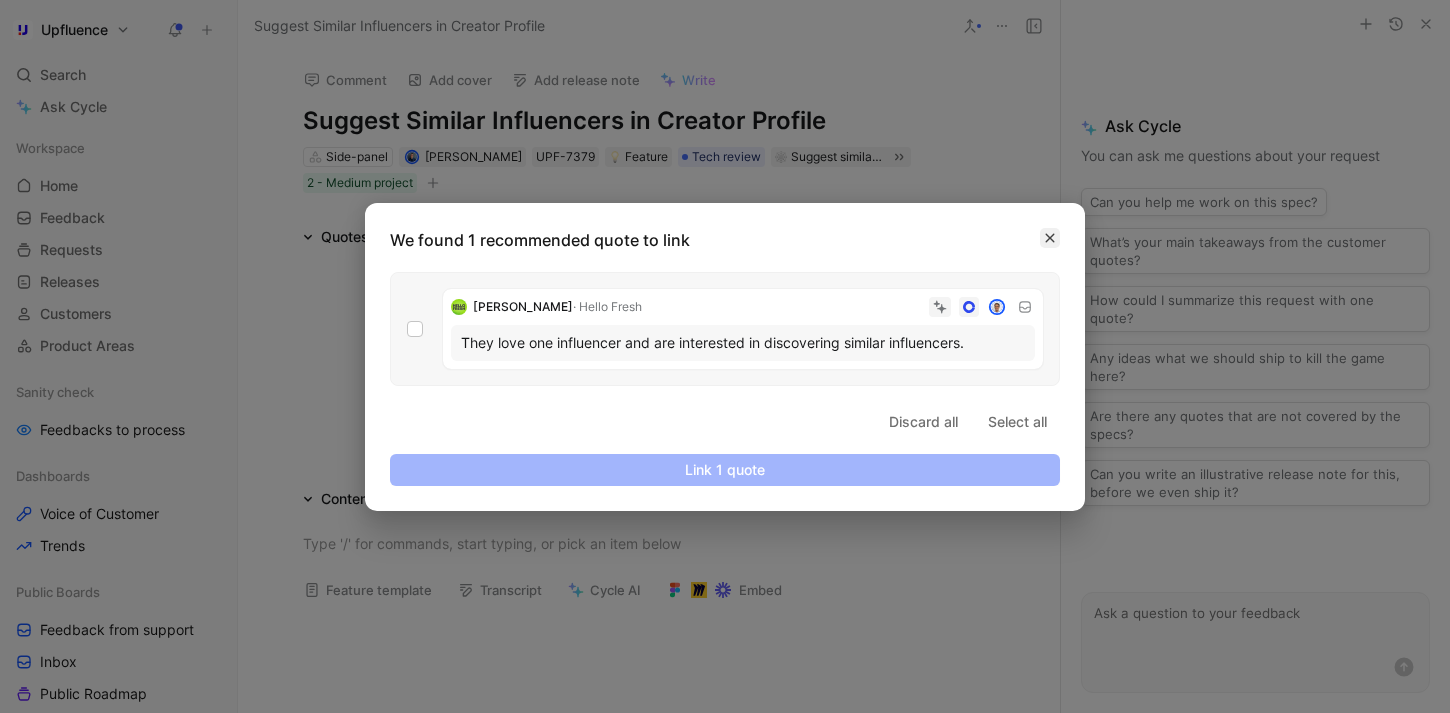click 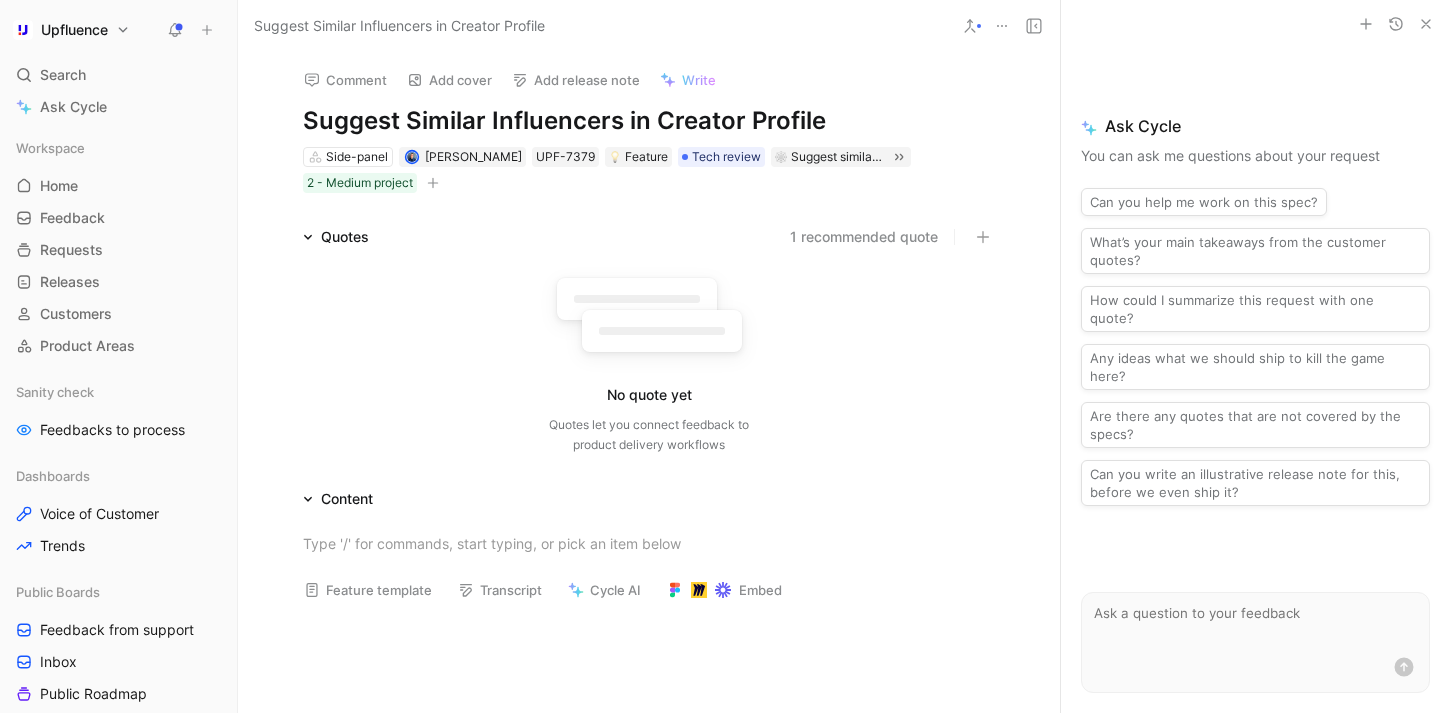 click 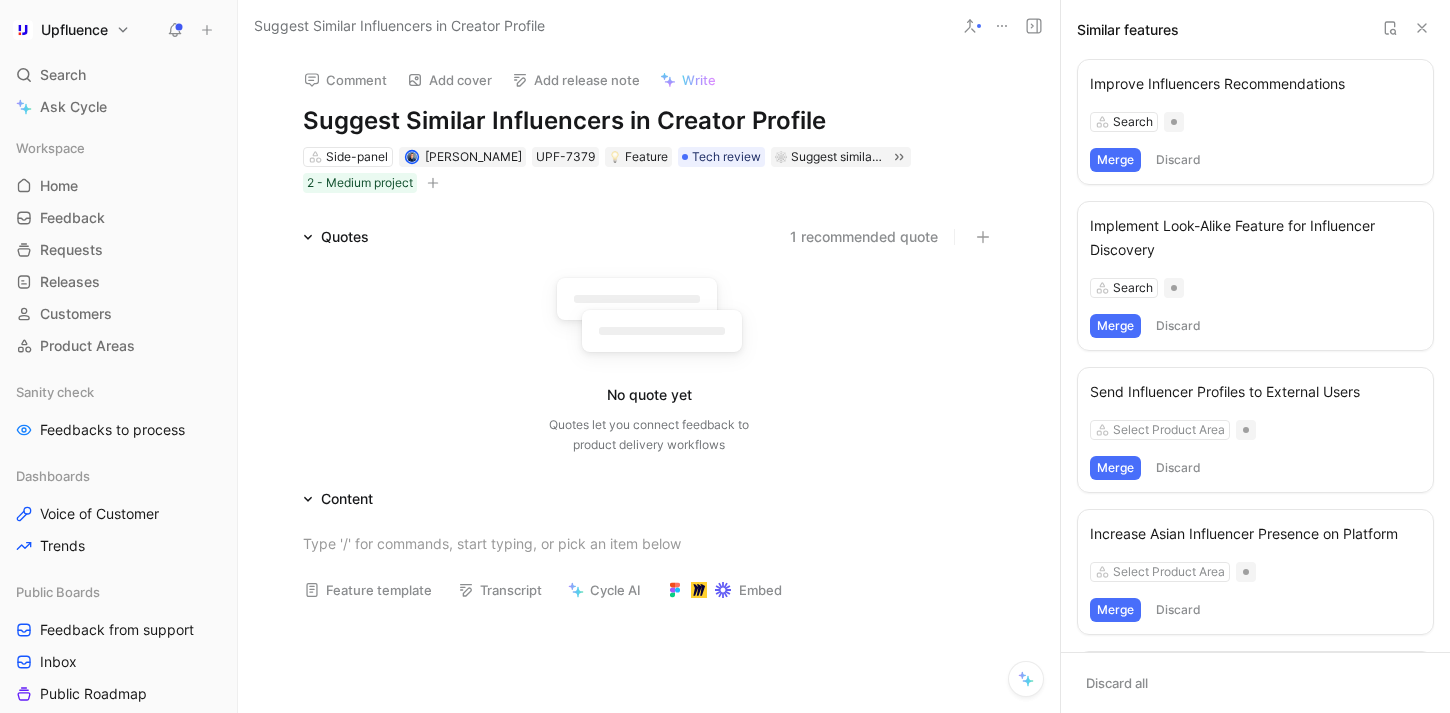 click at bounding box center [1390, 28] 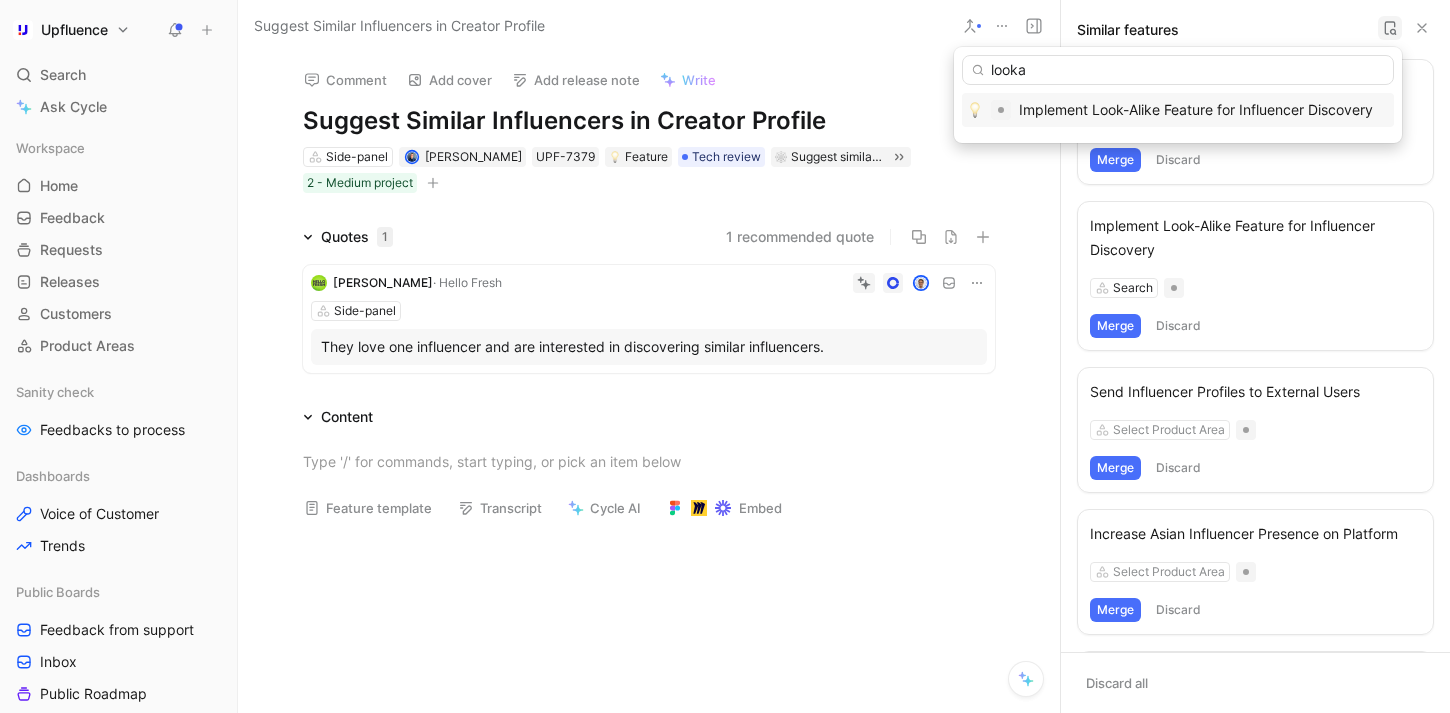 type on "looka" 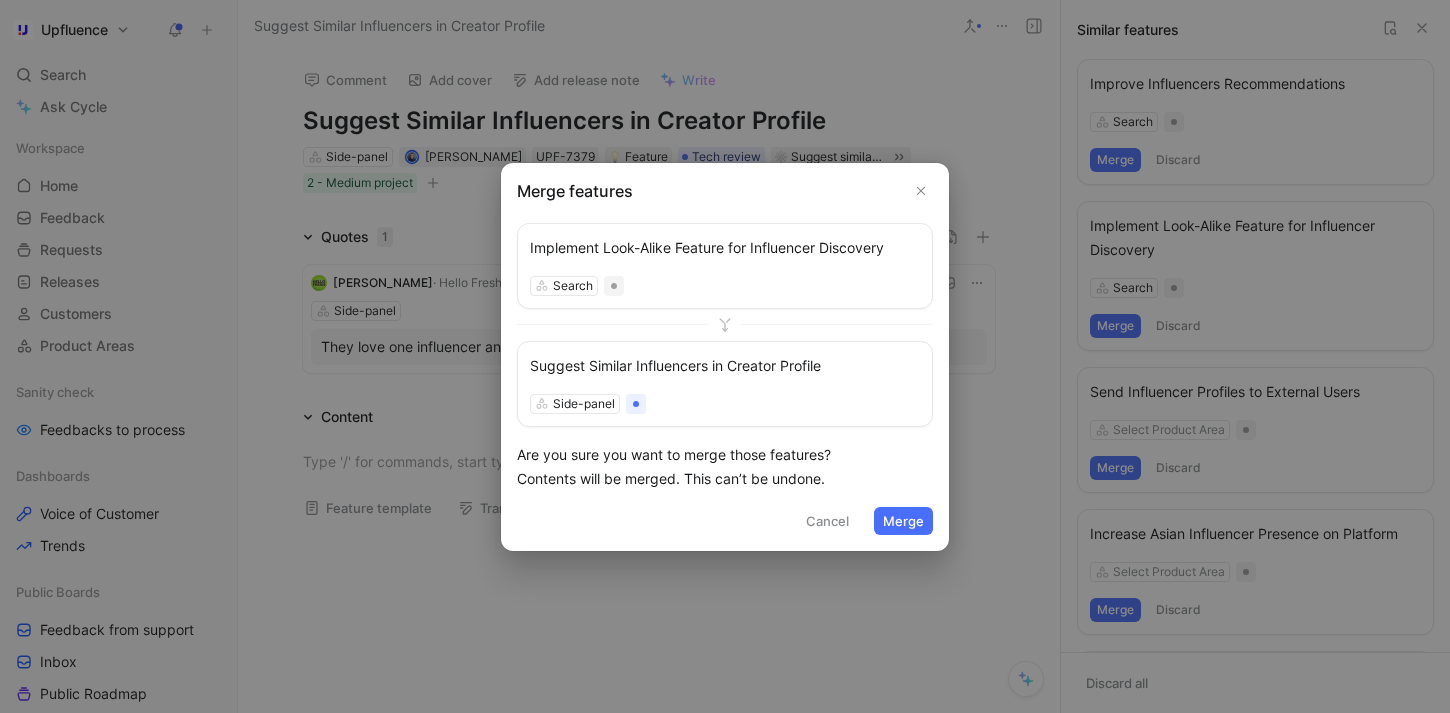 click on "Merge" at bounding box center [903, 521] 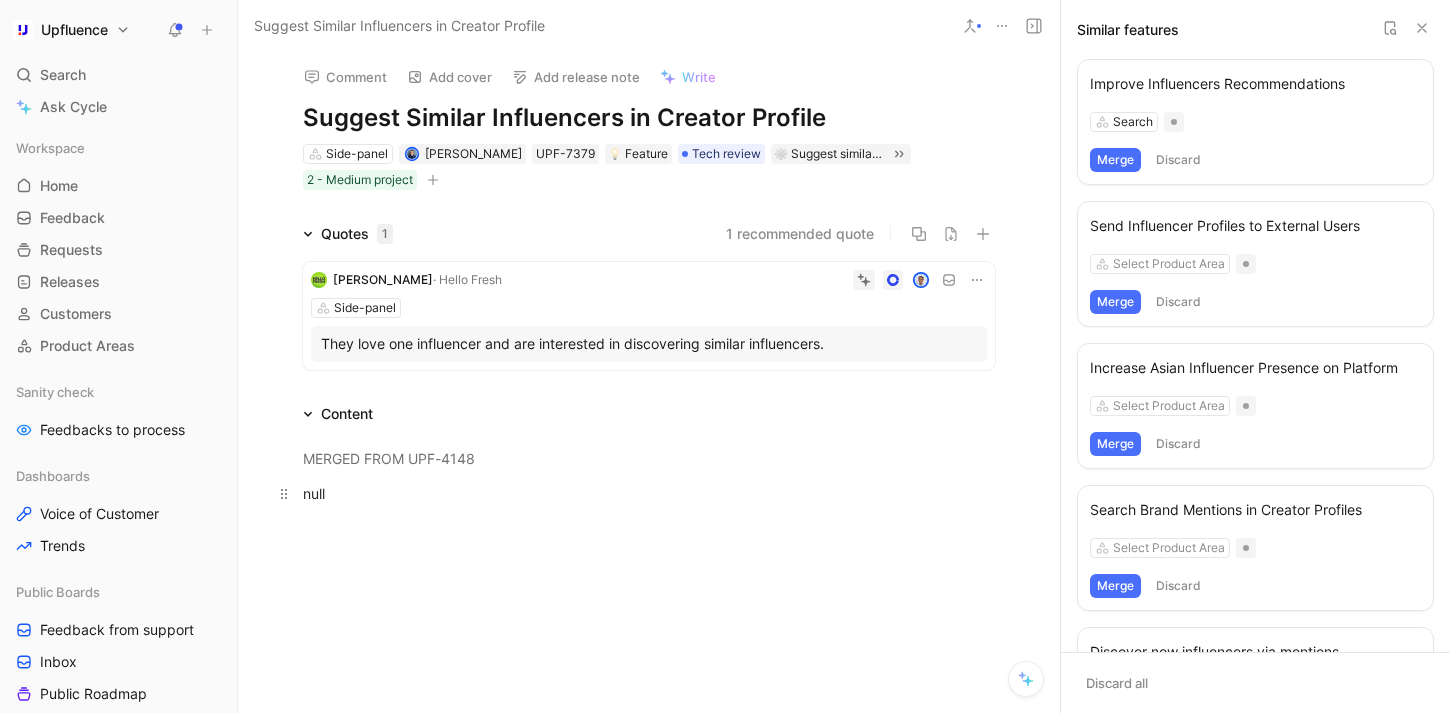 scroll, scrollTop: 0, scrollLeft: 0, axis: both 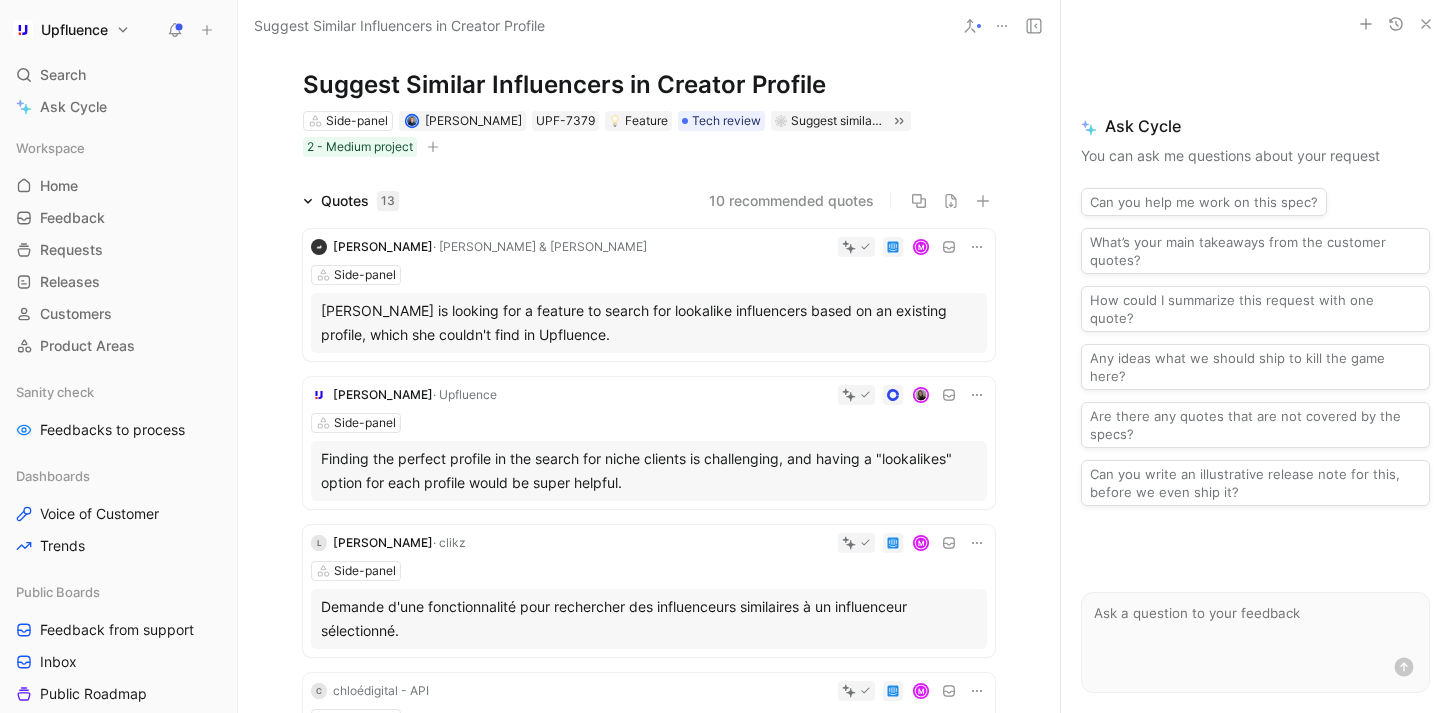 click on "10 recommended quotes" at bounding box center (791, 201) 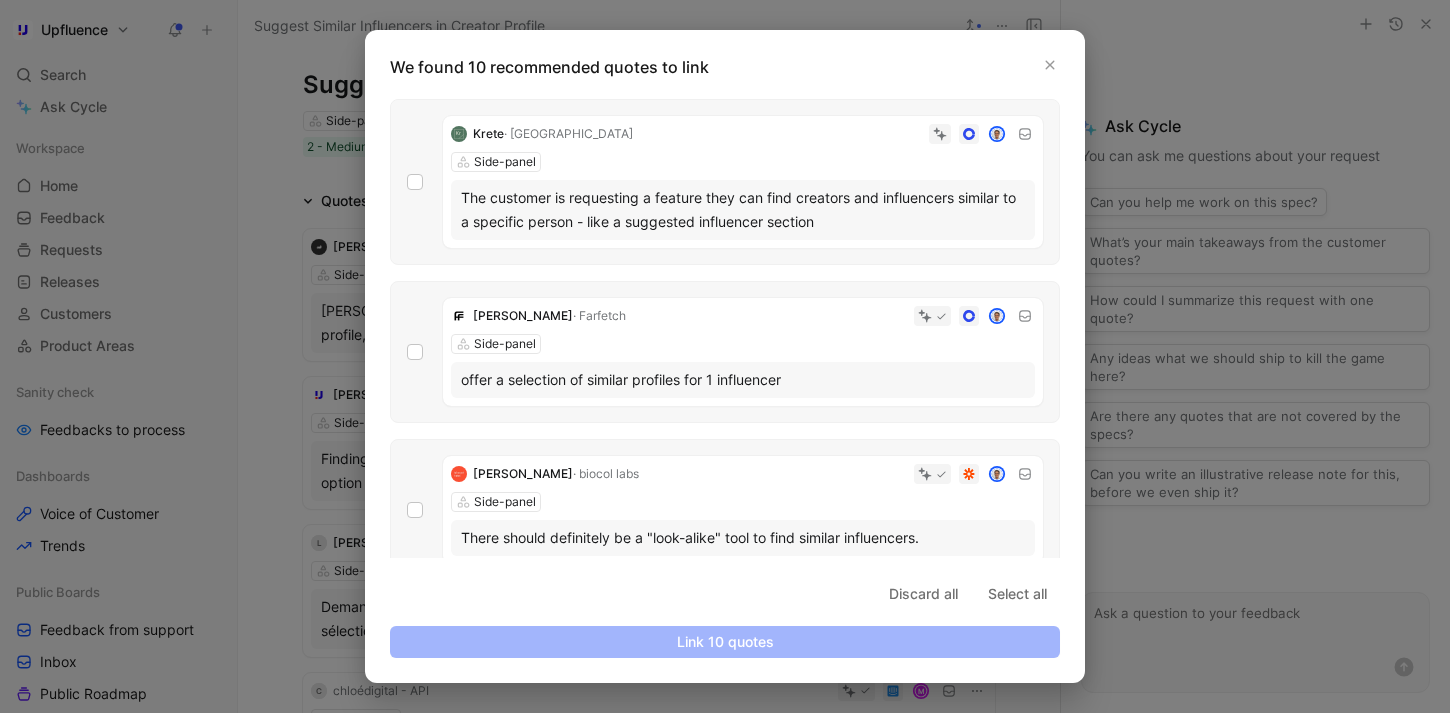 scroll, scrollTop: 10, scrollLeft: 0, axis: vertical 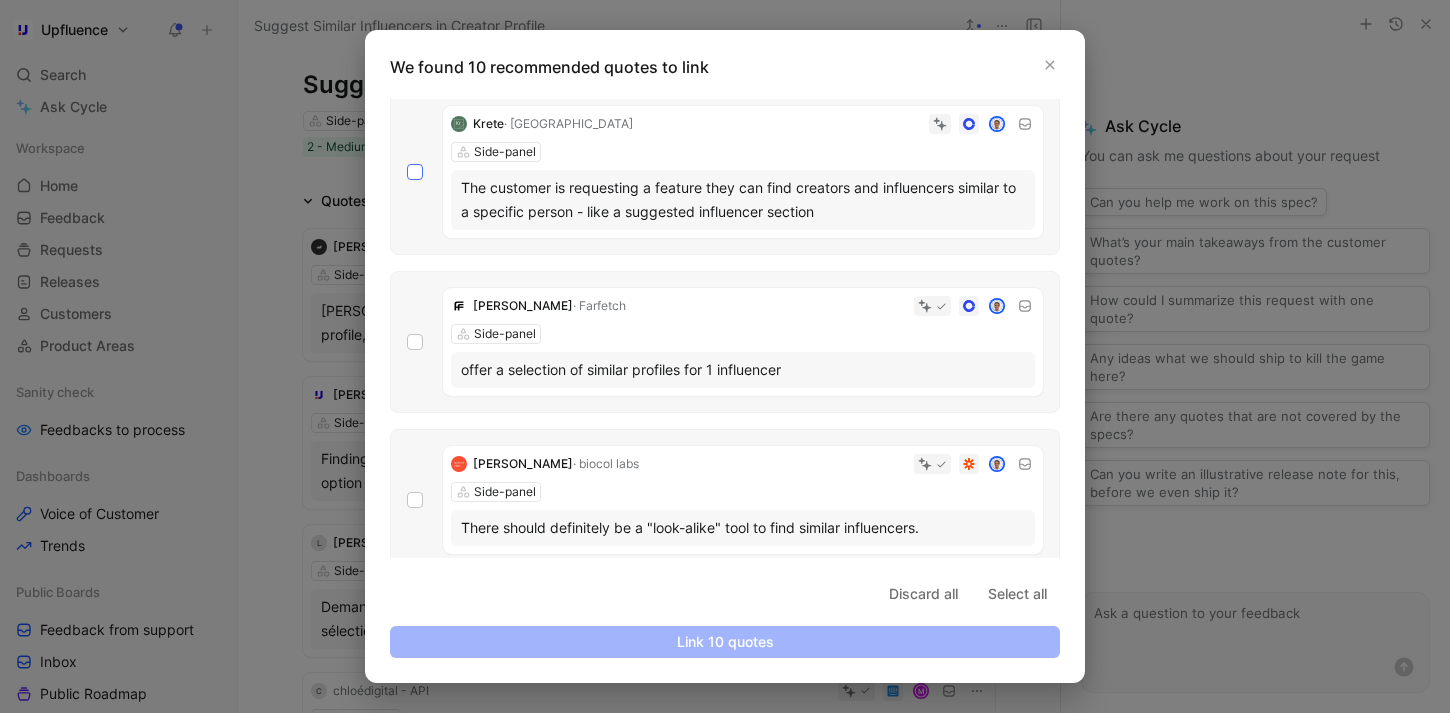 click 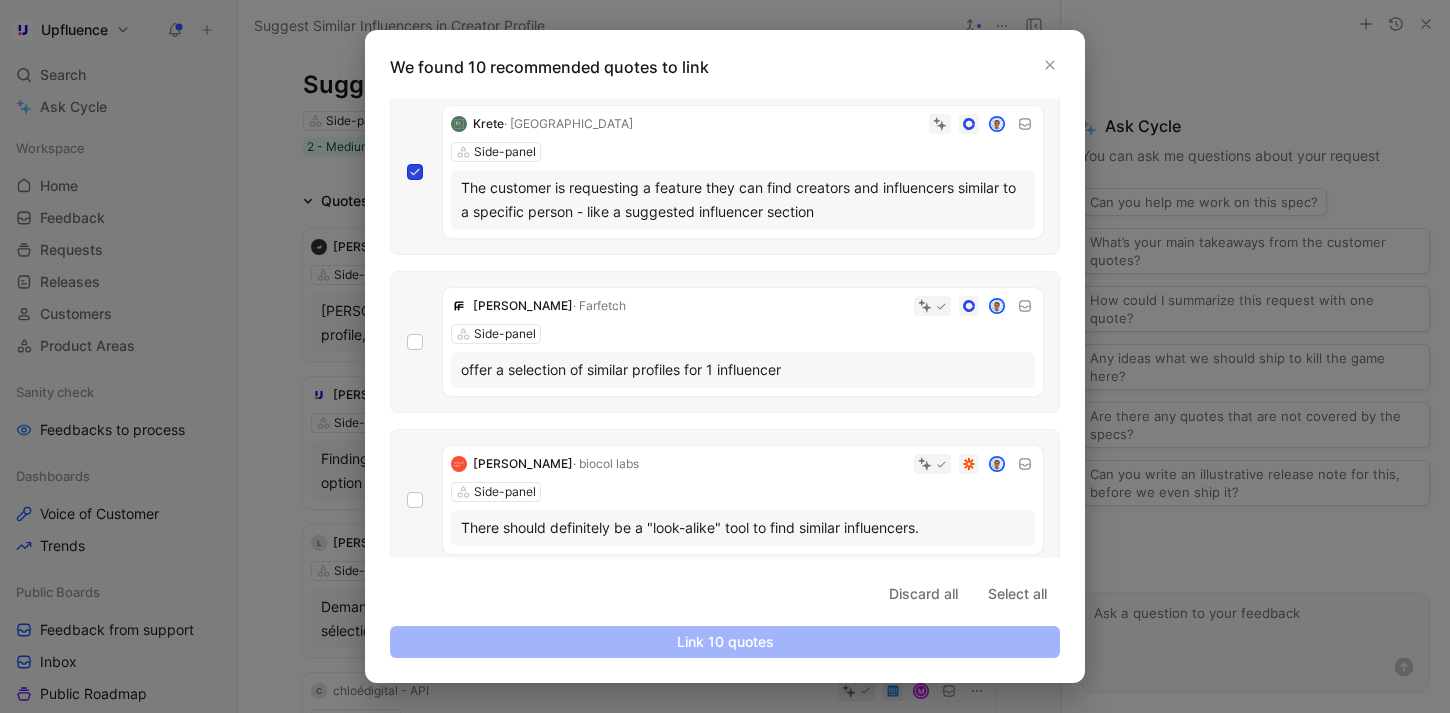 click at bounding box center [407, 174] 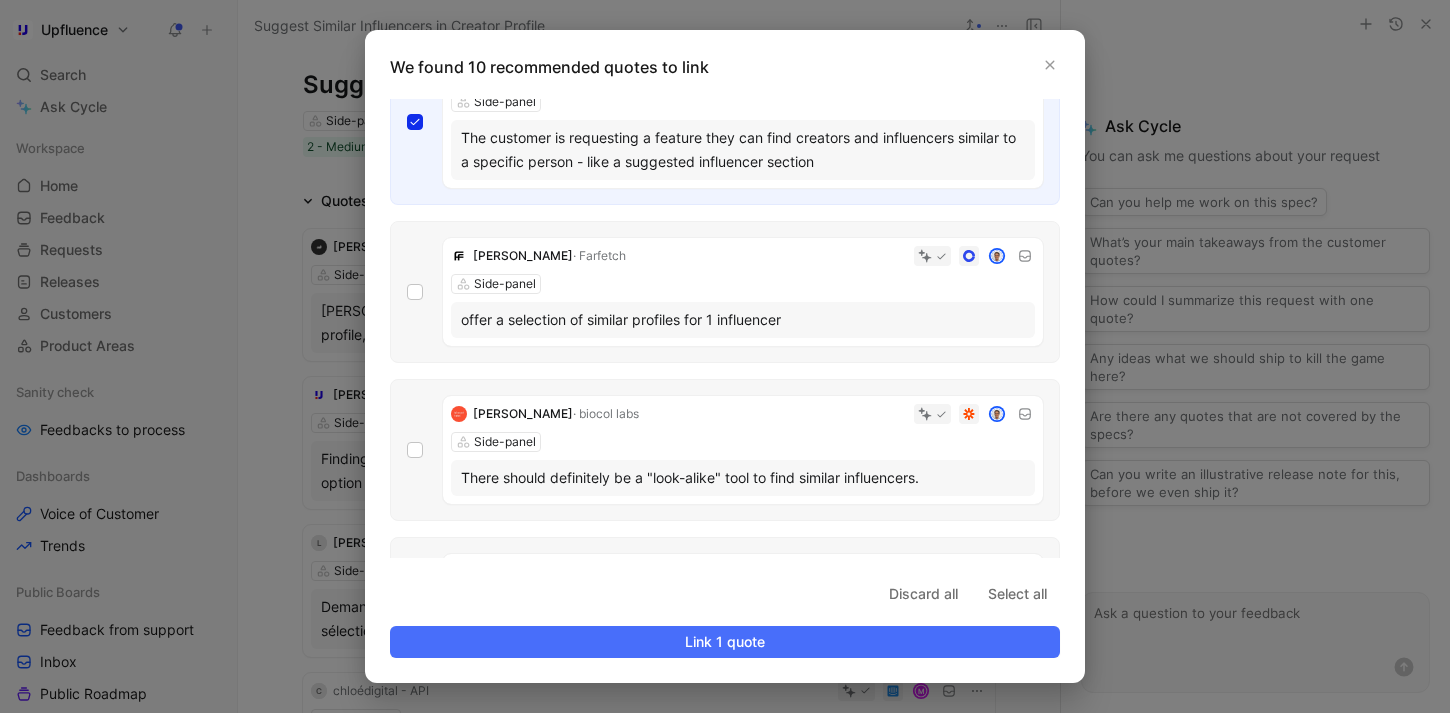 scroll, scrollTop: 80, scrollLeft: 0, axis: vertical 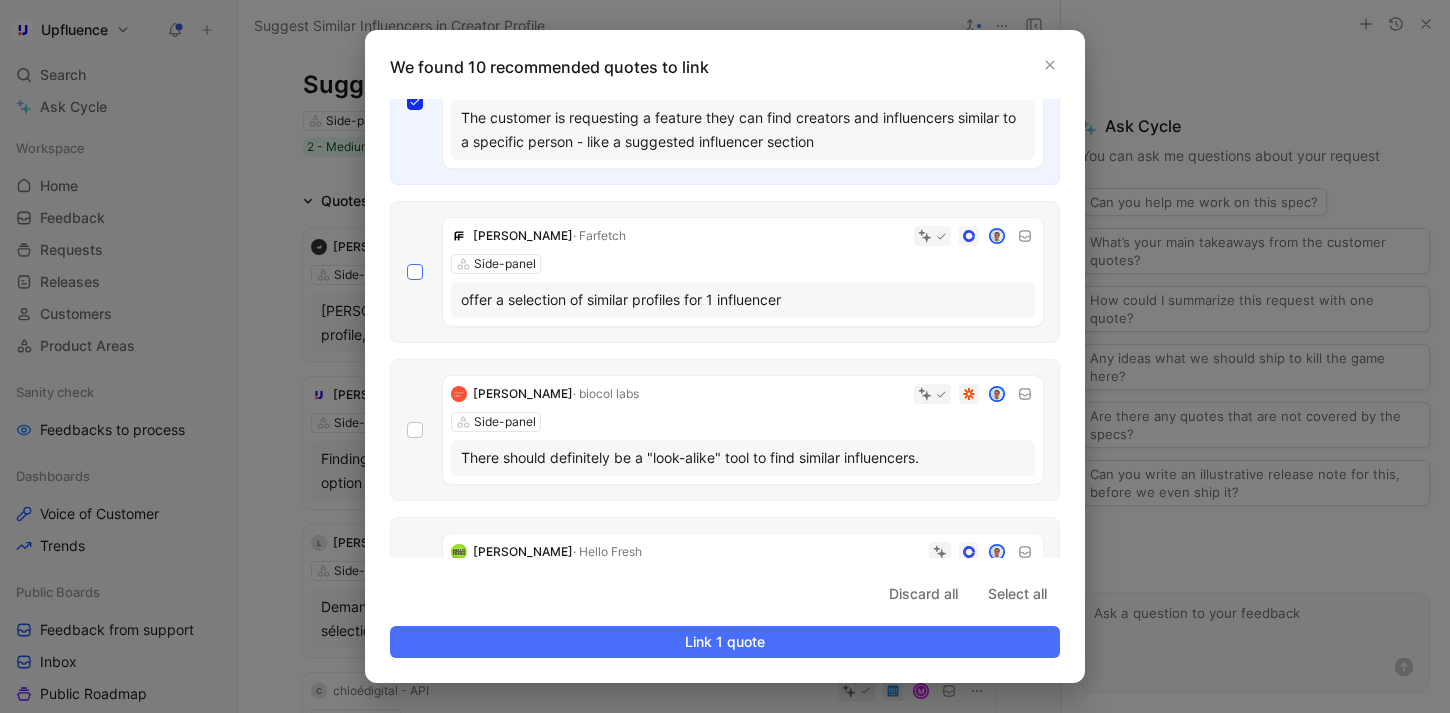 click at bounding box center (415, 272) 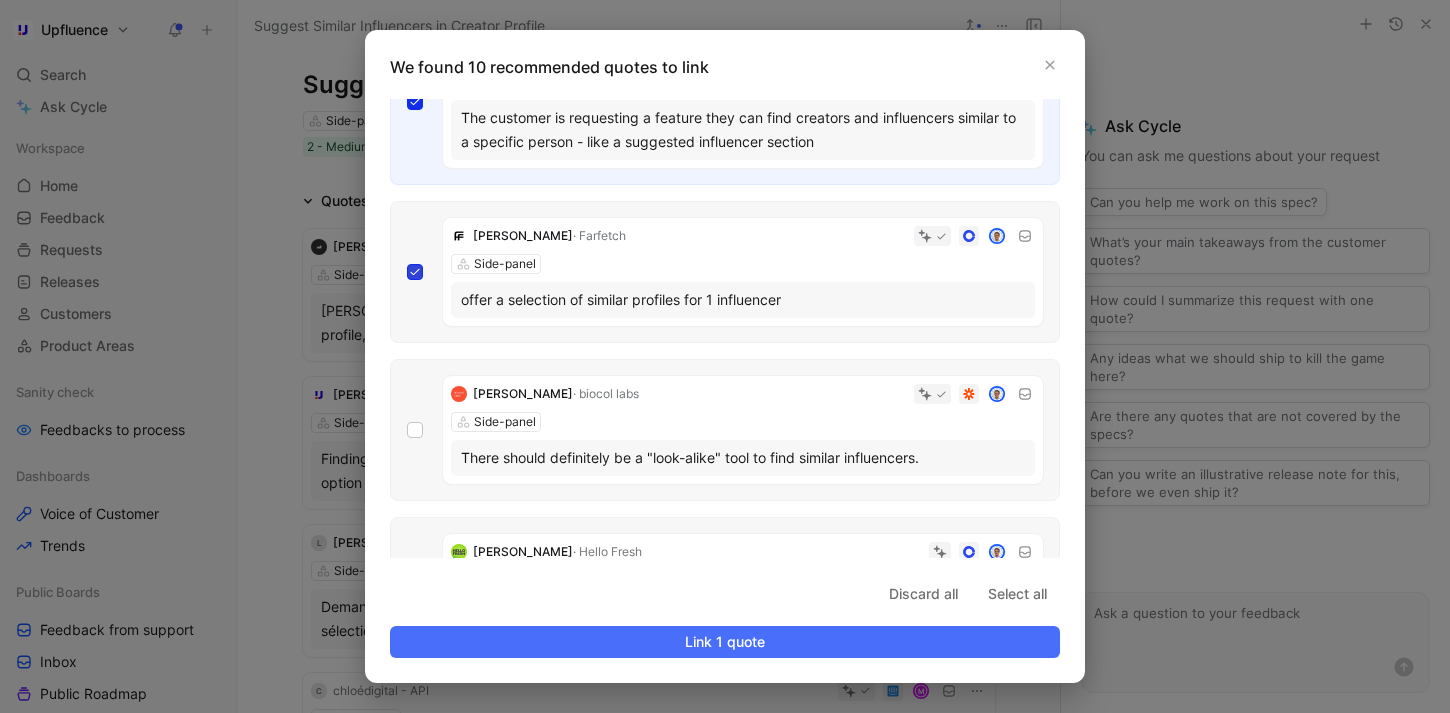 click at bounding box center [407, 344] 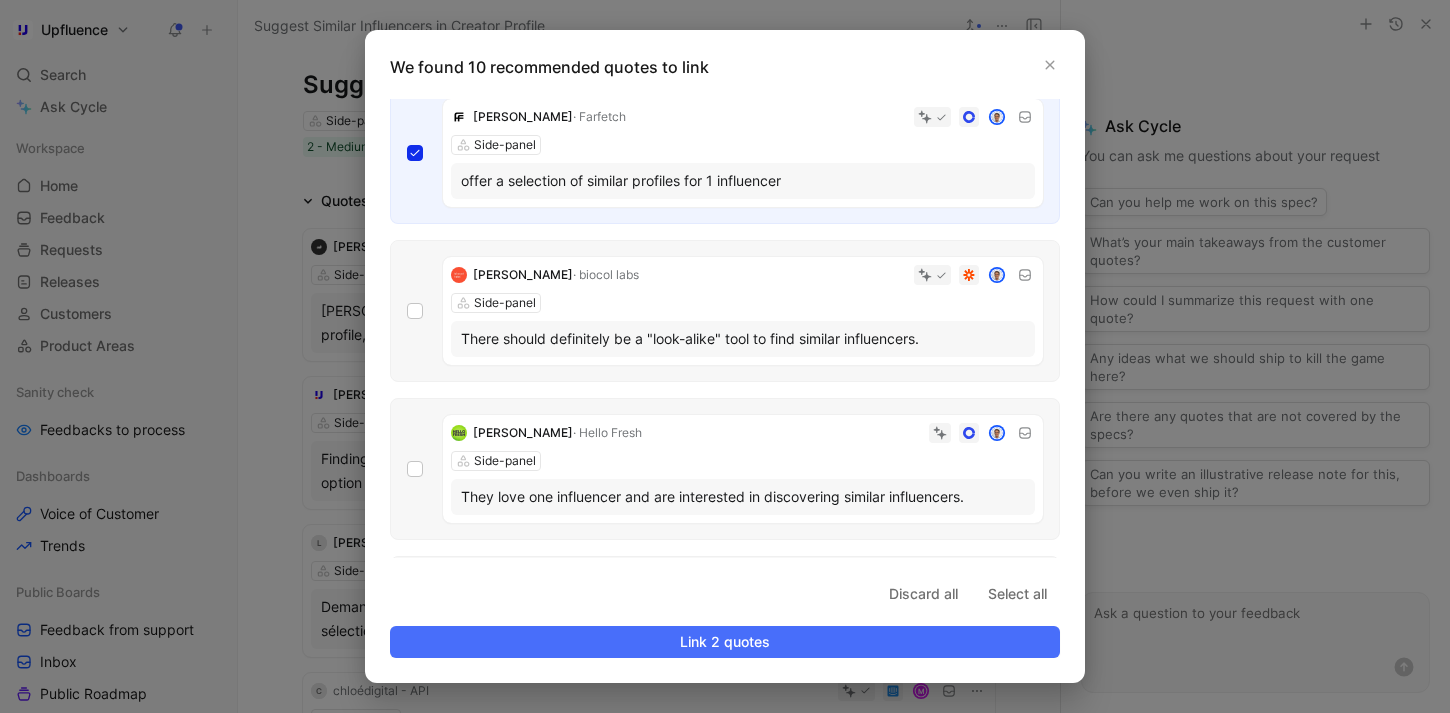 scroll, scrollTop: 220, scrollLeft: 0, axis: vertical 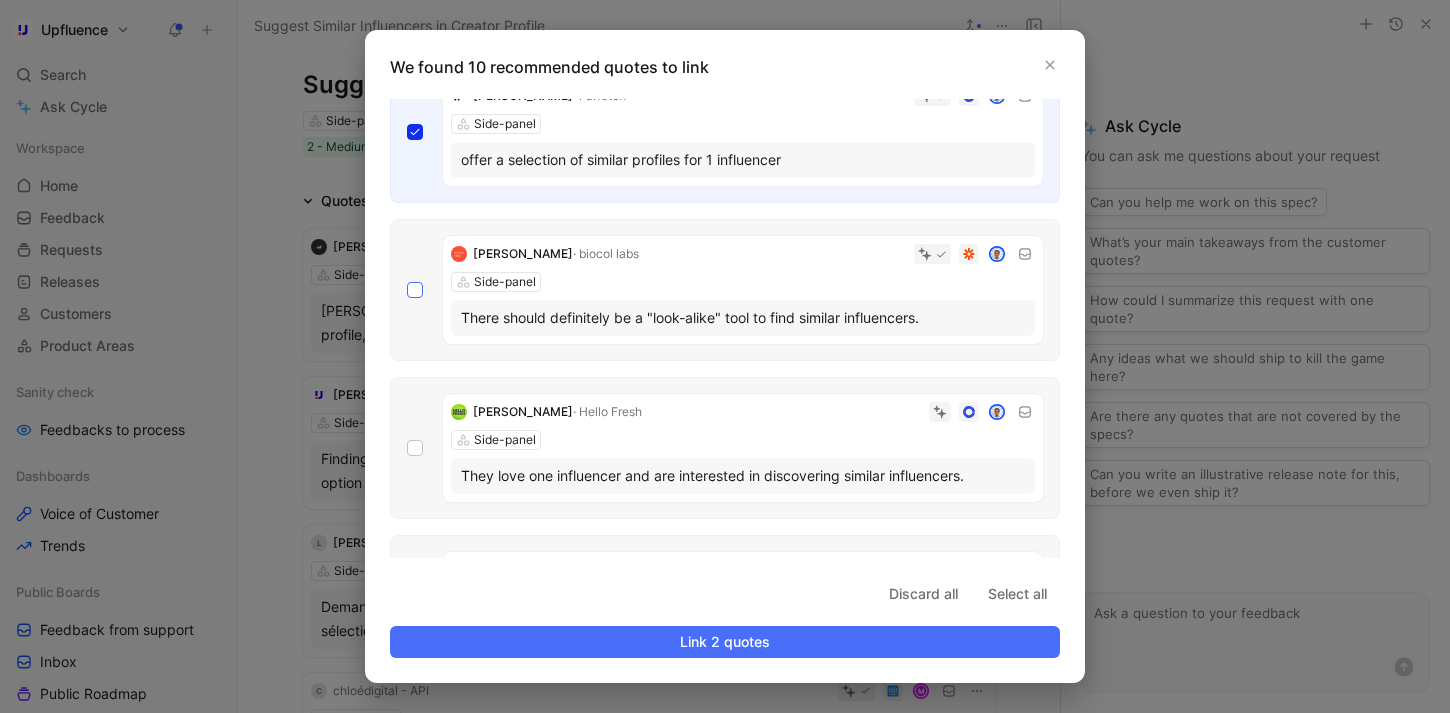 click 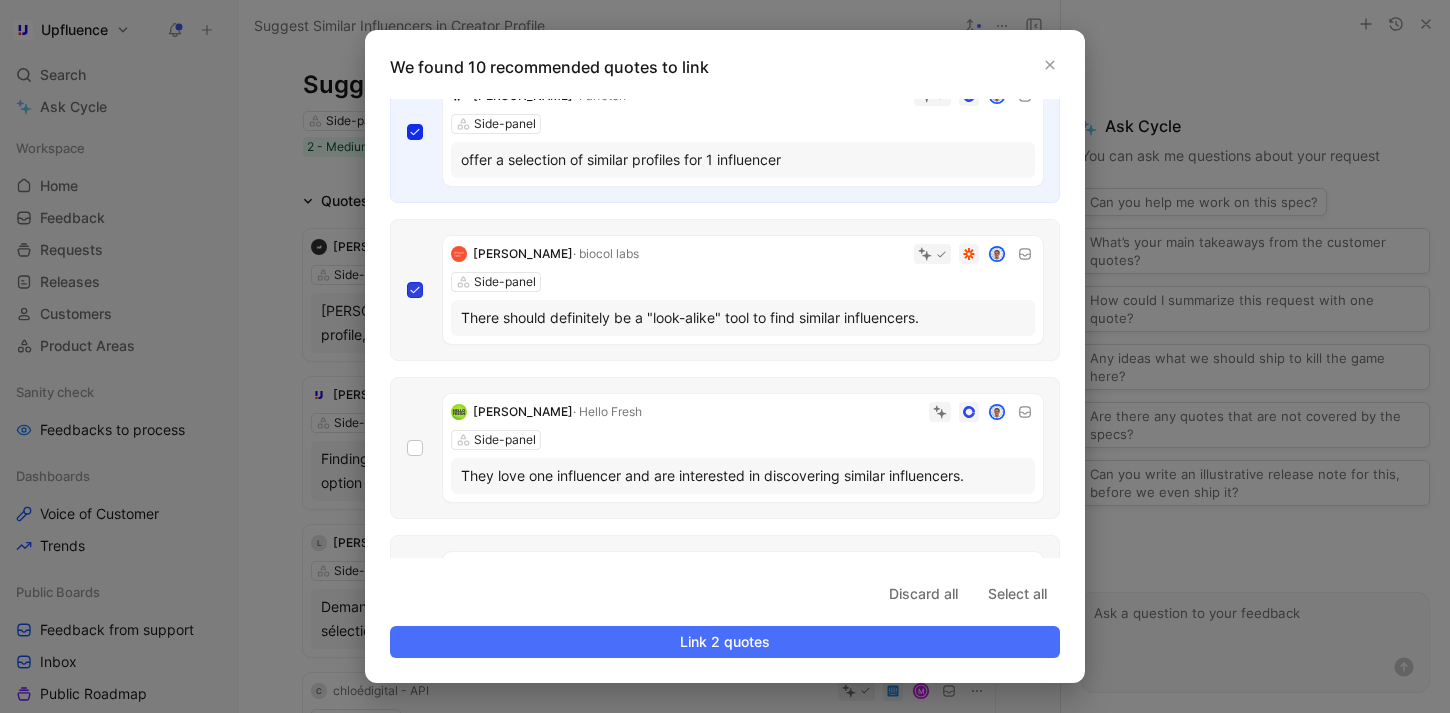 click at bounding box center (407, 502) 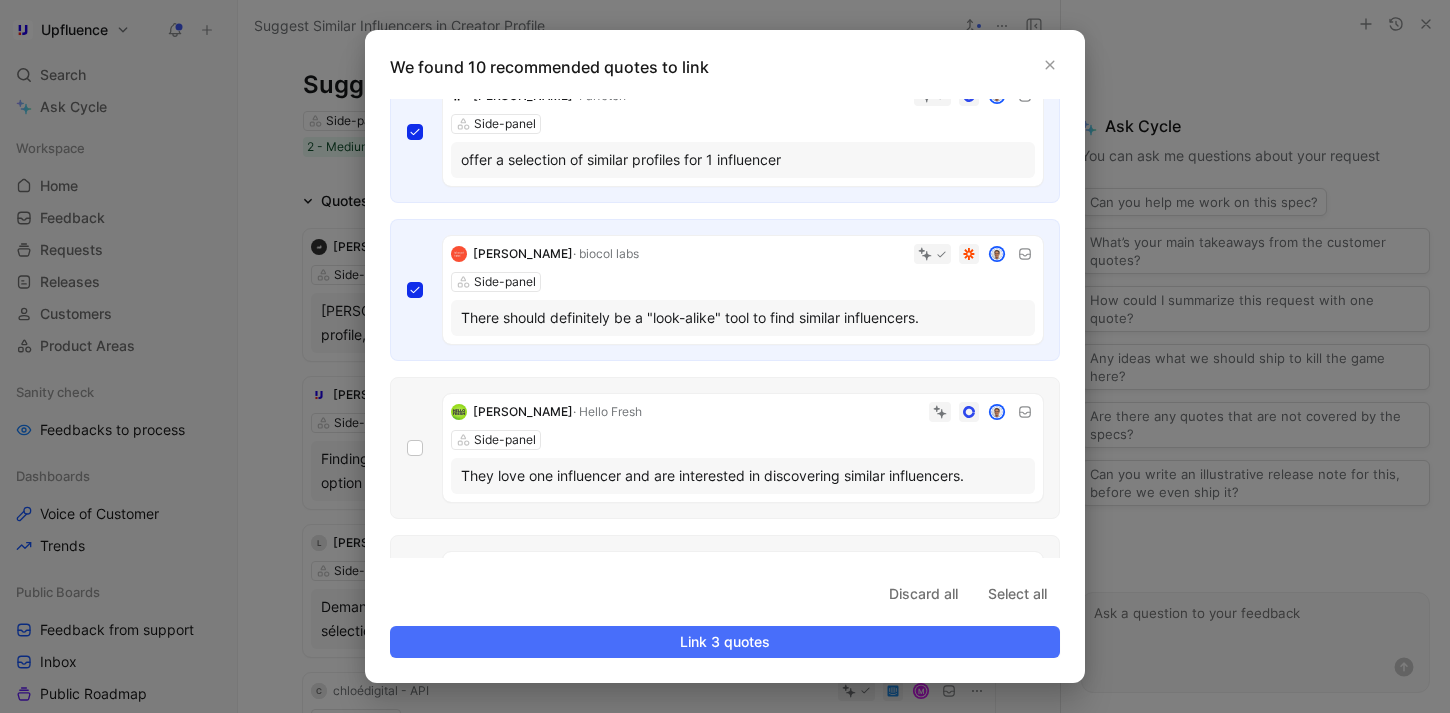 scroll, scrollTop: 326, scrollLeft: 0, axis: vertical 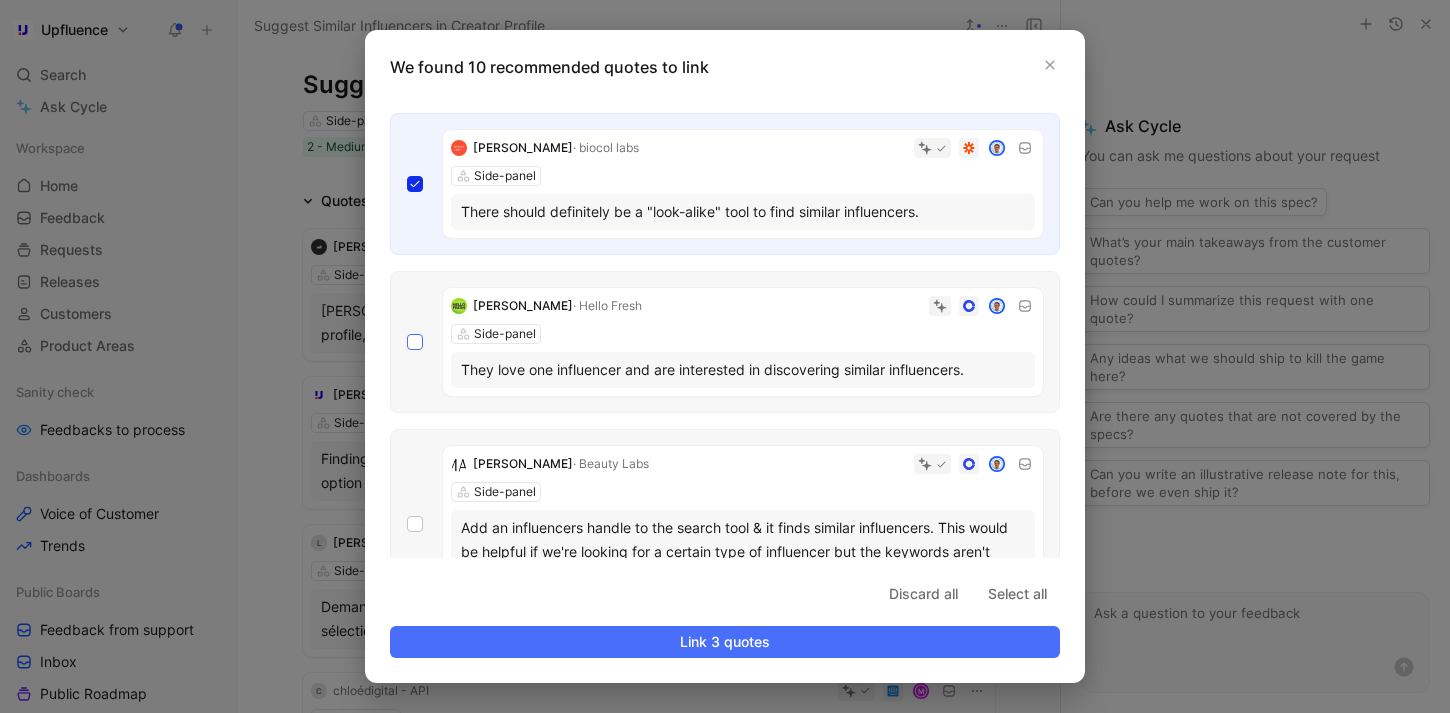 click 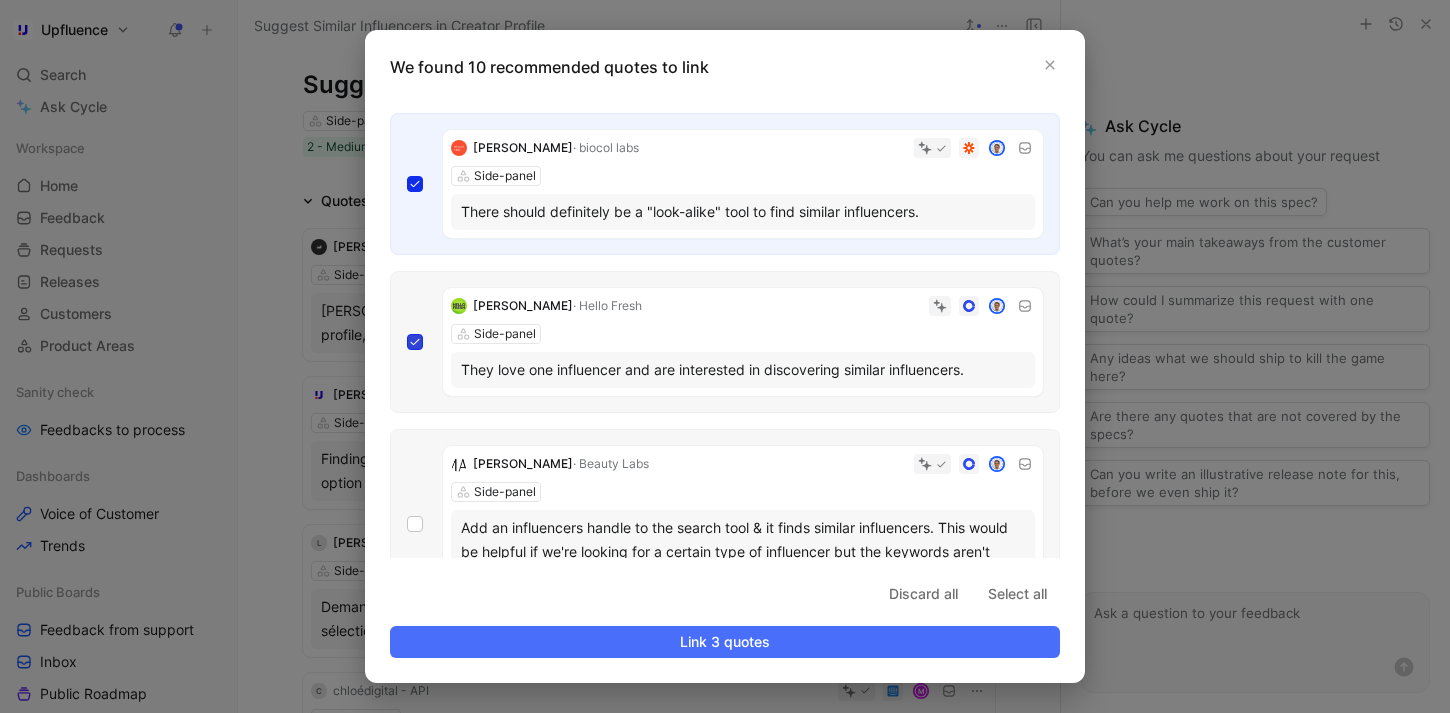 click at bounding box center [407, 660] 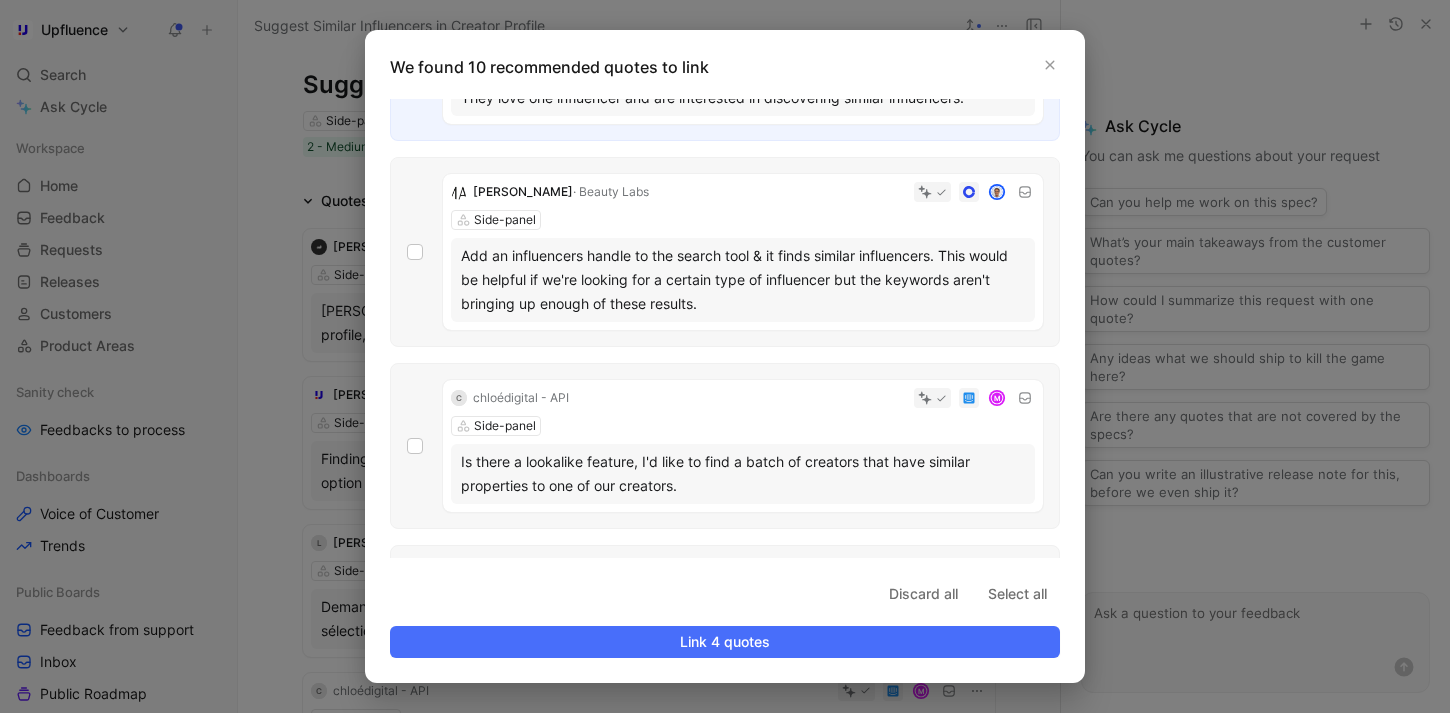 scroll, scrollTop: 648, scrollLeft: 0, axis: vertical 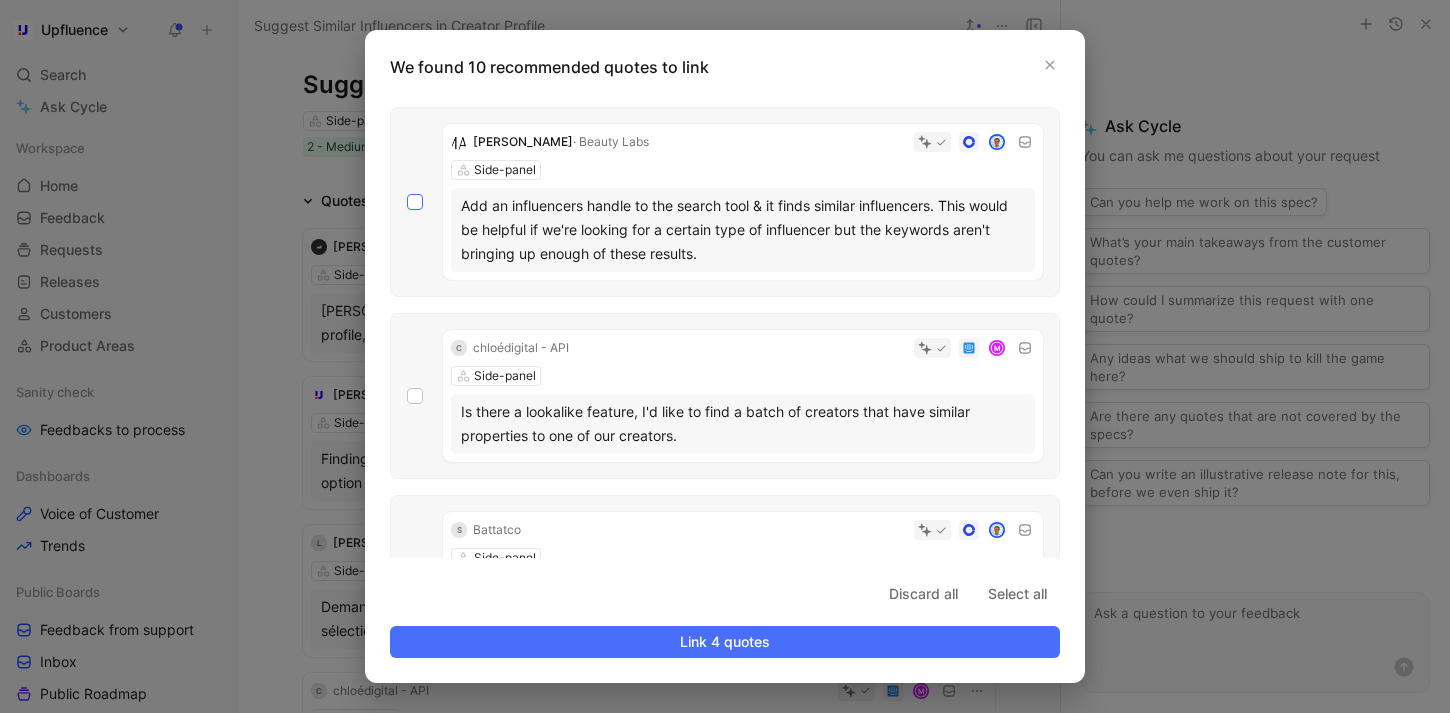 click 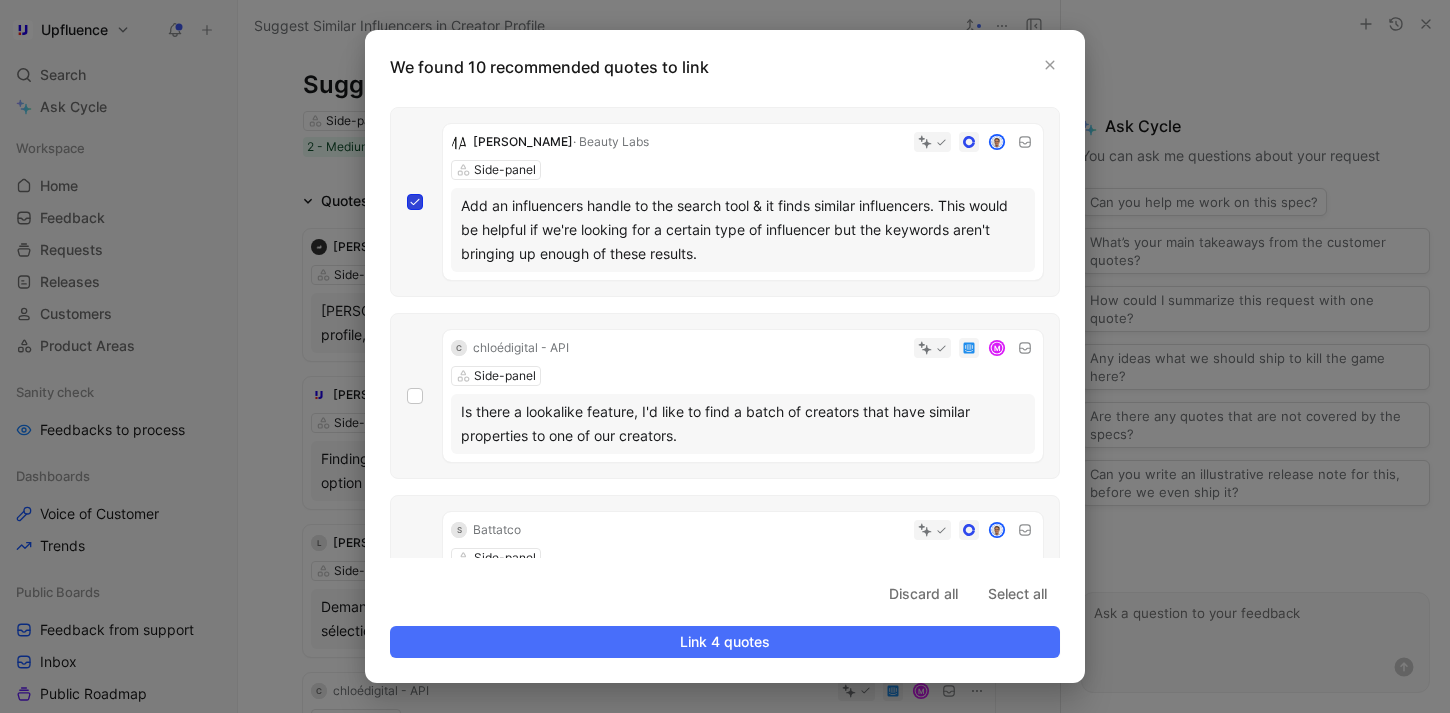 click at bounding box center [407, 842] 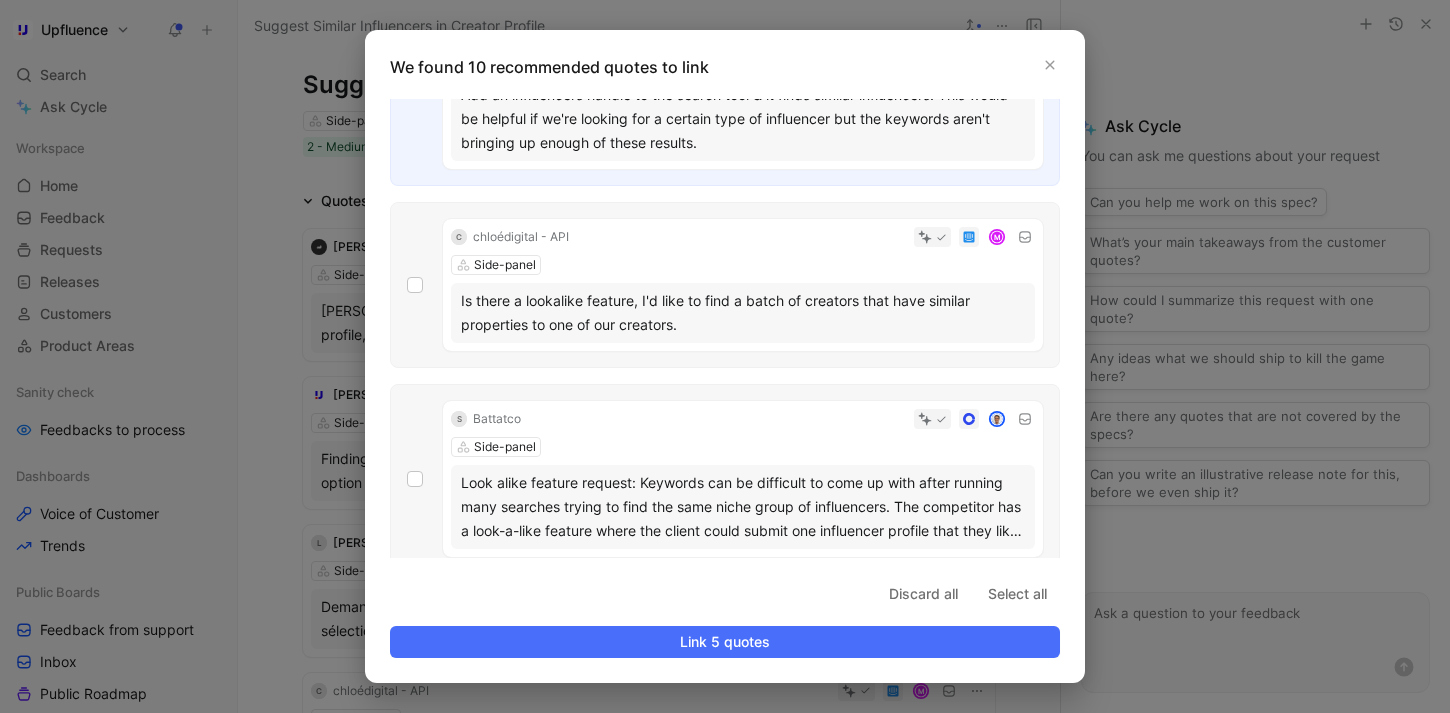 scroll, scrollTop: 794, scrollLeft: 0, axis: vertical 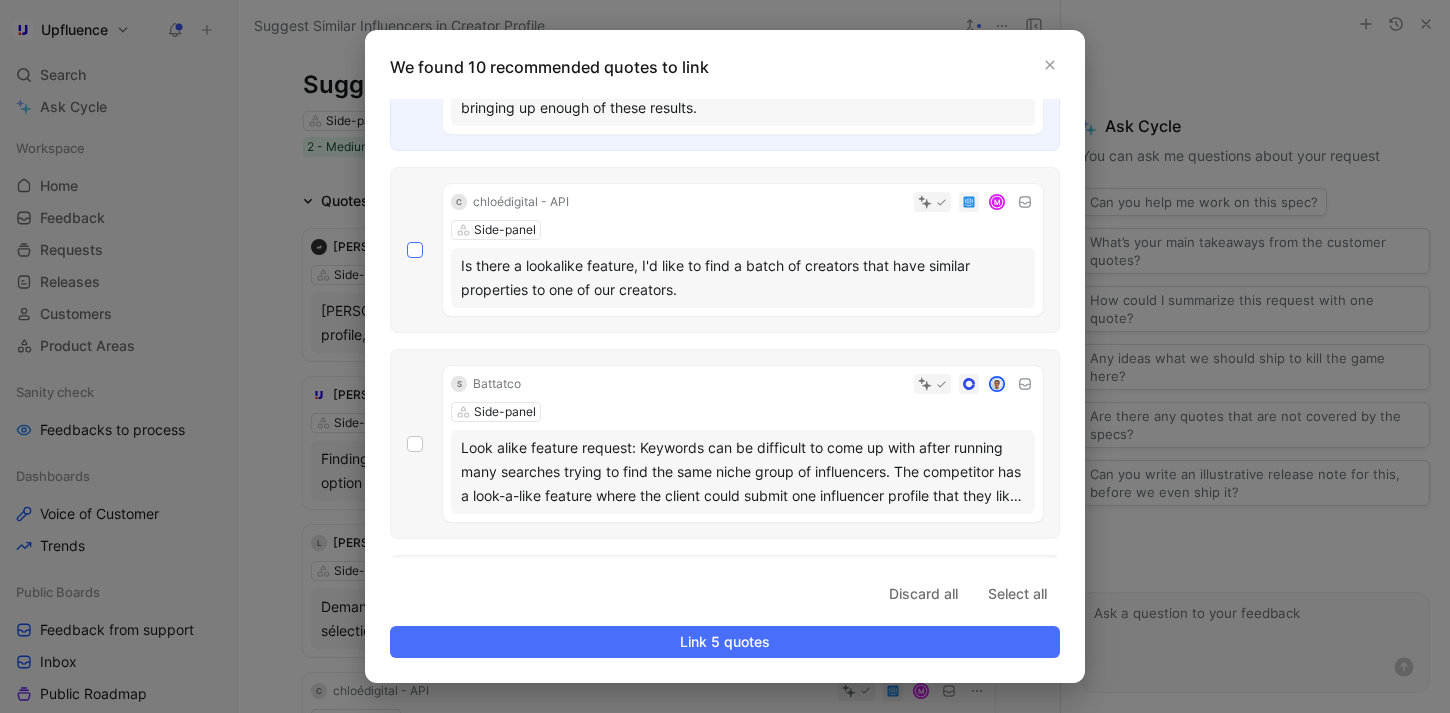 click 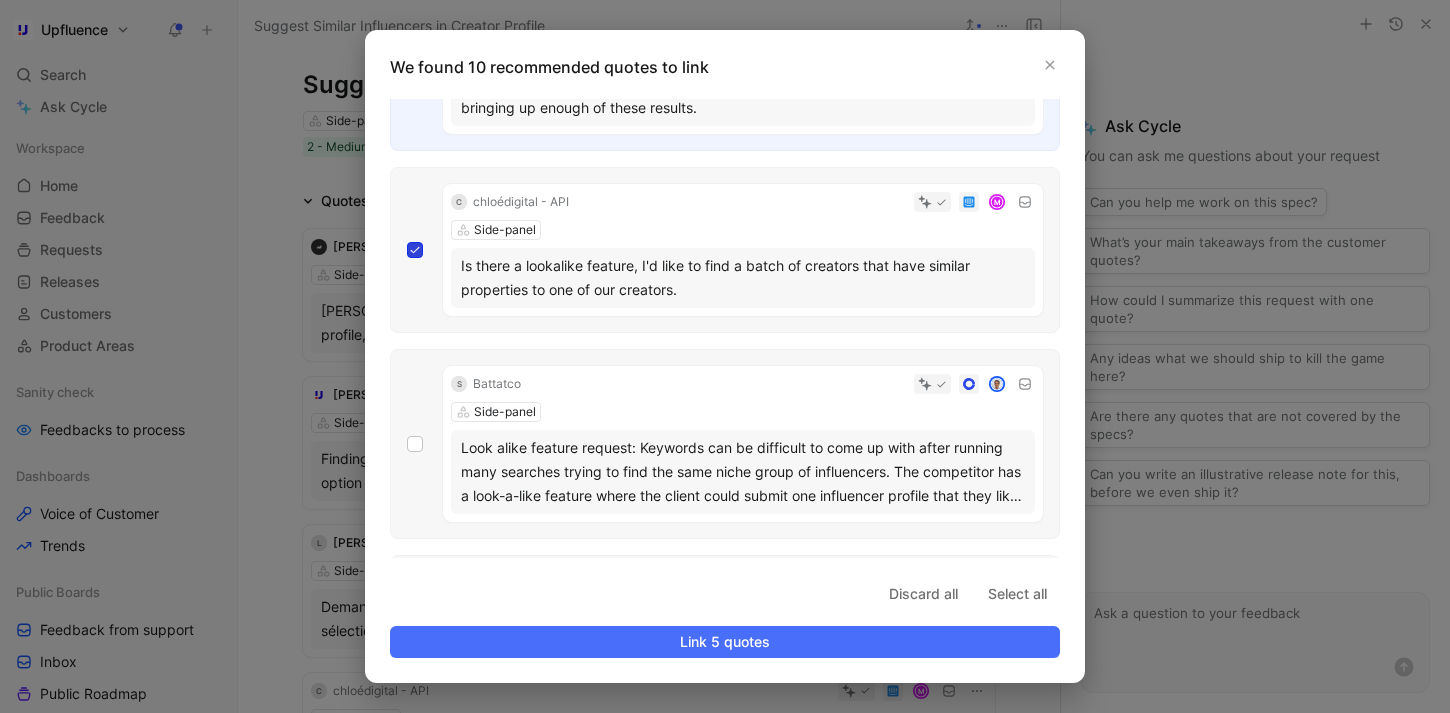 click at bounding box center [407, 1036] 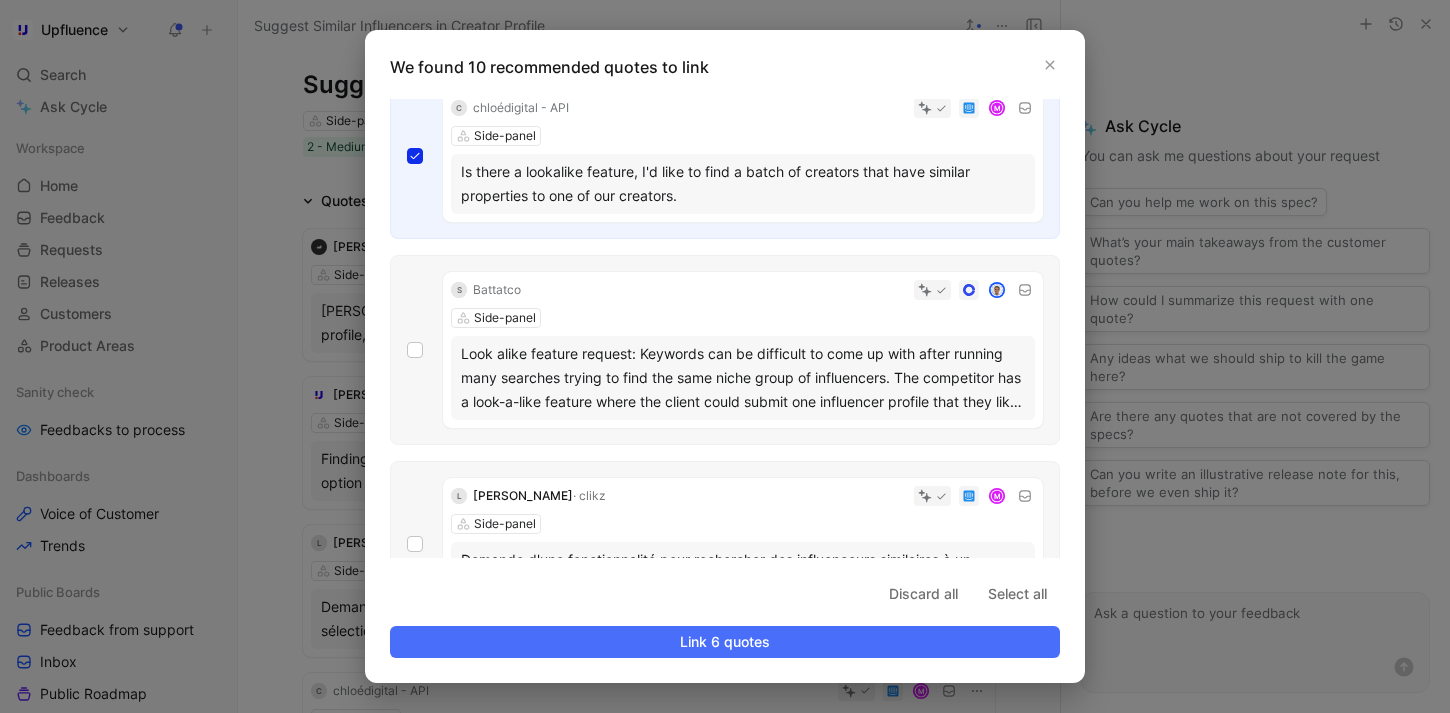 scroll, scrollTop: 915, scrollLeft: 0, axis: vertical 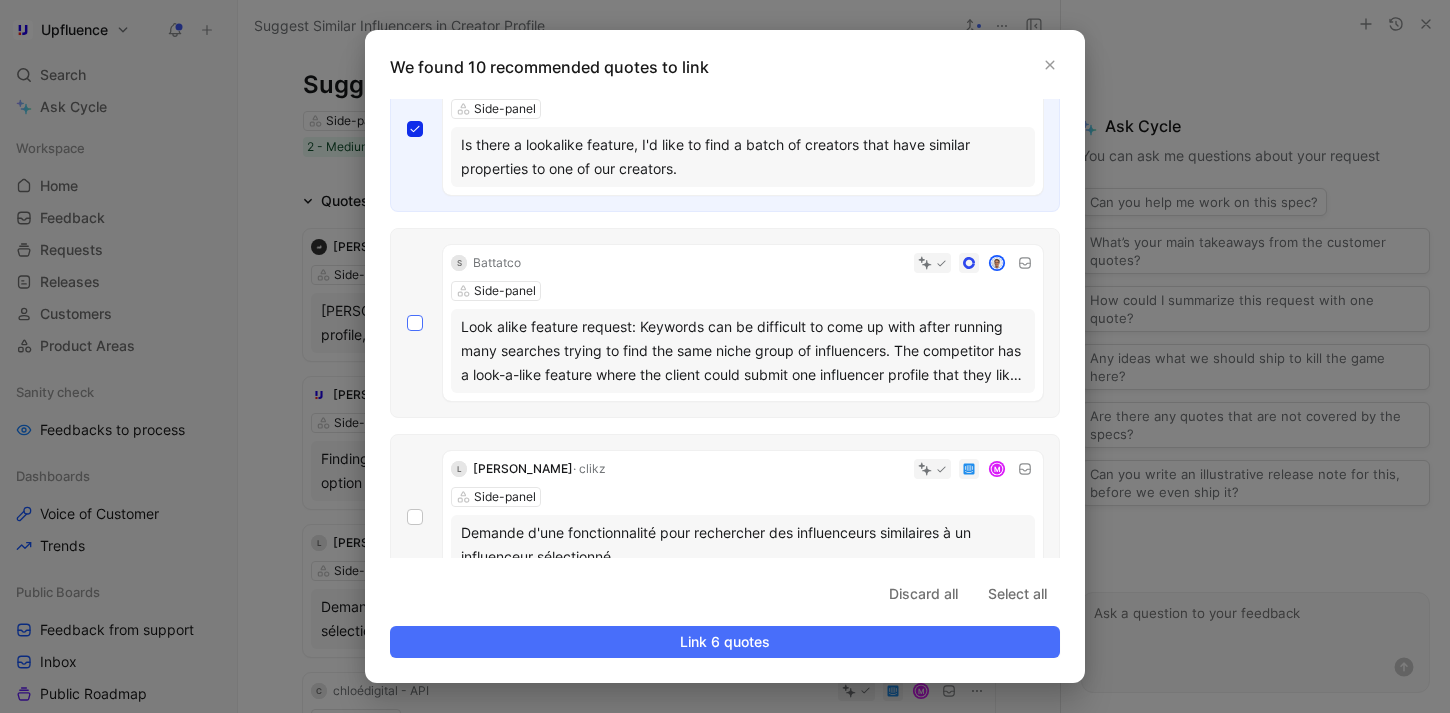 click 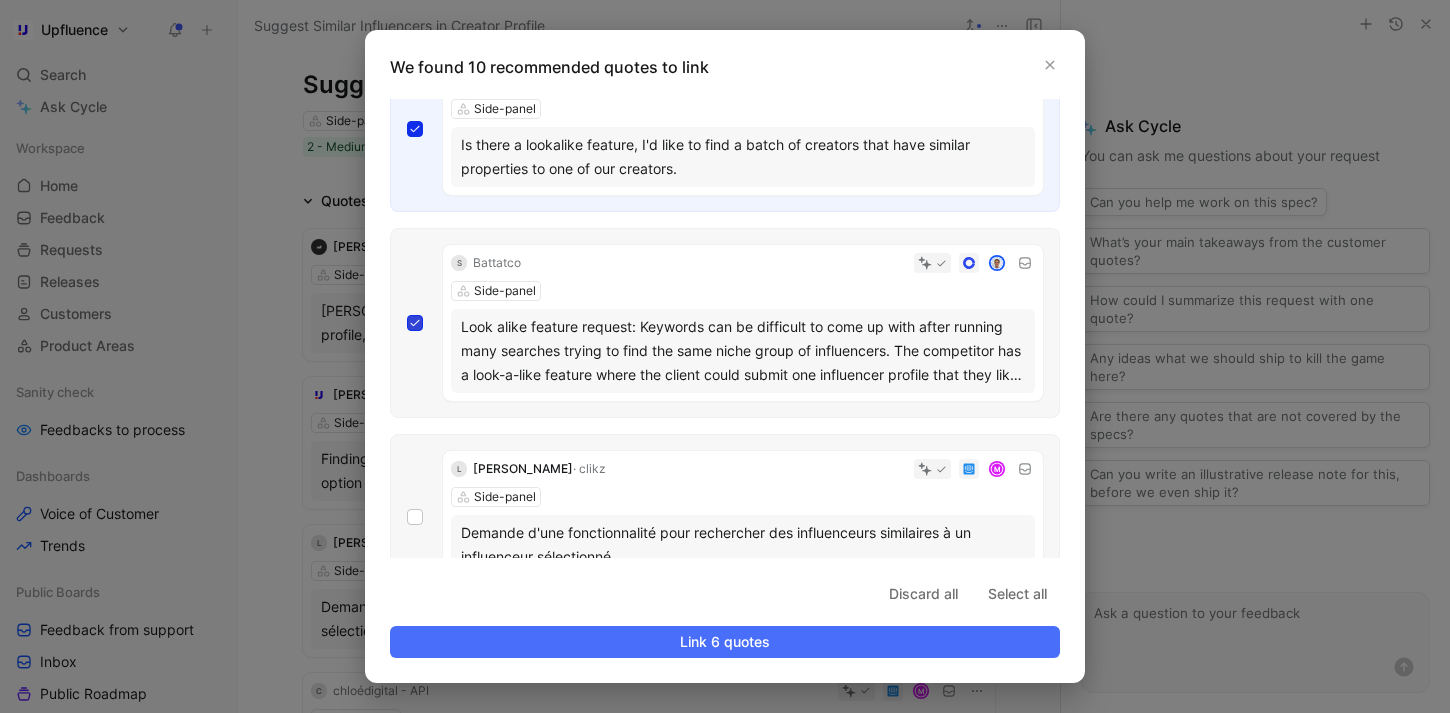 click at bounding box center [407, 1230] 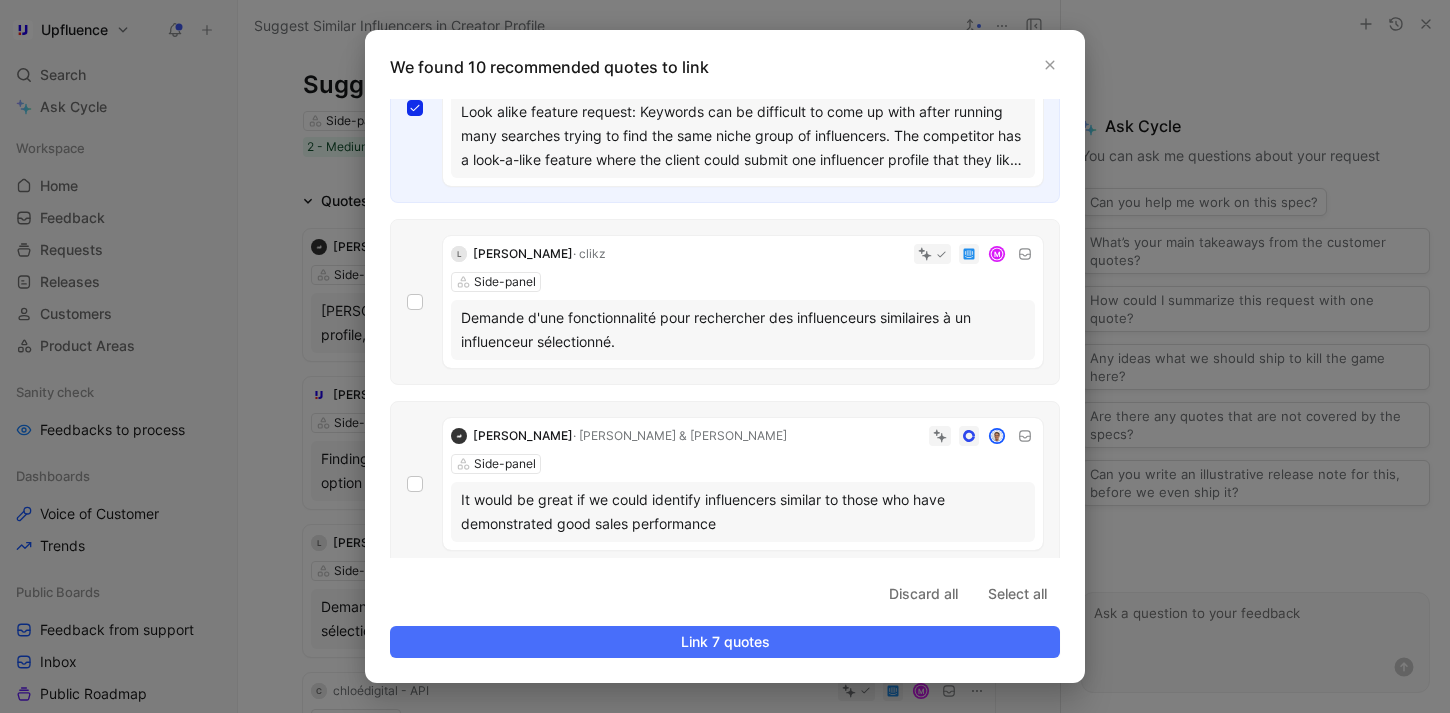 scroll, scrollTop: 1175, scrollLeft: 0, axis: vertical 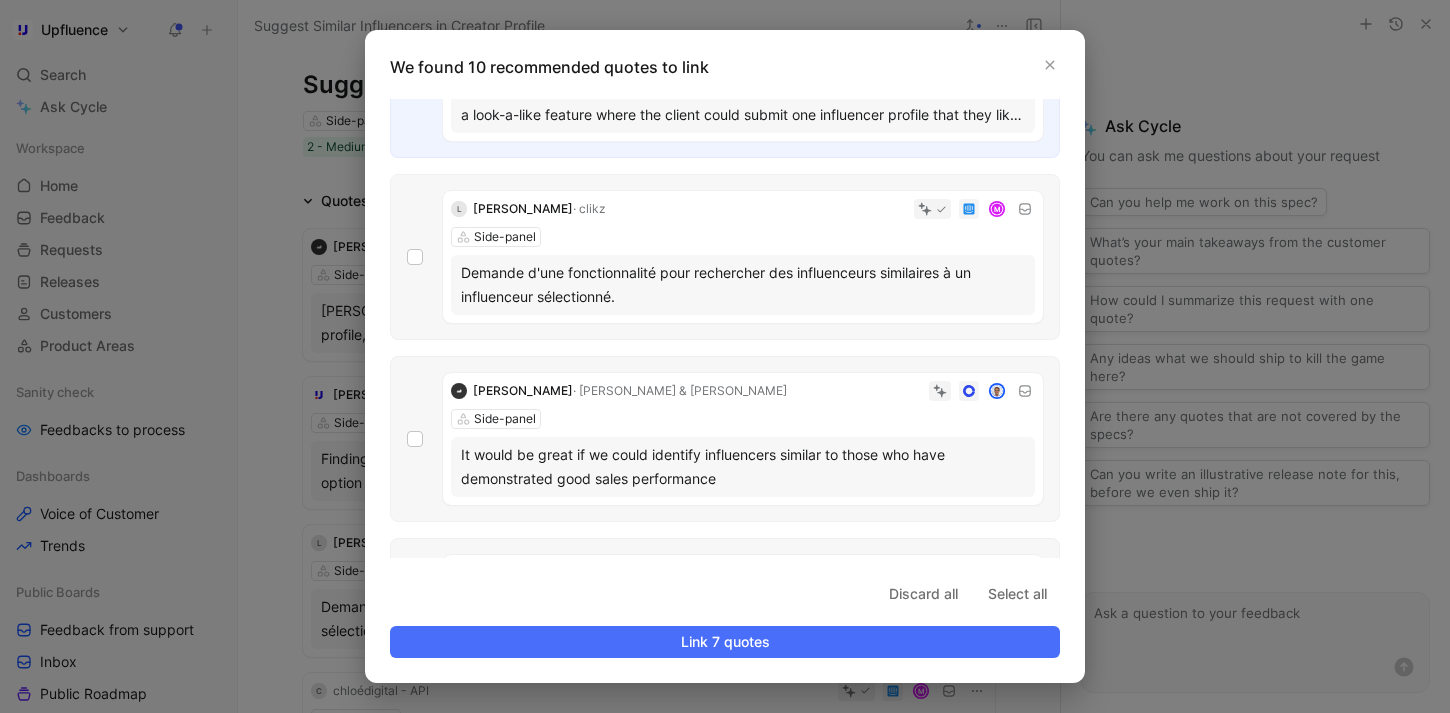 click on "We found 10 recommended quotes to link Krete  · Krete Side-panel The customer is requesting a feature they can find creators and influencers similar to a specific person - like a suggested influencer section Sarah Mekkaoui  · Farfetch Side-panel offer a selection of similar profiles for 1 influencer Assunção  Figueiredo  · biocol labs Side-panel There should definitely be a "look-alike" tool to find similar influencers. Sergio Gonzalez  · Hello Fresh Side-panel They love one influencer and are interested in discovering similar influencers. Kirsten Wright   · Beauty Labs Side-panel Add an influencers handle to the search tool & it finds similar influencers. This would be helpful if we're looking for a certain type of influencer but the keywords aren't bringing up enough of these results. C chloédigital - API M Side-panel Is there a lookalike feature, I'd like to find a batch of creators that have similar properties to one of our creators. S Battatco Side-panel L Léontine Parolini  · clikz M" at bounding box center [725, 356] 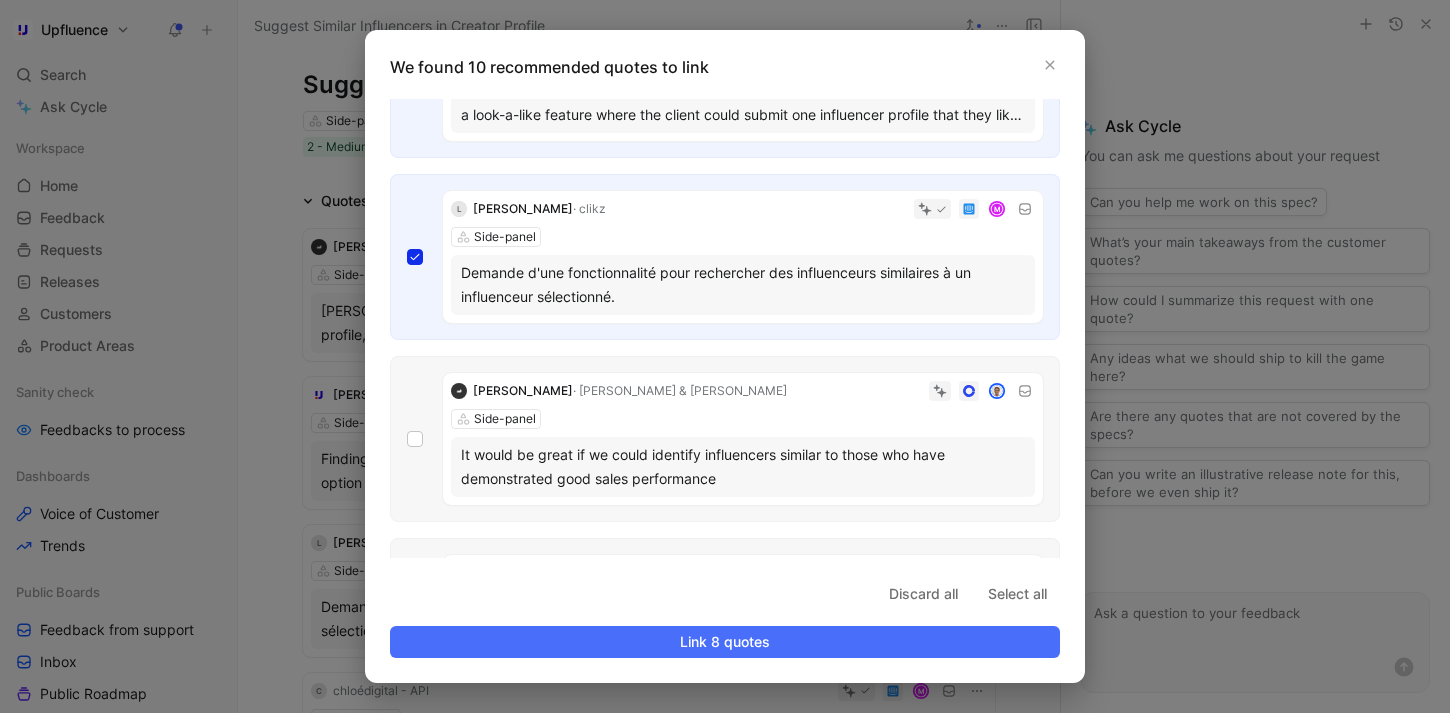 scroll, scrollTop: 1269, scrollLeft: 0, axis: vertical 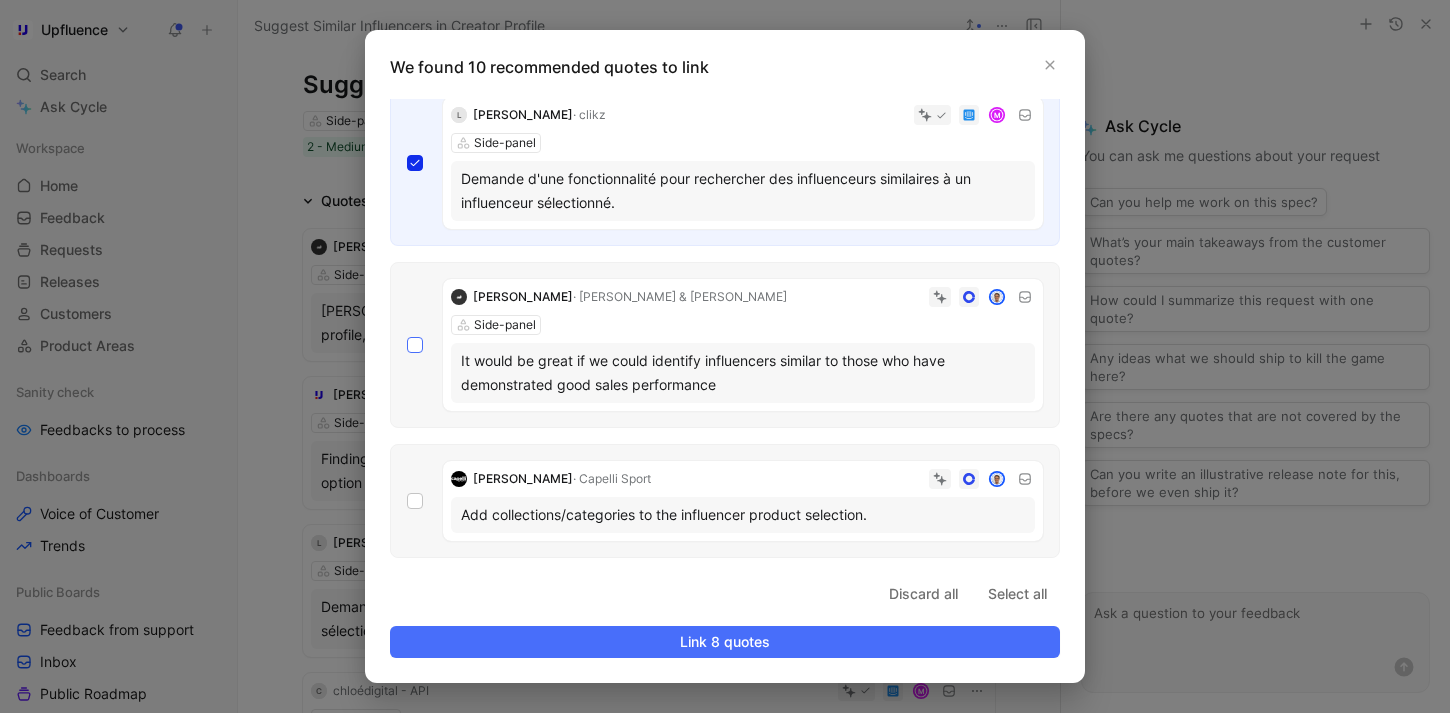 click 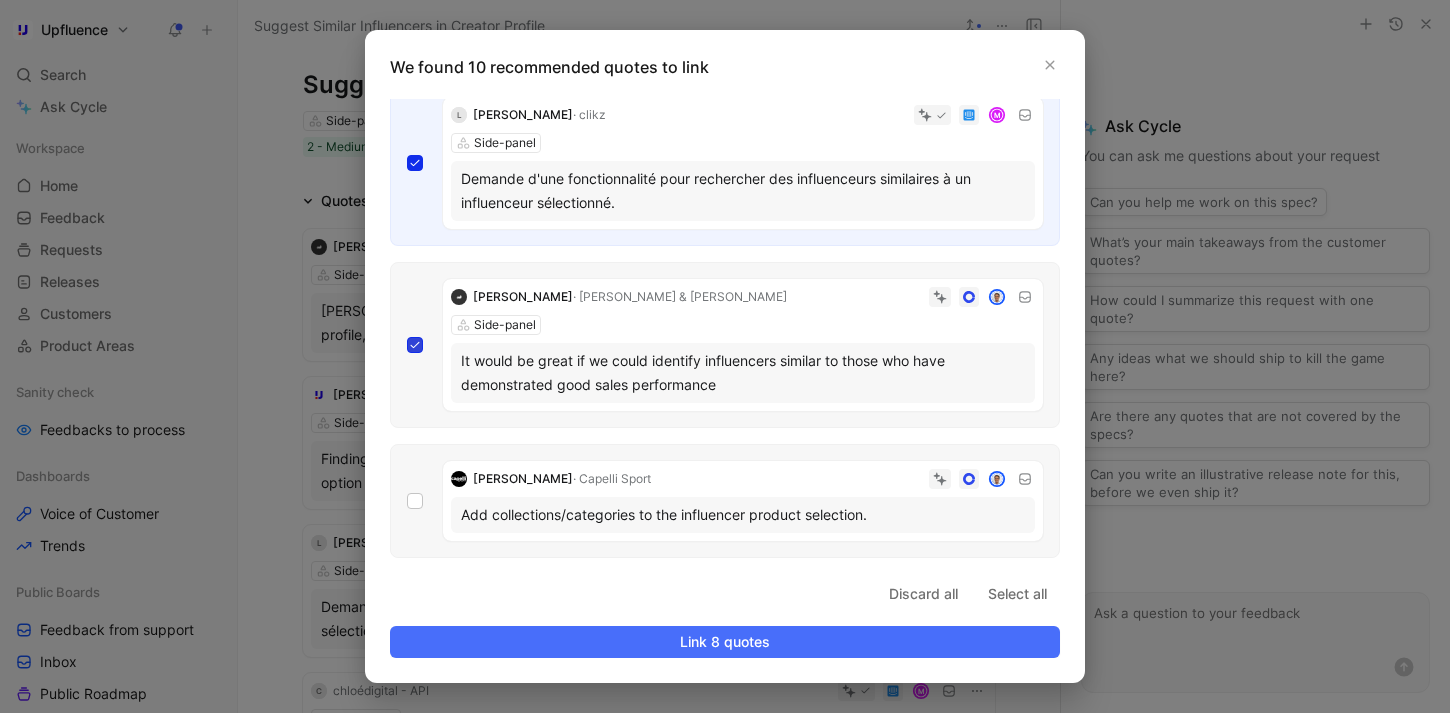 click at bounding box center [407, 1606] 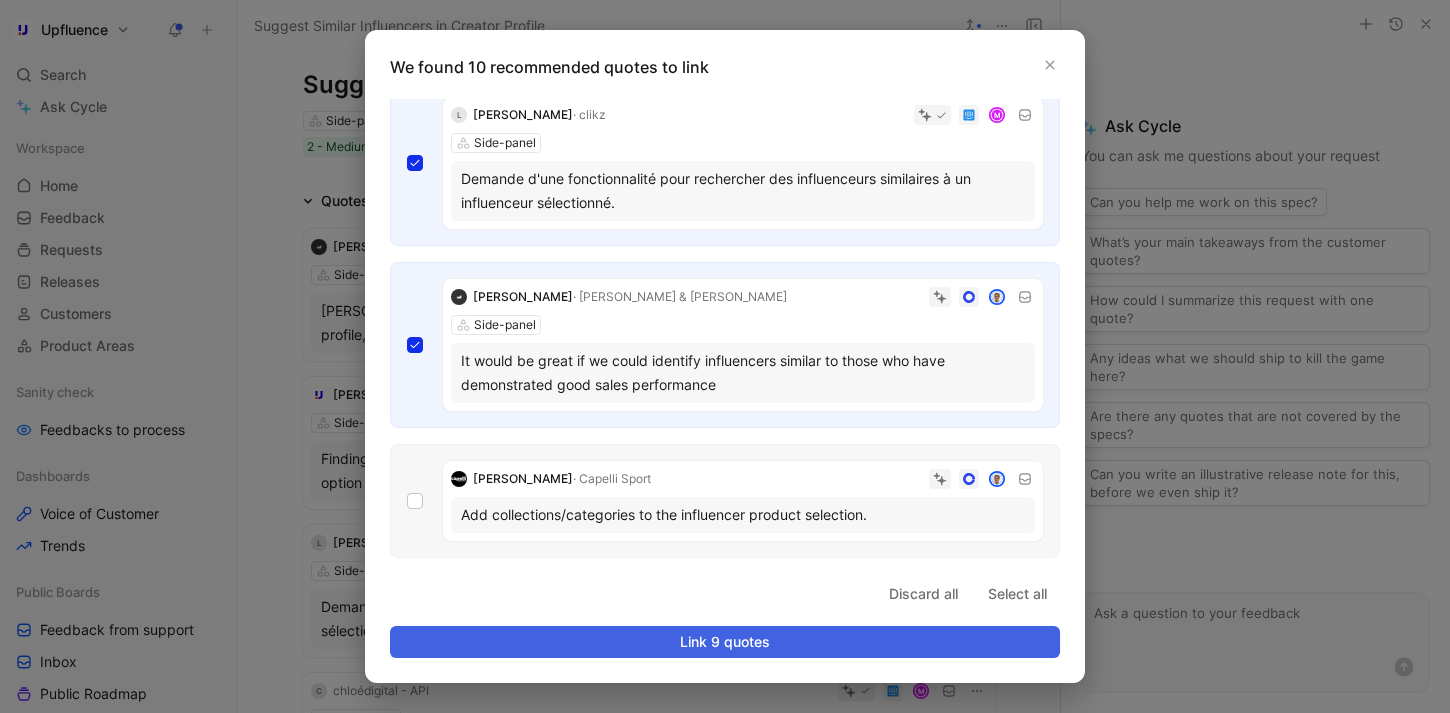click on "Link 9 quotes" at bounding box center (725, 642) 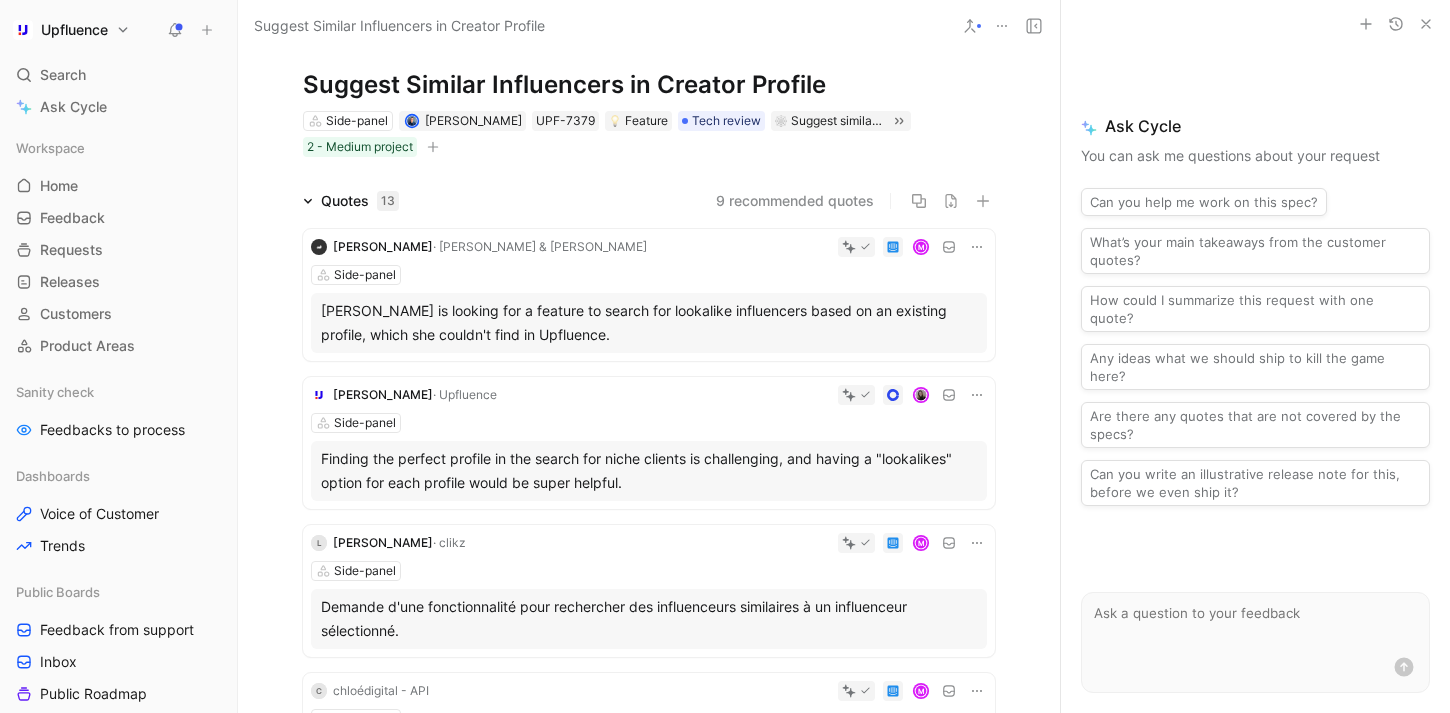 scroll, scrollTop: 0, scrollLeft: 0, axis: both 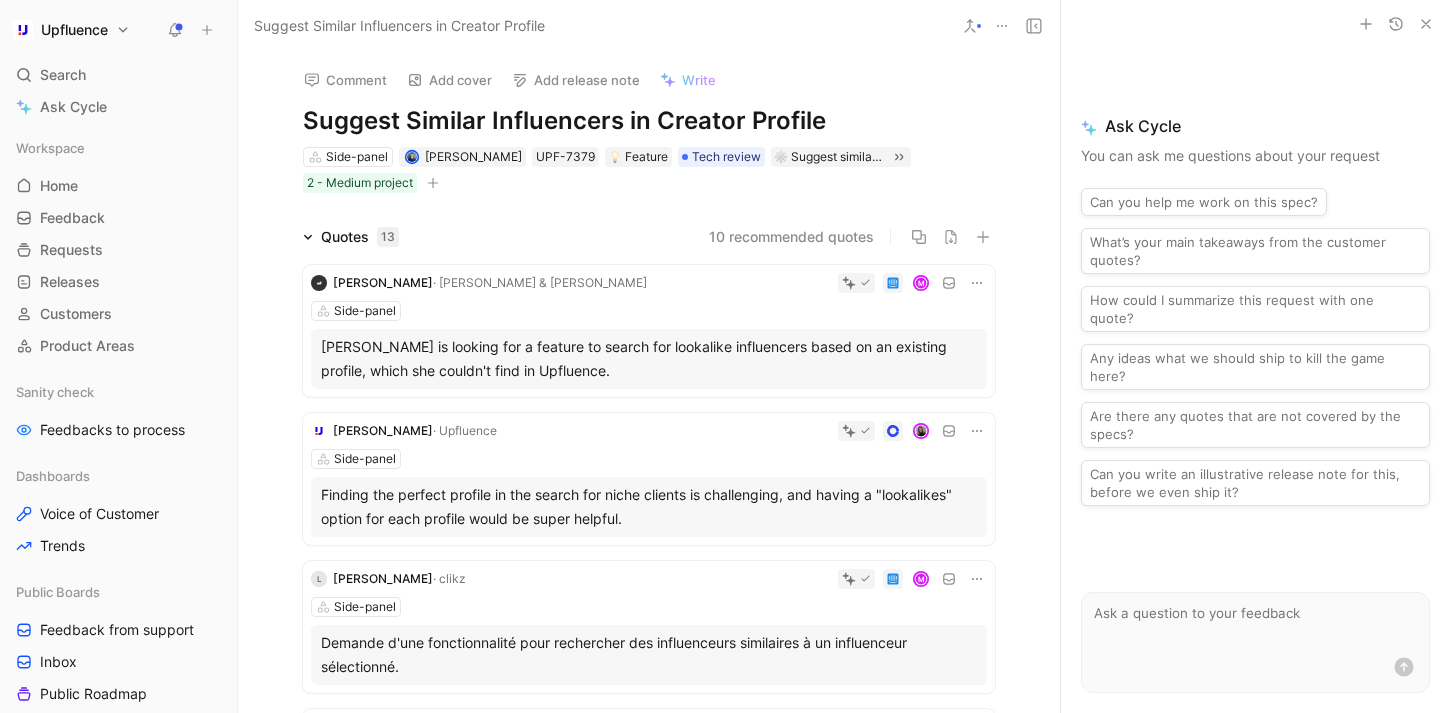 click on "10 recommended quotes" at bounding box center [791, 237] 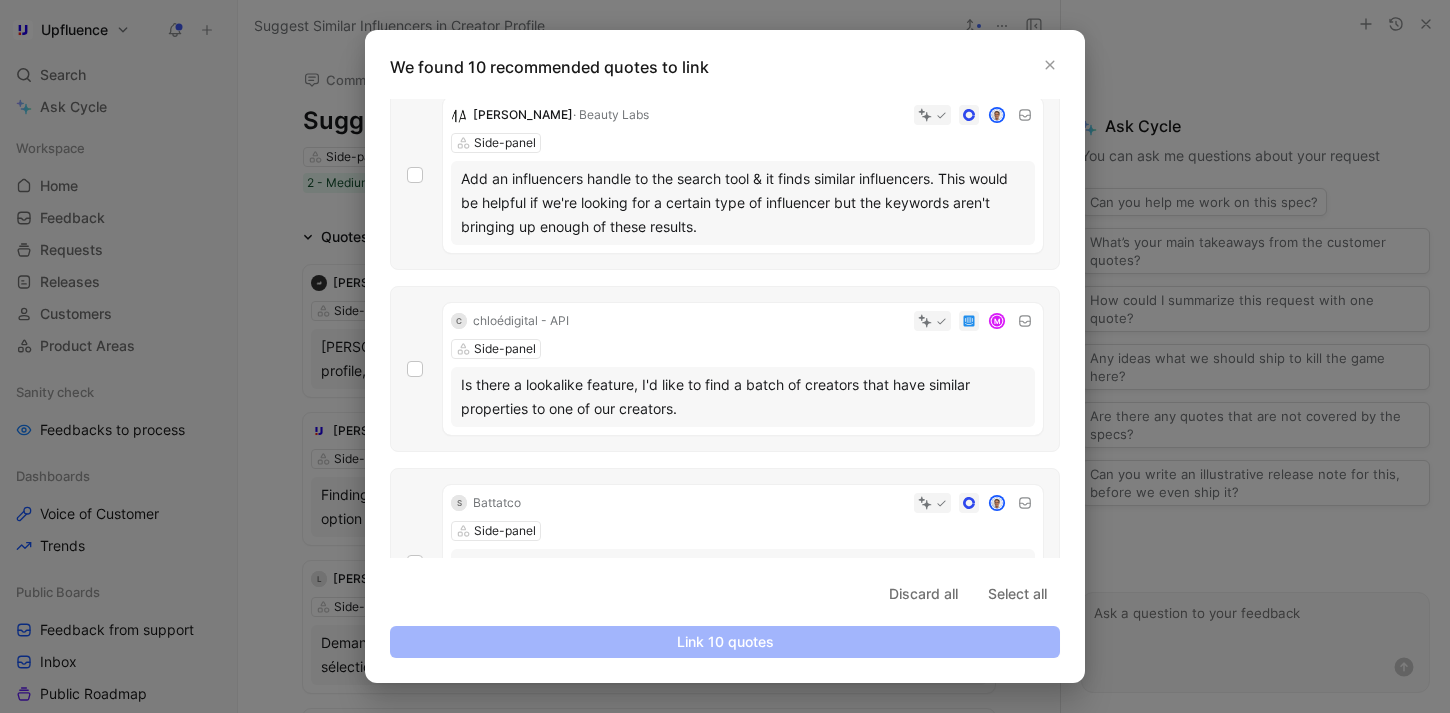 scroll, scrollTop: 662, scrollLeft: 0, axis: vertical 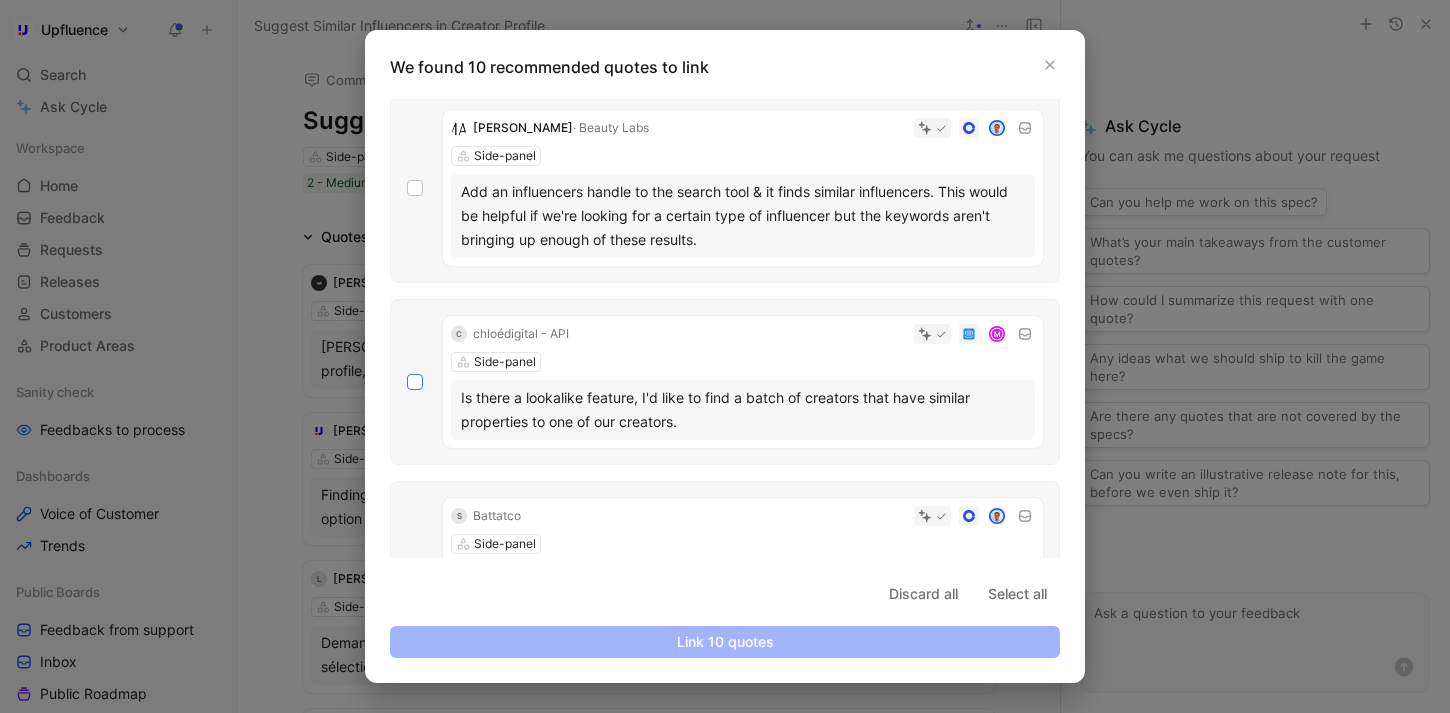 click at bounding box center (415, 382) 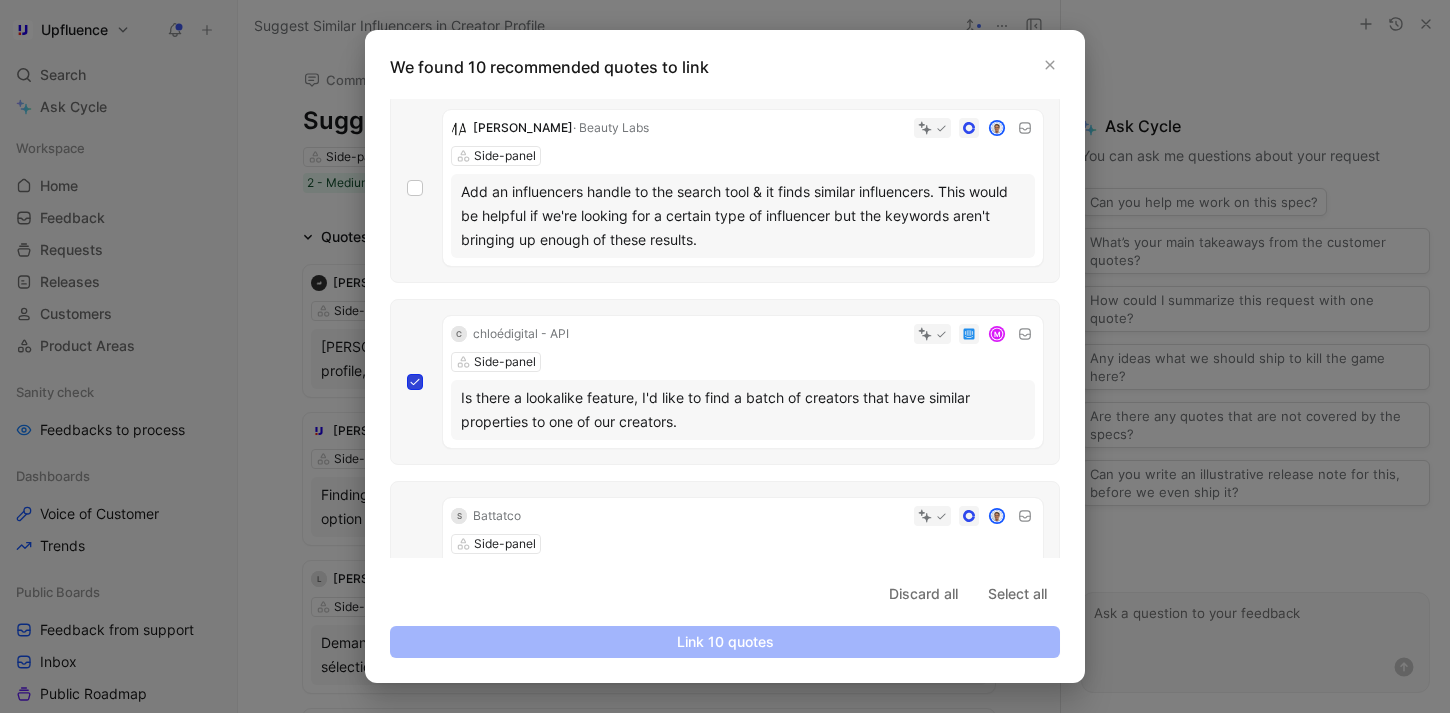 click at bounding box center [407, 1036] 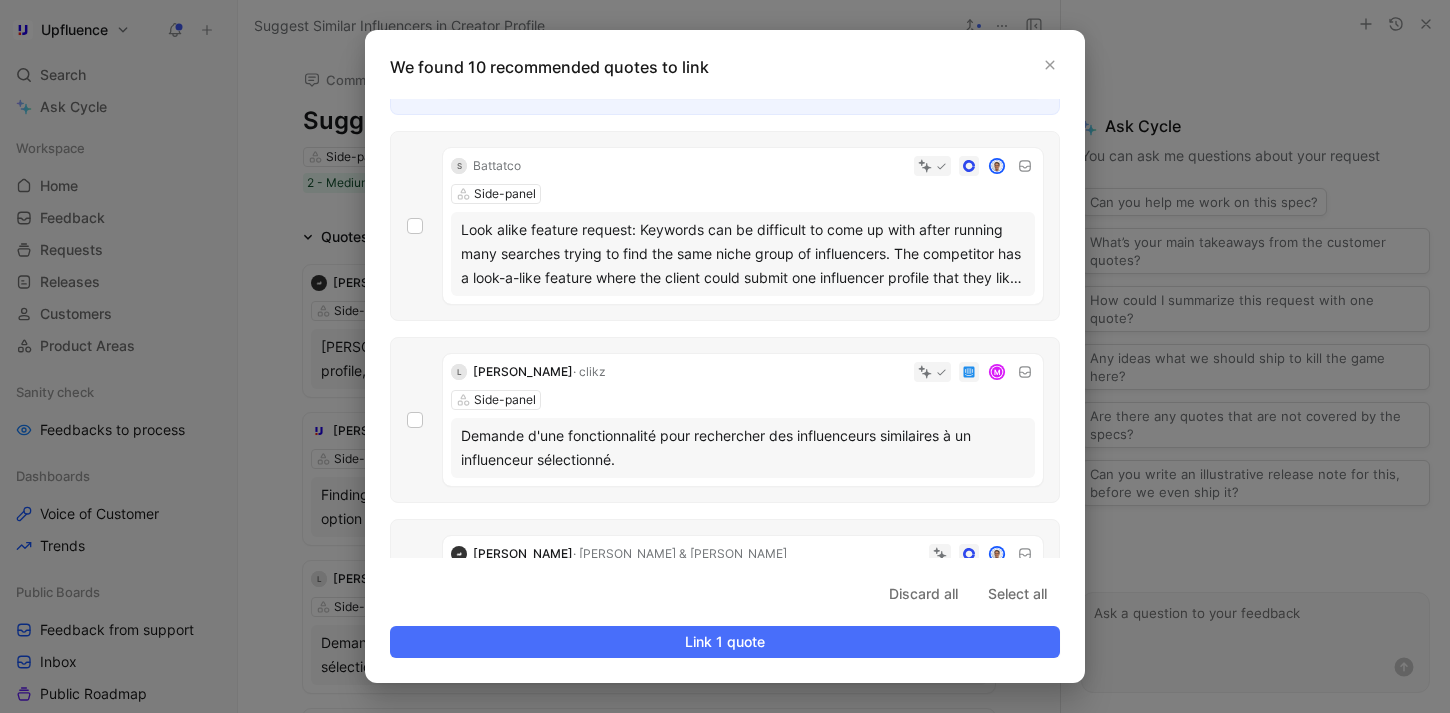 scroll, scrollTop: 1010, scrollLeft: 0, axis: vertical 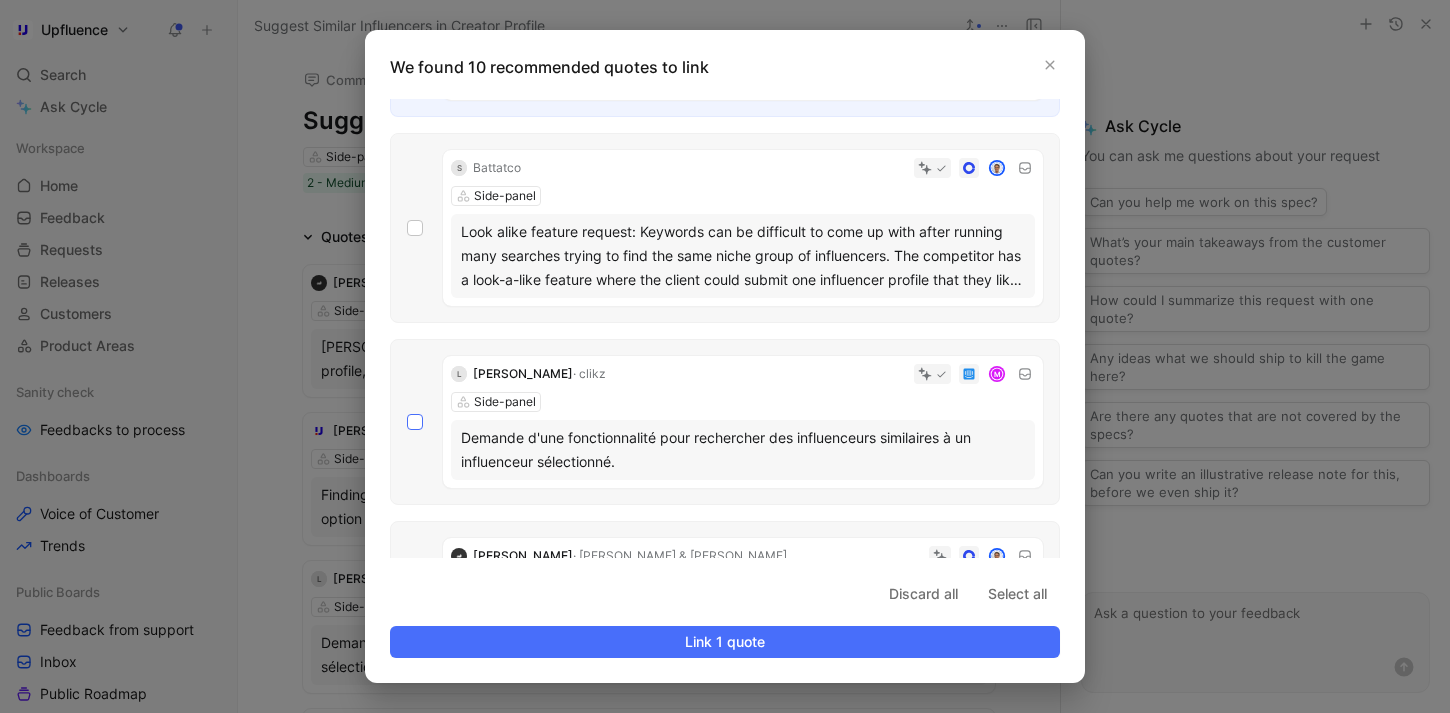 click 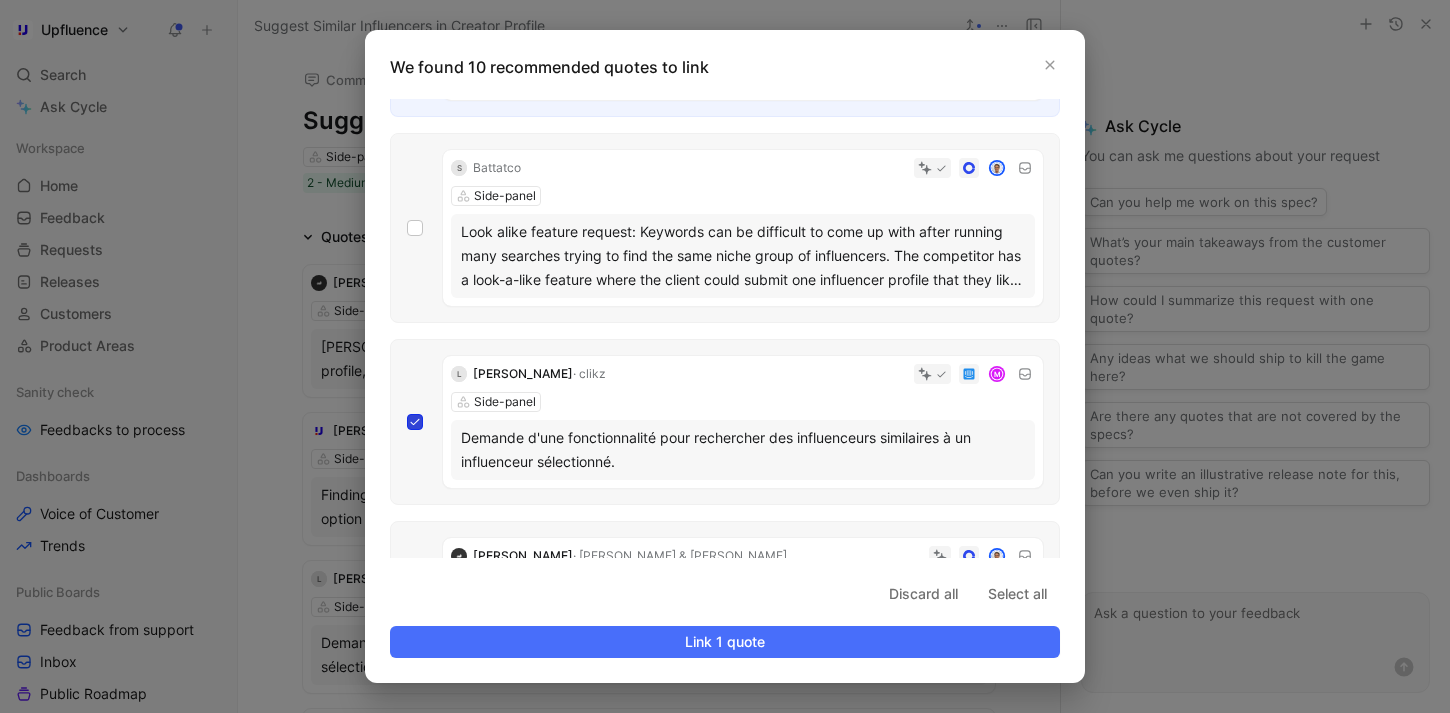 click at bounding box center (407, 1424) 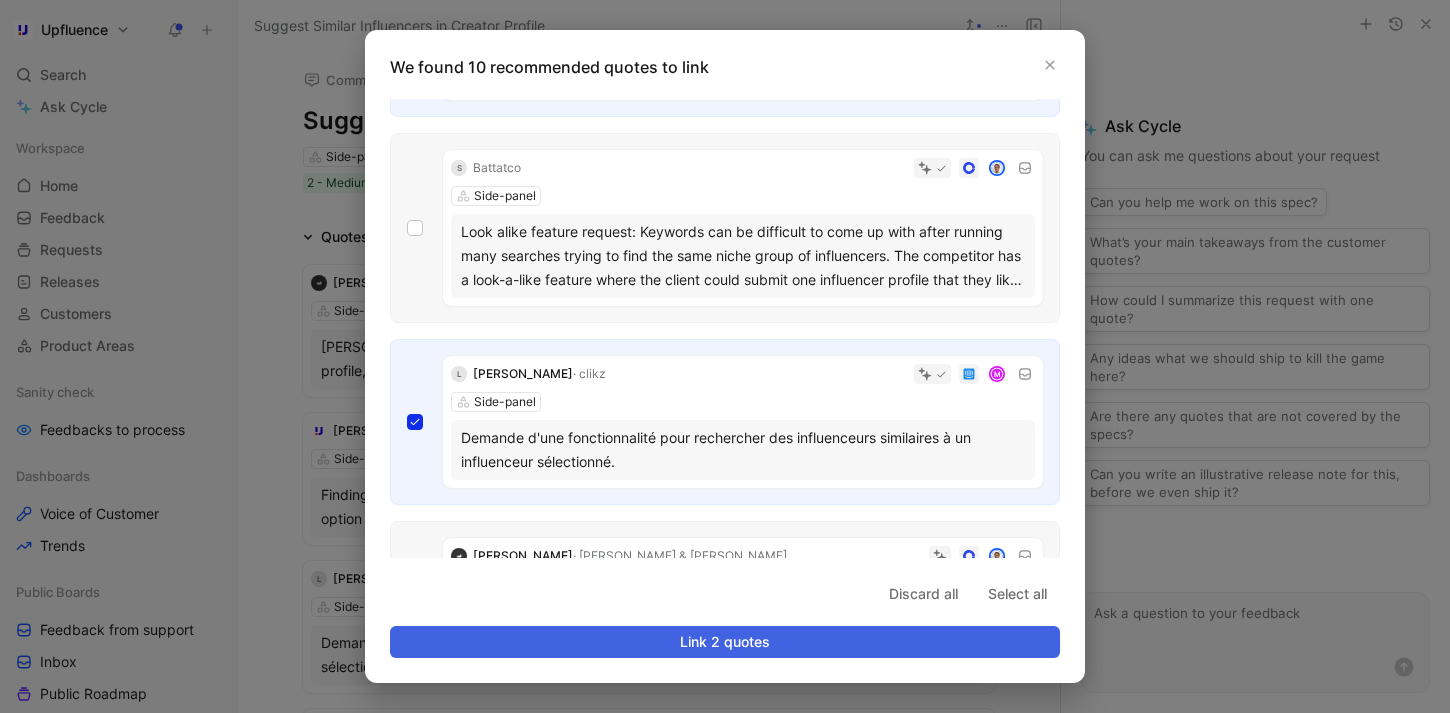 click on "Link 2 quotes" at bounding box center [725, 642] 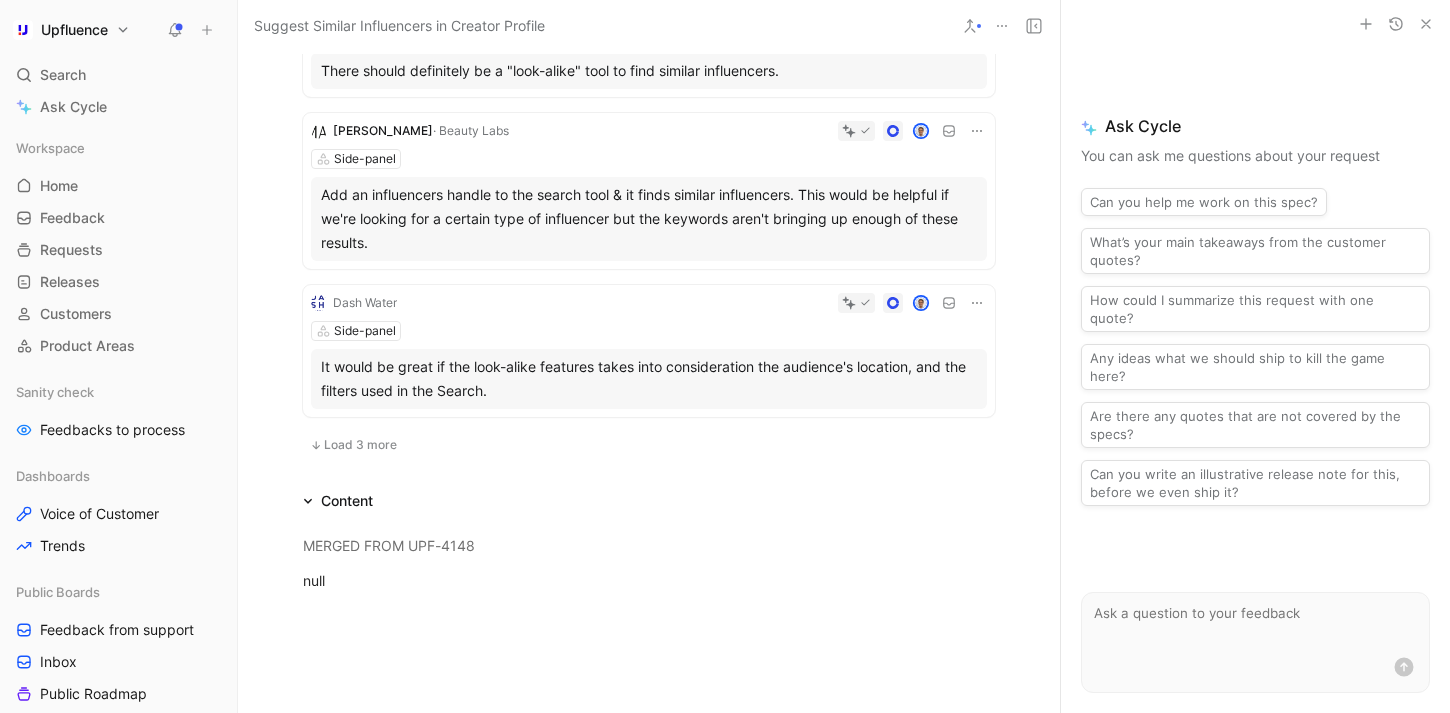 scroll, scrollTop: 1161, scrollLeft: 0, axis: vertical 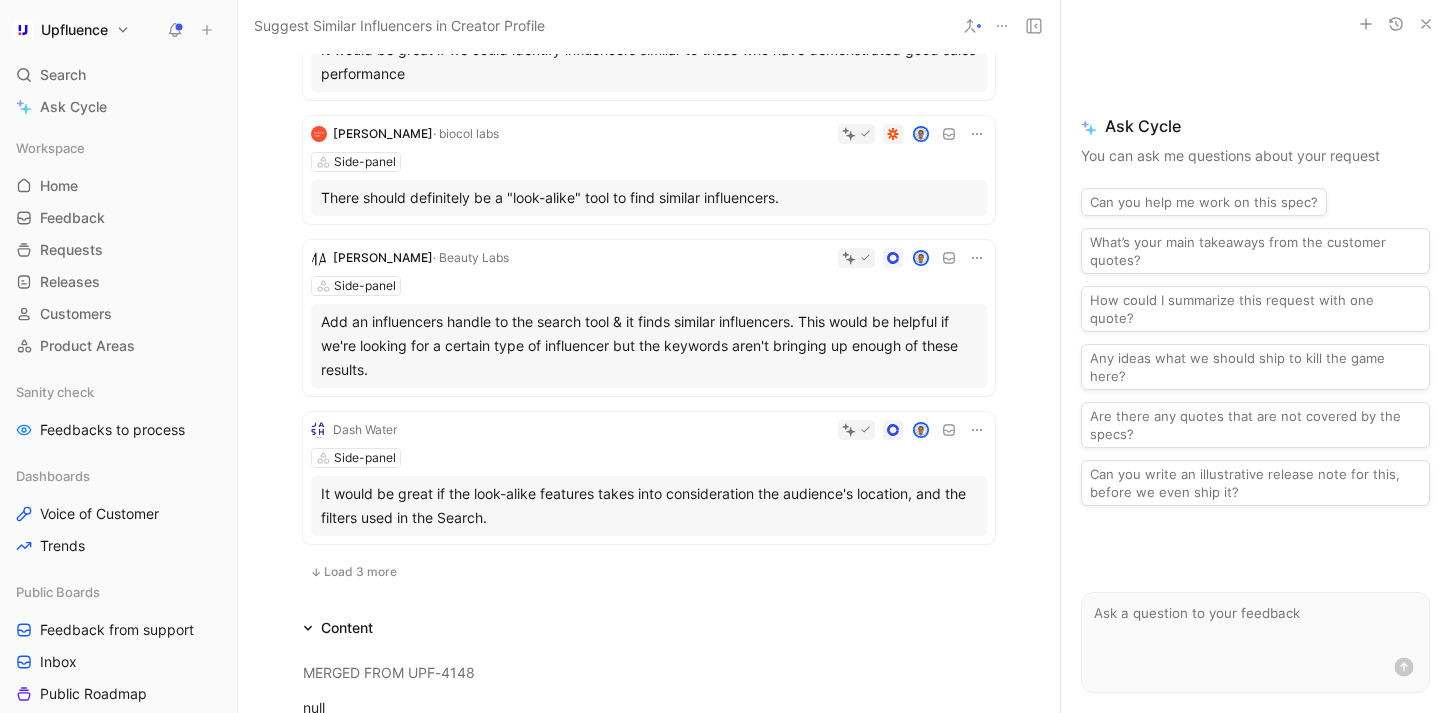 click on "Load 3 more" at bounding box center (360, 572) 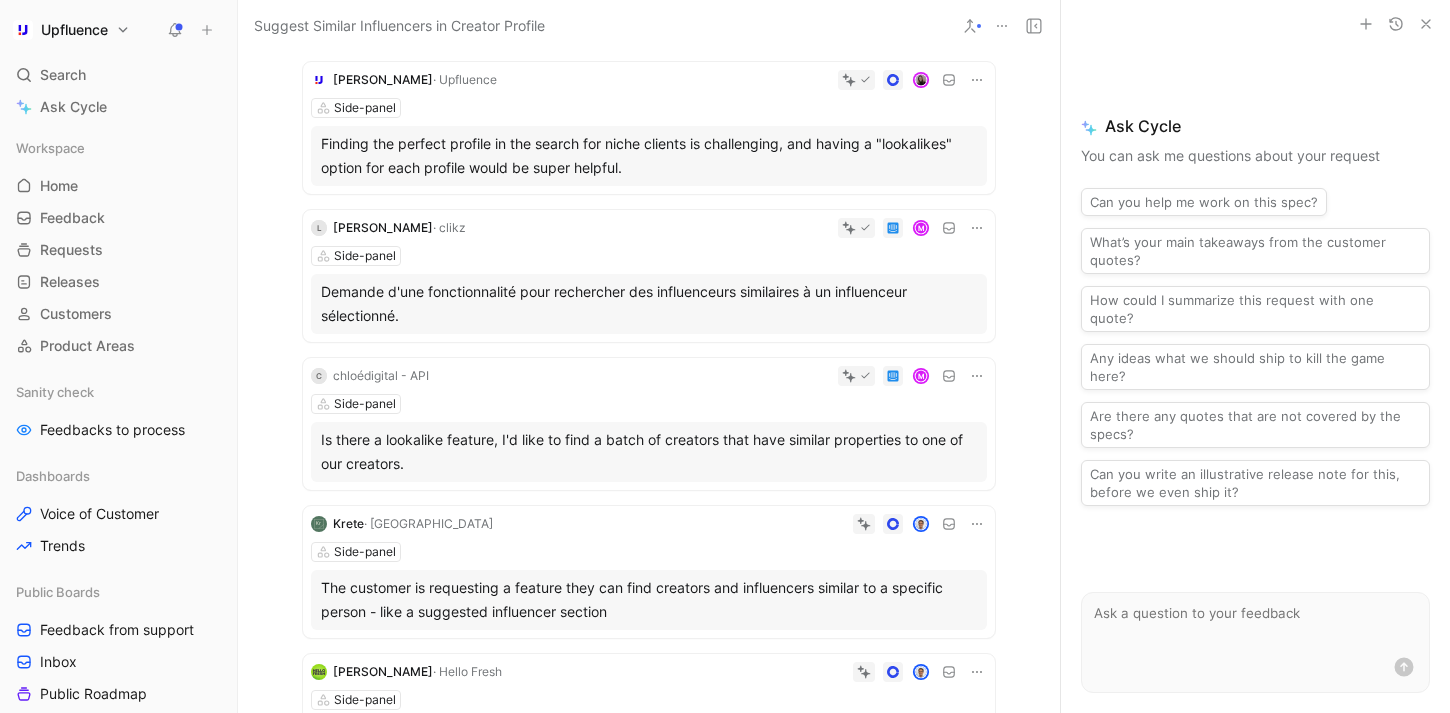 scroll, scrollTop: 0, scrollLeft: 0, axis: both 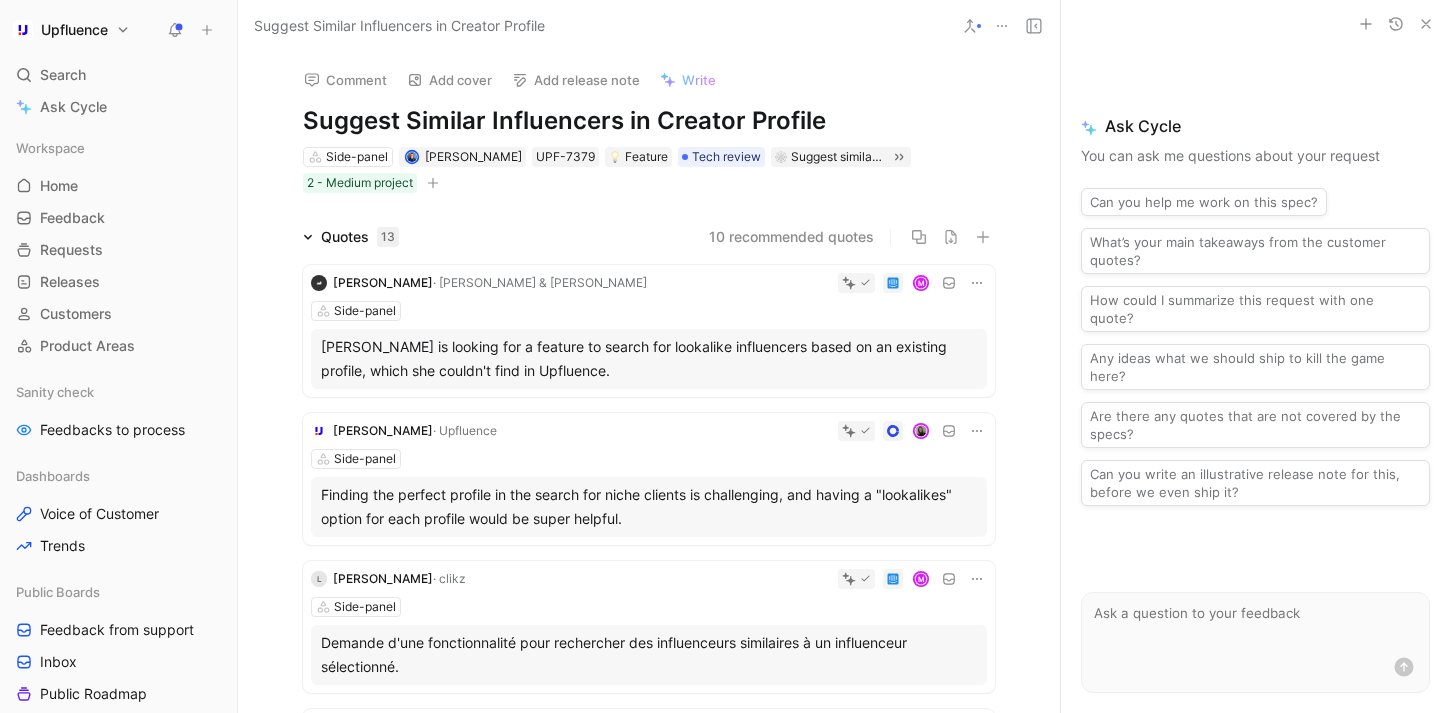 click on "10 recommended quotes" at bounding box center (791, 237) 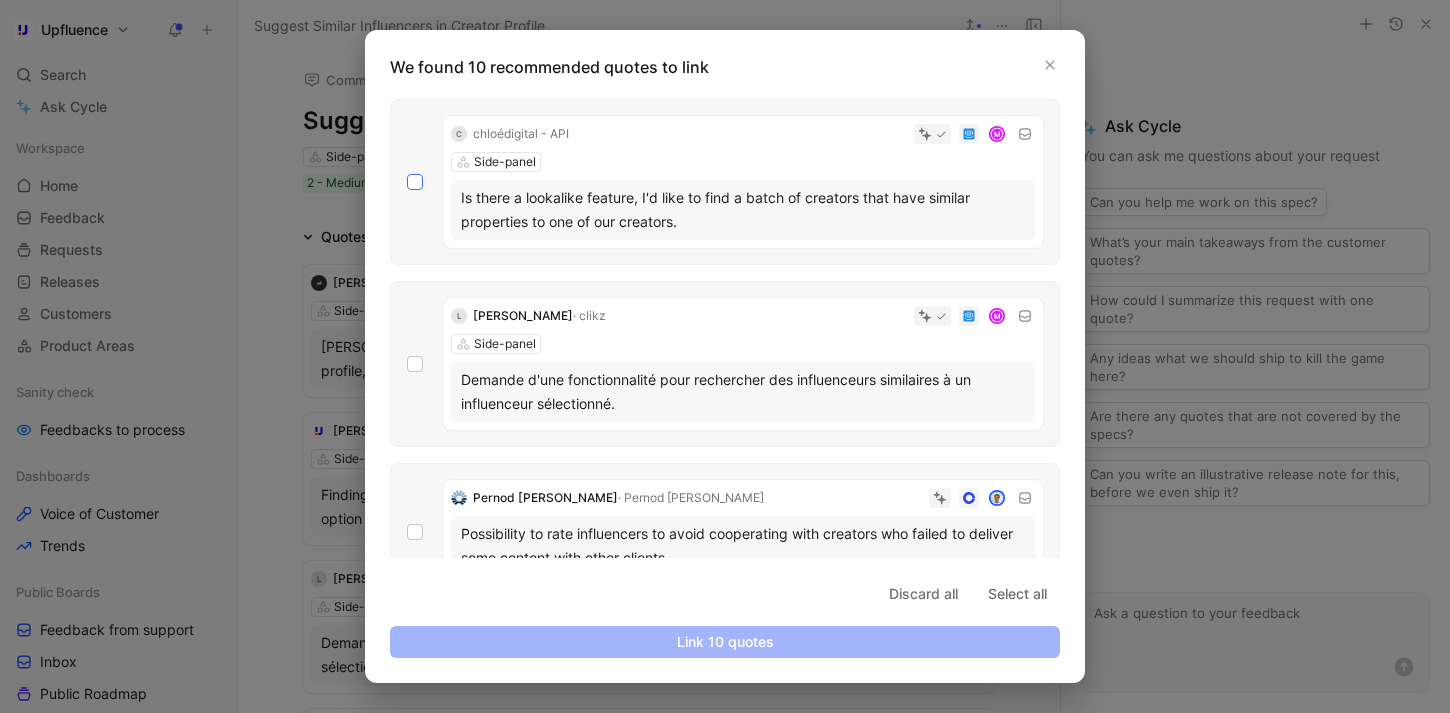 click 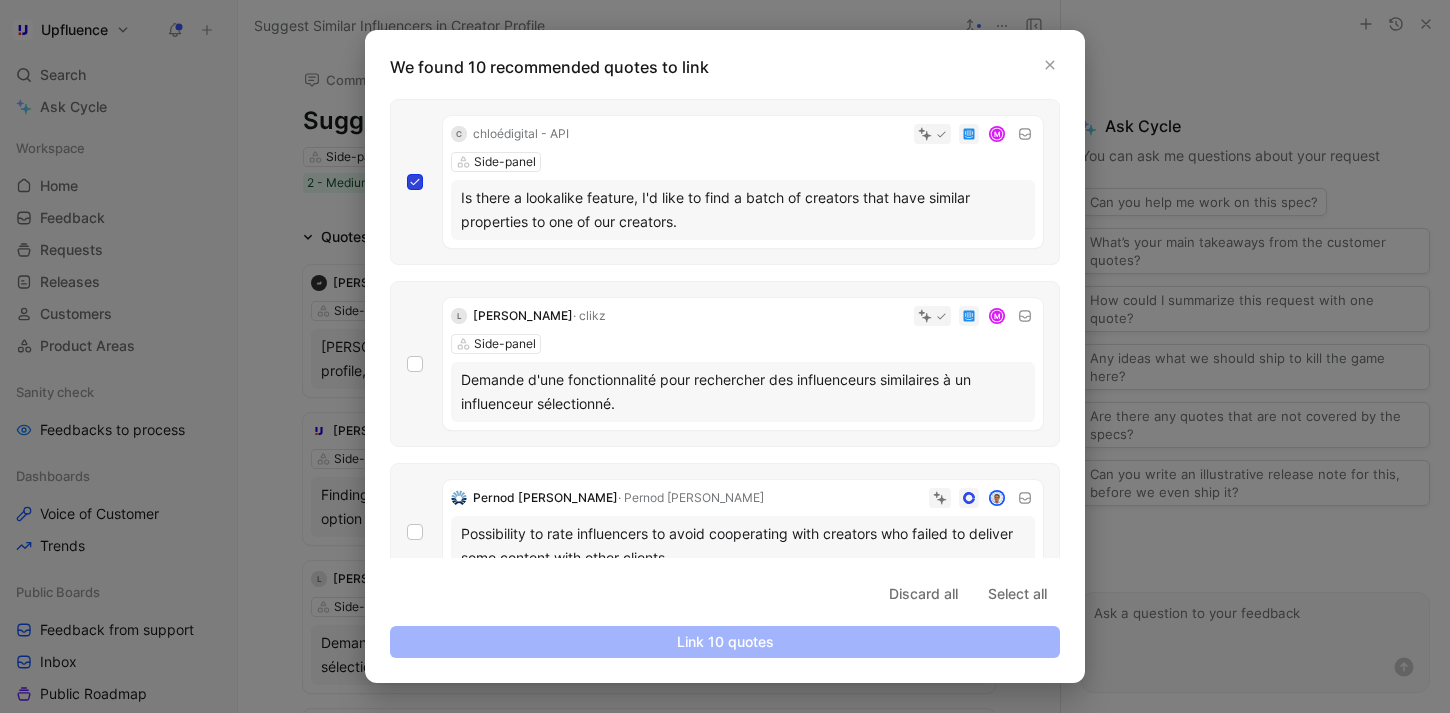 click at bounding box center (407, 174) 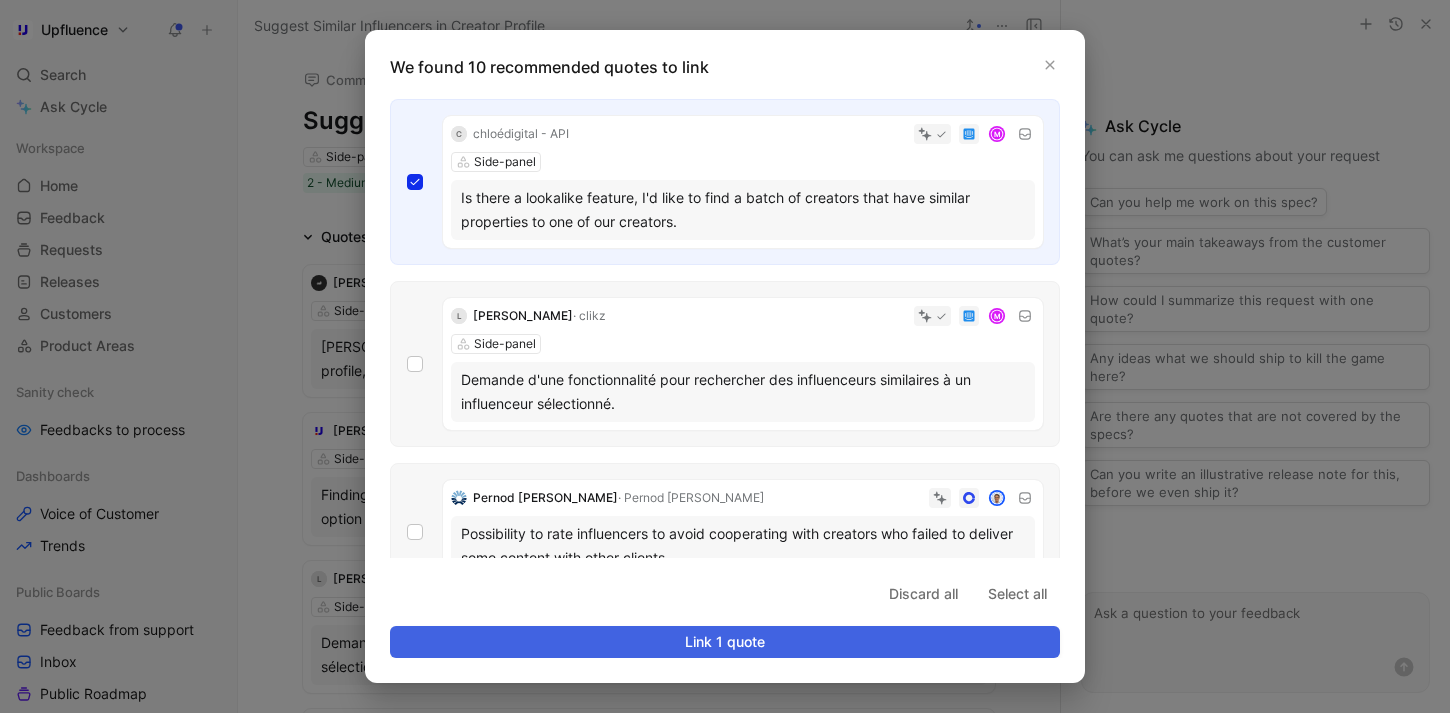 click on "Link 1 quote" at bounding box center (725, 642) 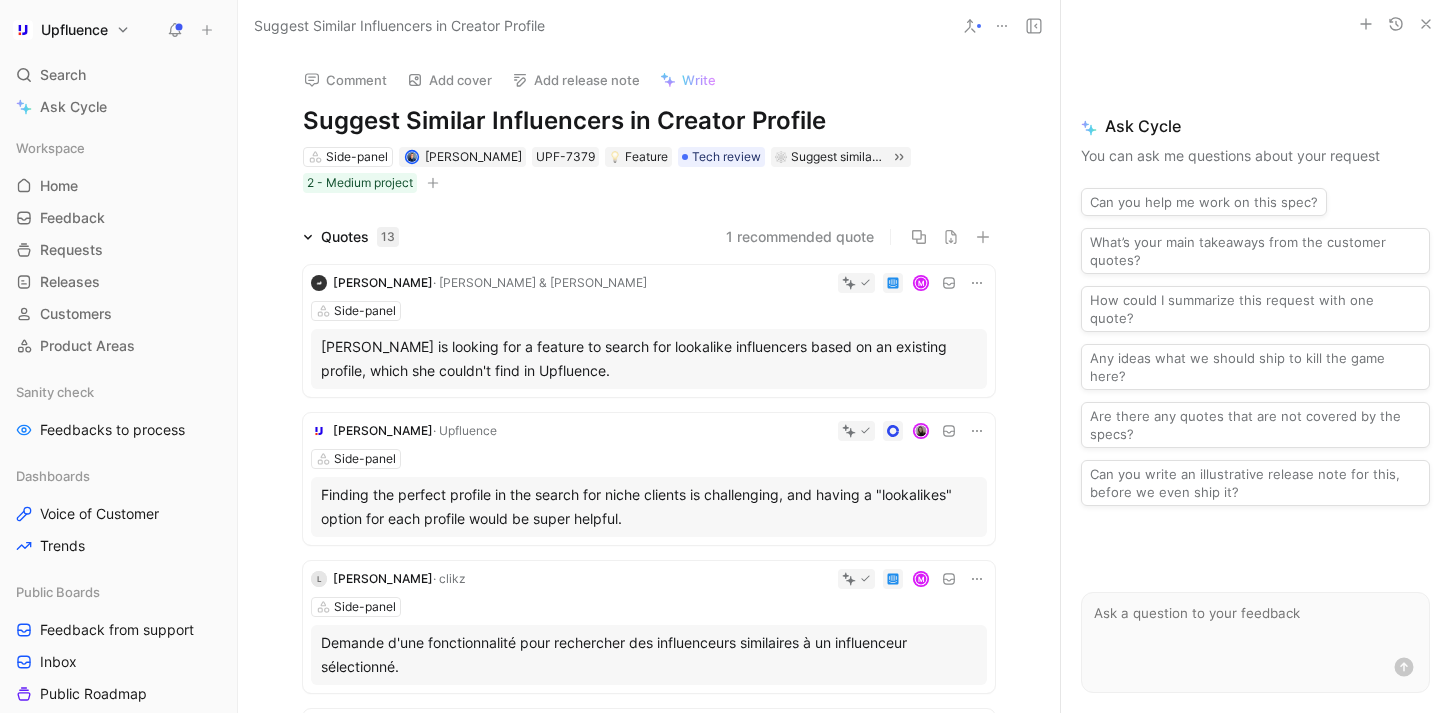 click 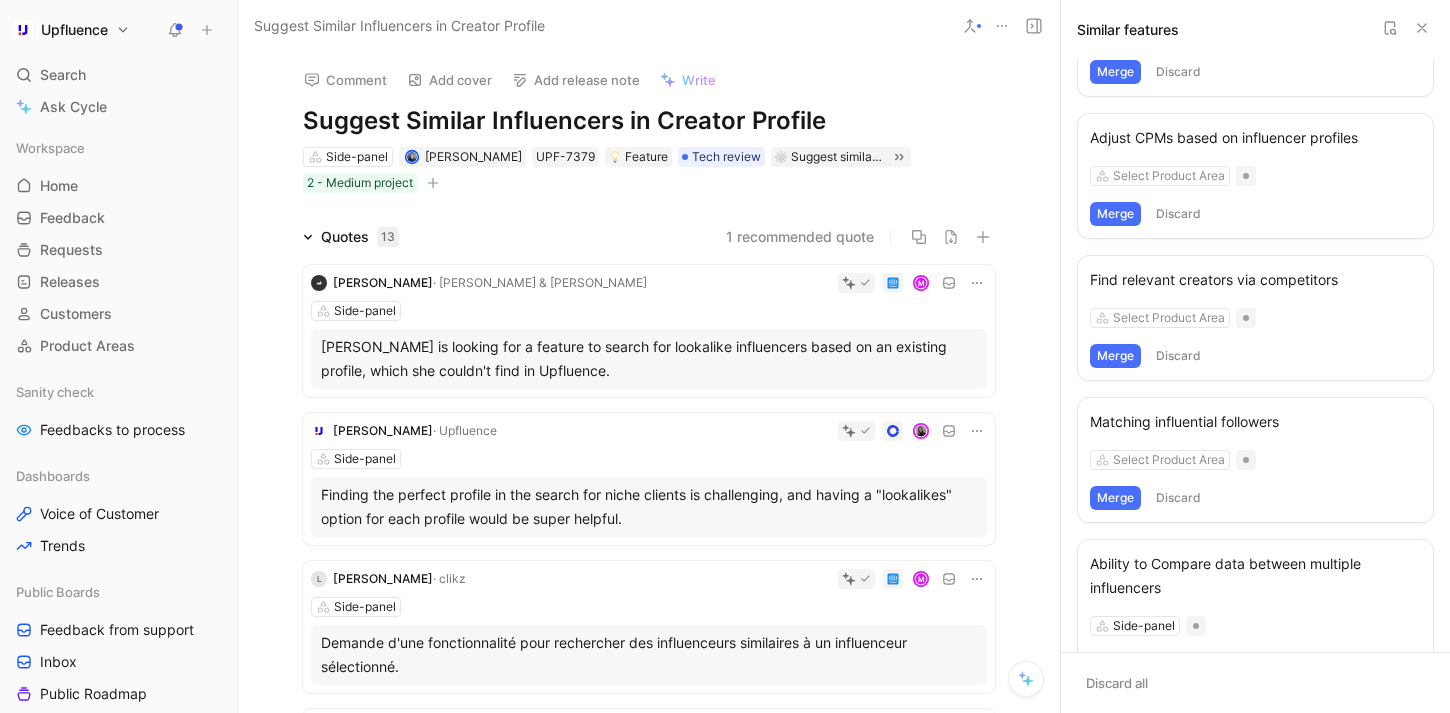 scroll, scrollTop: 851, scrollLeft: 0, axis: vertical 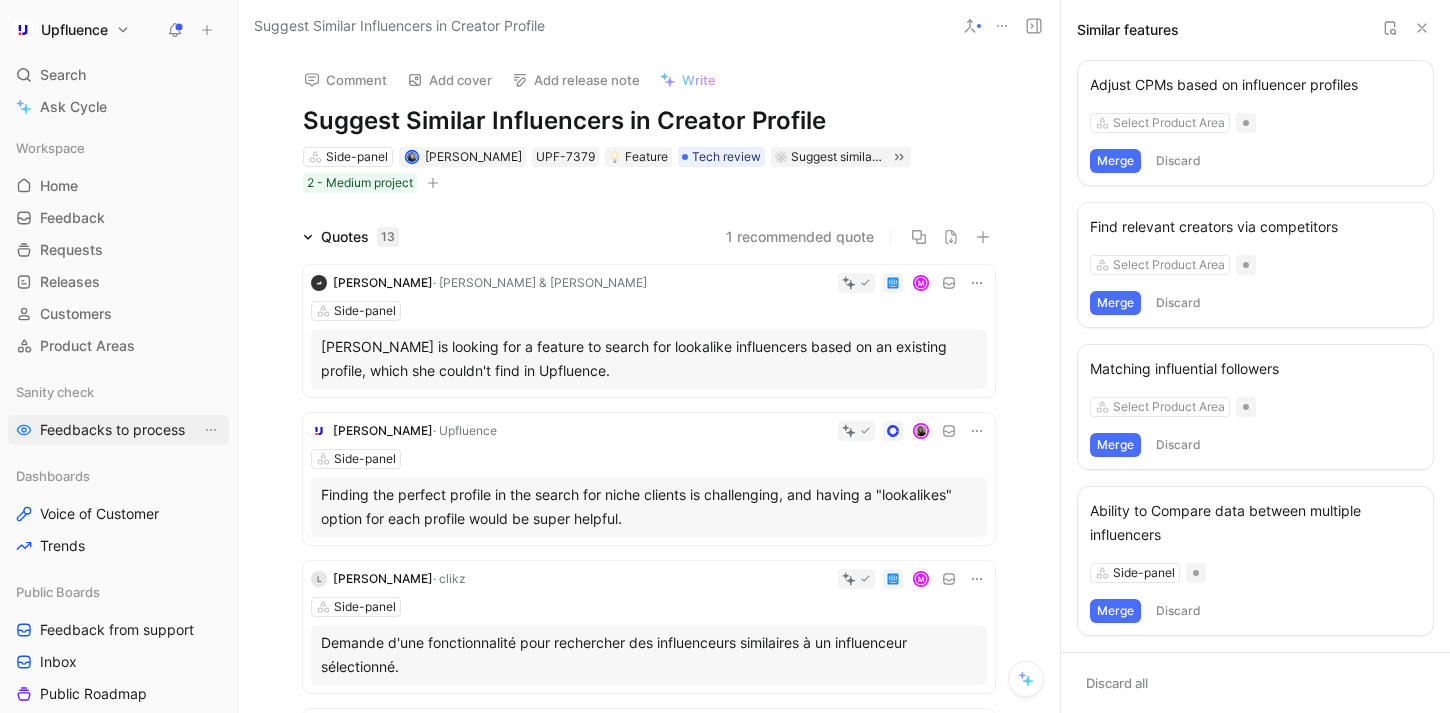 click on "Feedbacks to process" at bounding box center [112, 430] 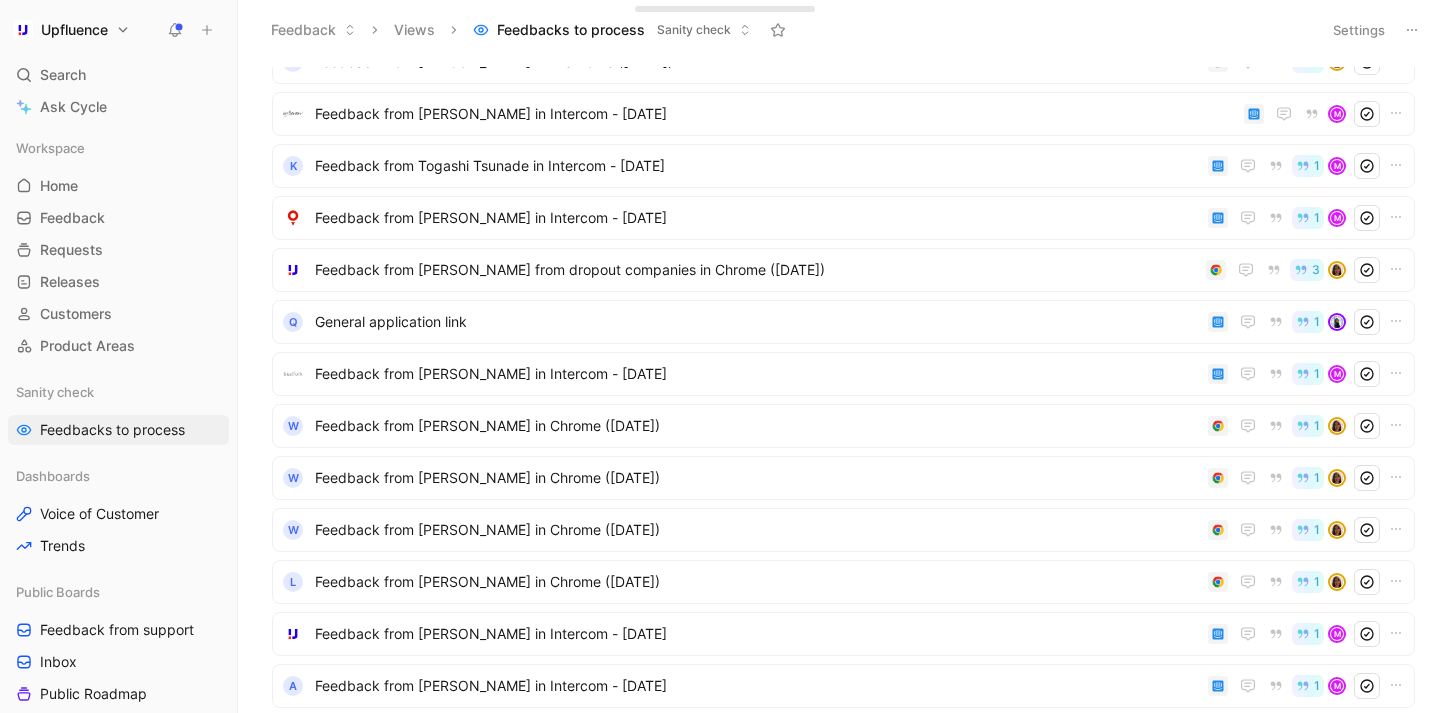 scroll, scrollTop: 479, scrollLeft: 0, axis: vertical 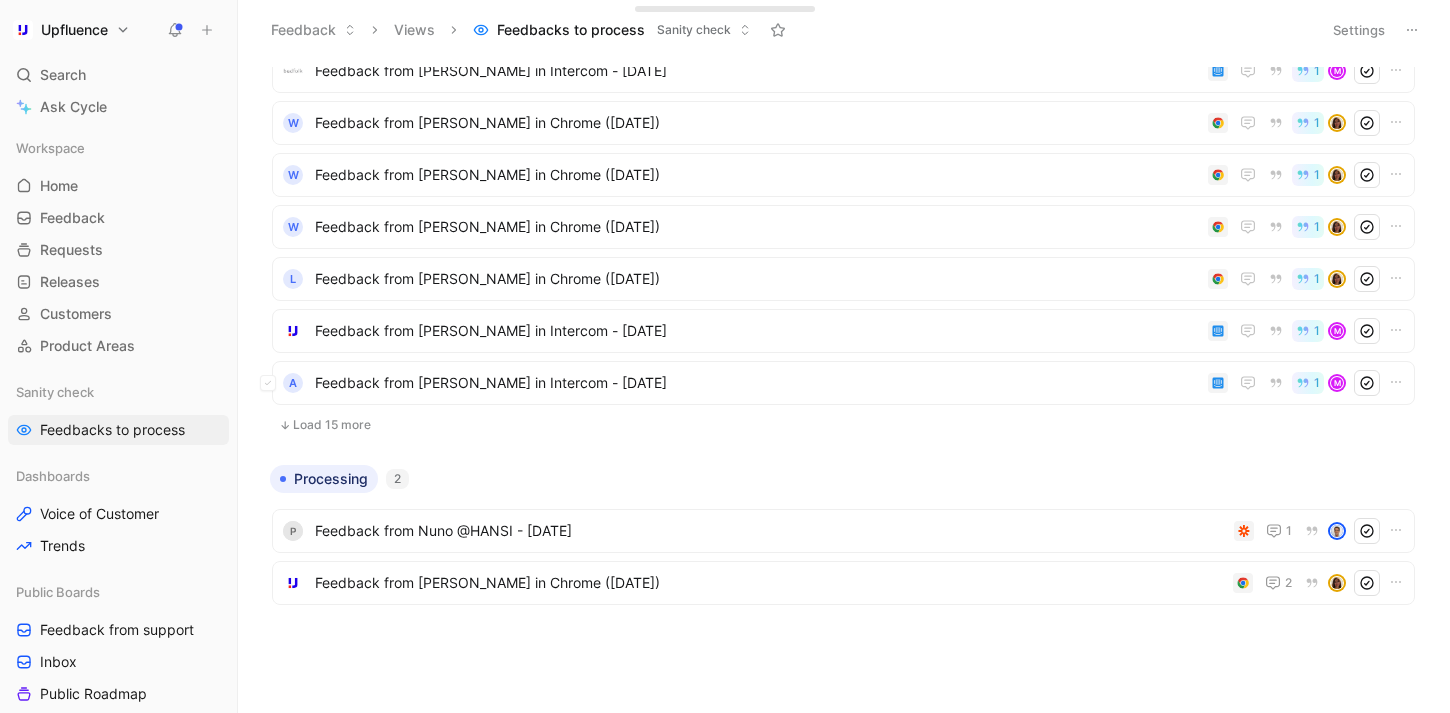 click on "Load 15 more" at bounding box center [843, 425] 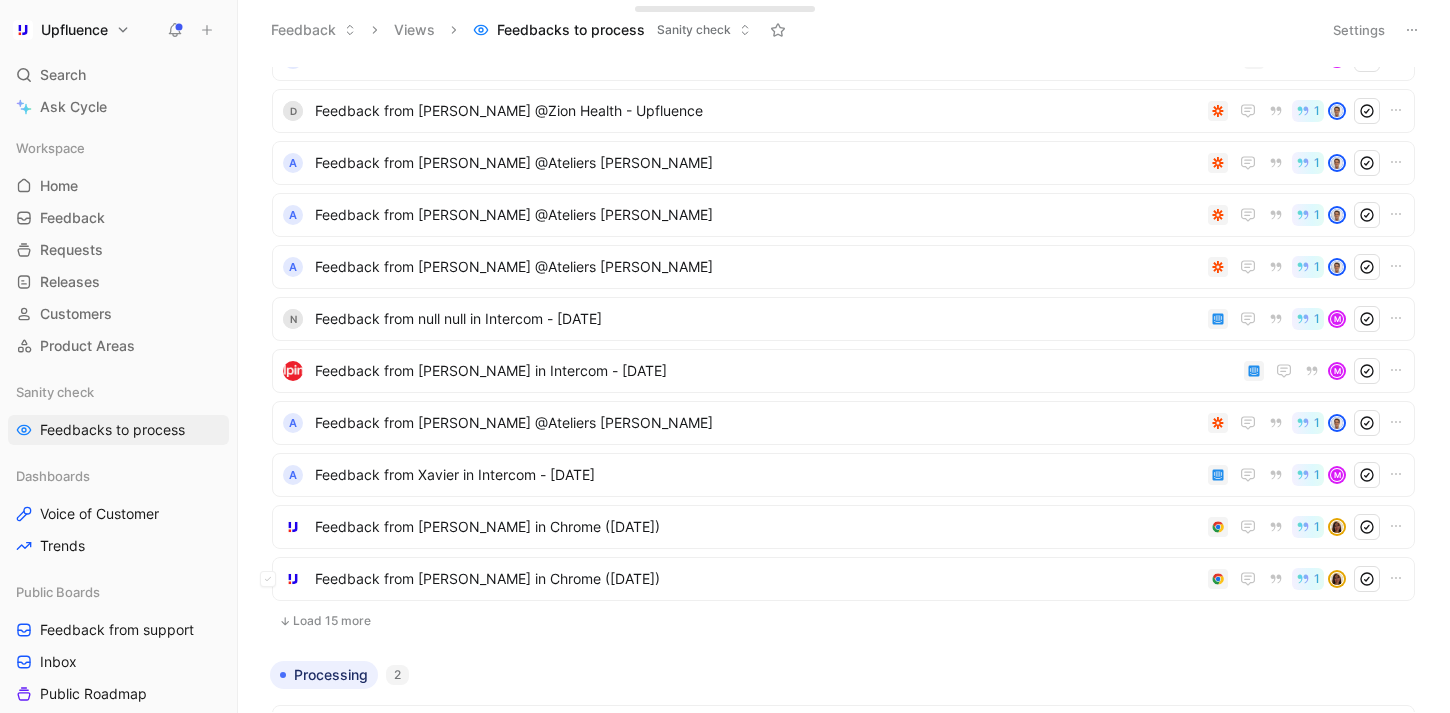 scroll, scrollTop: 1259, scrollLeft: 0, axis: vertical 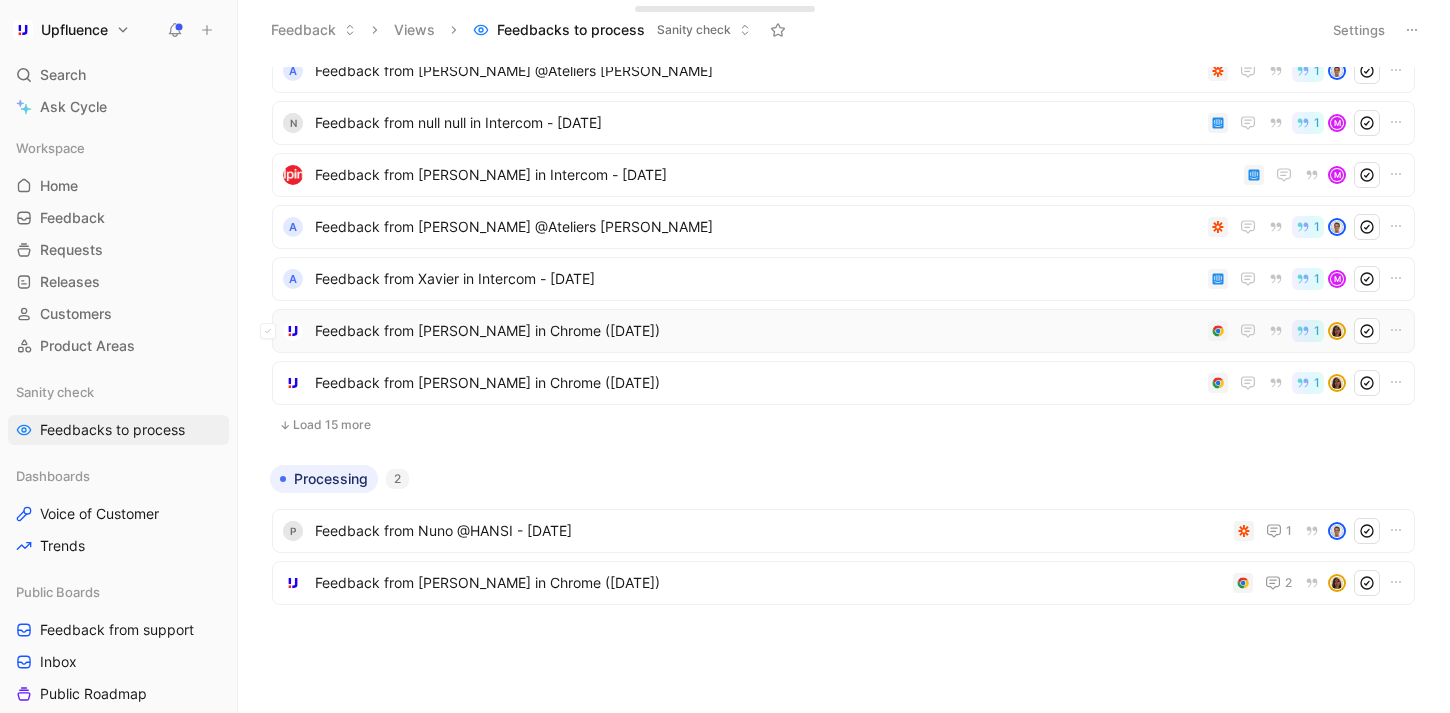 click on "Feedback from Lana Wilson in Chrome (Jul 07, 2025)" at bounding box center [757, 331] 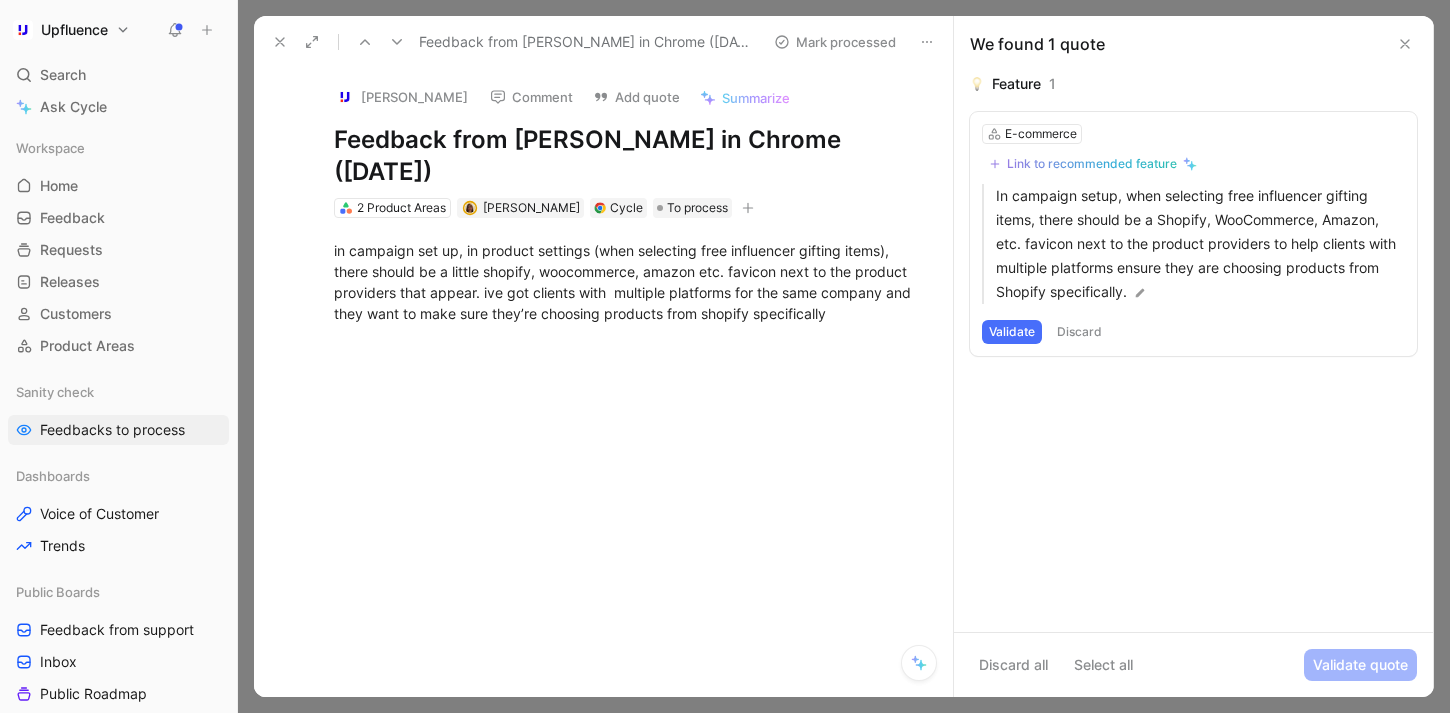 click at bounding box center [365, 42] 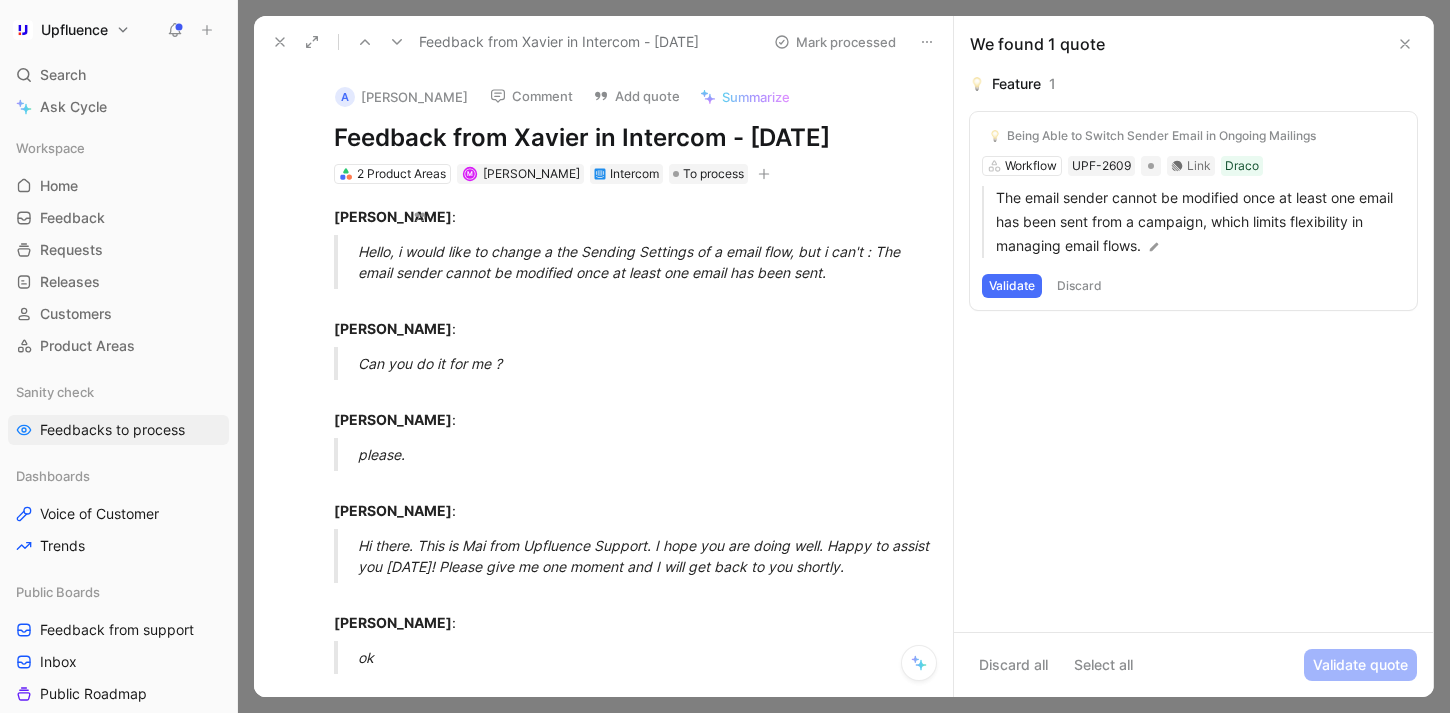 click on "Validate" at bounding box center [1012, 286] 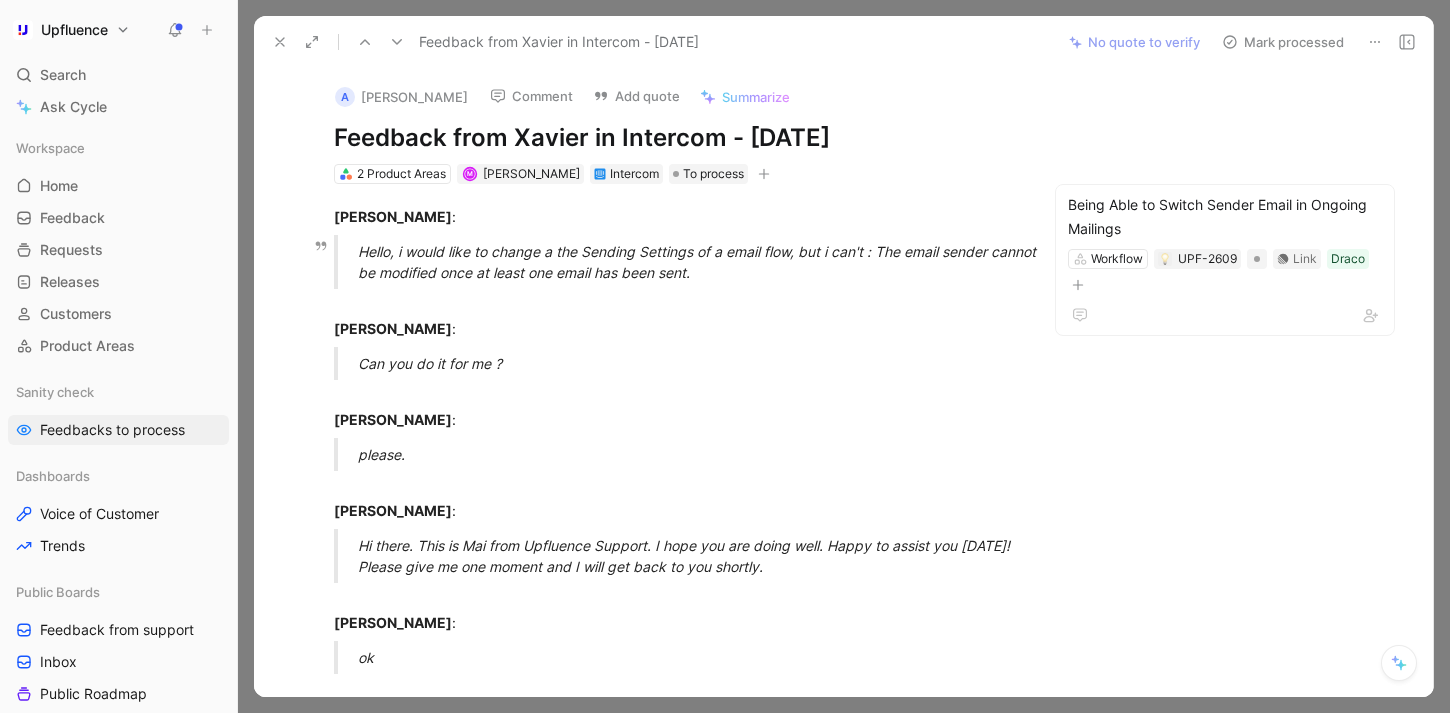 click on "Mark processed" at bounding box center [1283, 42] 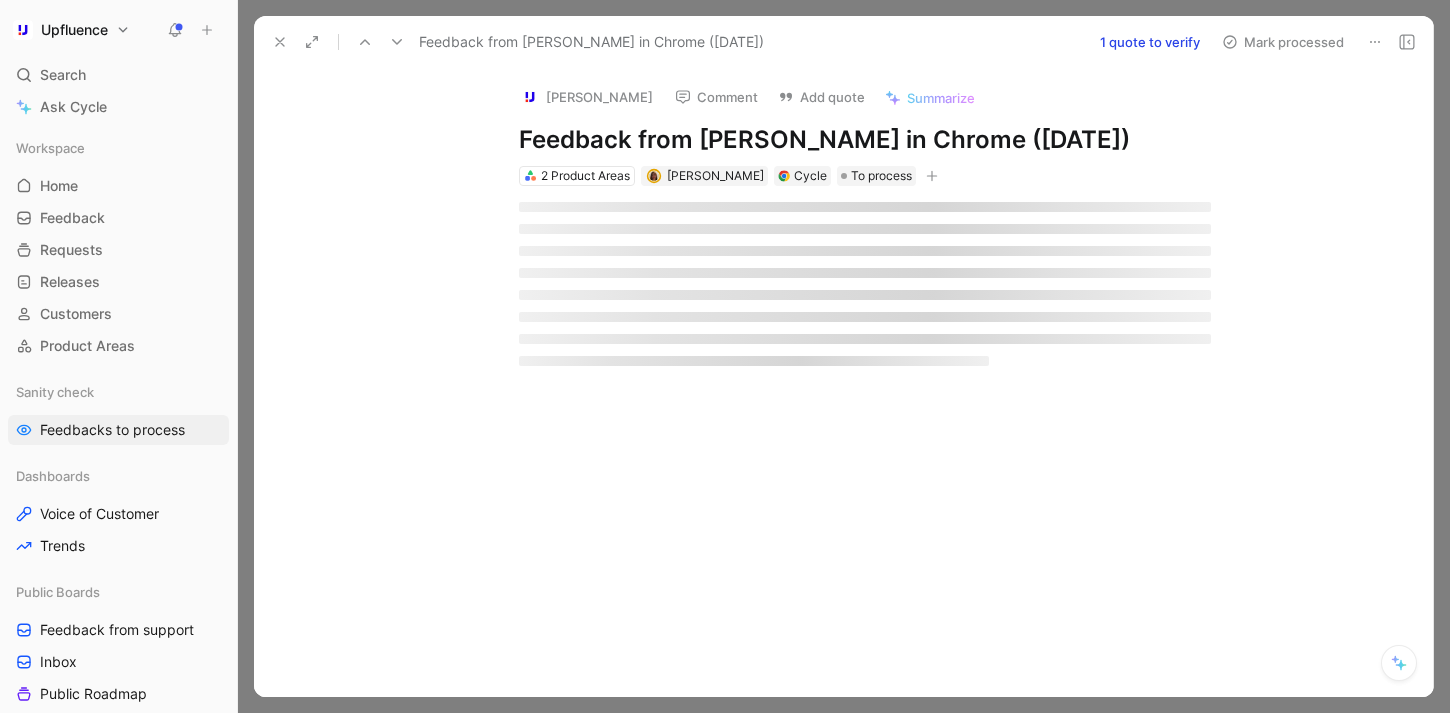 scroll, scrollTop: 1207, scrollLeft: 0, axis: vertical 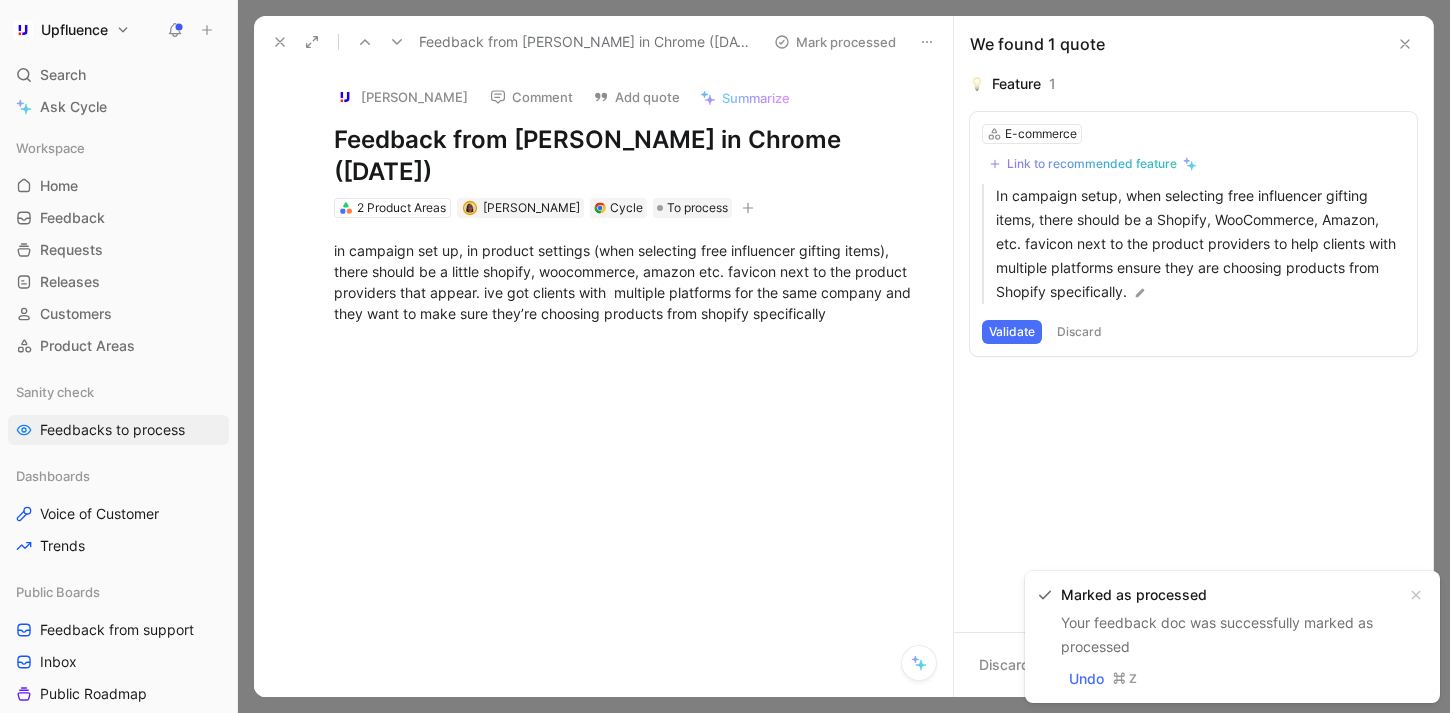 click at bounding box center [365, 42] 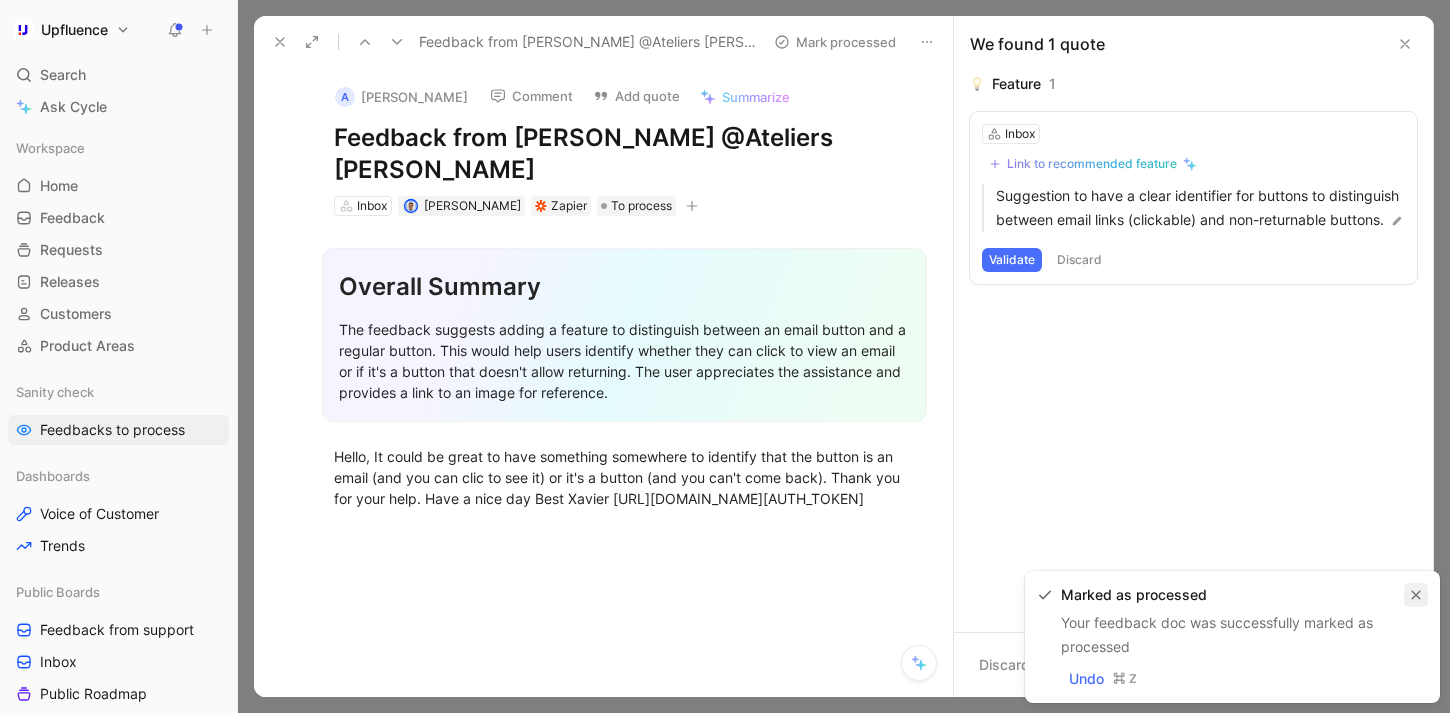 click at bounding box center (1416, 595) 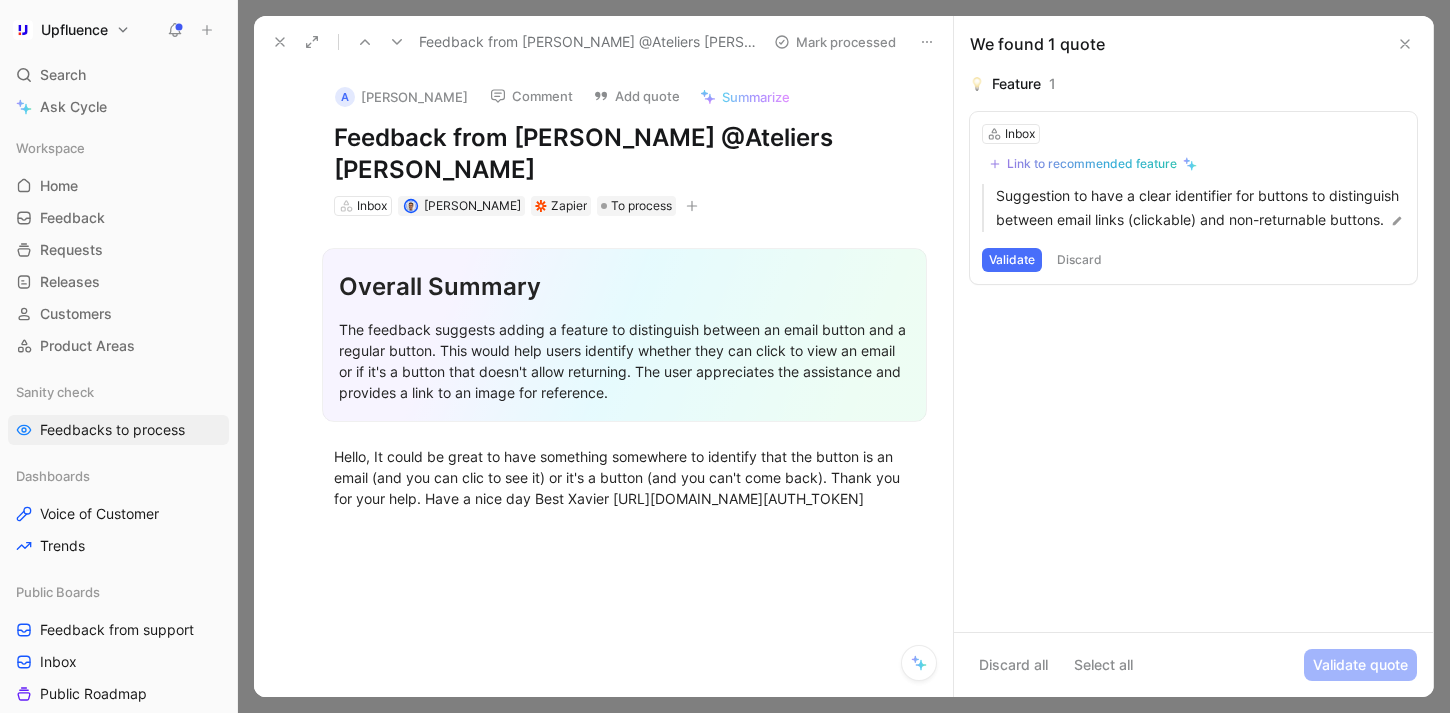 click 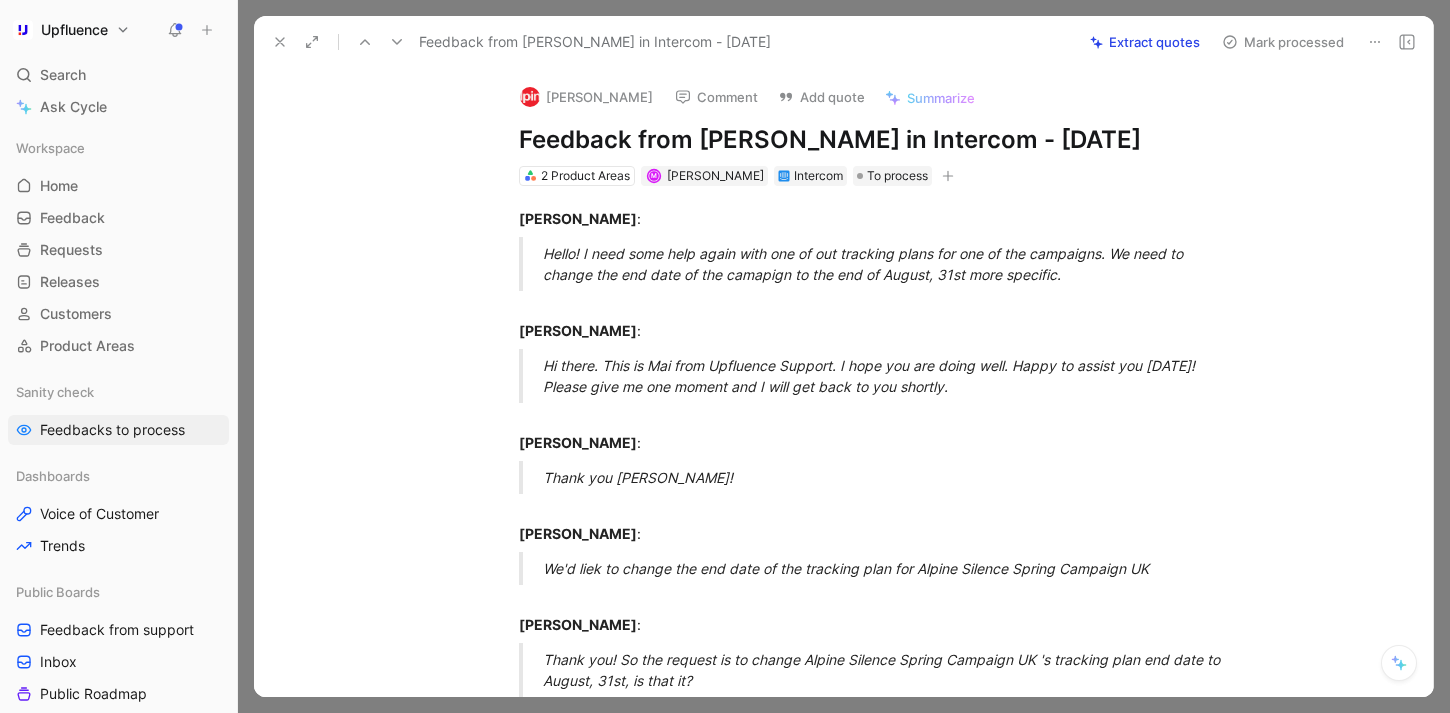 click on "Extract quotes" at bounding box center (1145, 42) 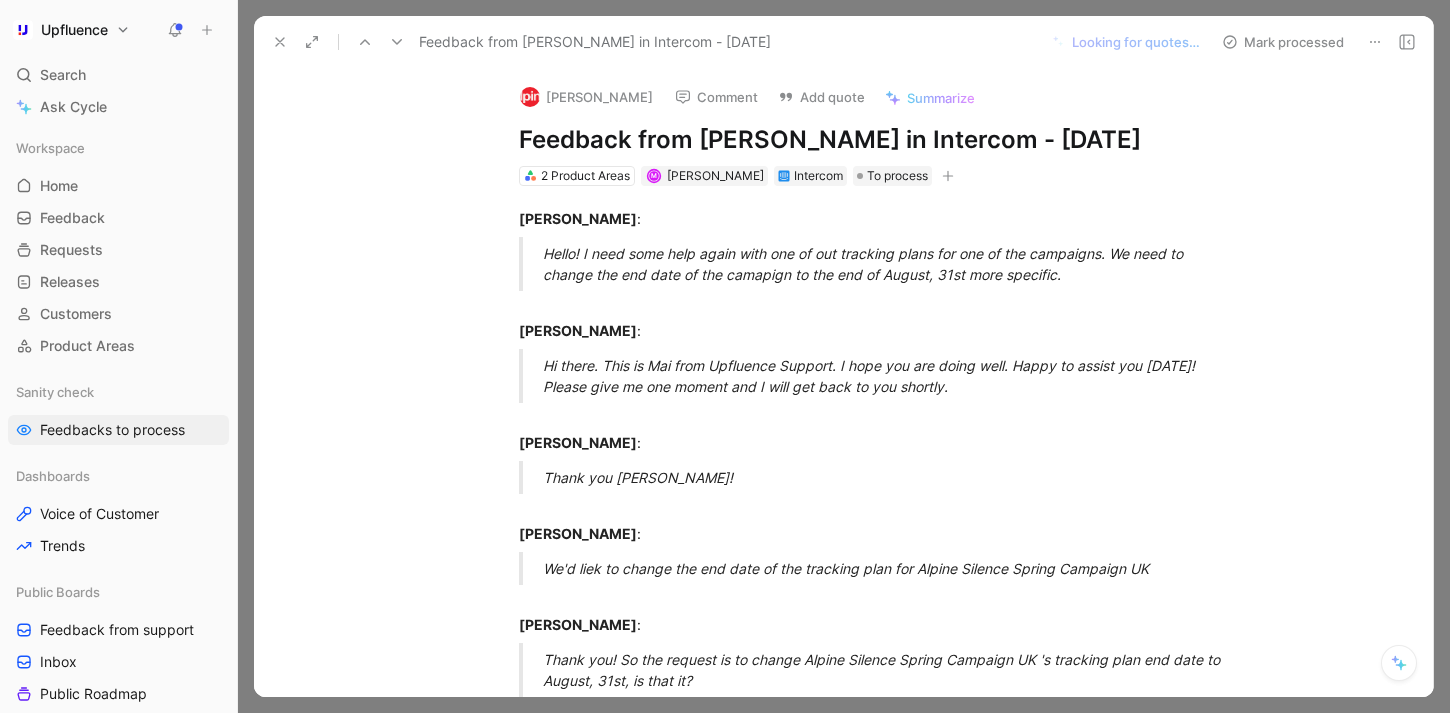 click 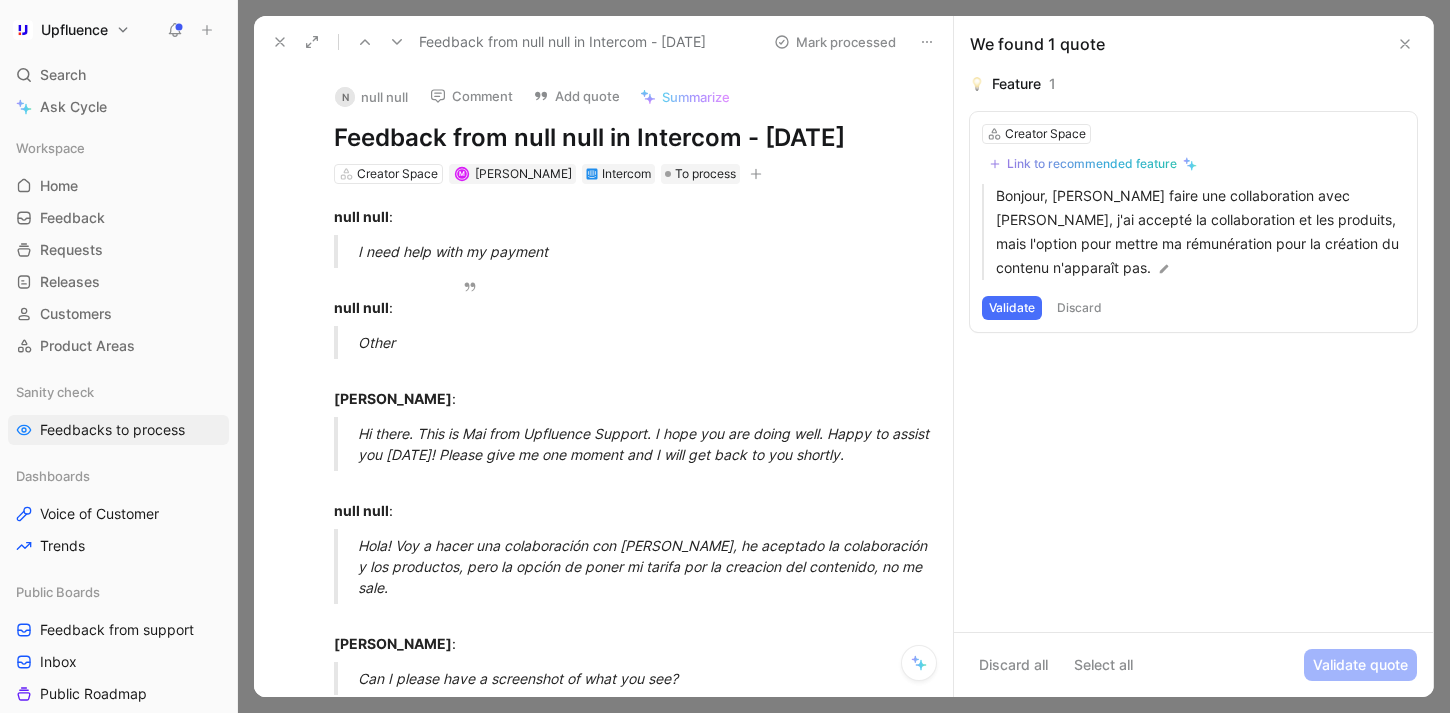 click 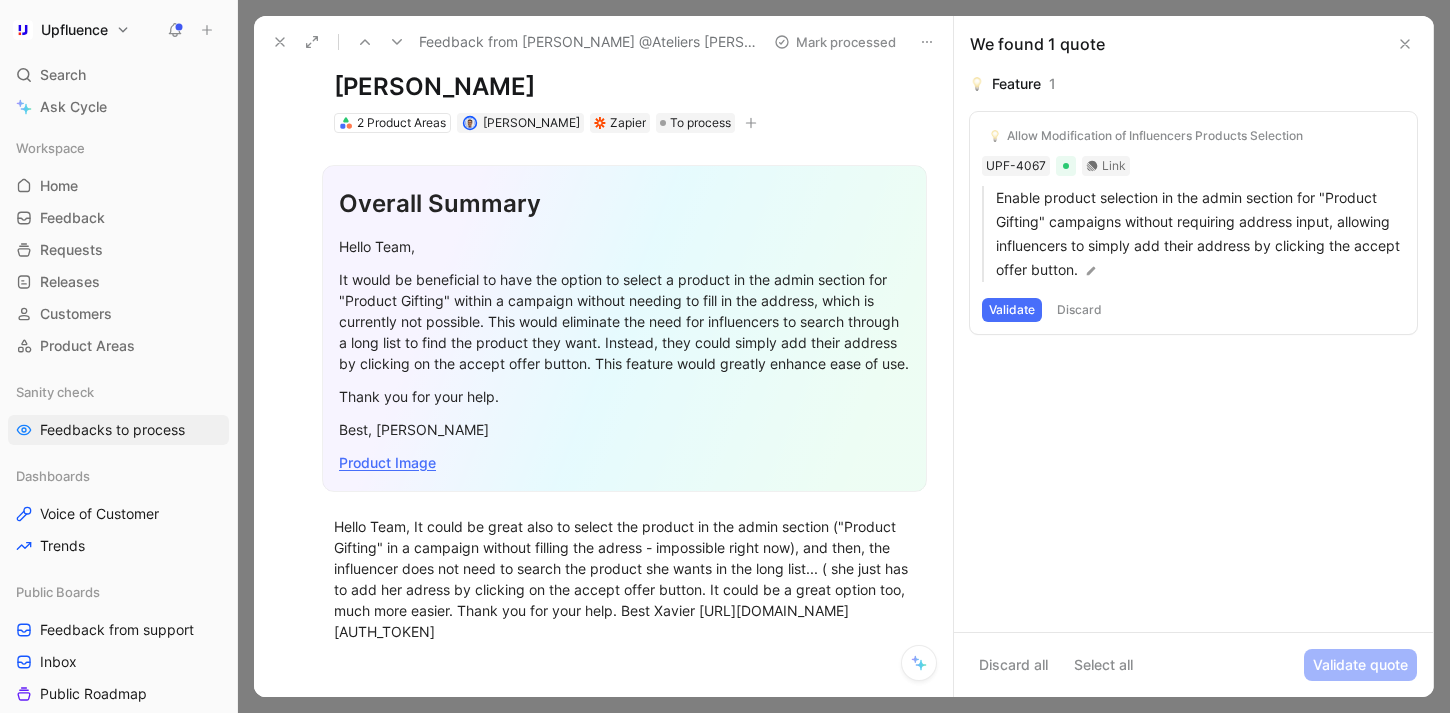 scroll, scrollTop: 368, scrollLeft: 0, axis: vertical 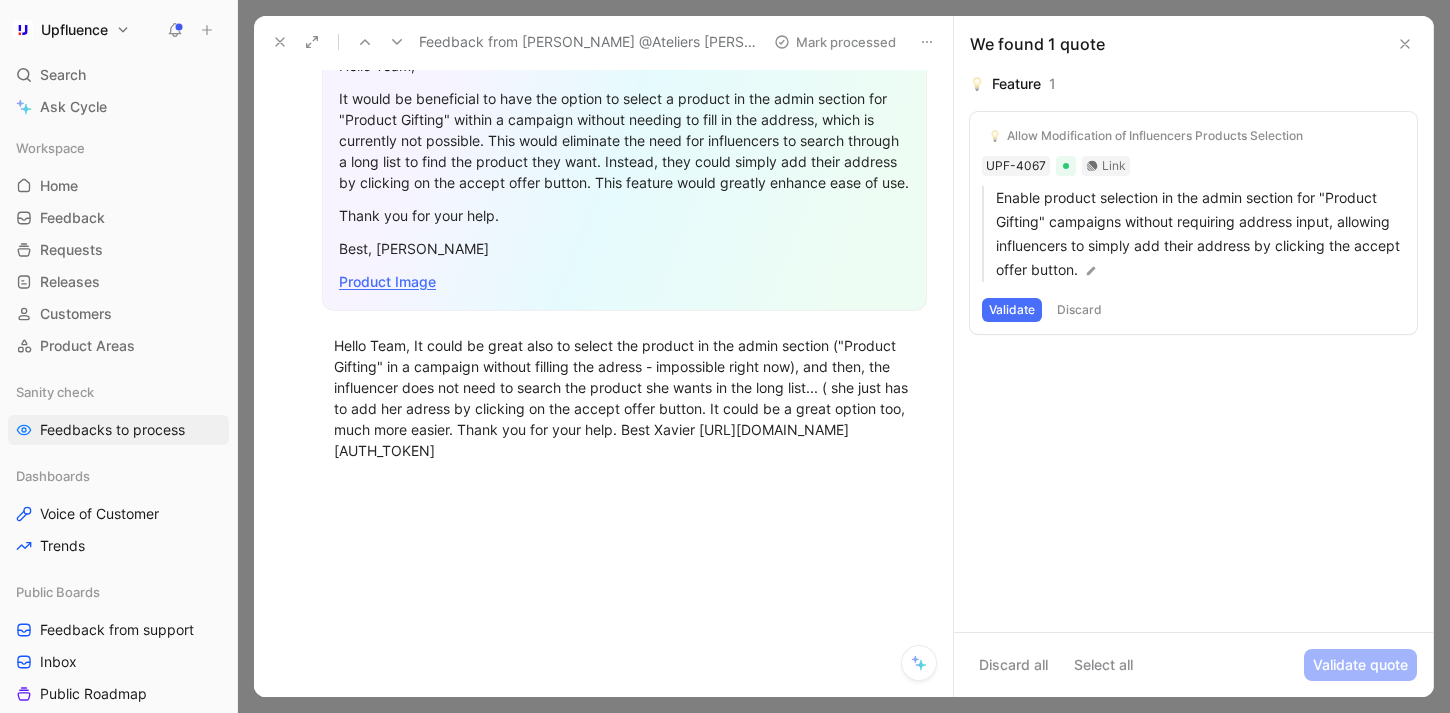 click 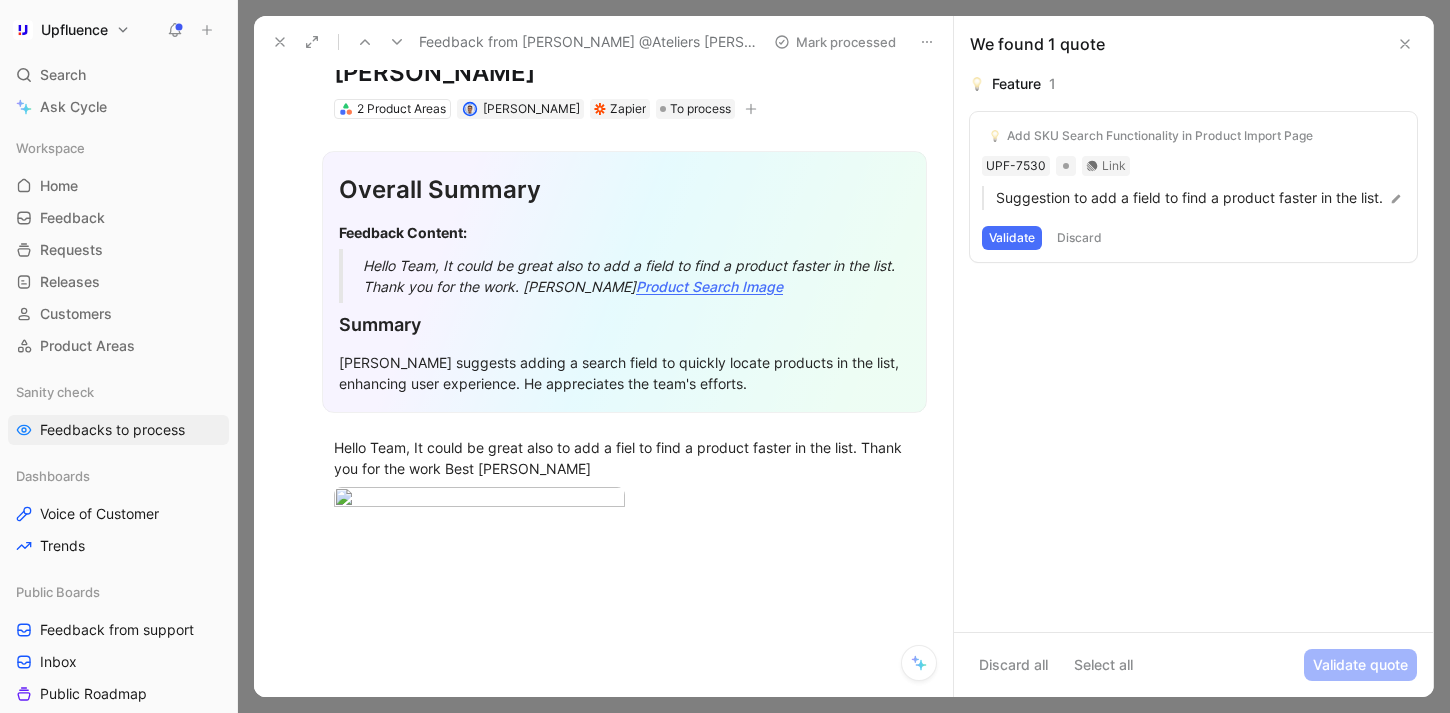 scroll, scrollTop: 0, scrollLeft: 0, axis: both 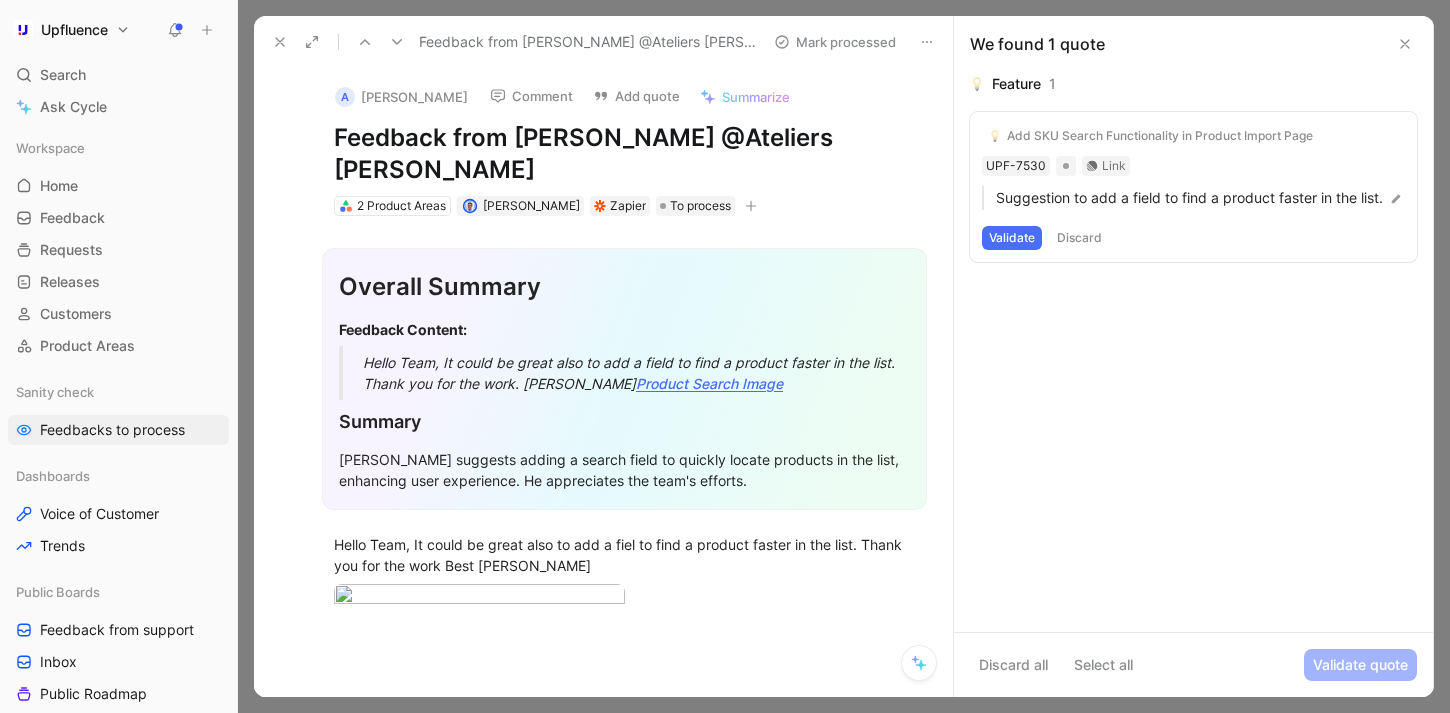 click 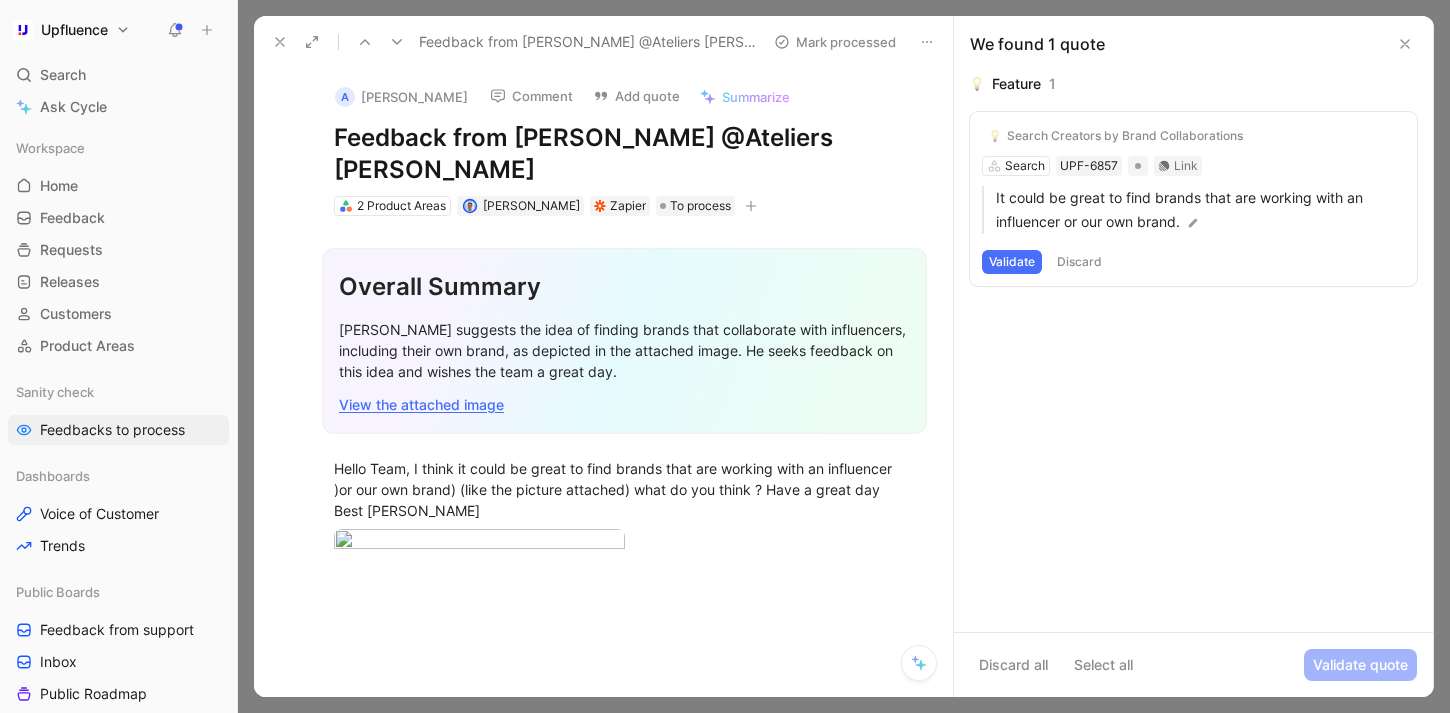 click on "Validate" at bounding box center [1012, 262] 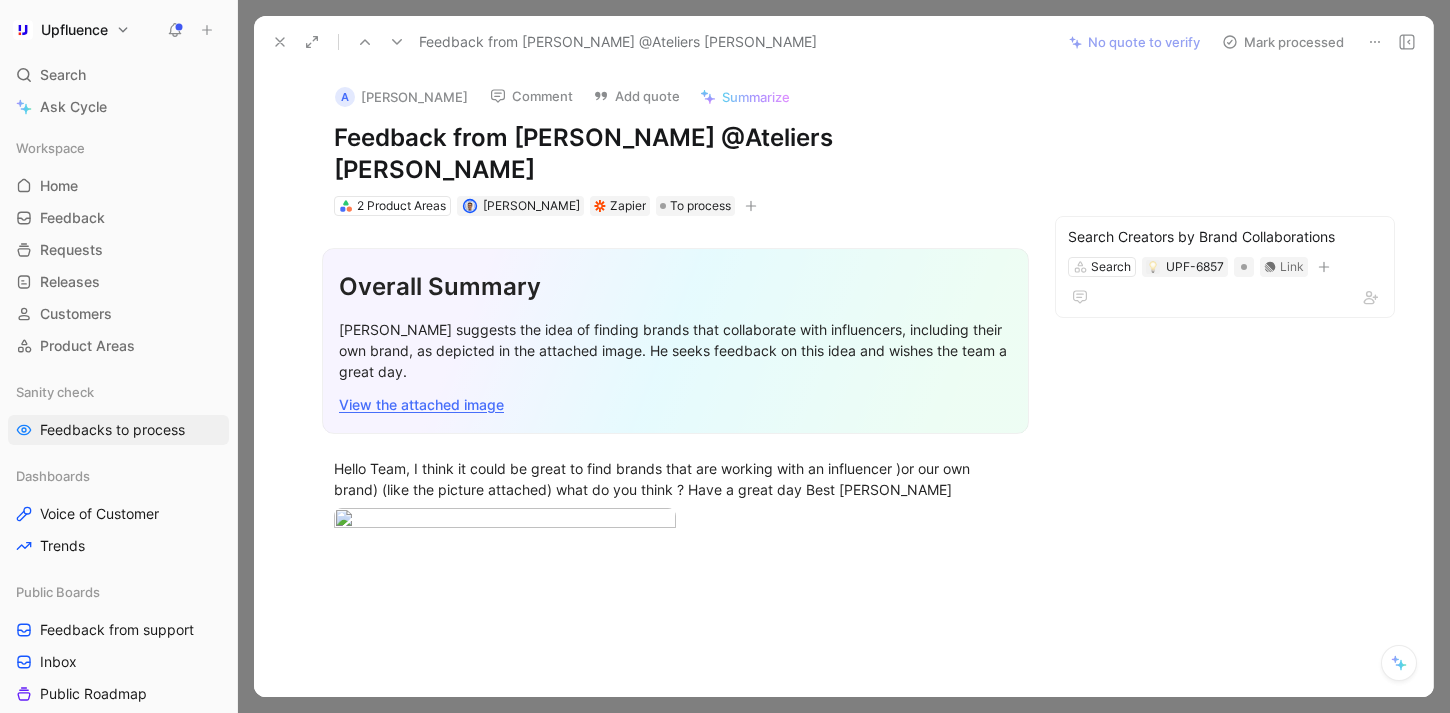 click on "Mark processed" at bounding box center (1283, 42) 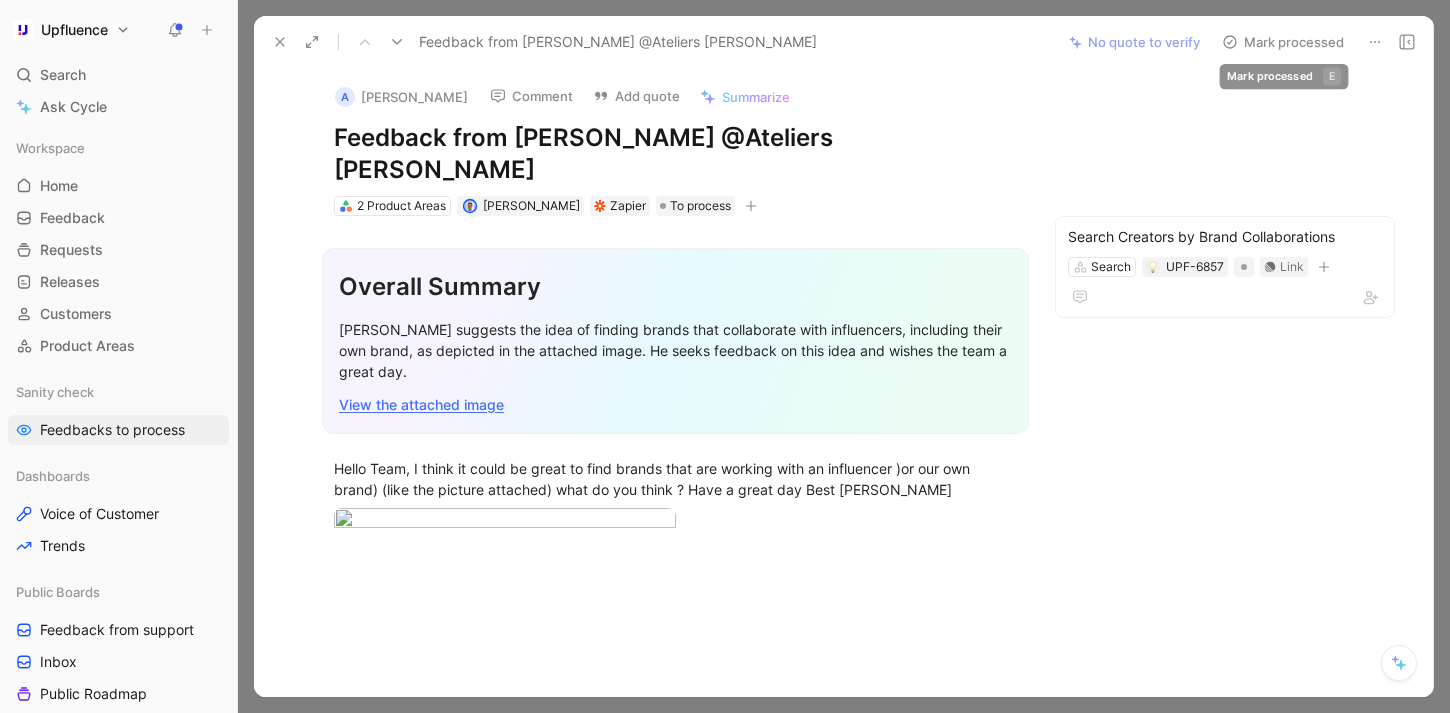 scroll, scrollTop: 1155, scrollLeft: 0, axis: vertical 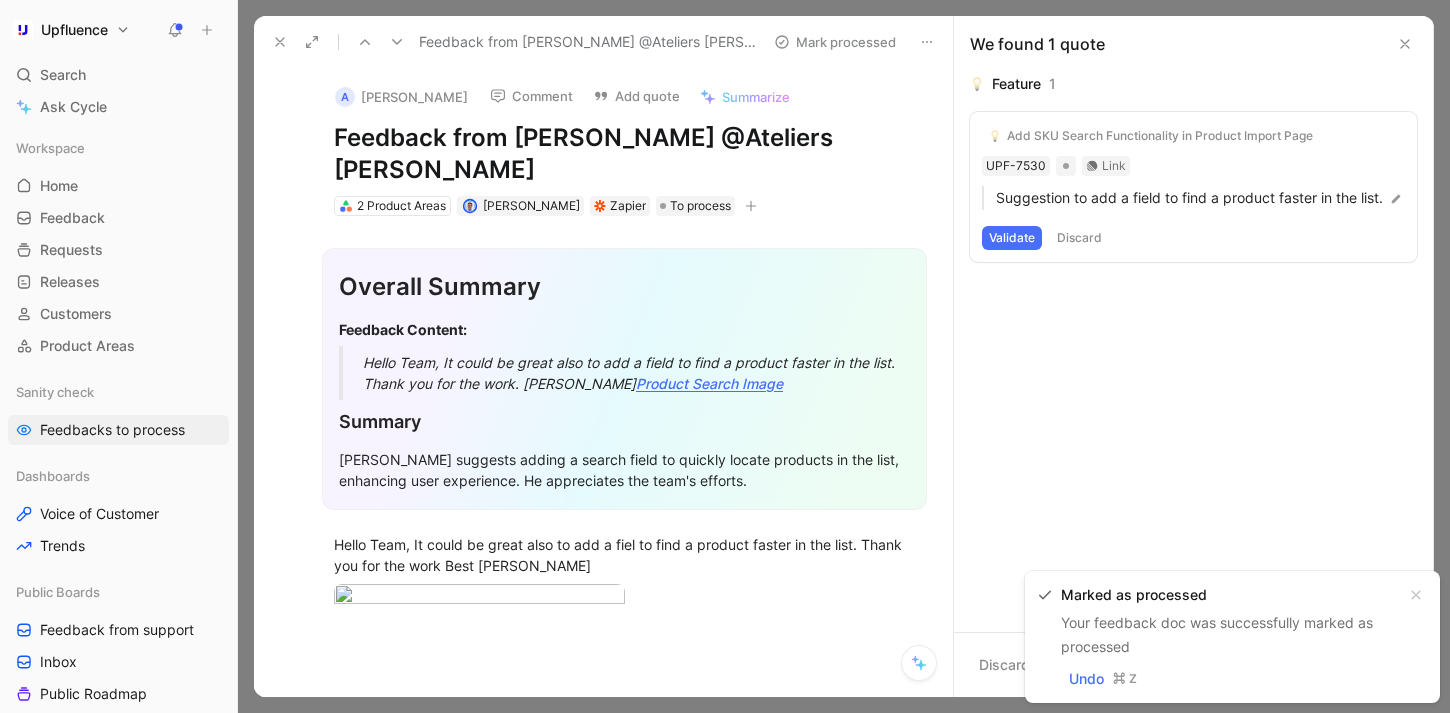 click at bounding box center (365, 42) 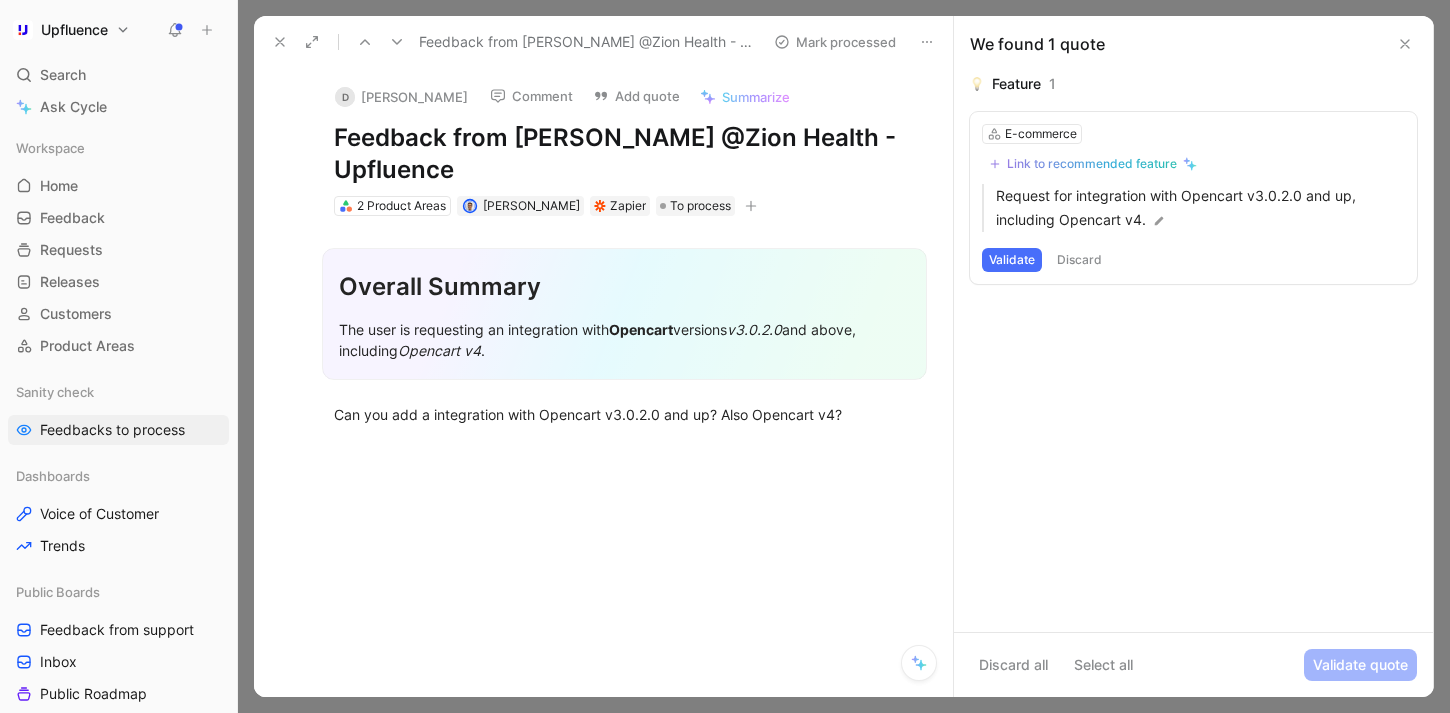 click on "Link to recommended feature" at bounding box center (1092, 164) 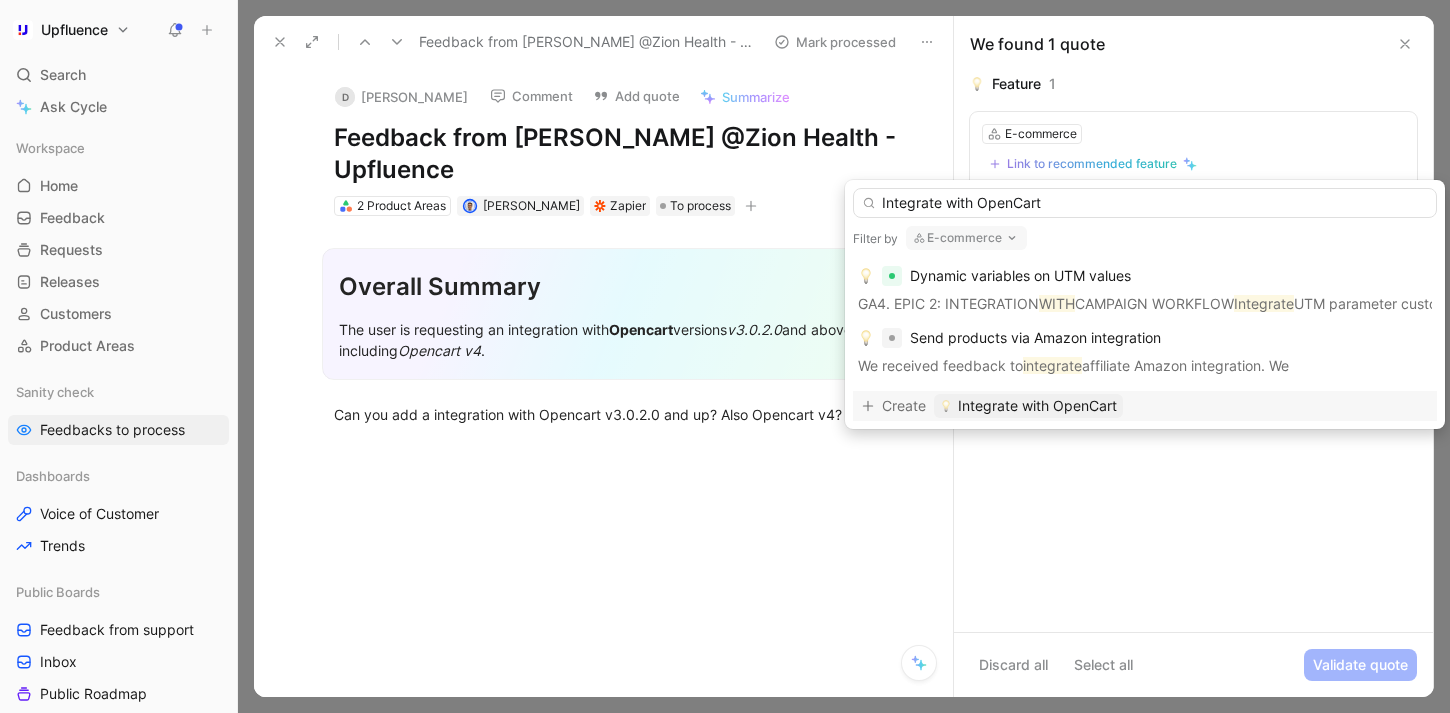 type on "Integrate with OpenCart" 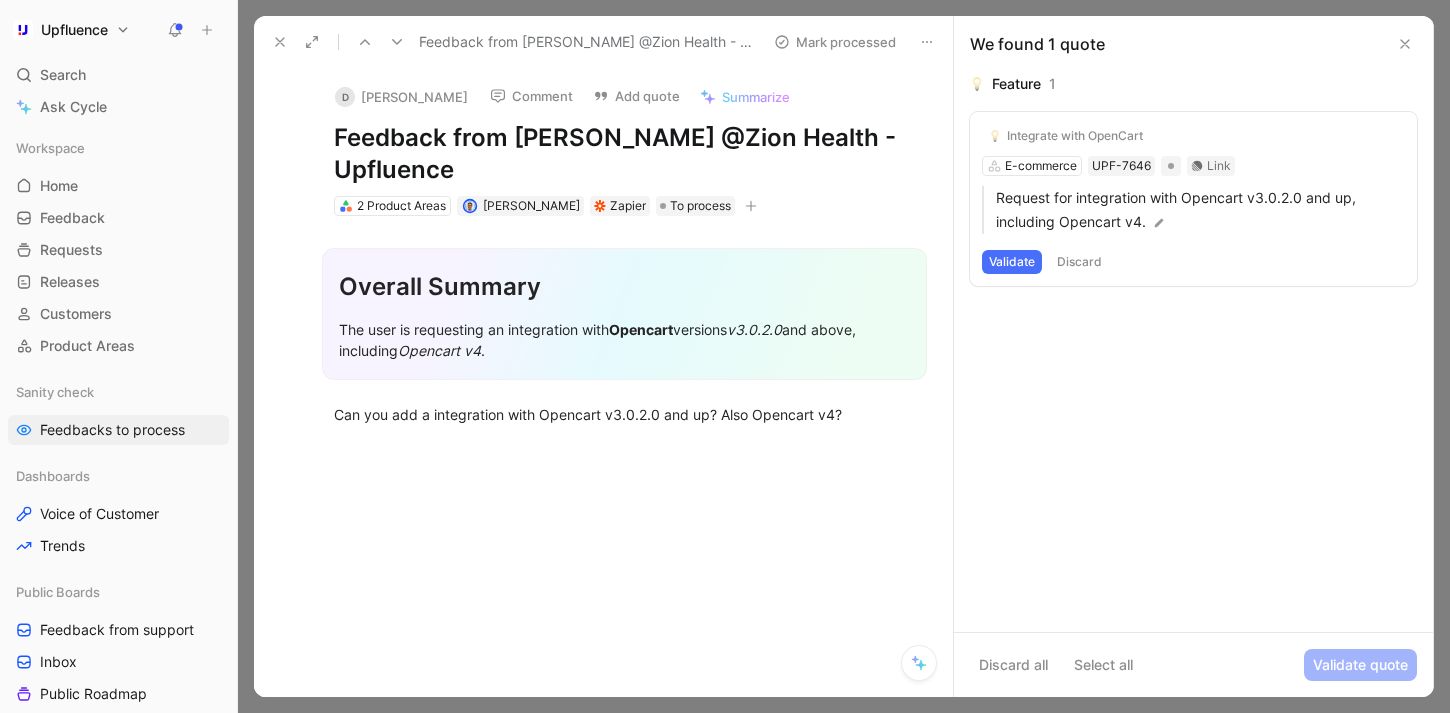 click on "Validate" at bounding box center (1012, 262) 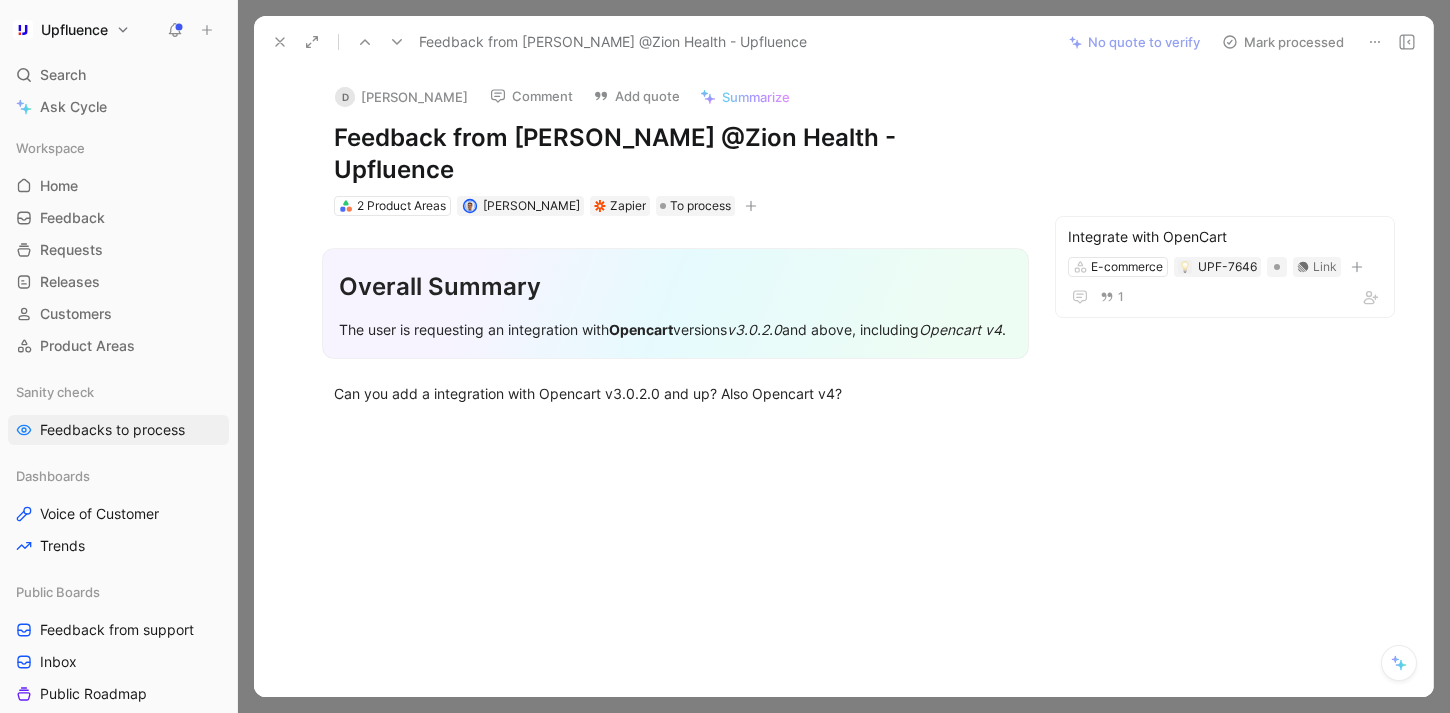 click on "Mark processed" at bounding box center (1283, 42) 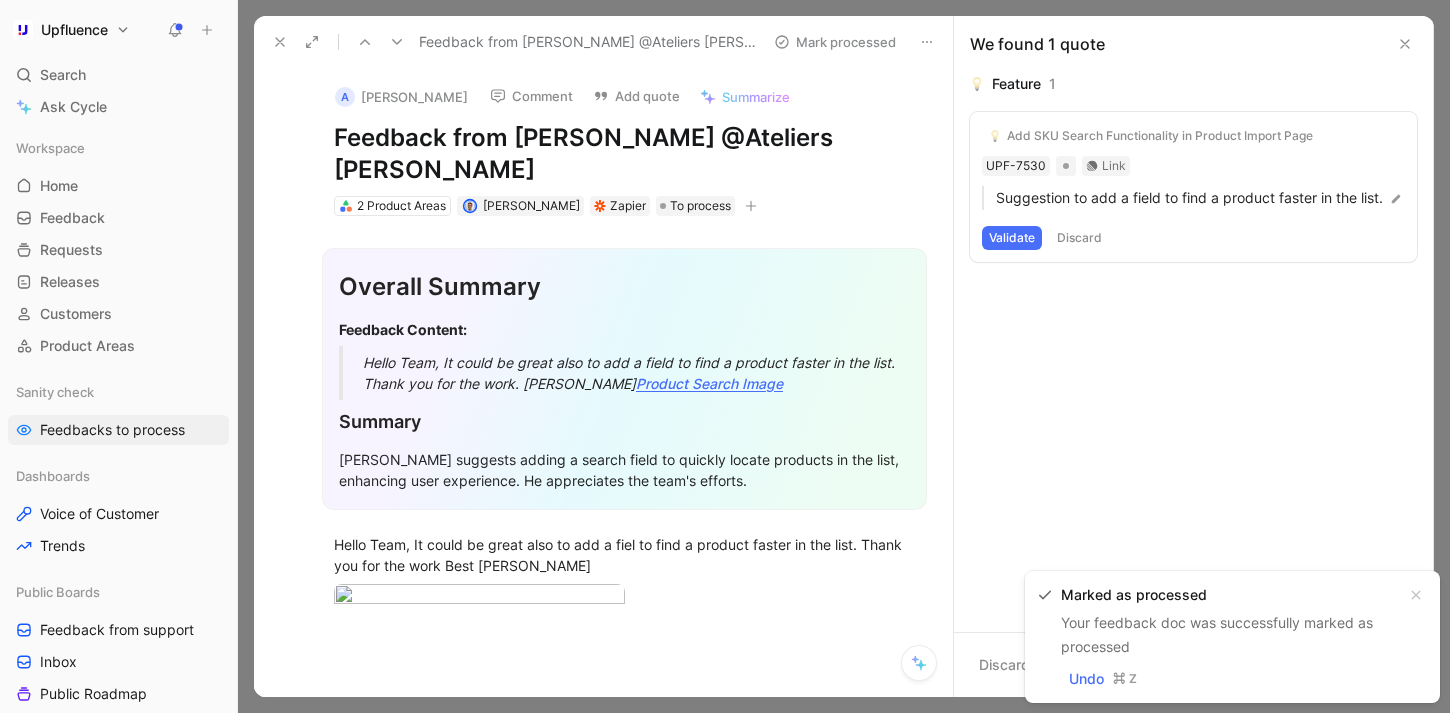 click 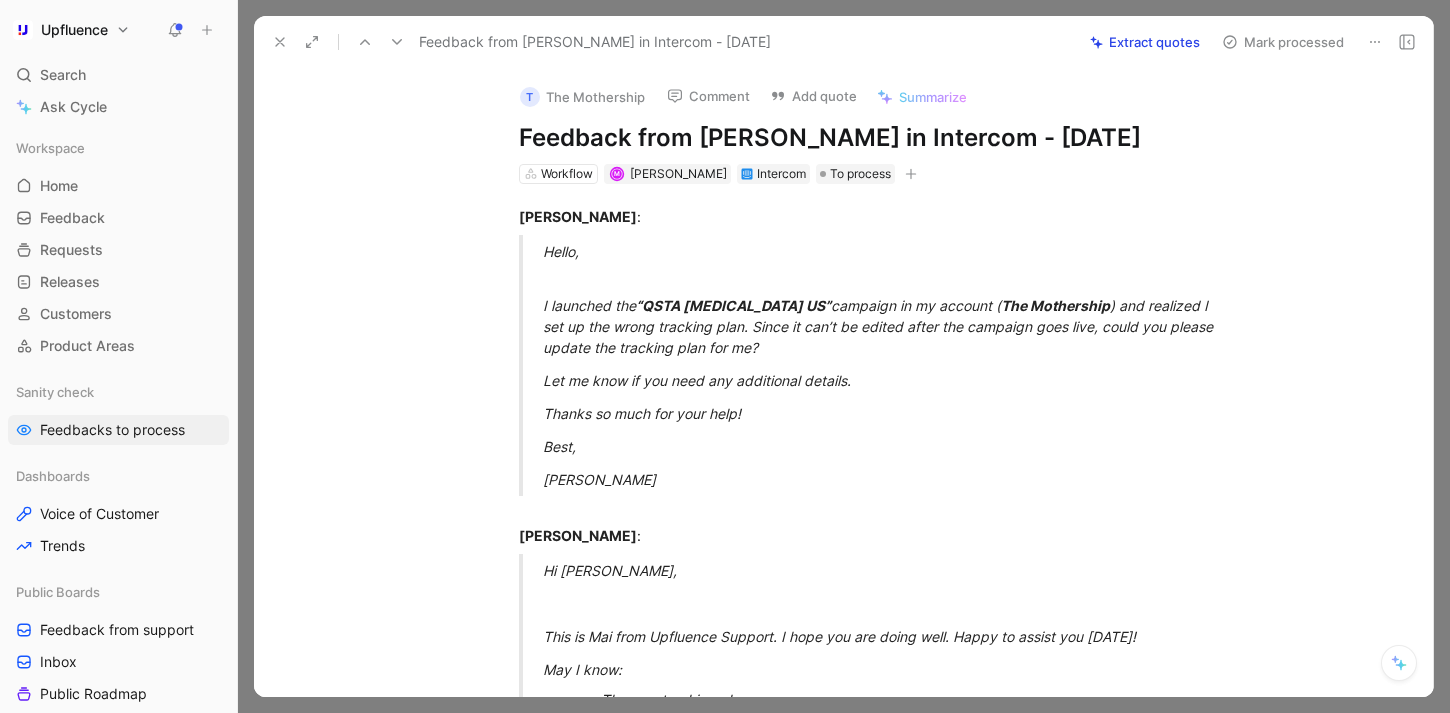 click on "Extract quotes" at bounding box center (1145, 42) 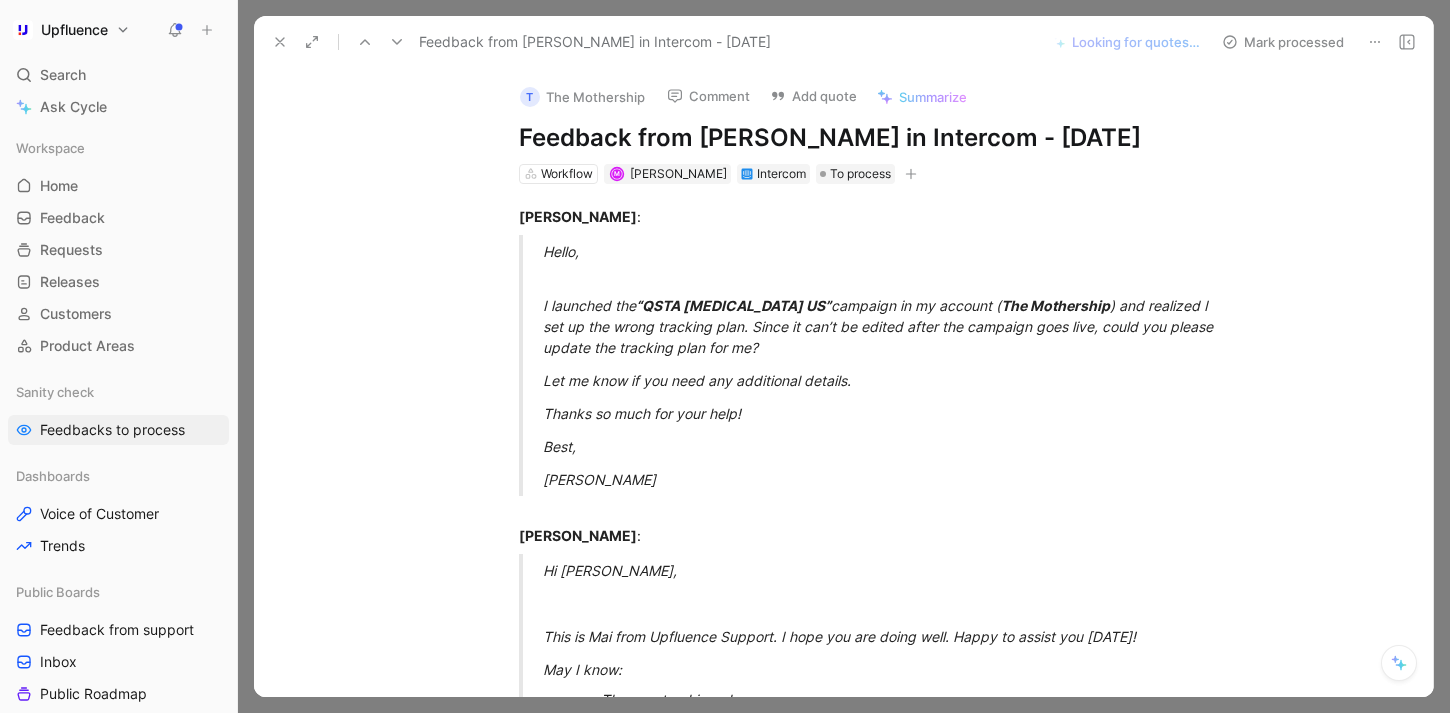 click 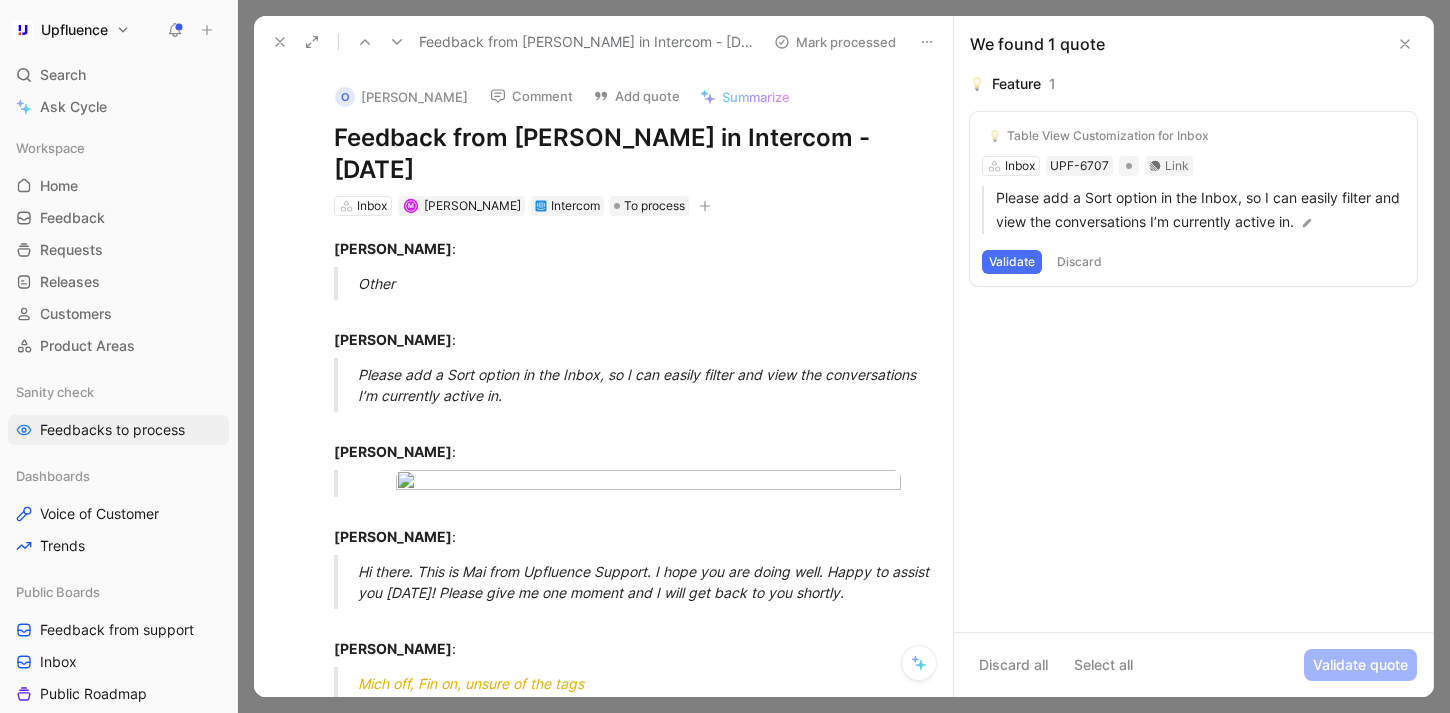 click 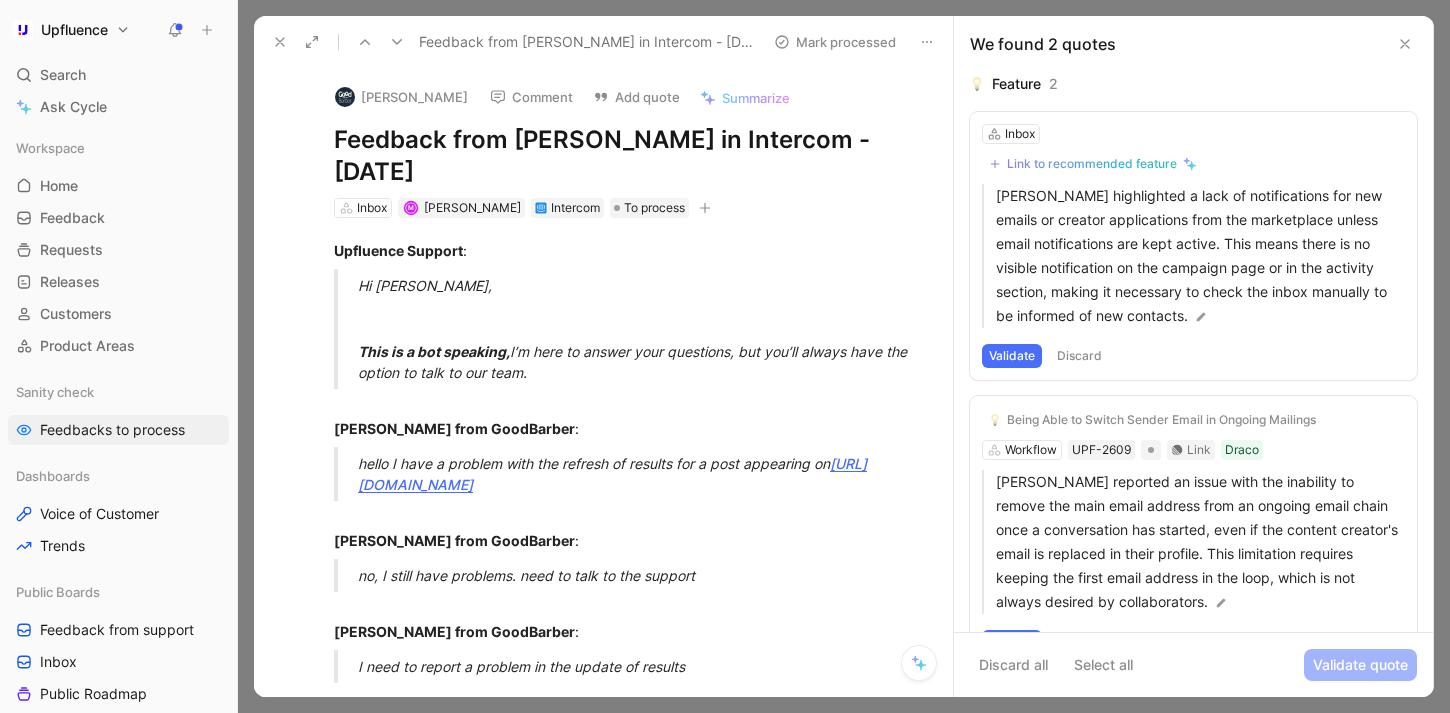 click 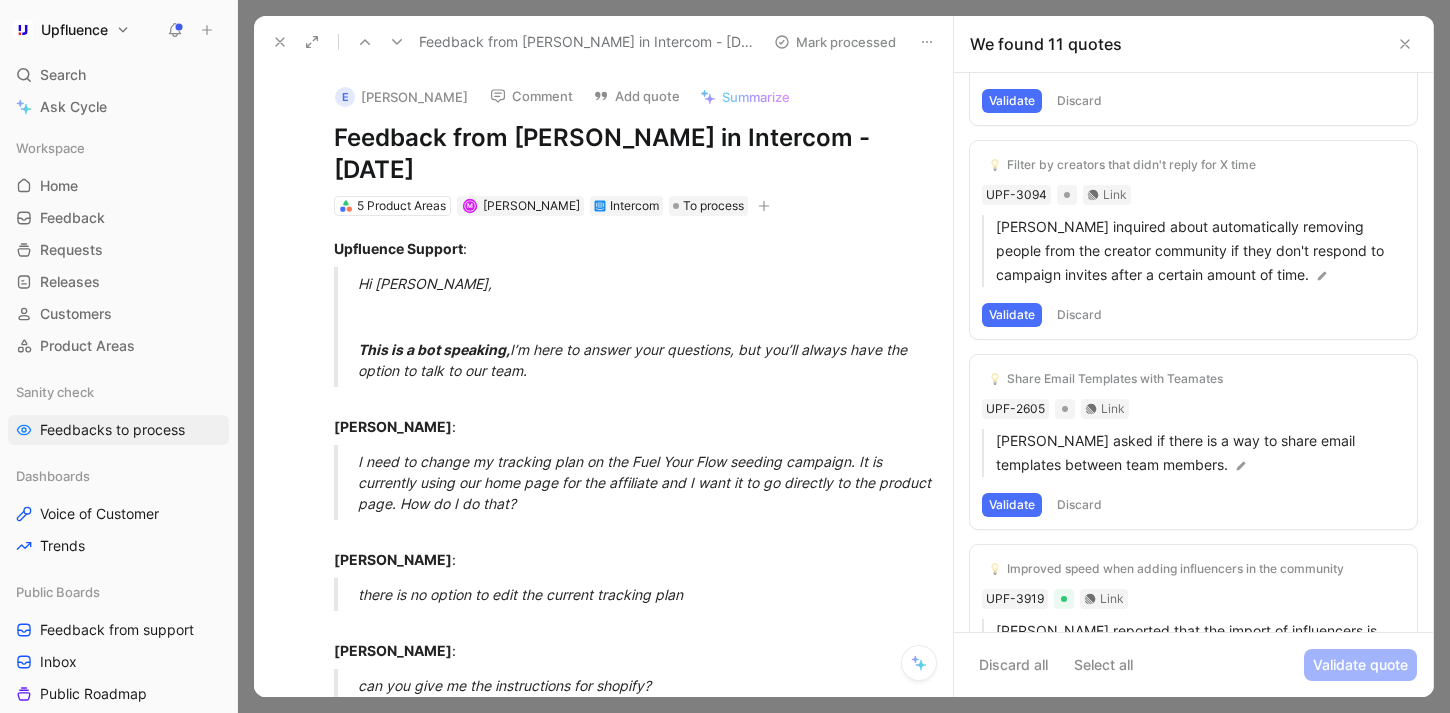scroll, scrollTop: 623, scrollLeft: 0, axis: vertical 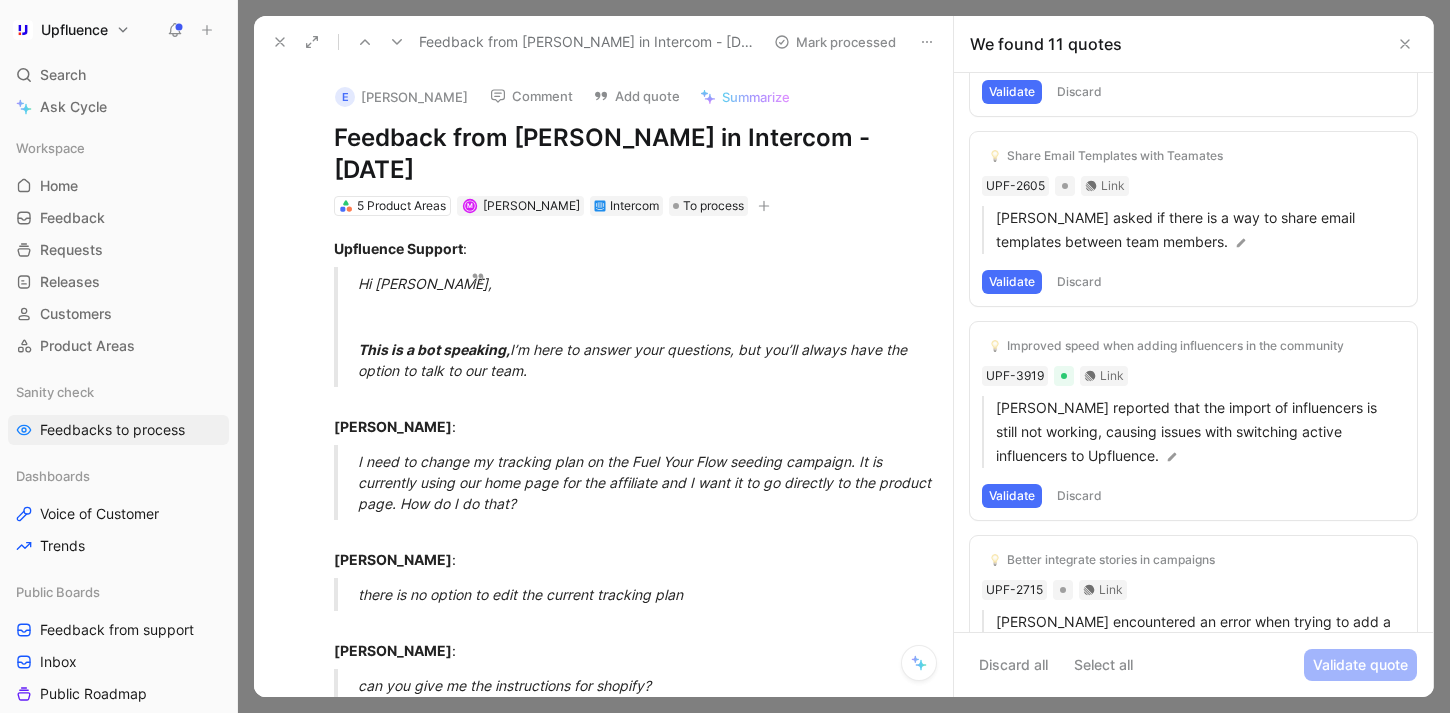 click at bounding box center [381, 42] 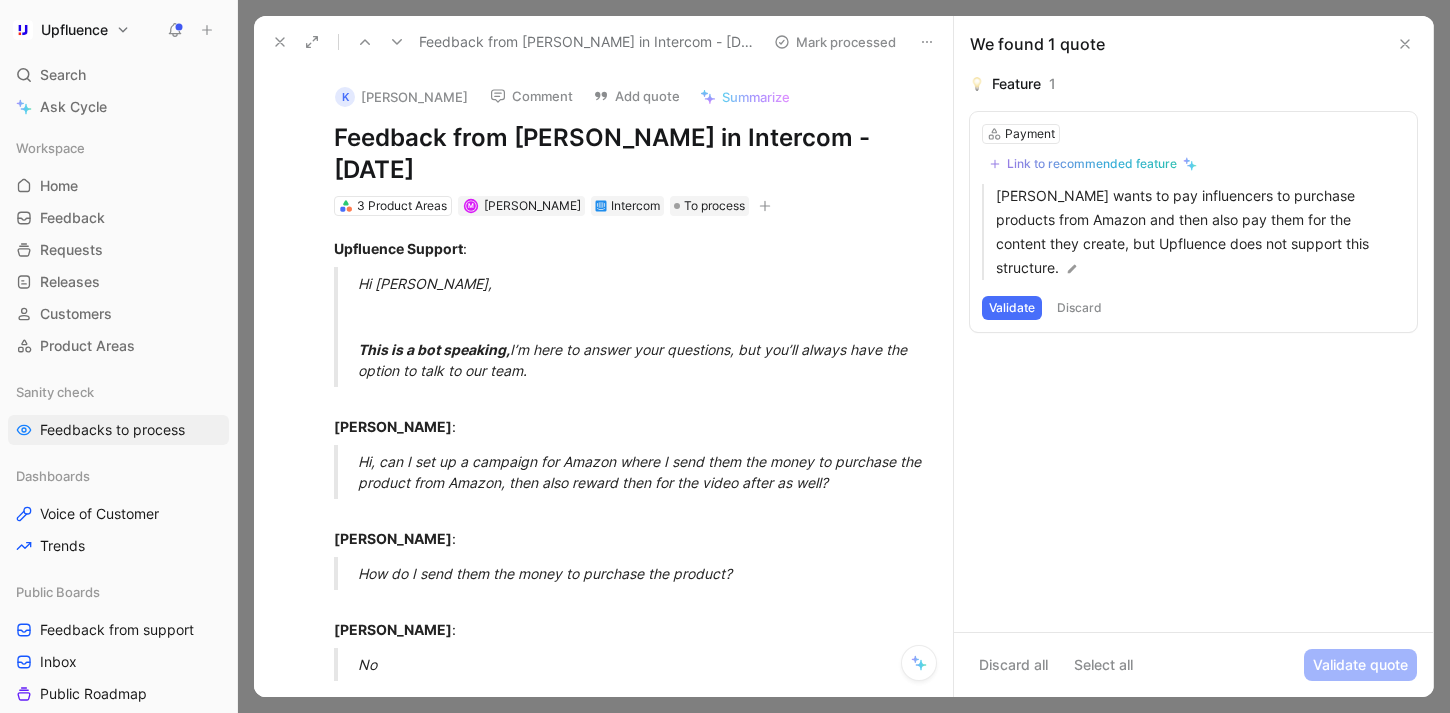 click 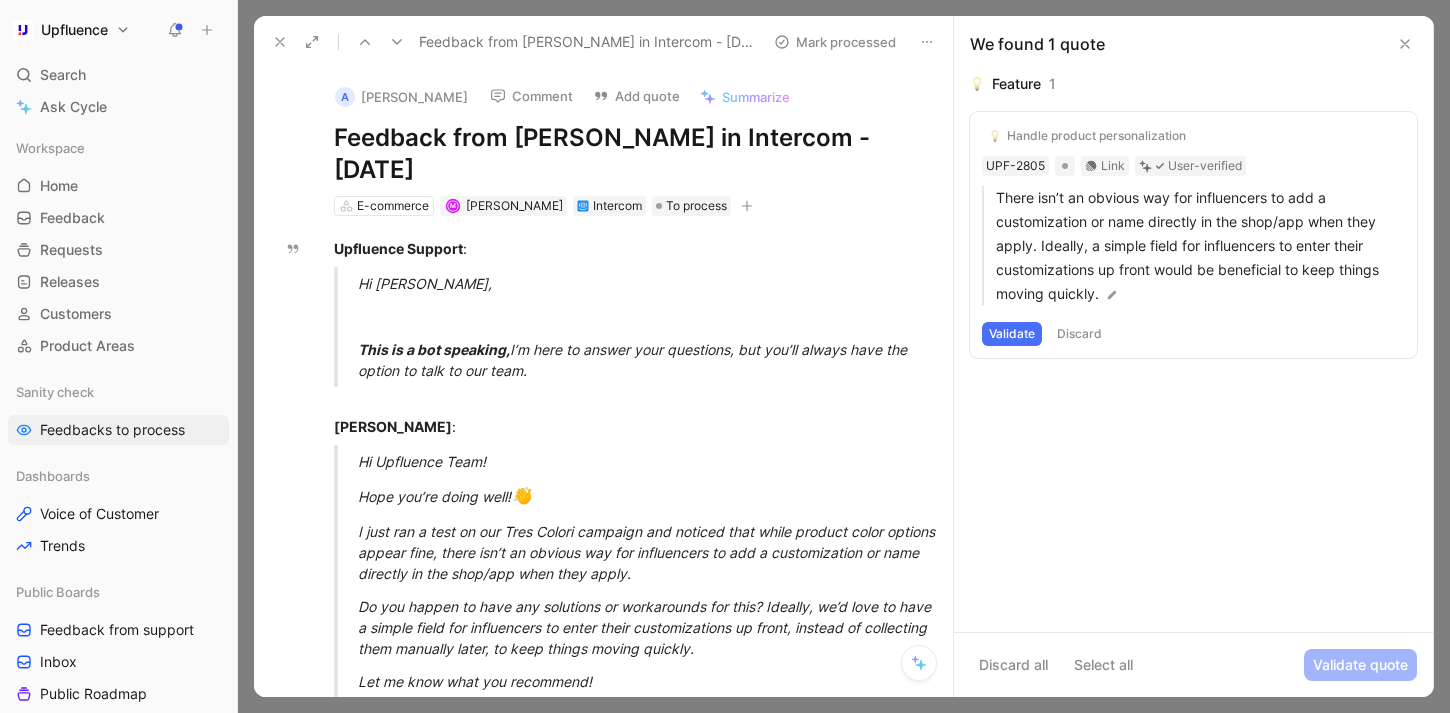 click on "Validate" at bounding box center [1012, 334] 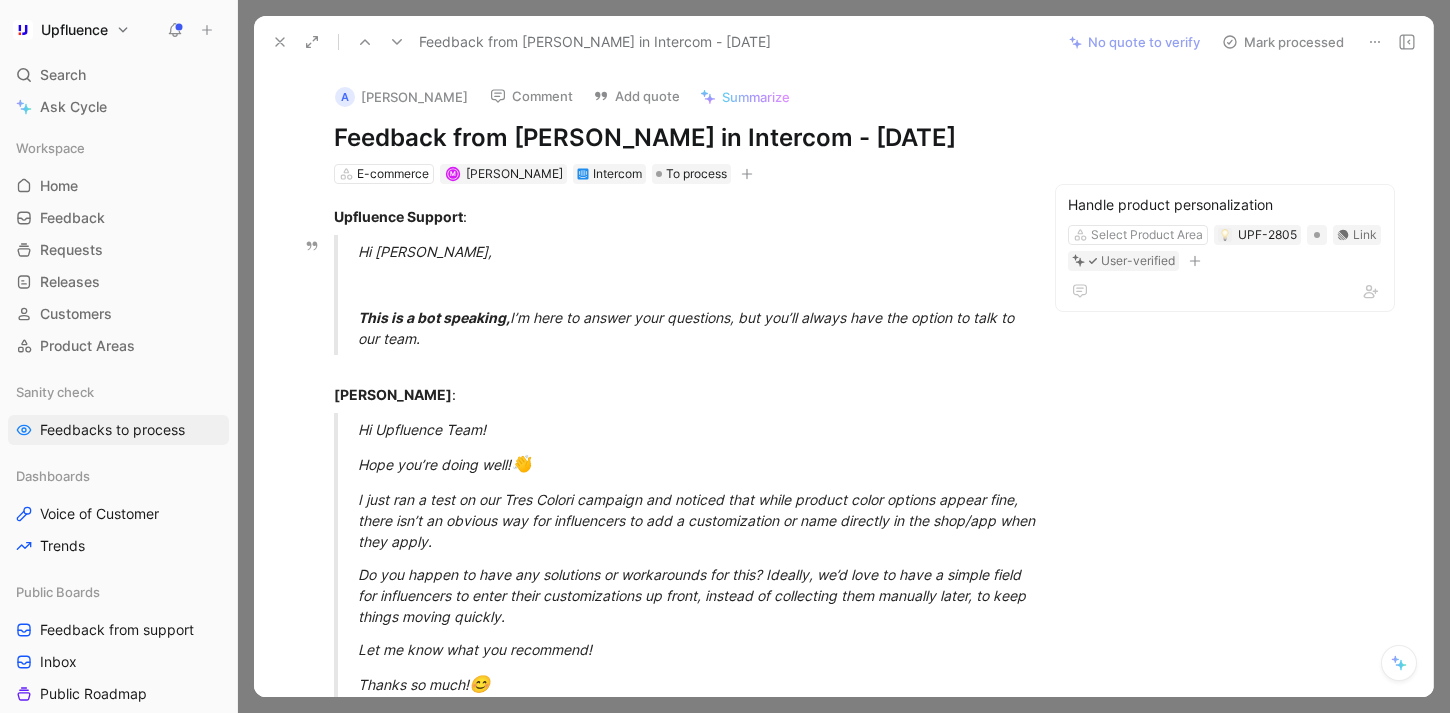click on "Mark processed" at bounding box center (1283, 42) 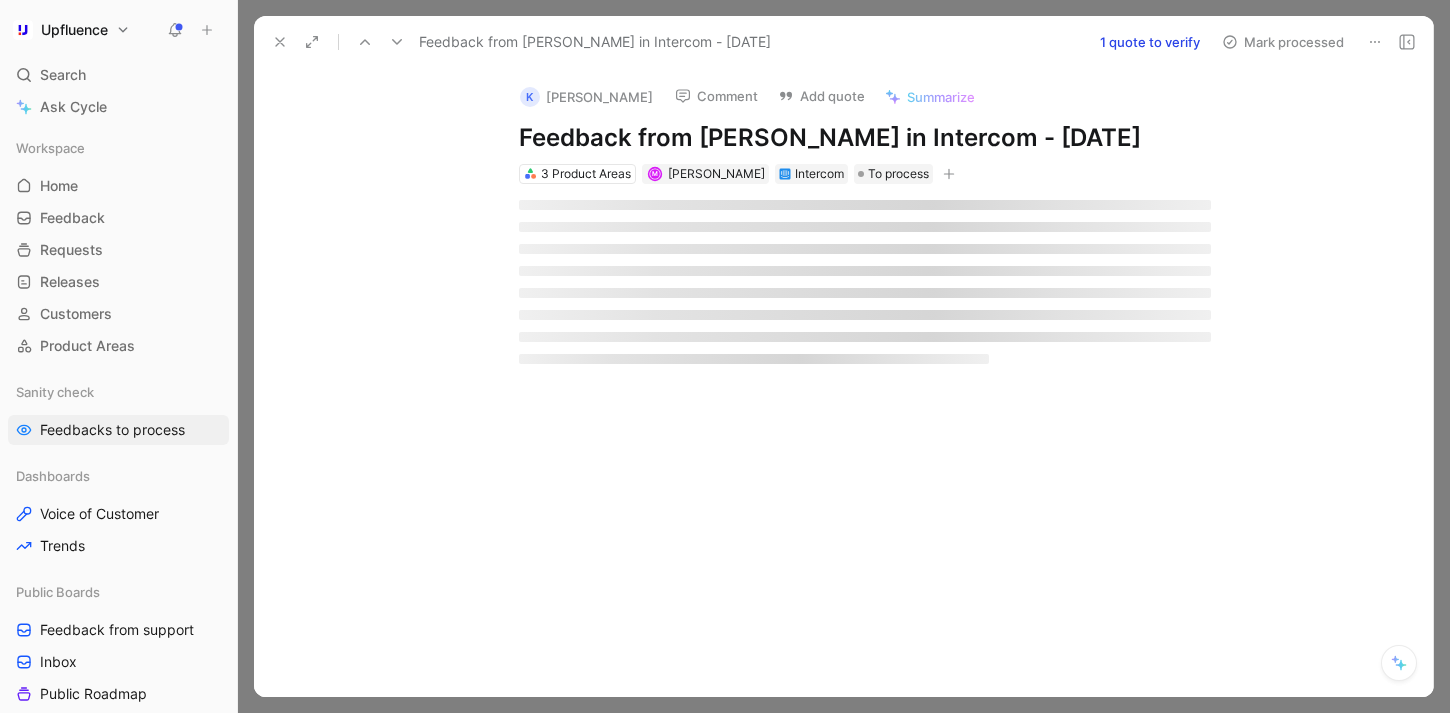 scroll, scrollTop: 1051, scrollLeft: 0, axis: vertical 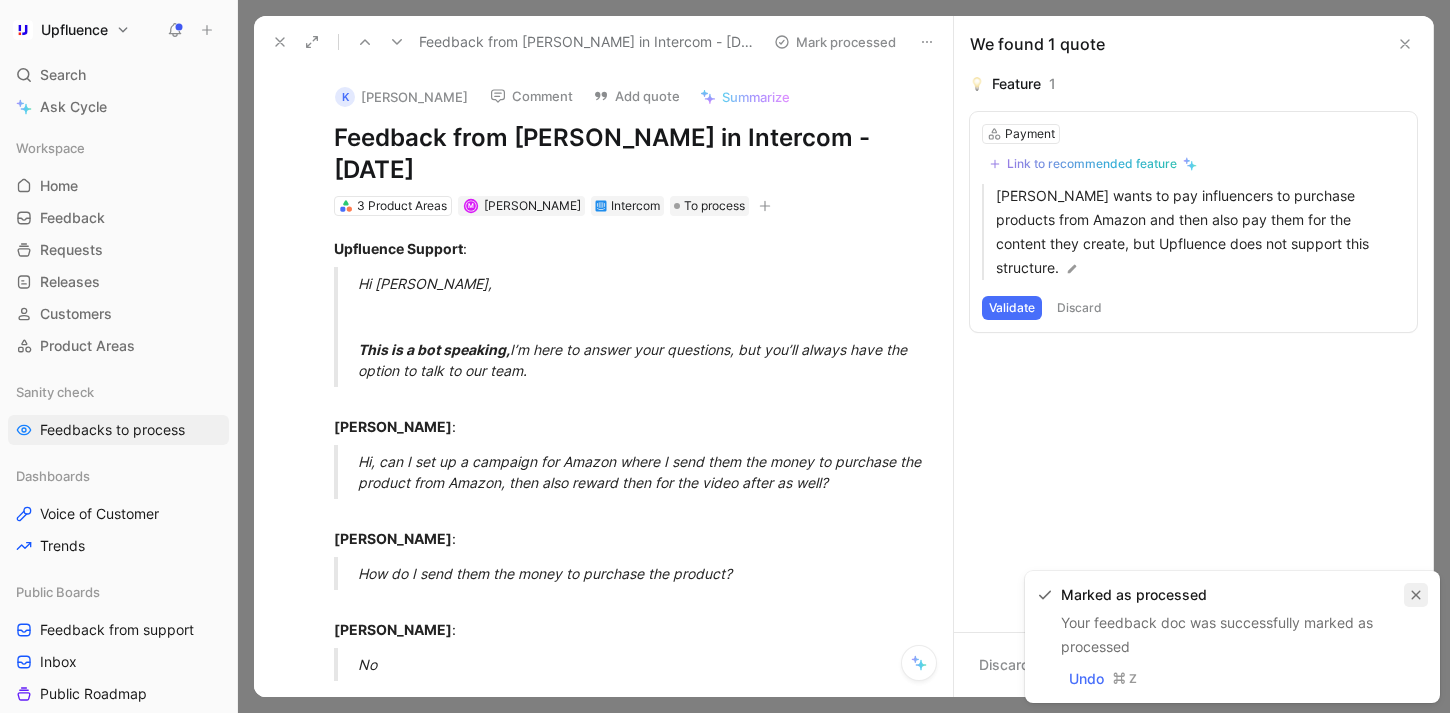 click 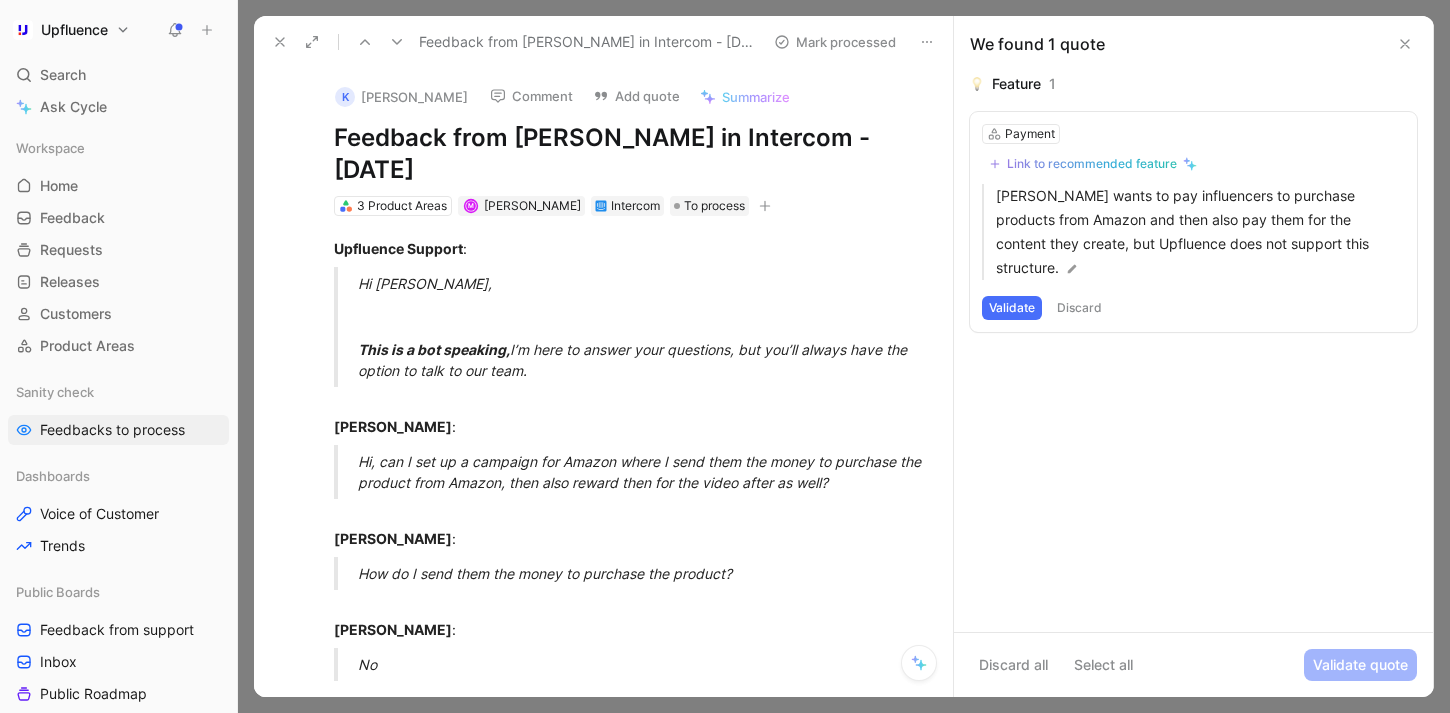 click 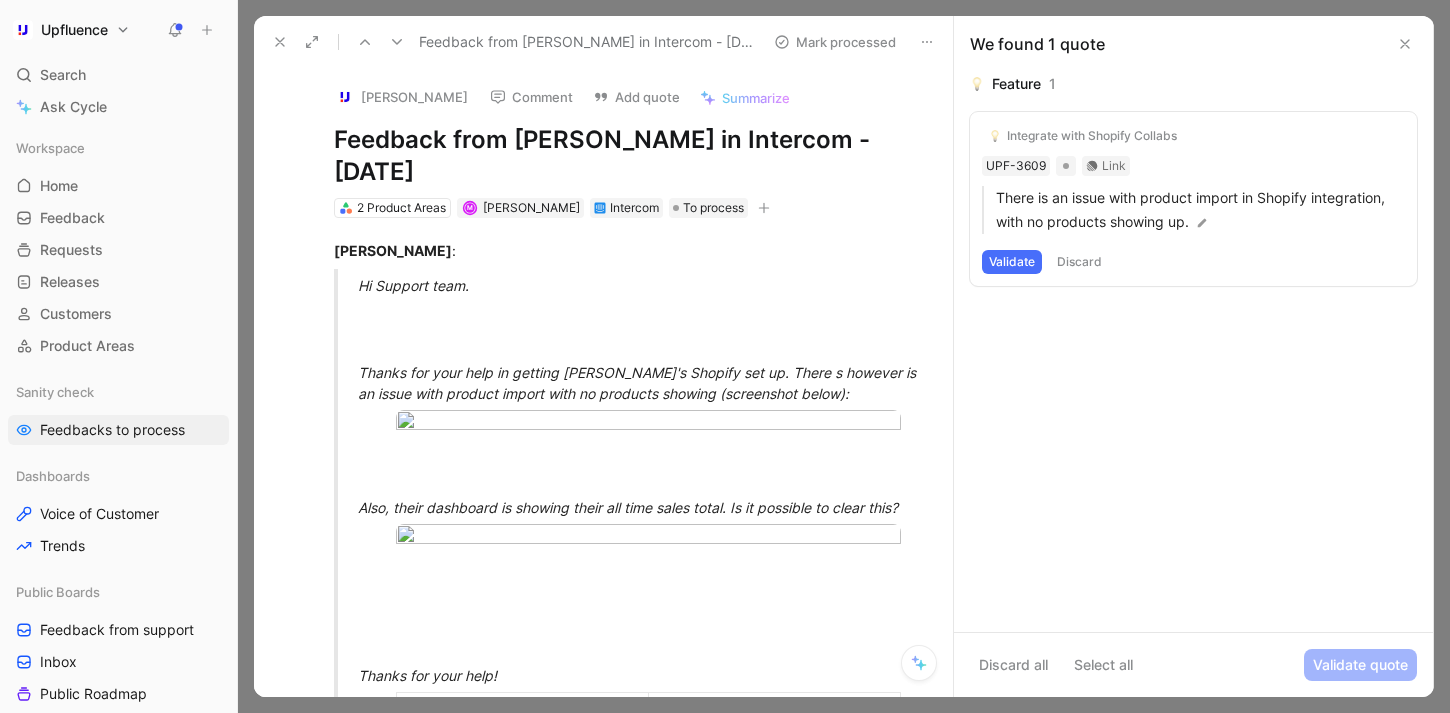 click on "Discard" at bounding box center (1079, 262) 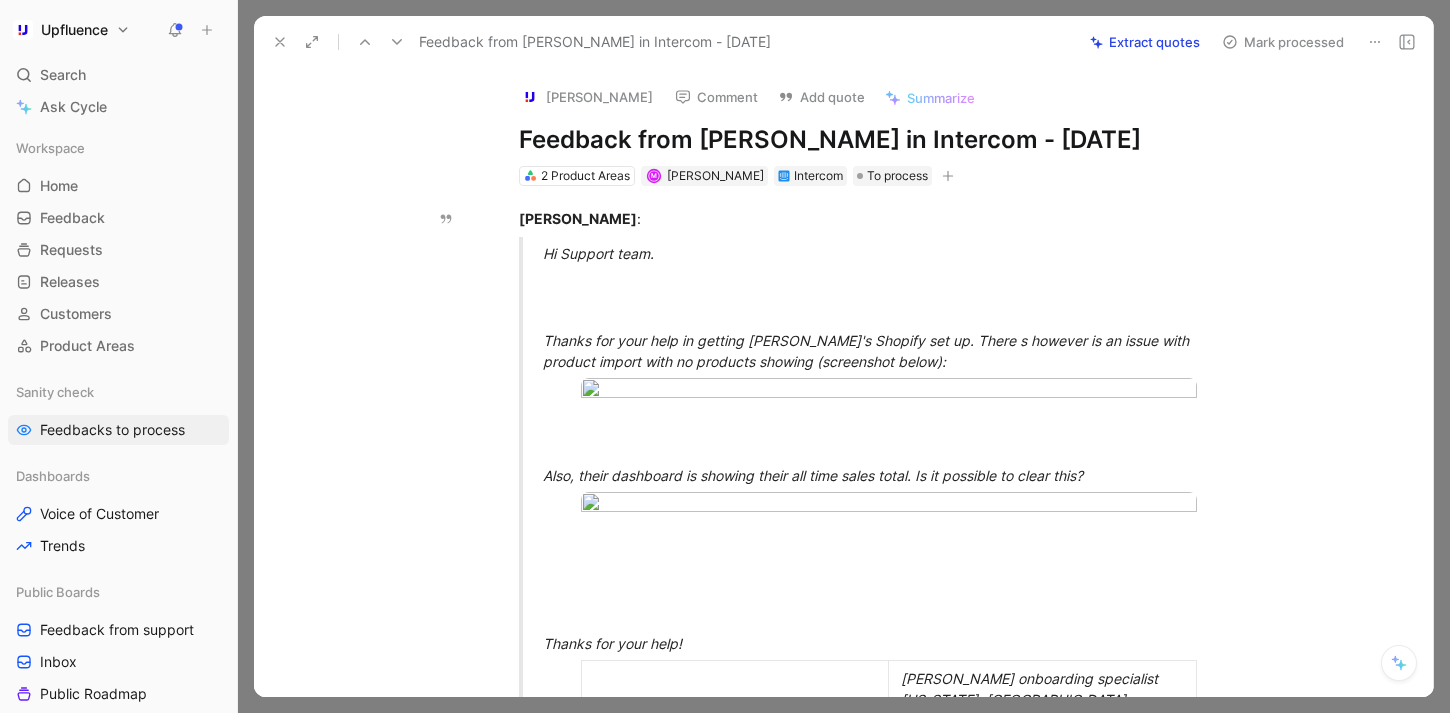 click on "Mark processed" at bounding box center (1283, 42) 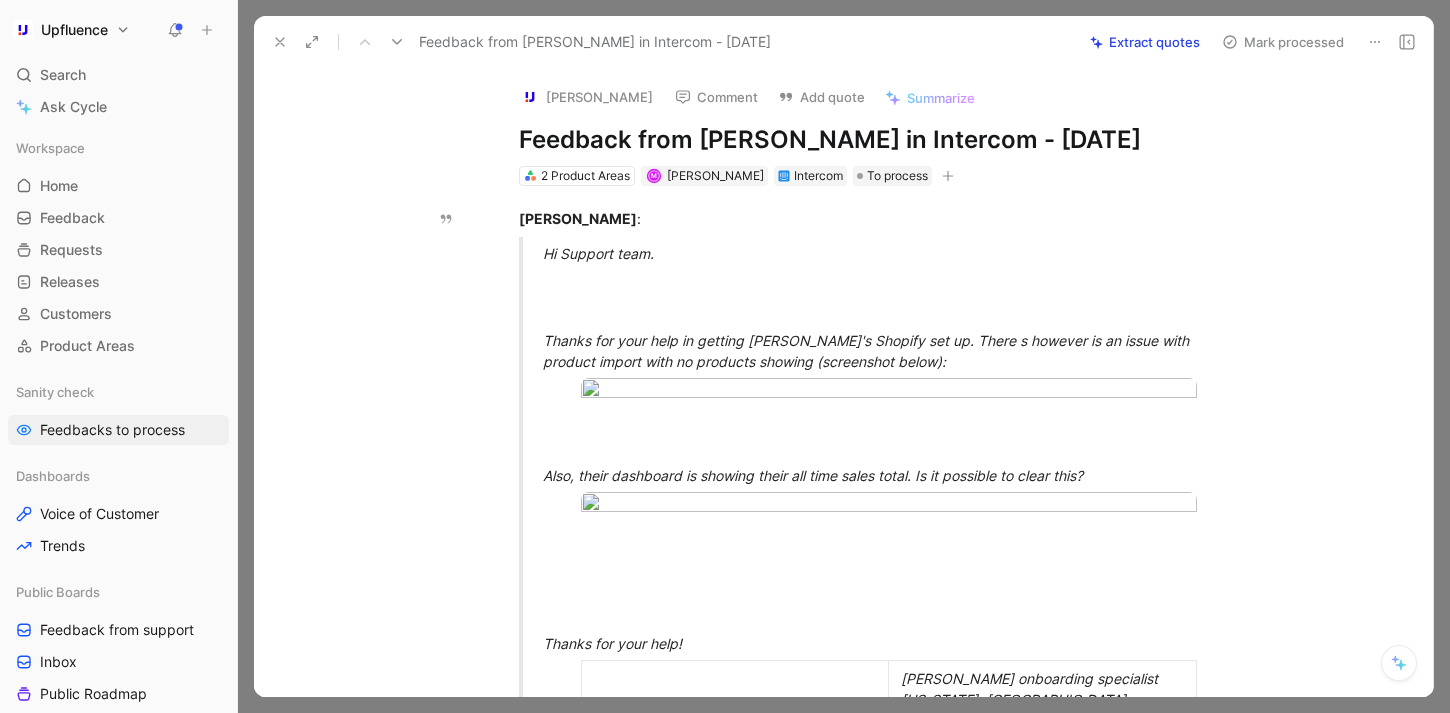 scroll, scrollTop: 999, scrollLeft: 0, axis: vertical 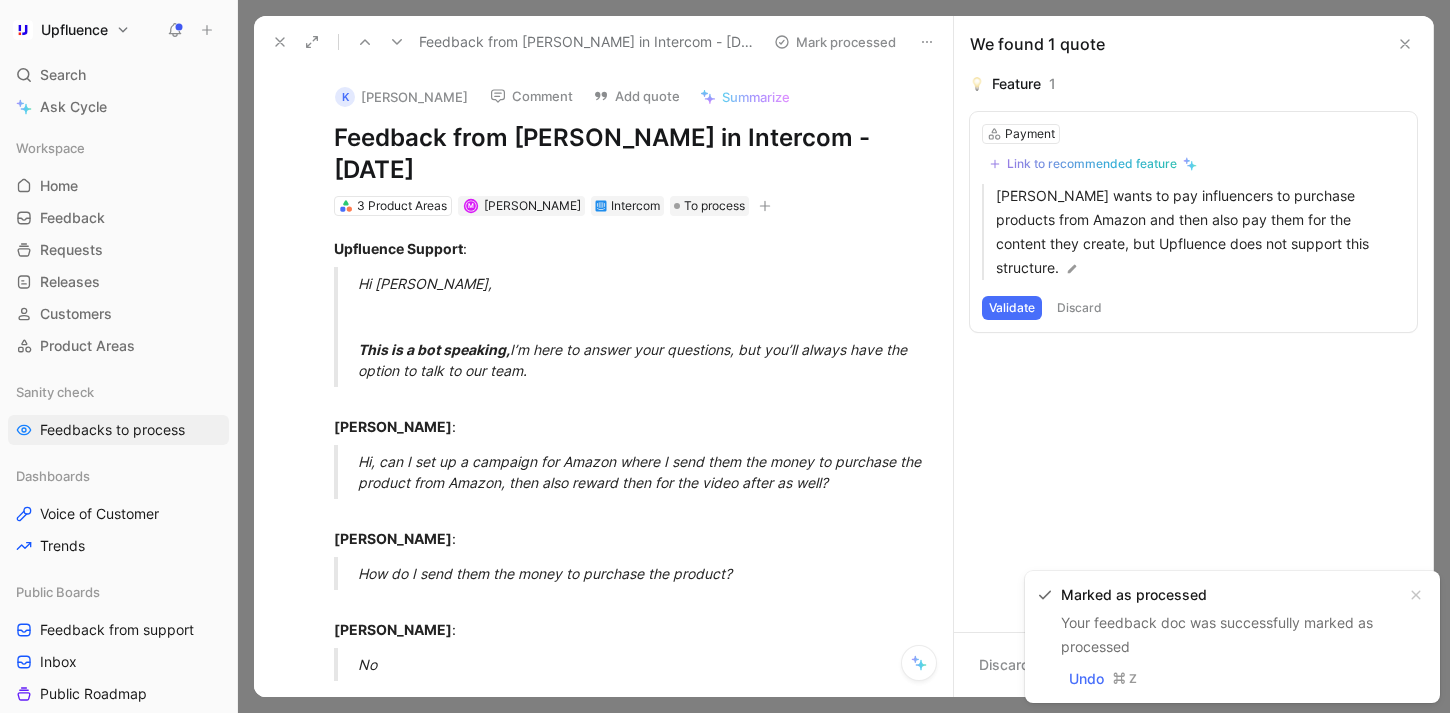 click at bounding box center (365, 42) 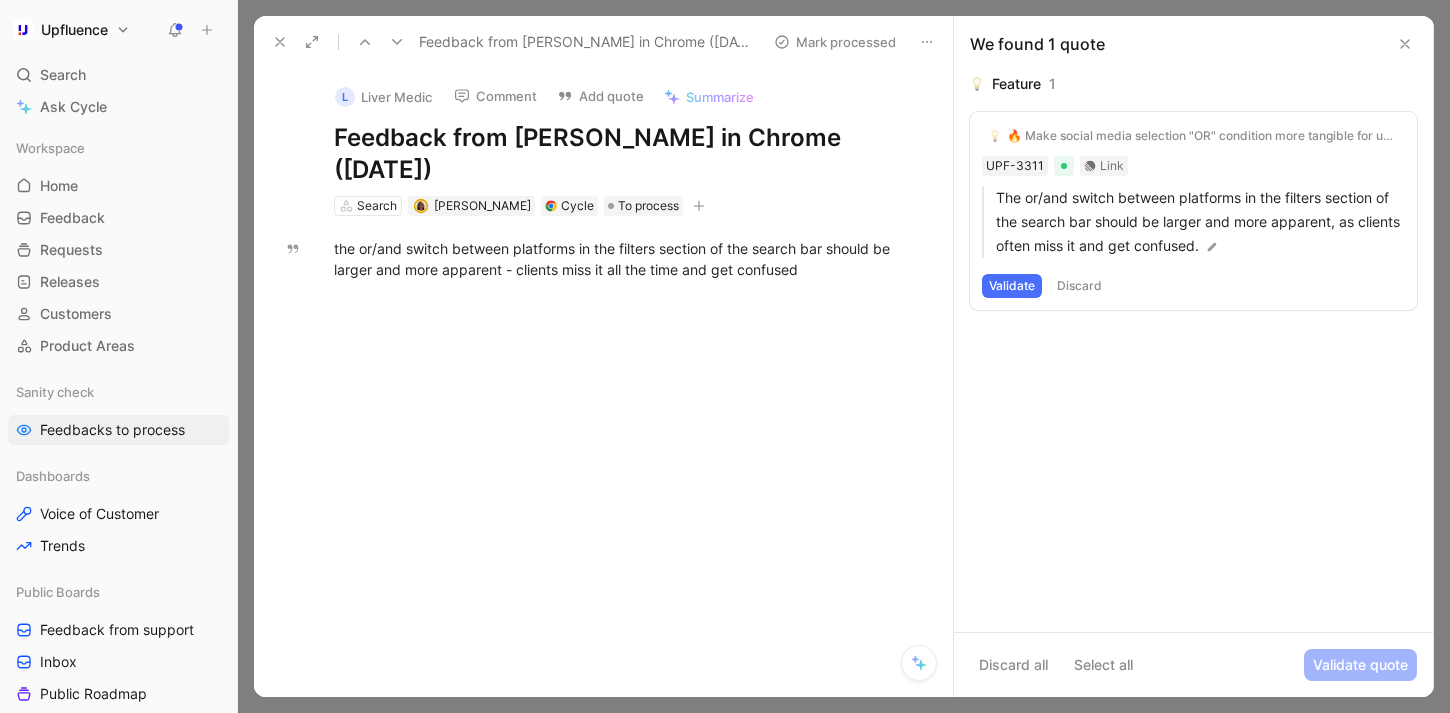 click 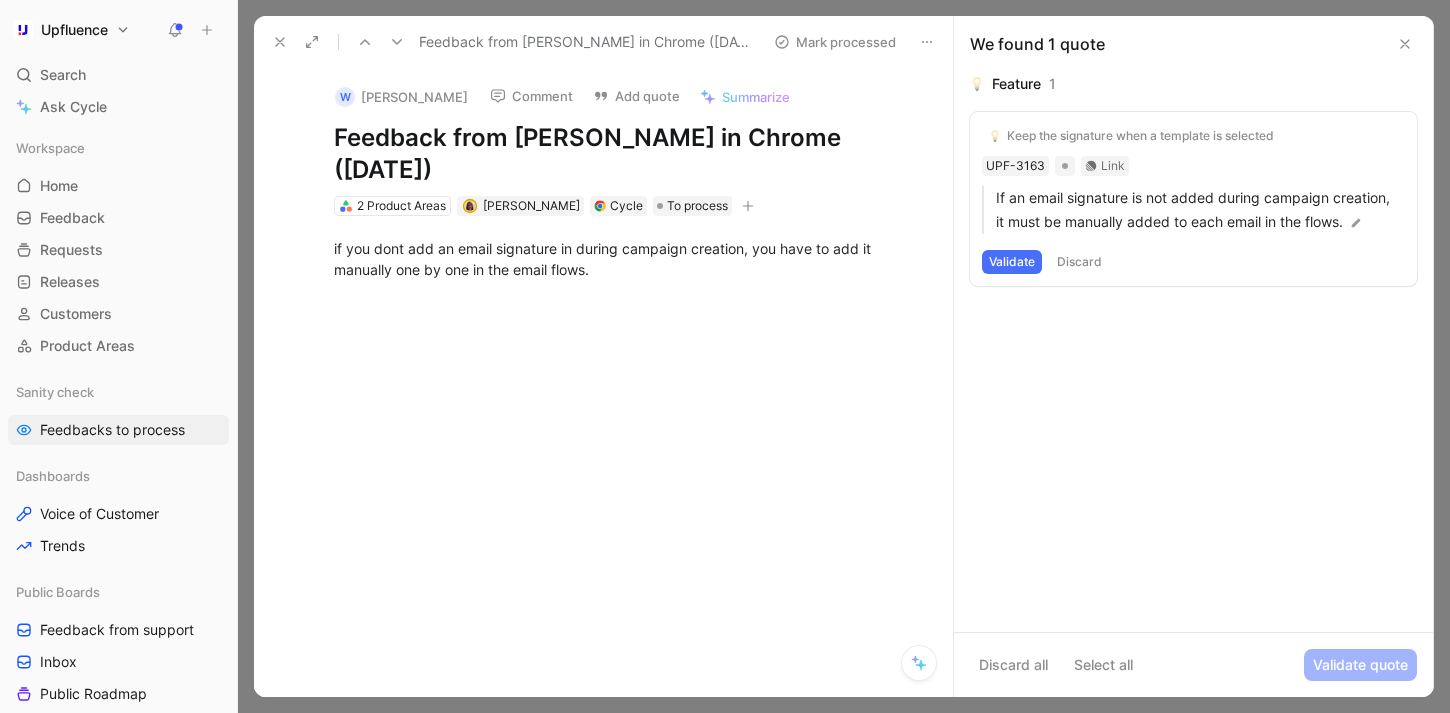click at bounding box center (365, 42) 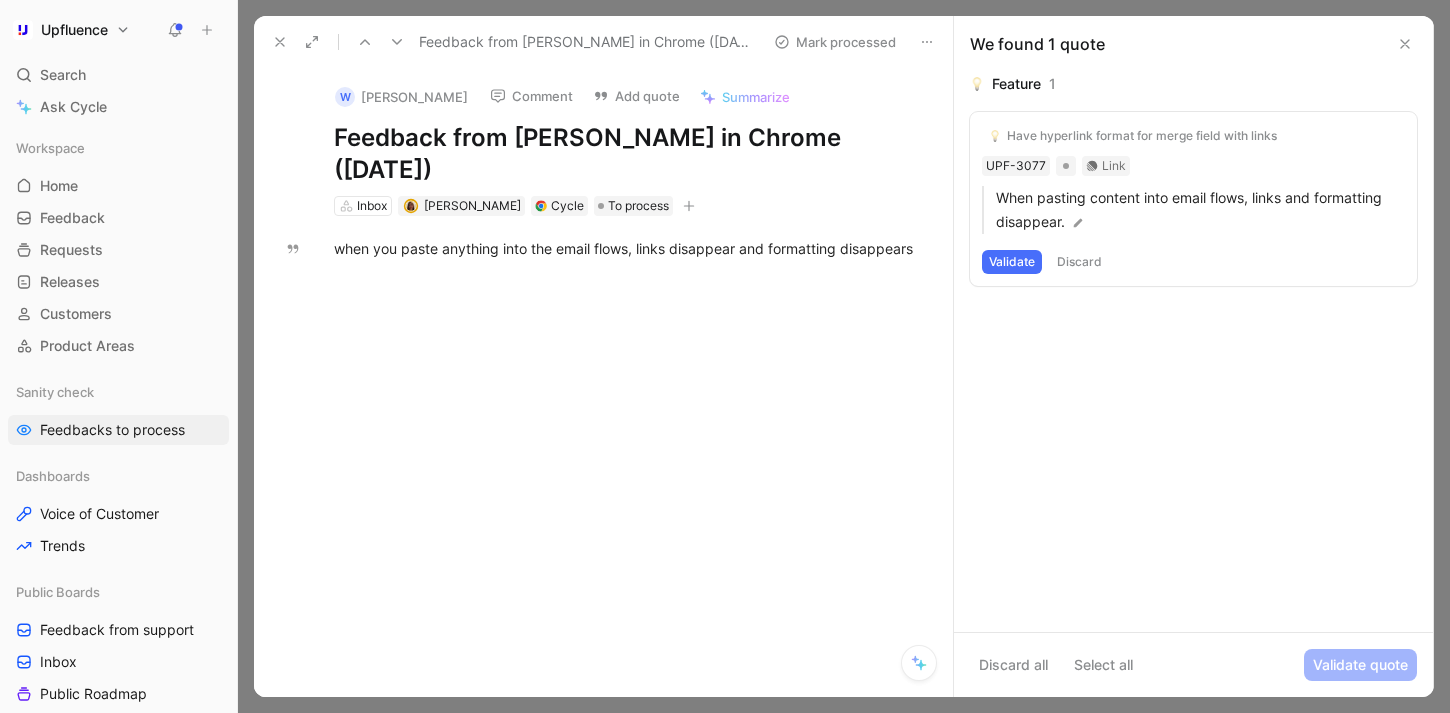 click at bounding box center [365, 42] 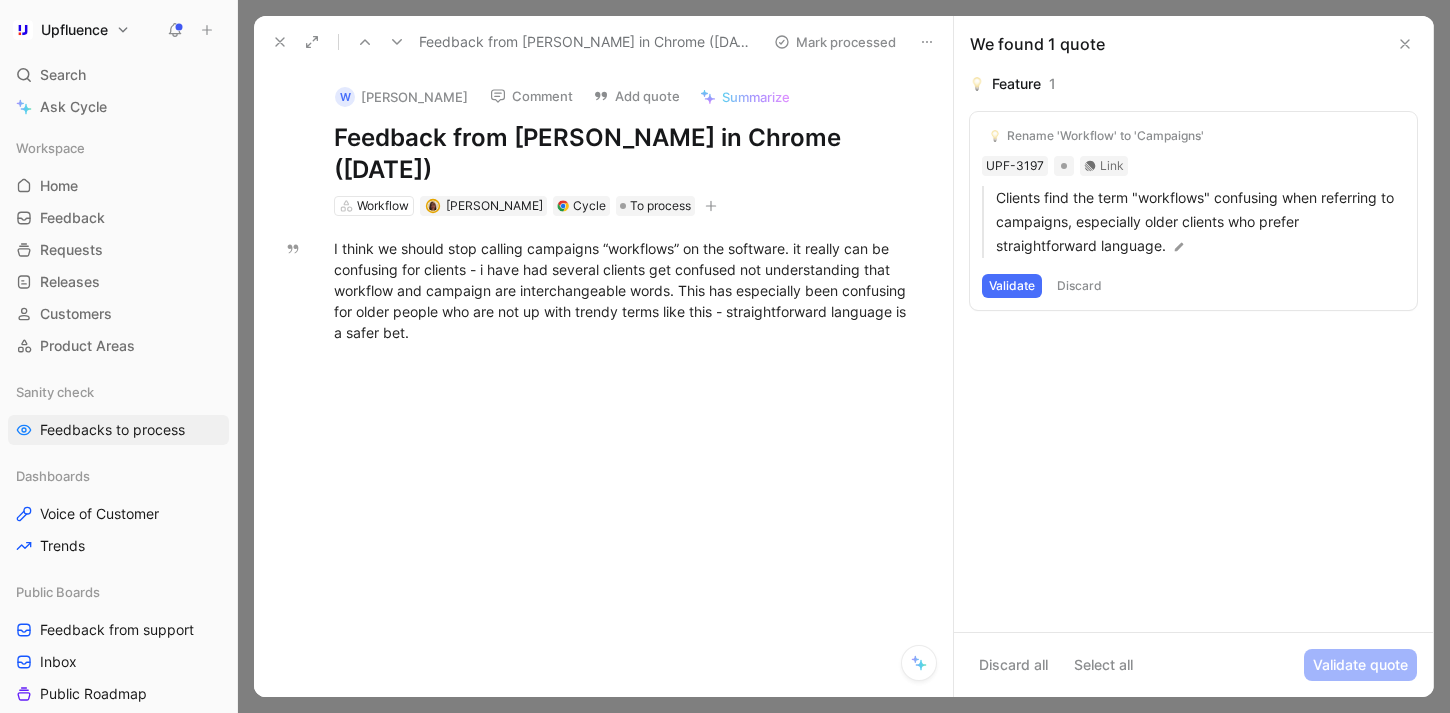 click on "Validate" at bounding box center [1012, 286] 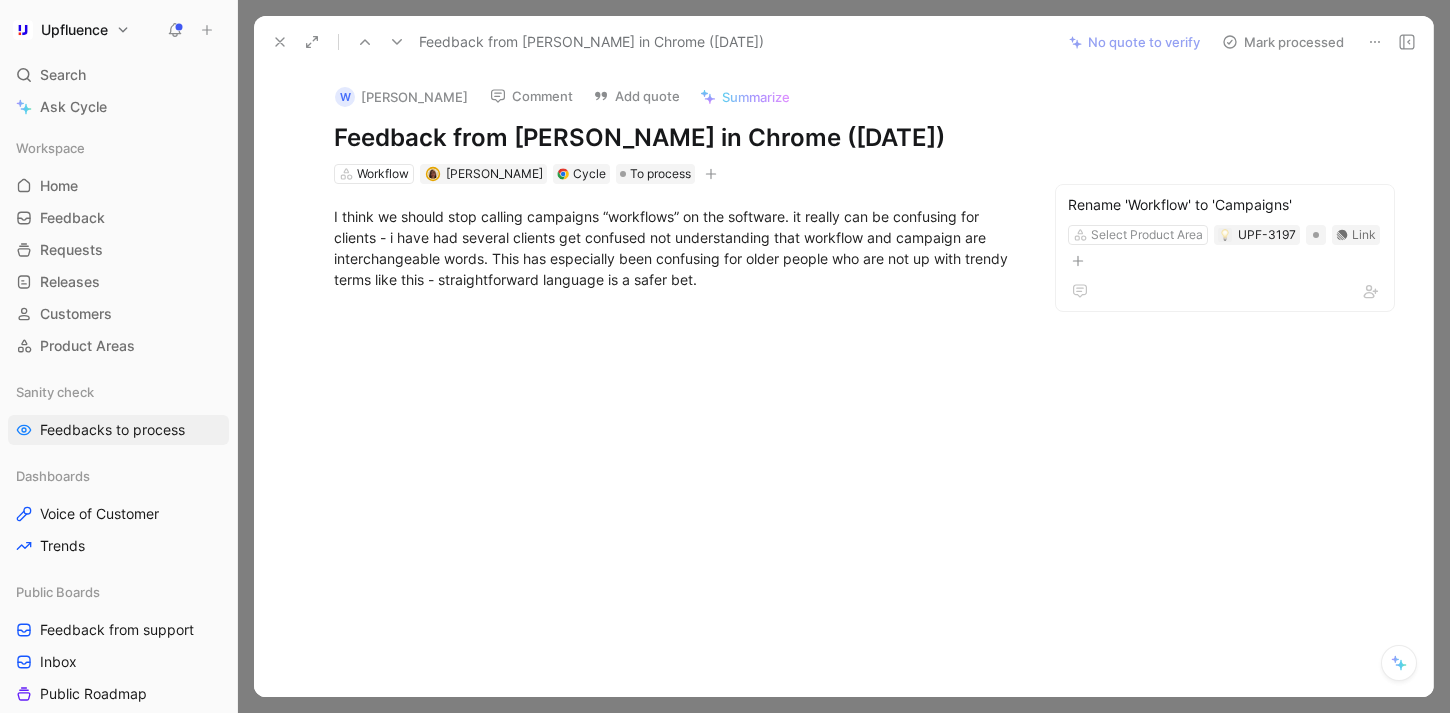 click on "Mark processed" at bounding box center (1283, 42) 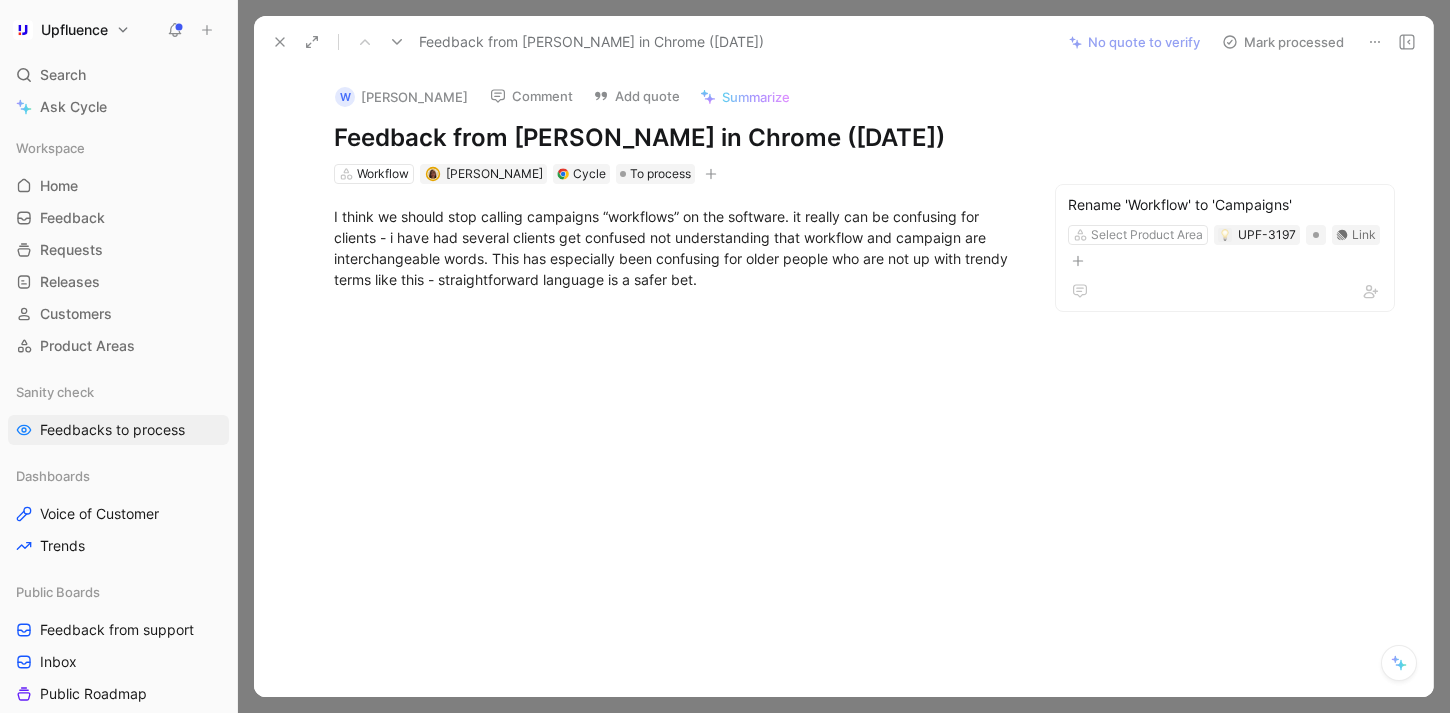 scroll, scrollTop: 947, scrollLeft: 0, axis: vertical 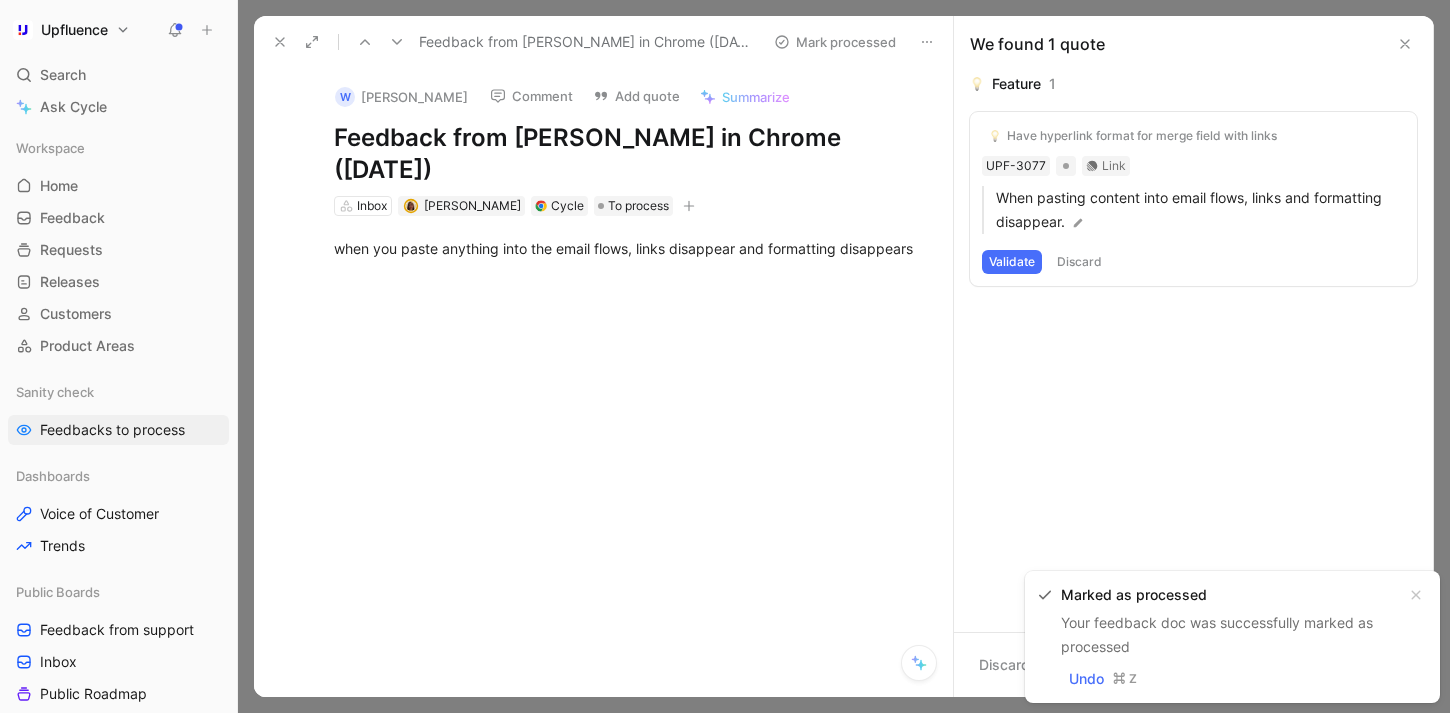 click 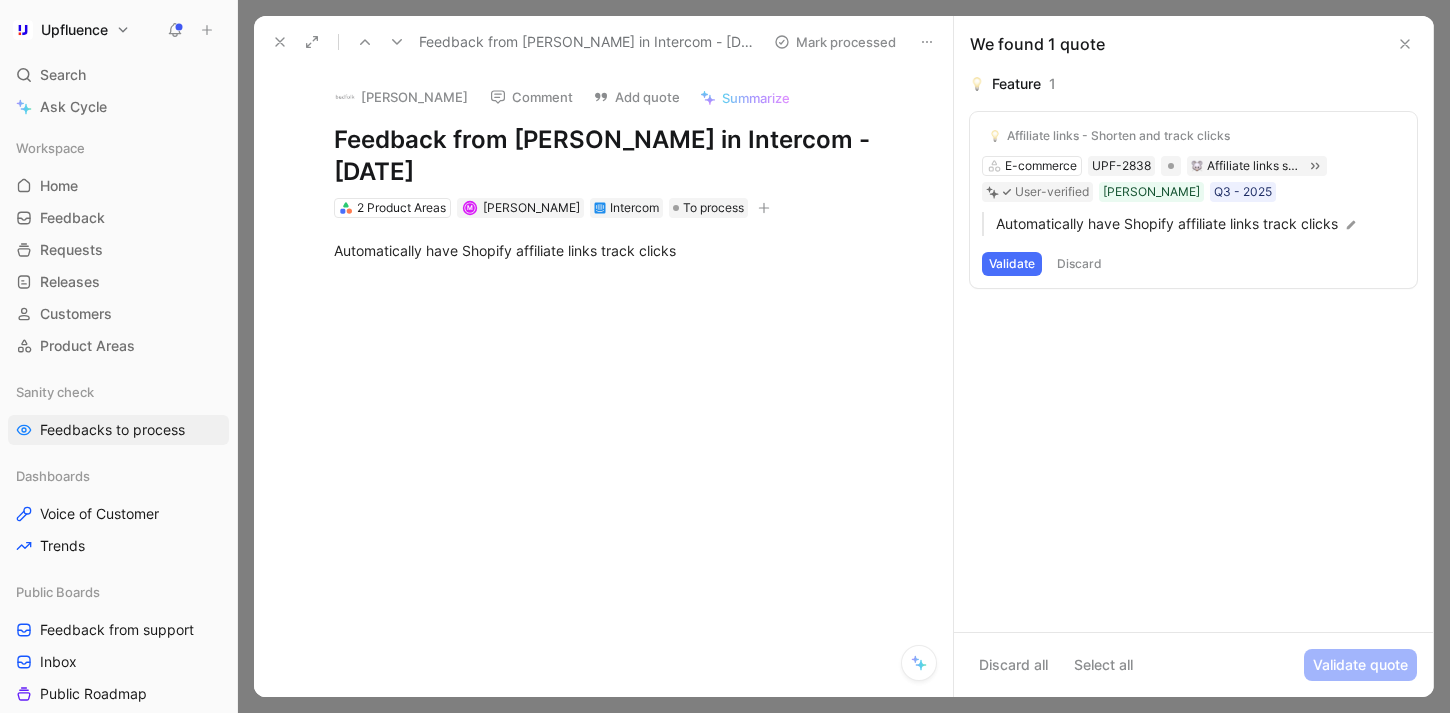 click on "Validate" at bounding box center (1012, 264) 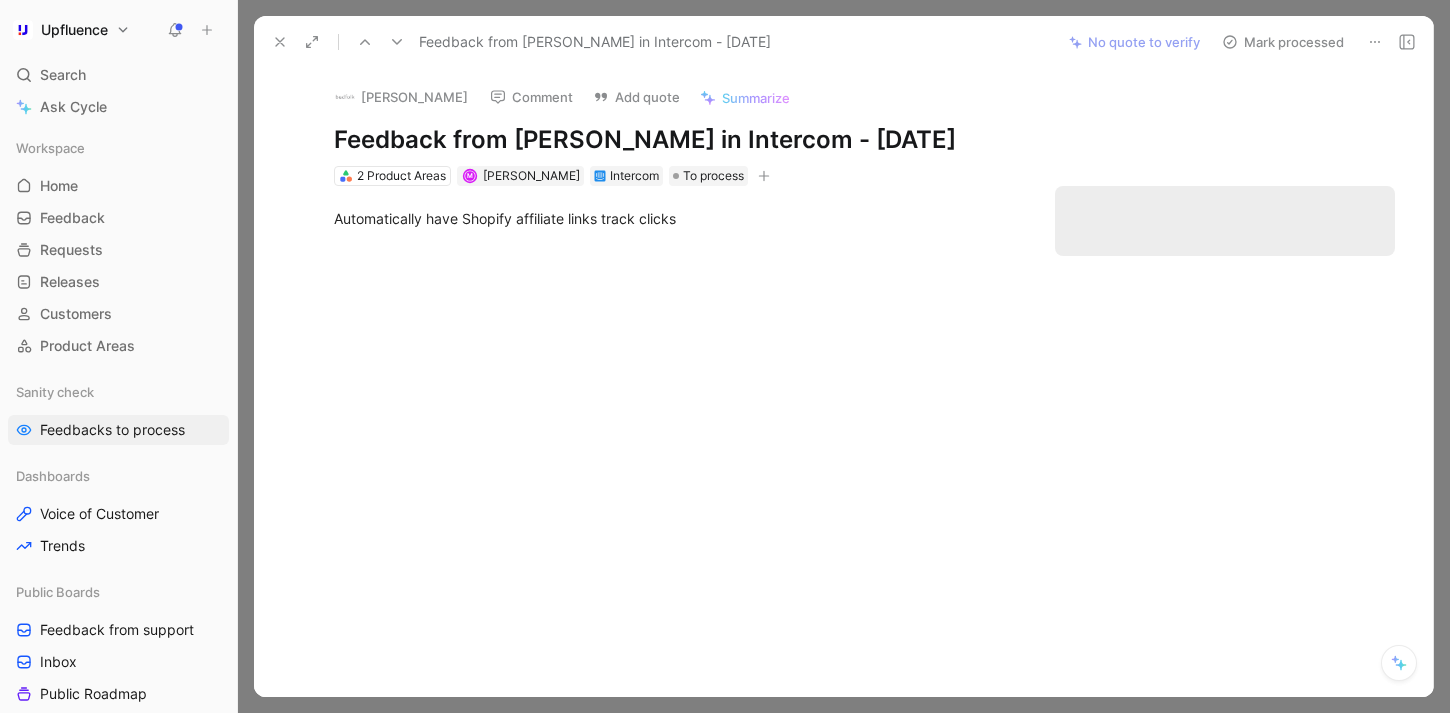 click on "Mark processed" at bounding box center (1283, 42) 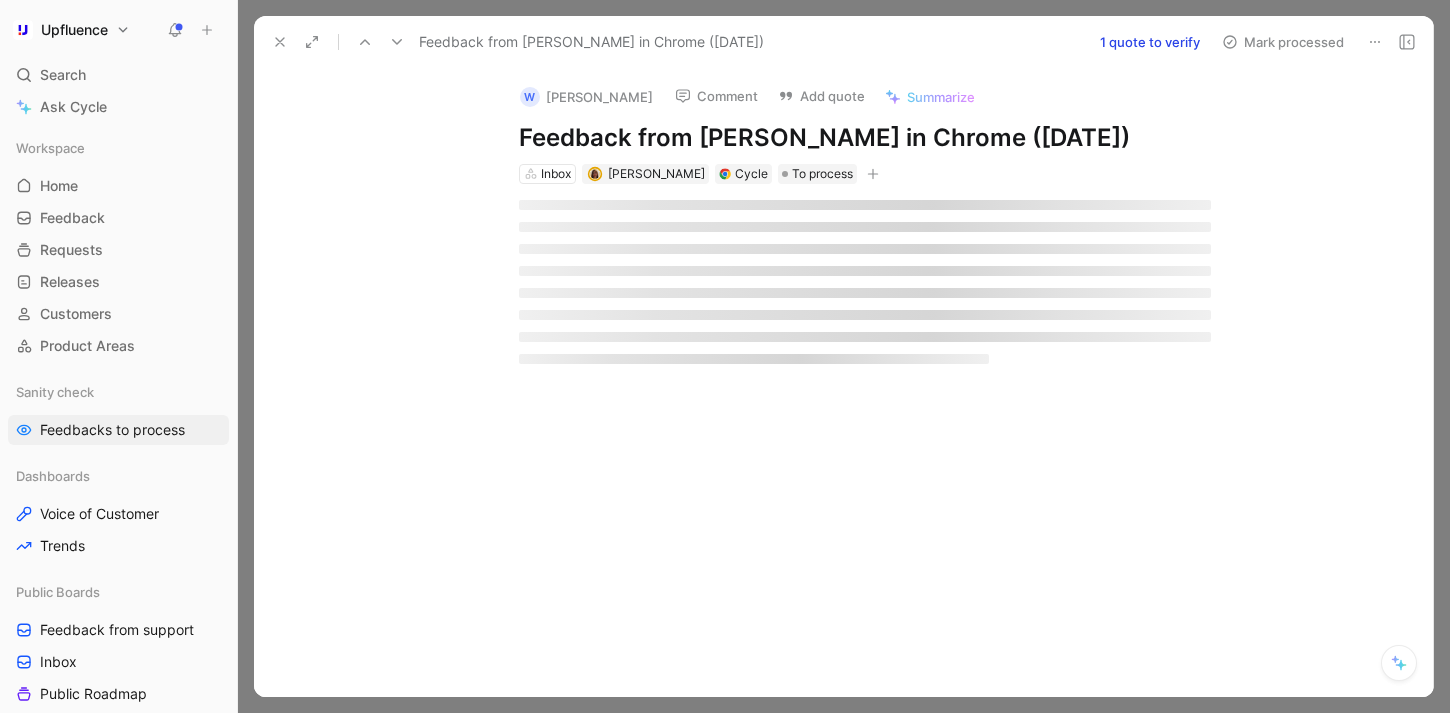 scroll, scrollTop: 895, scrollLeft: 0, axis: vertical 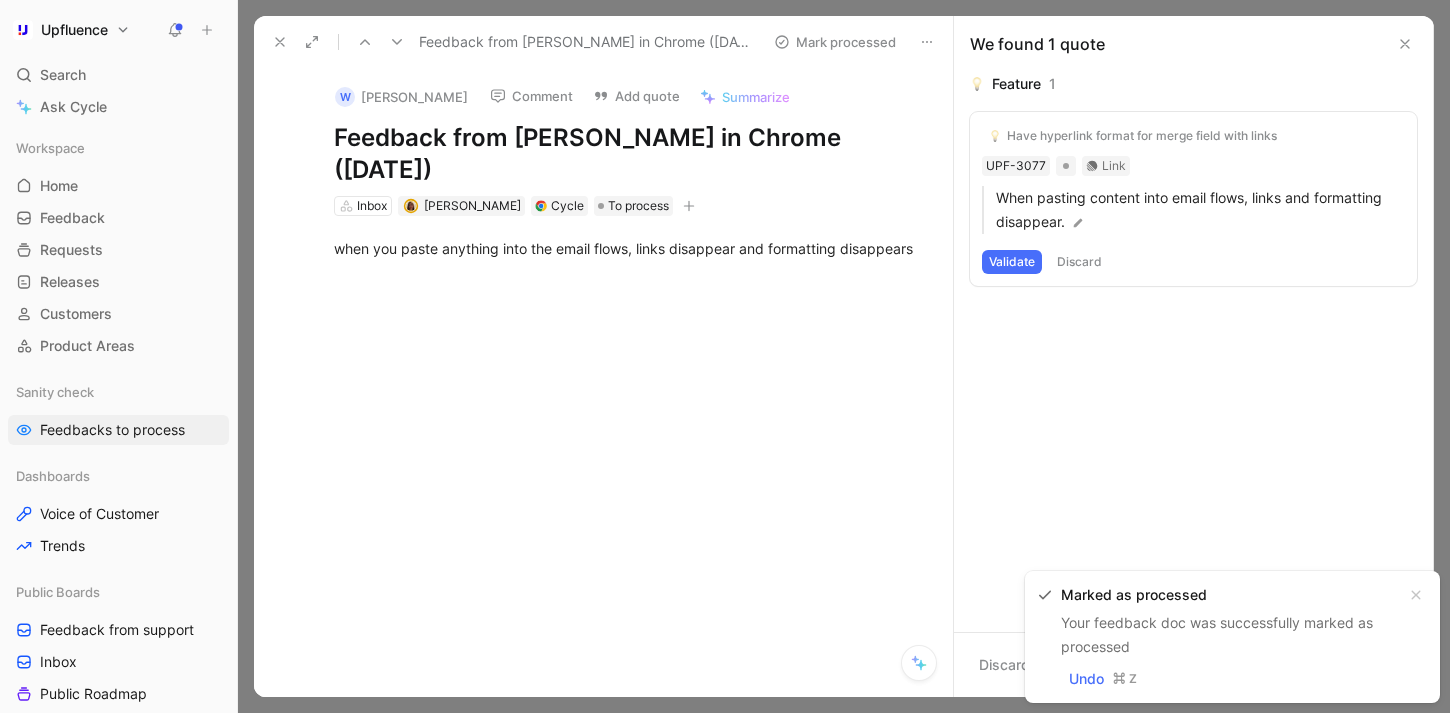 click at bounding box center (365, 42) 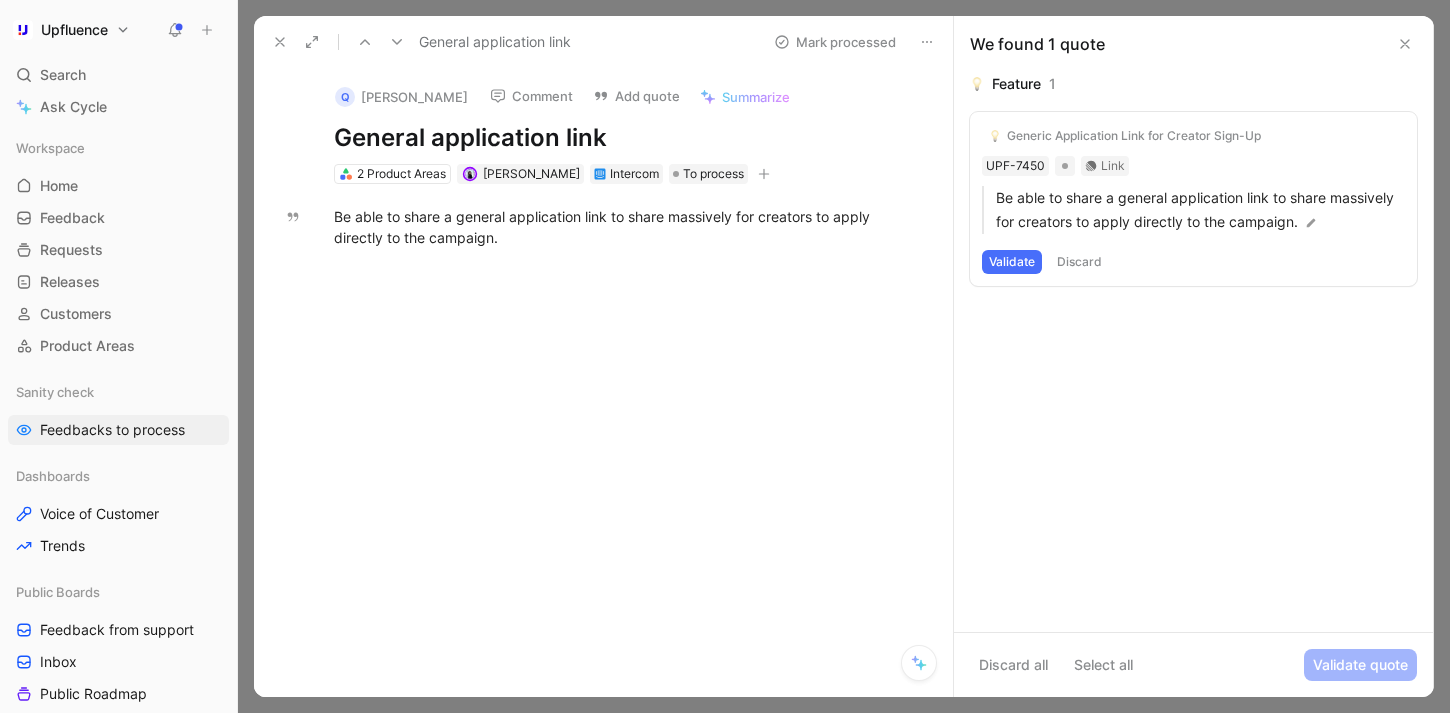 click on "Validate" at bounding box center [1012, 262] 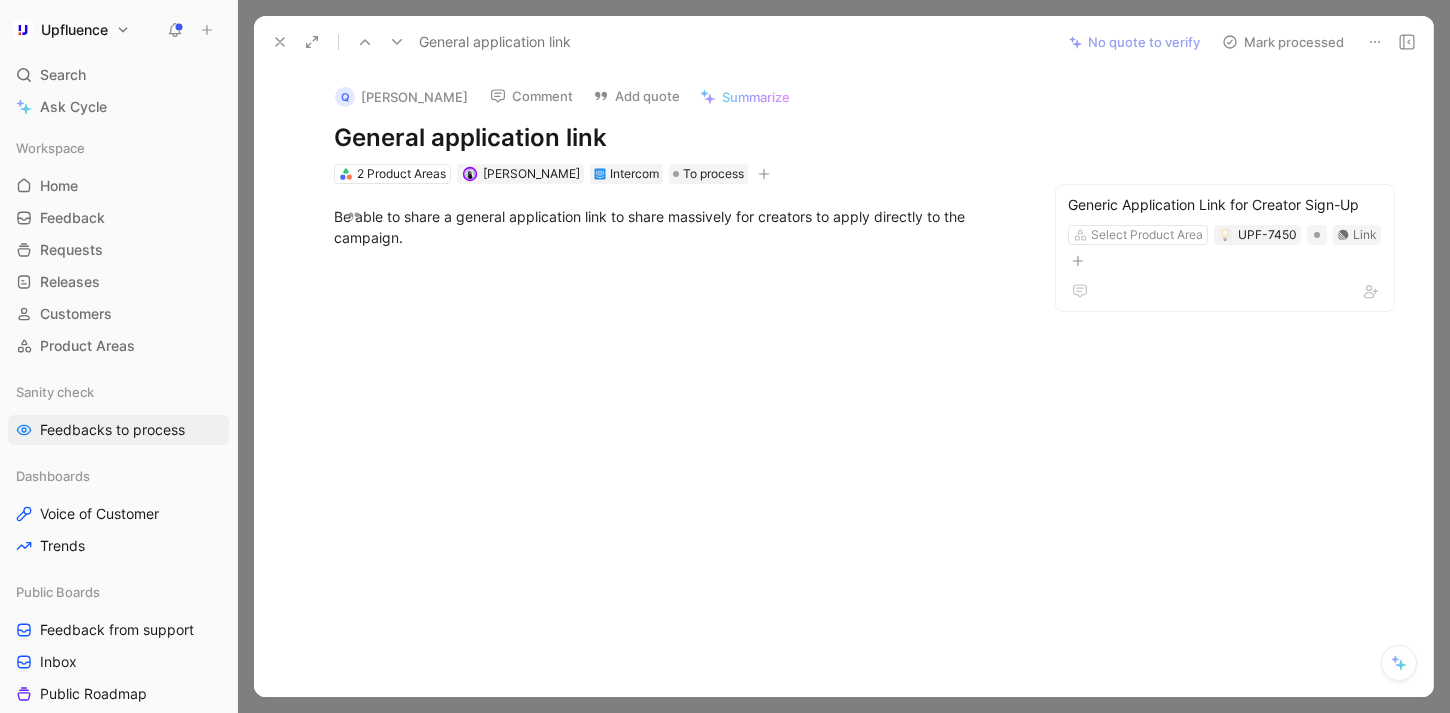 click on "Mark processed" at bounding box center (1283, 42) 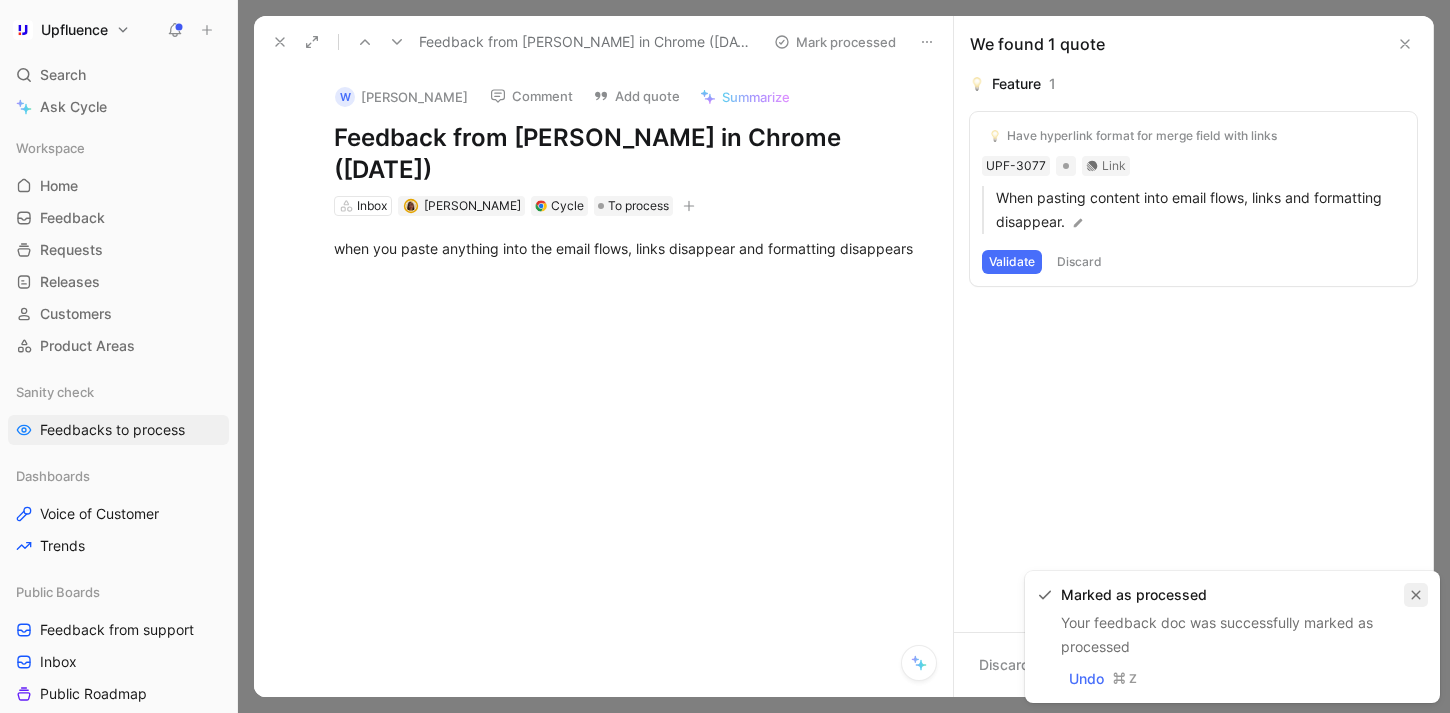 click 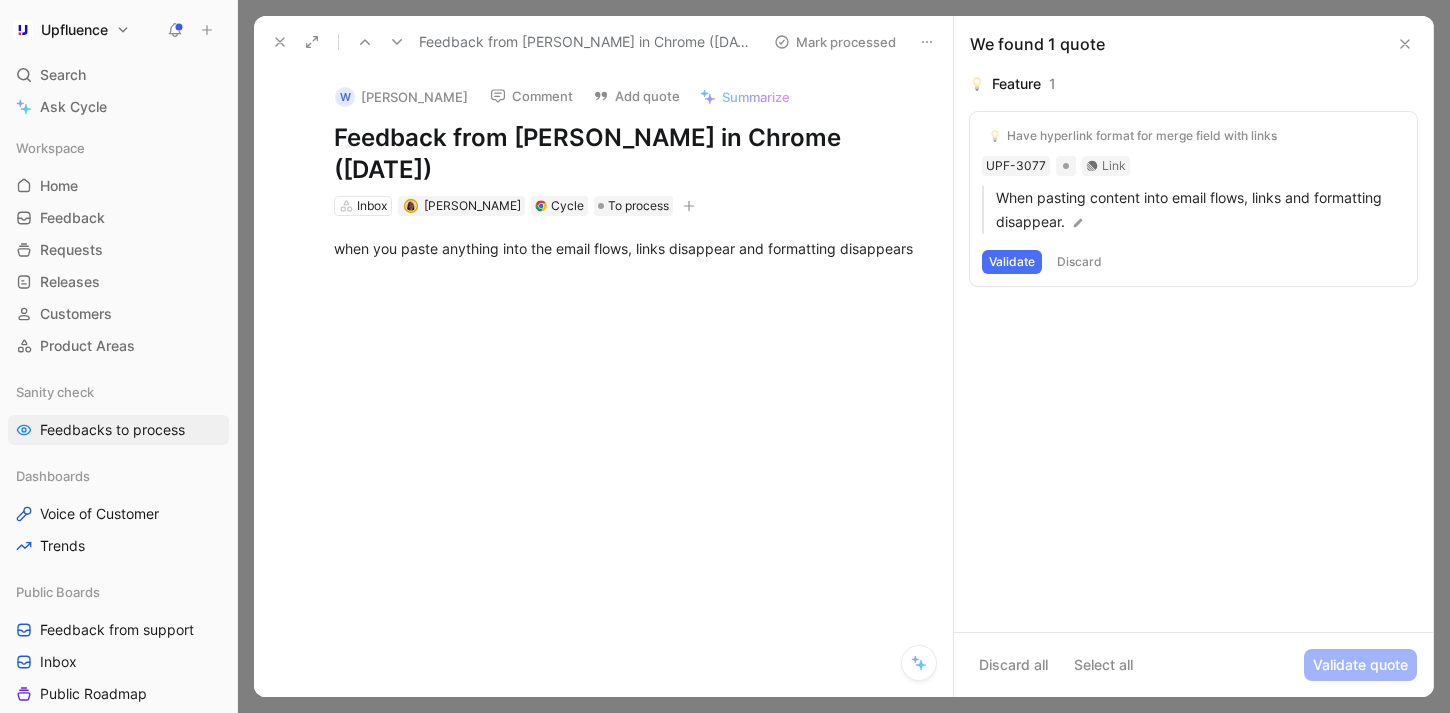 click 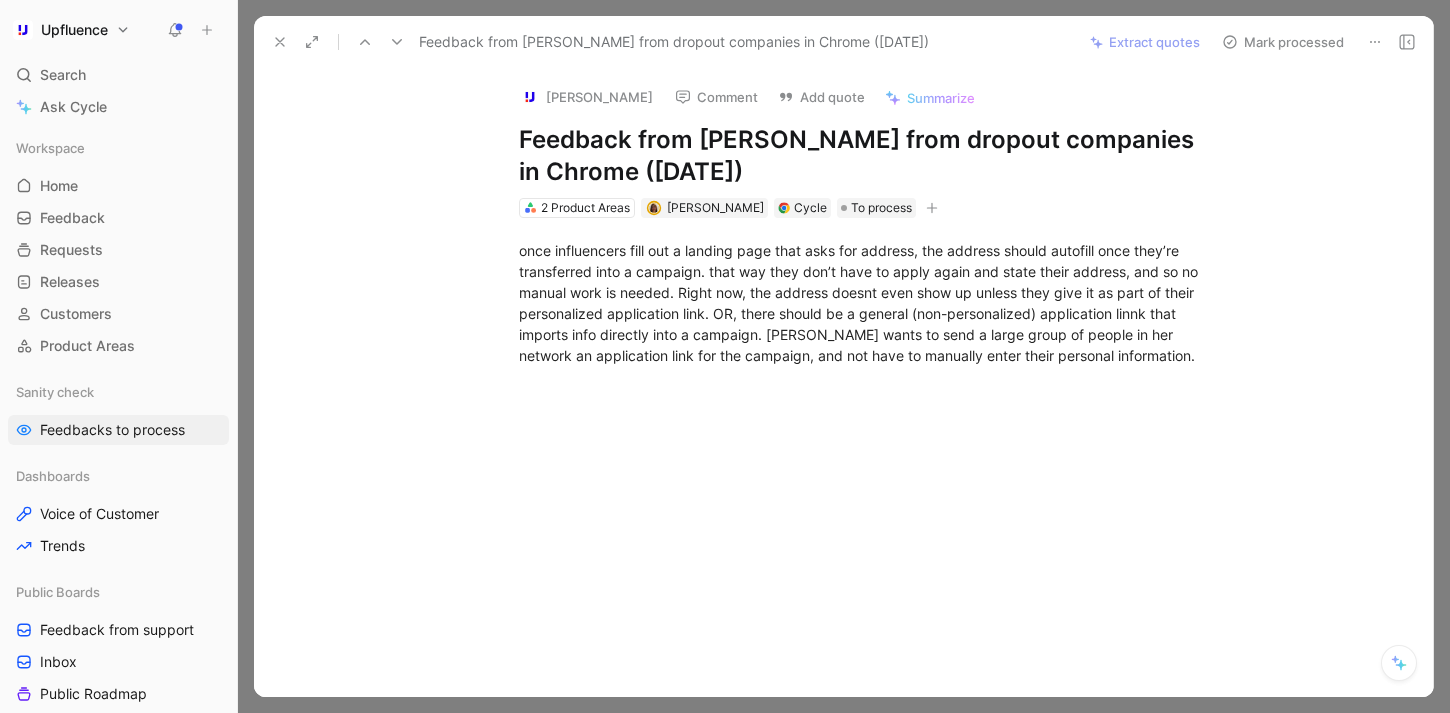 click 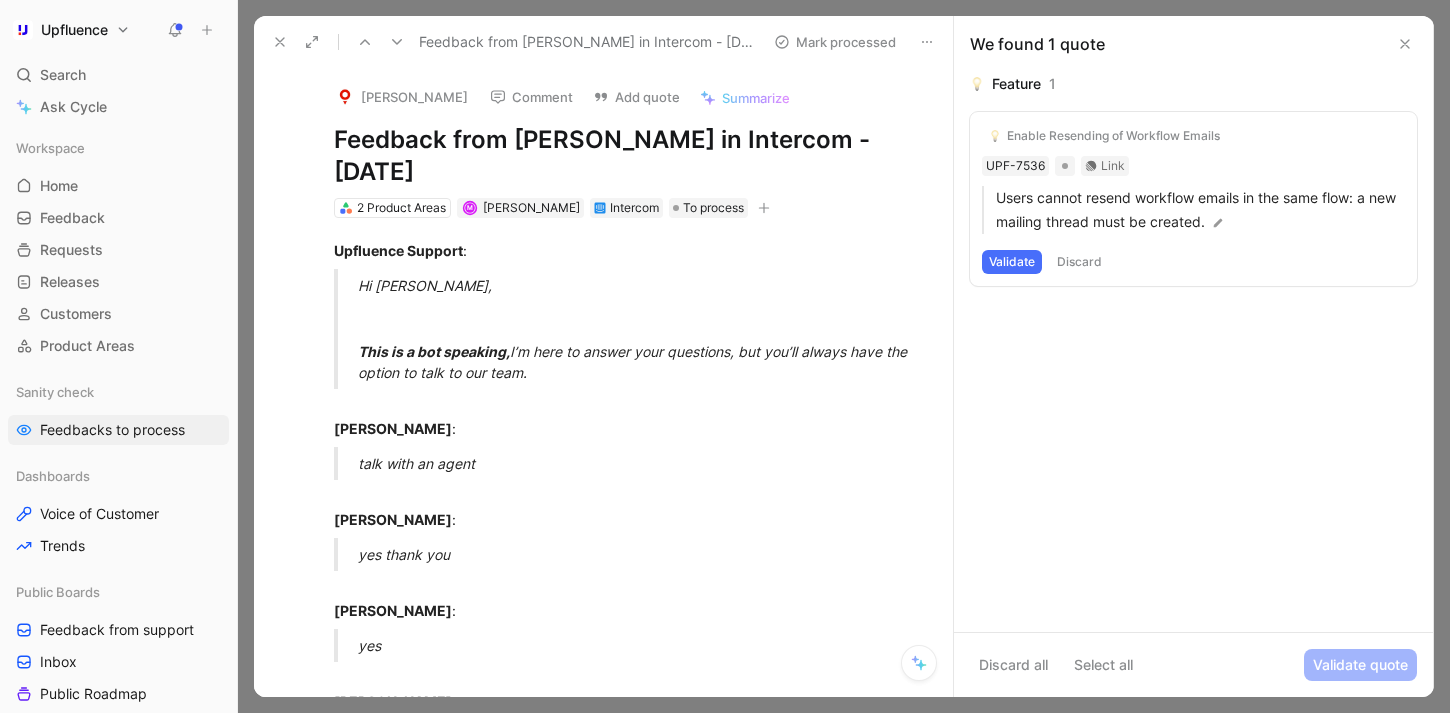click on "Validate" at bounding box center (1012, 262) 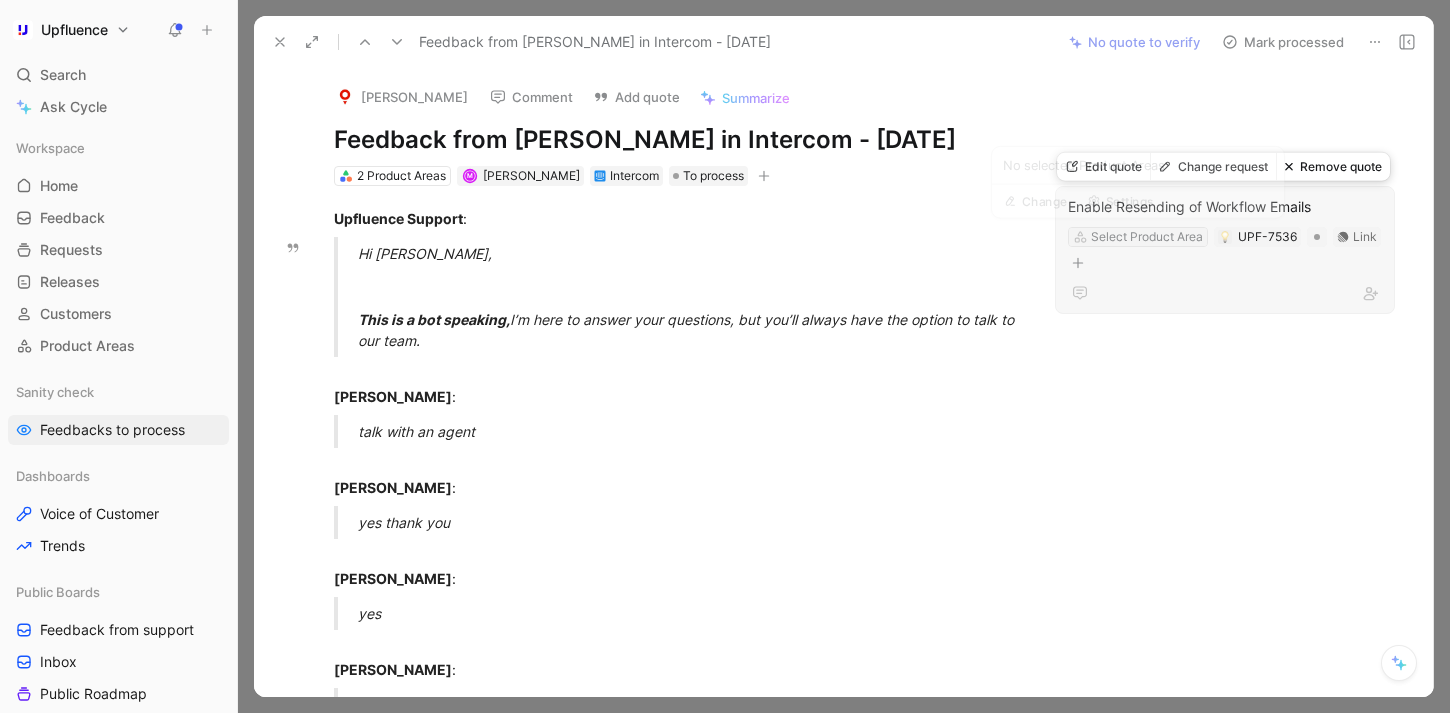 click on "Select Product Area" at bounding box center [1147, 237] 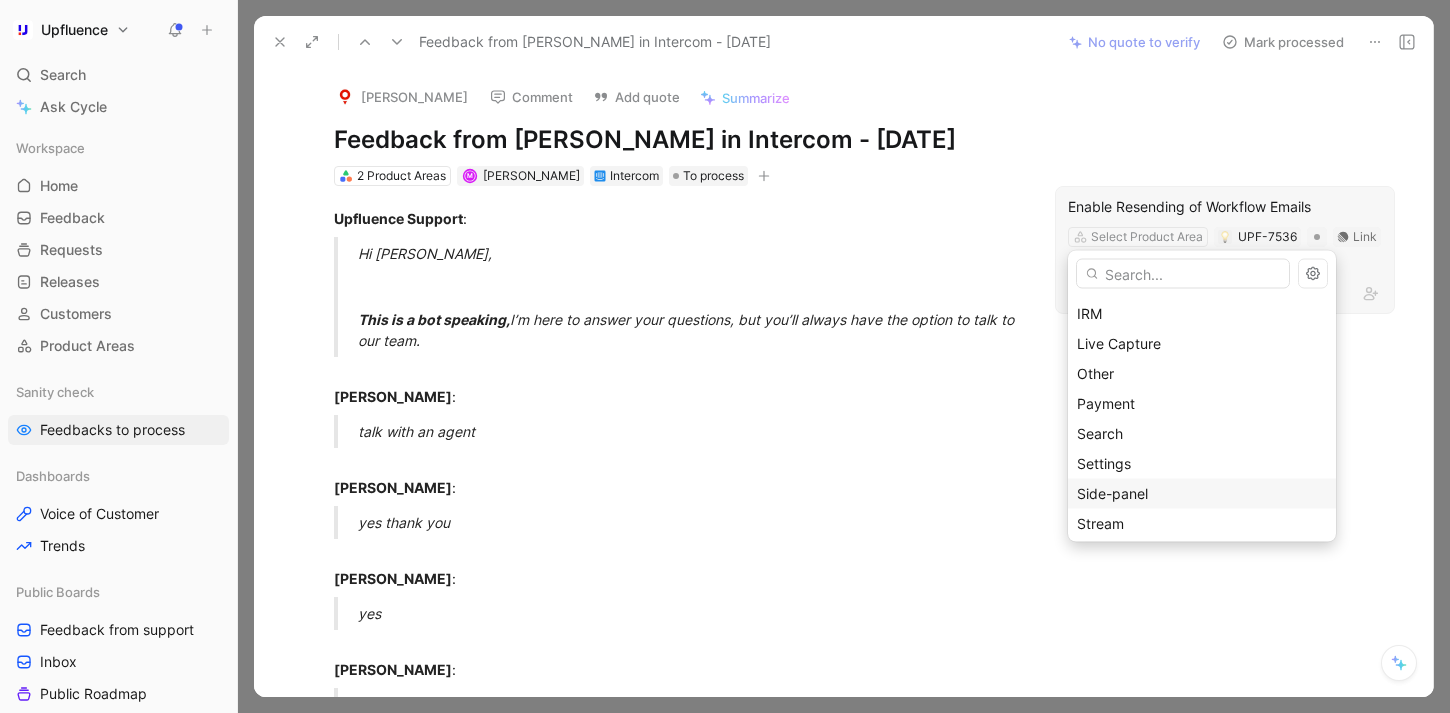 scroll, scrollTop: 273, scrollLeft: 0, axis: vertical 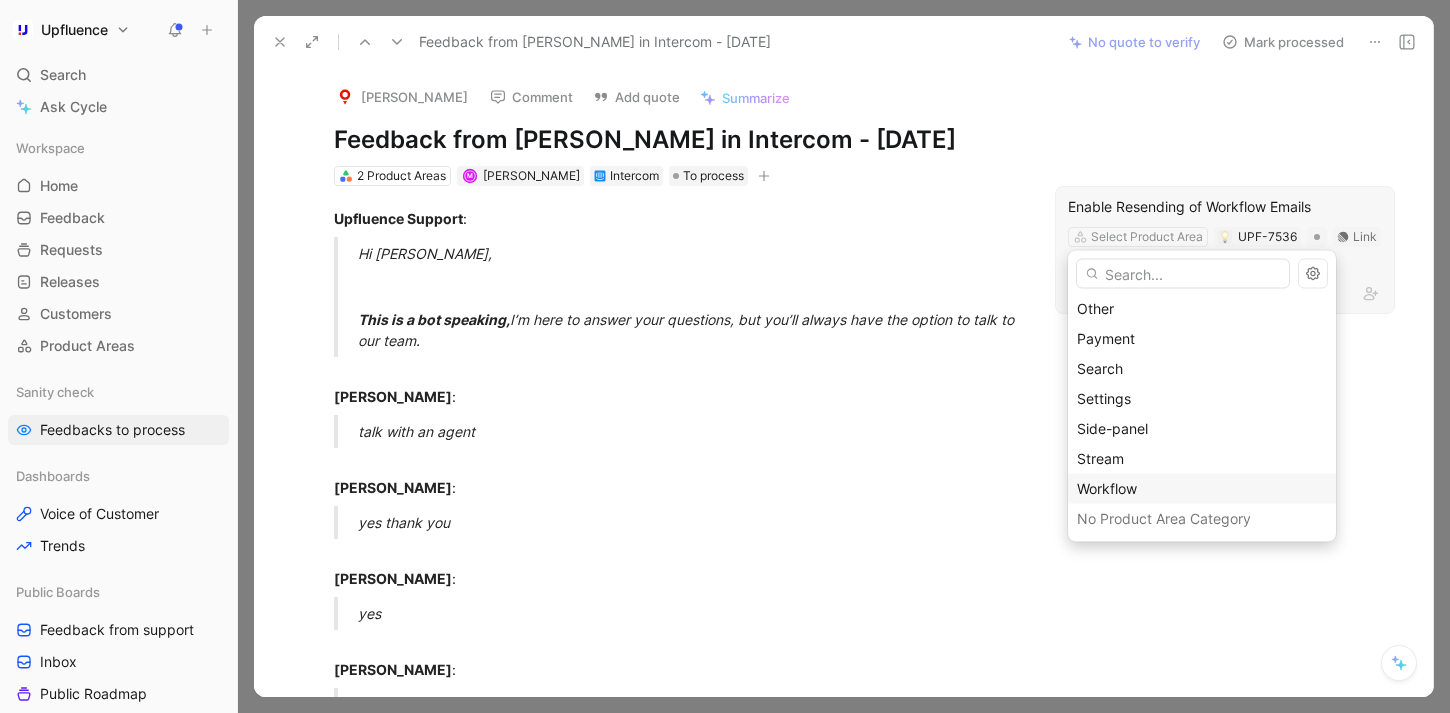 click on "Workflow" at bounding box center (1202, 489) 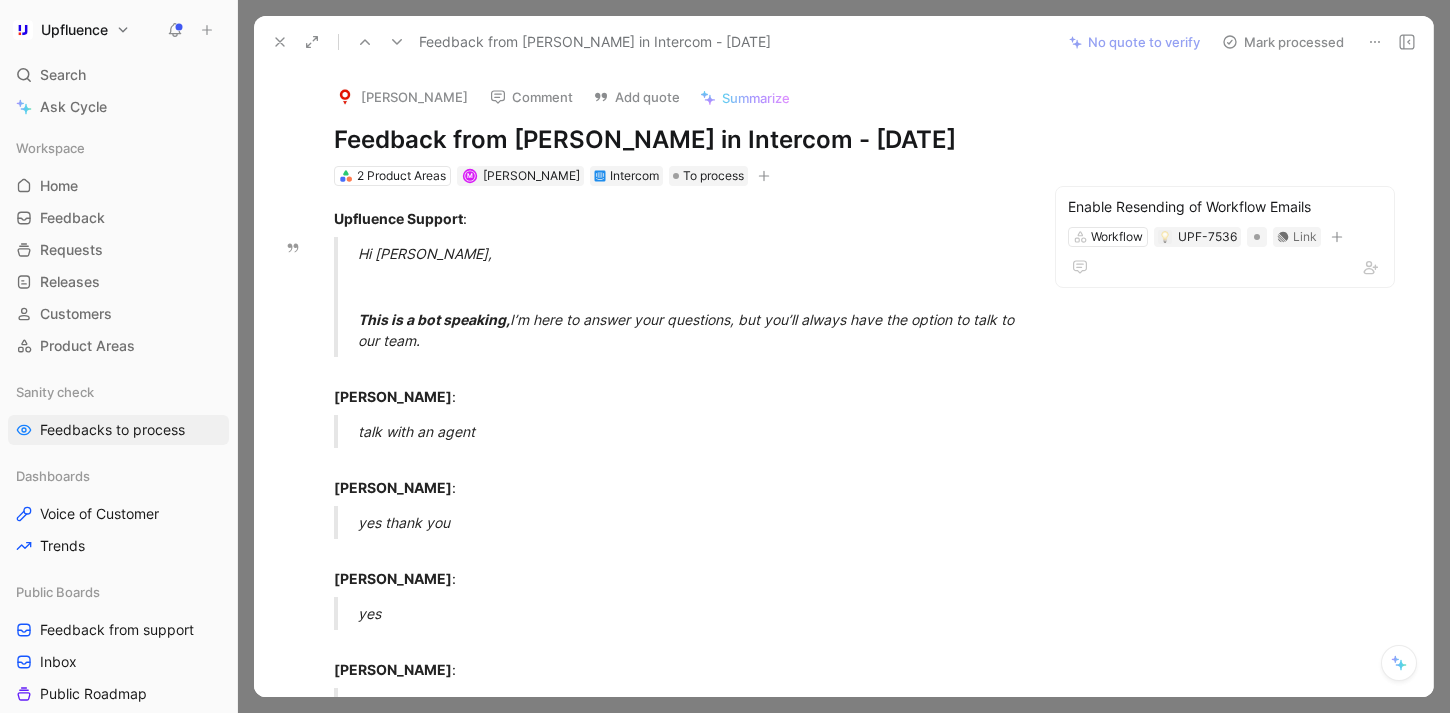 click on "Mark processed" at bounding box center (1283, 42) 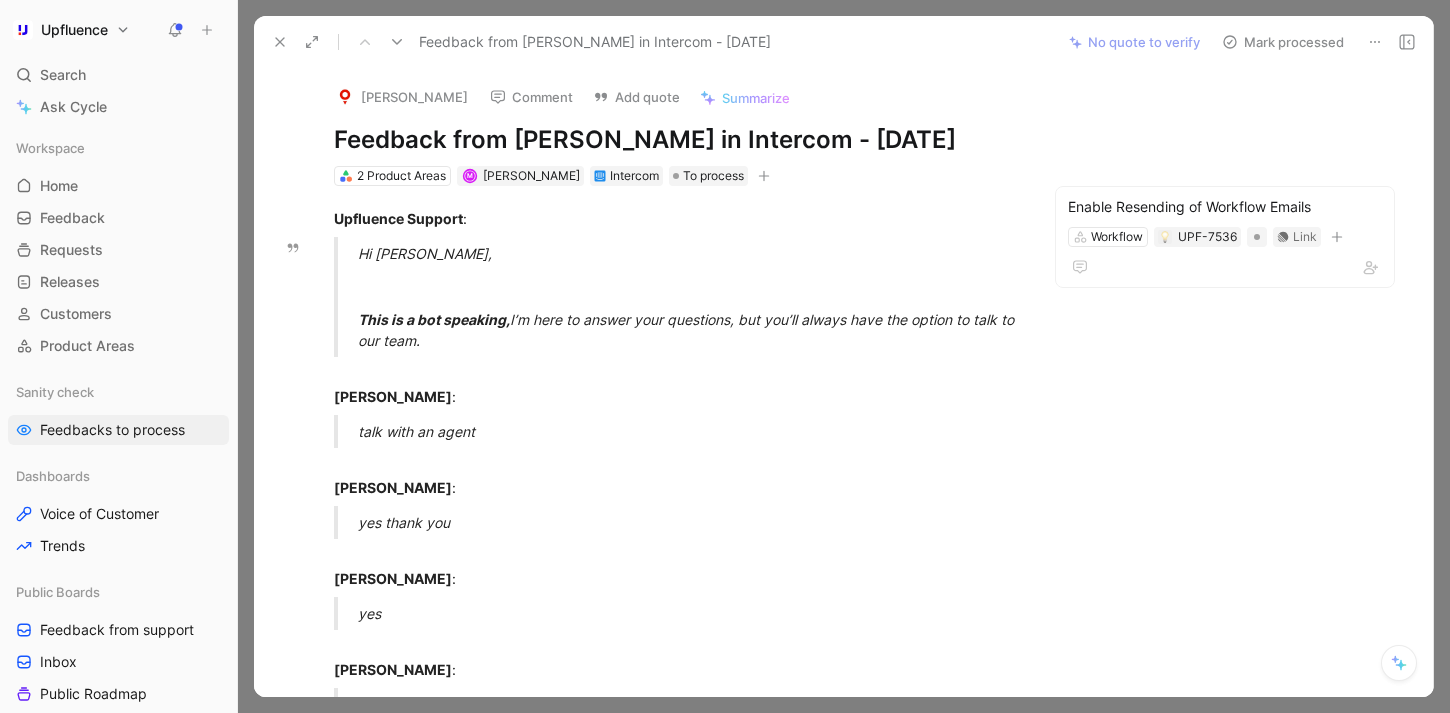 scroll, scrollTop: 791, scrollLeft: 0, axis: vertical 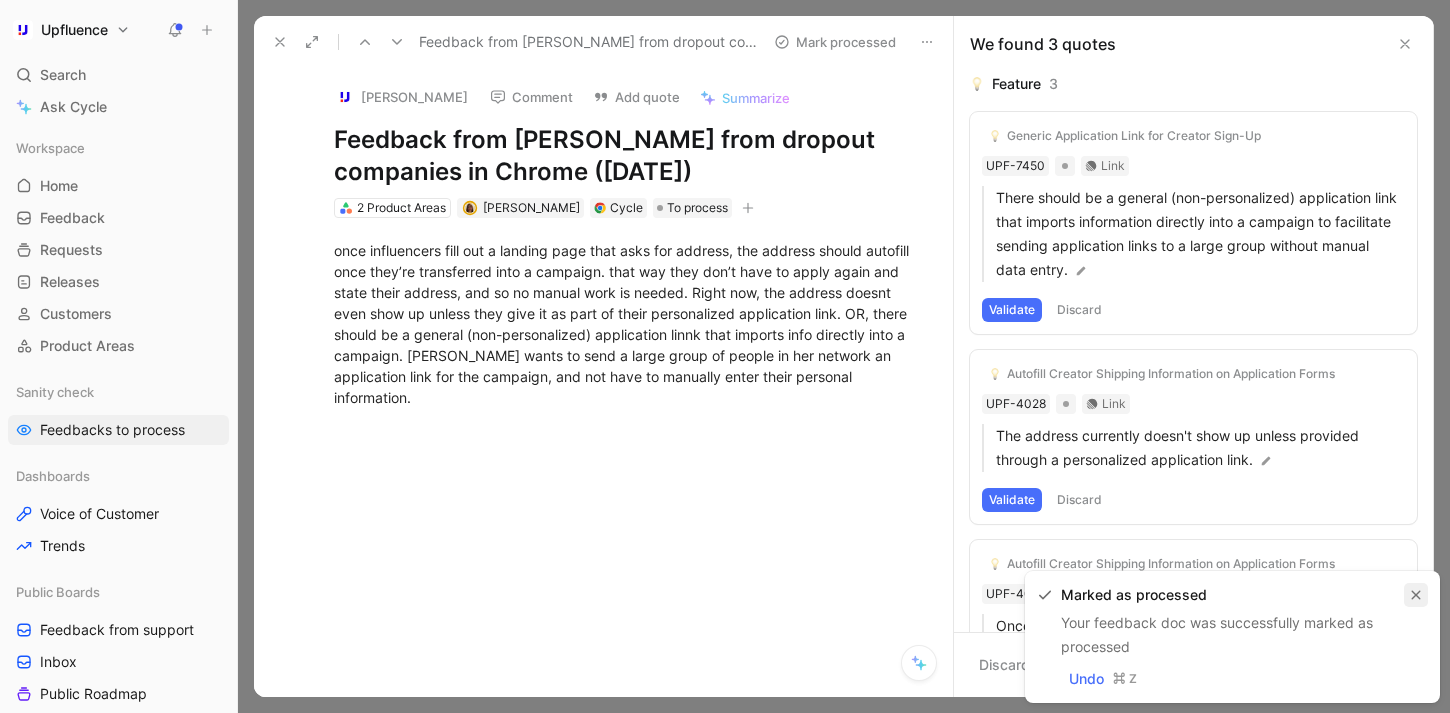 click 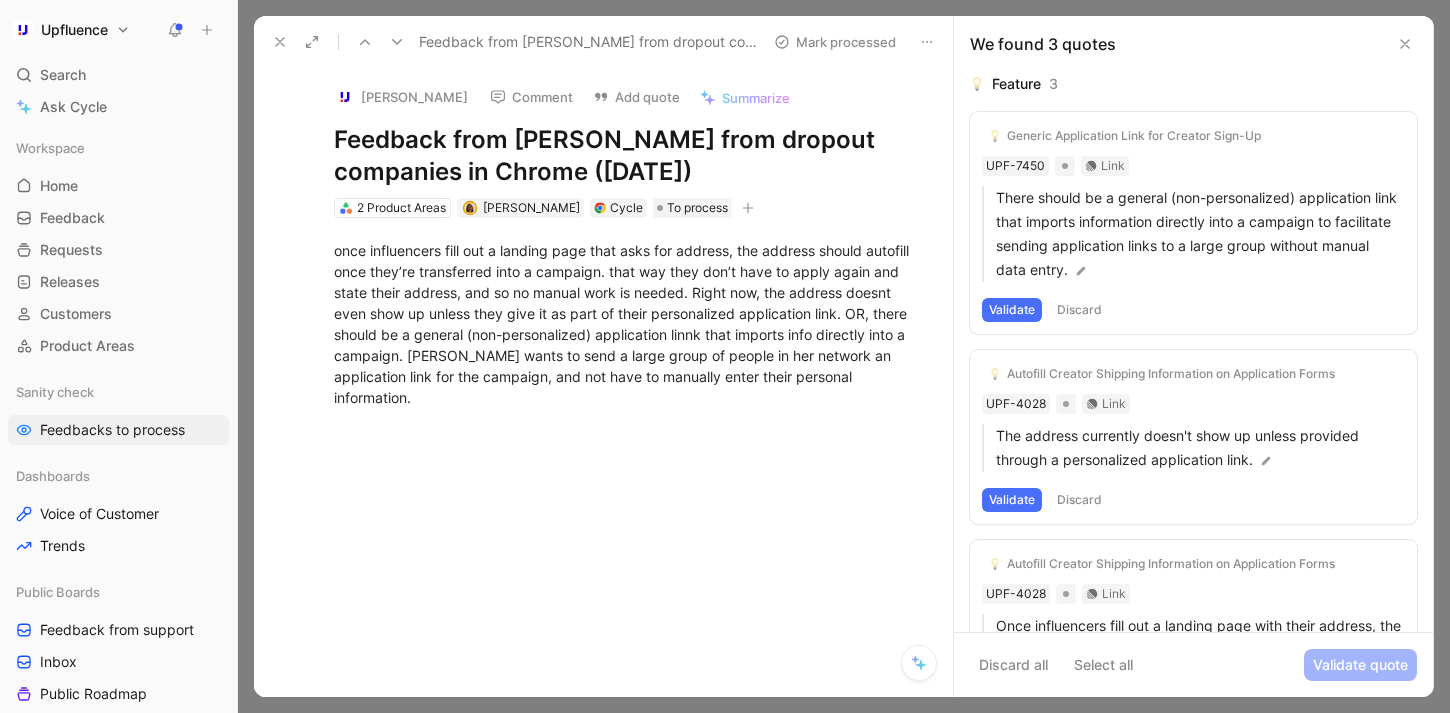 click at bounding box center (365, 42) 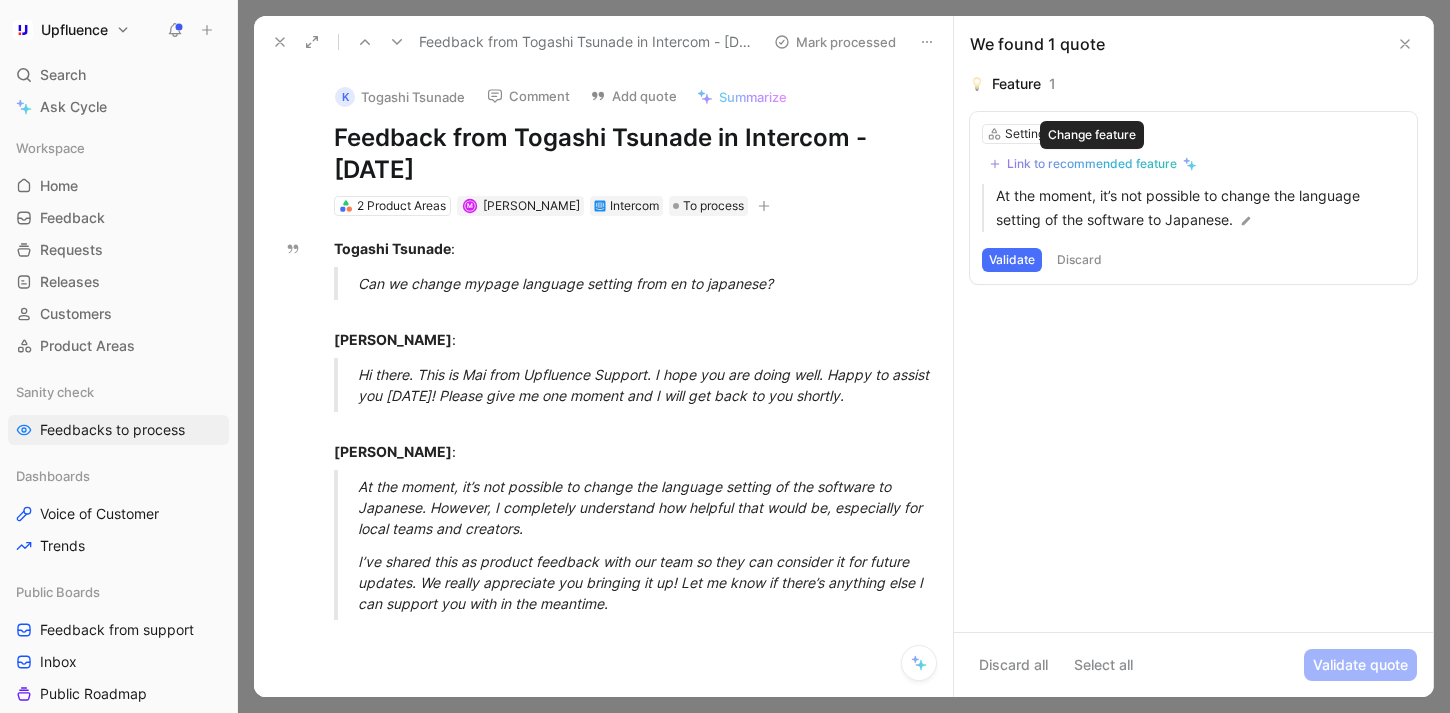 click on "Link to recommended feature" at bounding box center [1092, 164] 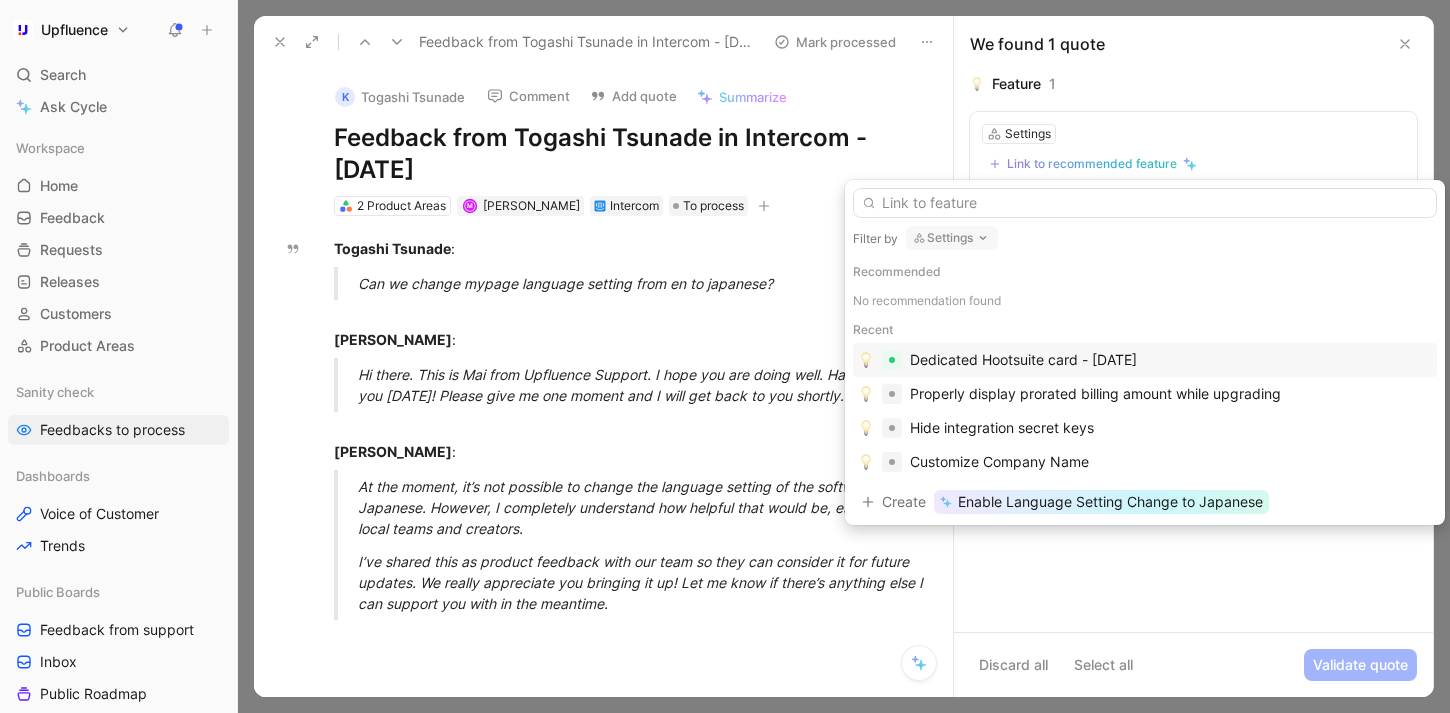click on "Settings" at bounding box center (952, 238) 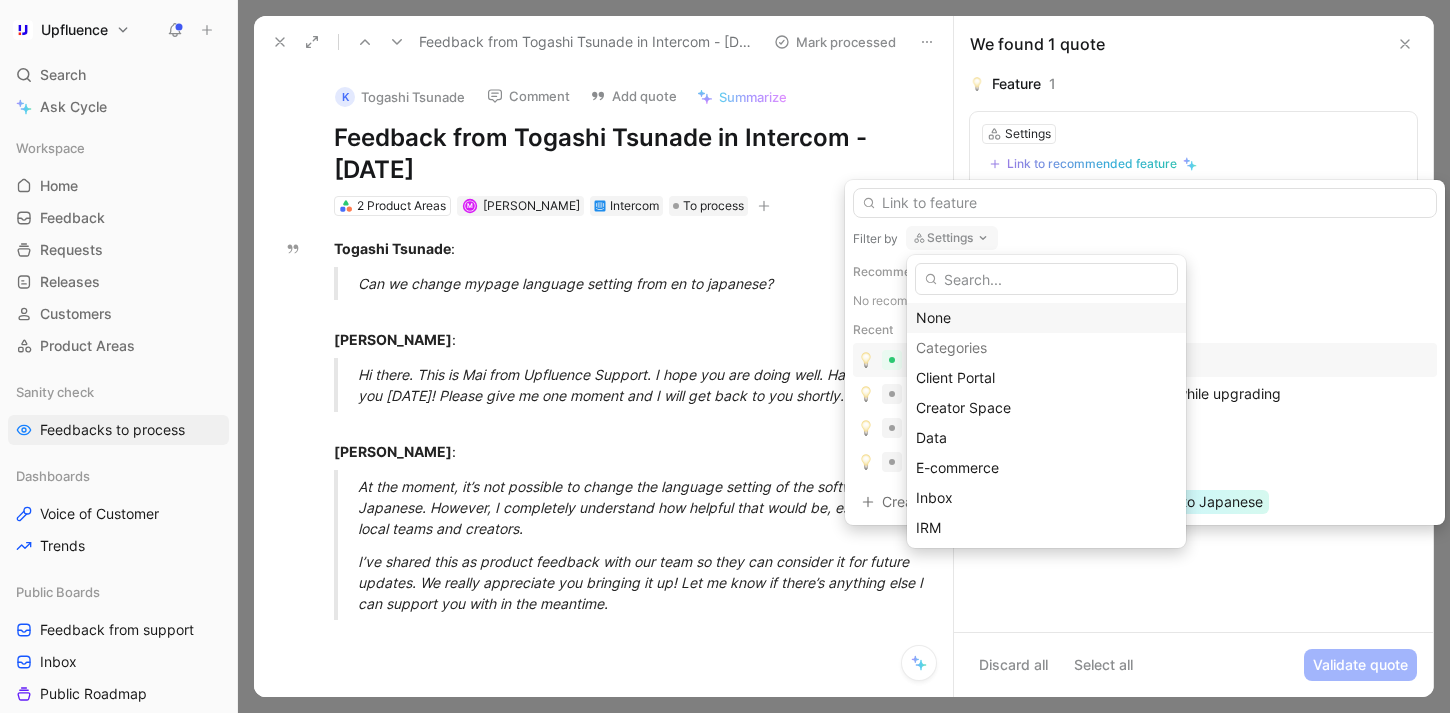 click on "None" at bounding box center [1046, 318] 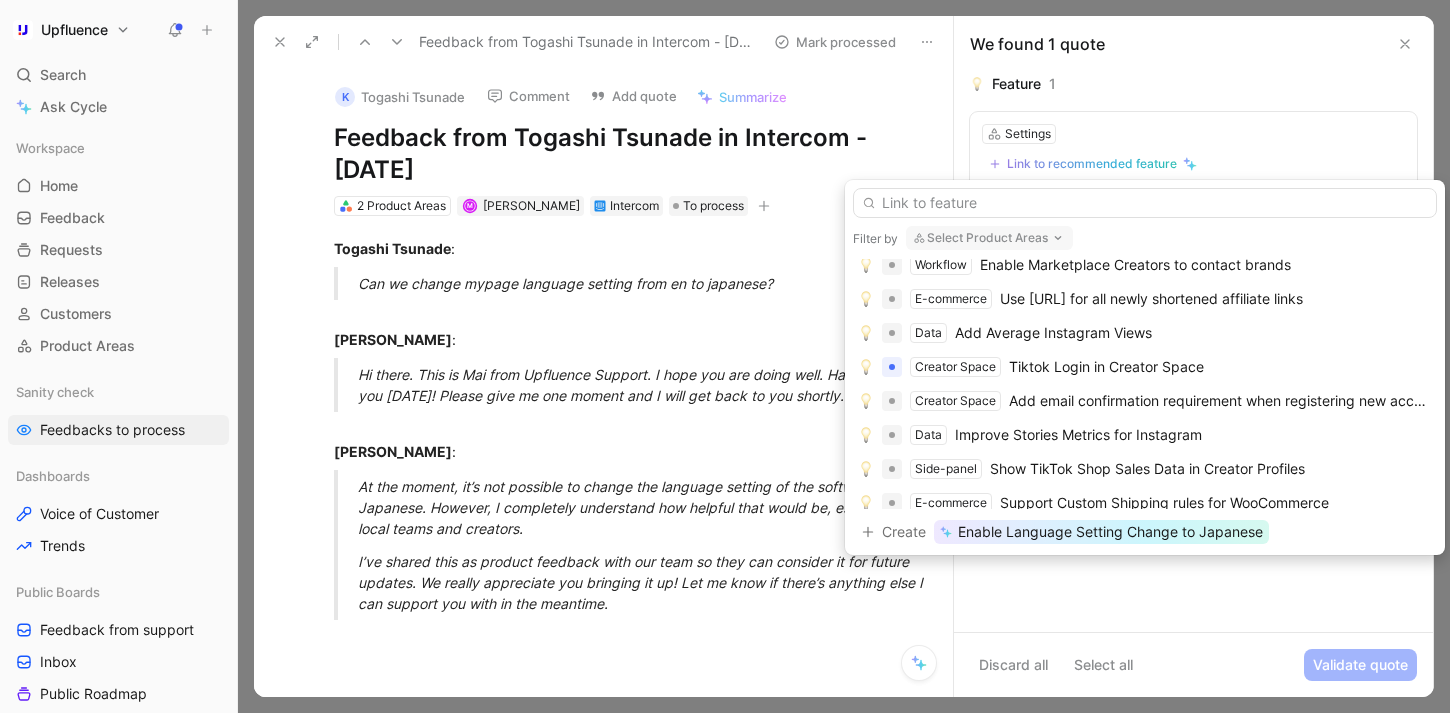 scroll, scrollTop: 0, scrollLeft: 0, axis: both 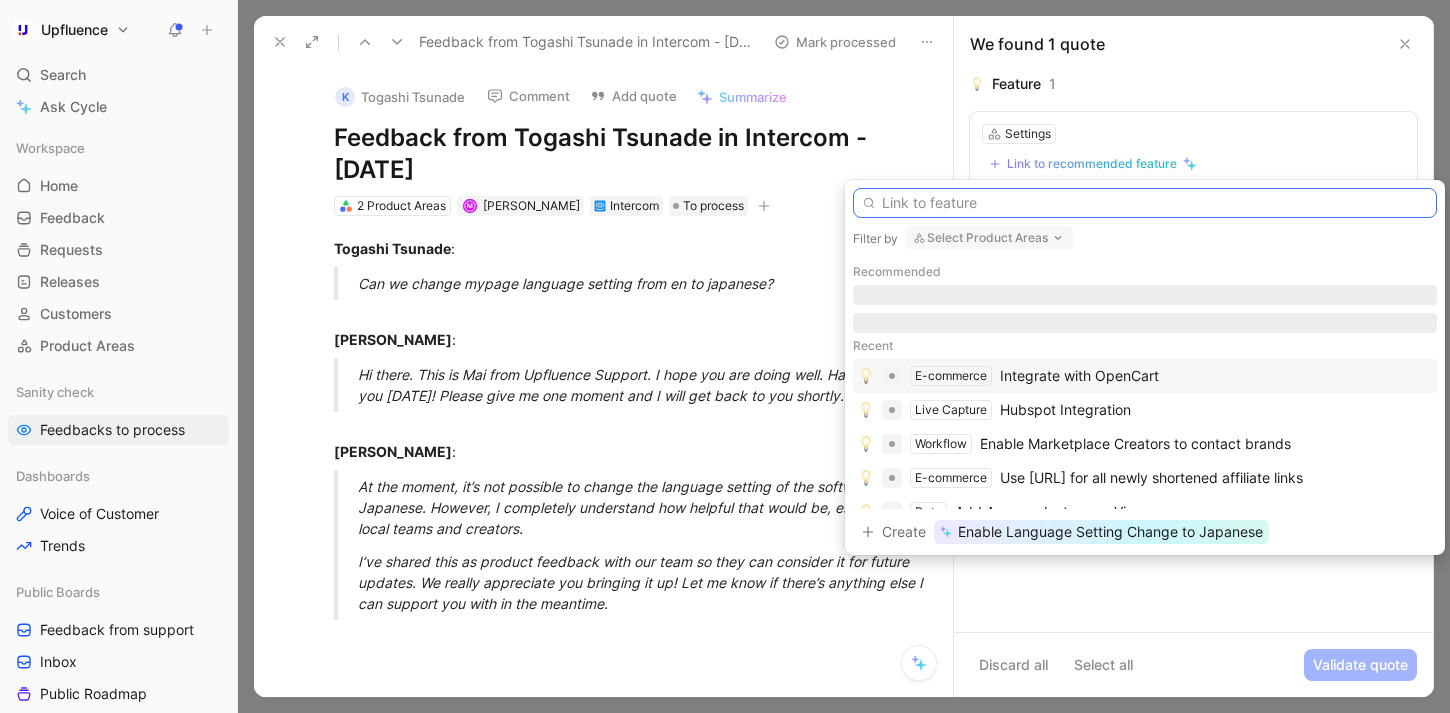 click at bounding box center [1145, 203] 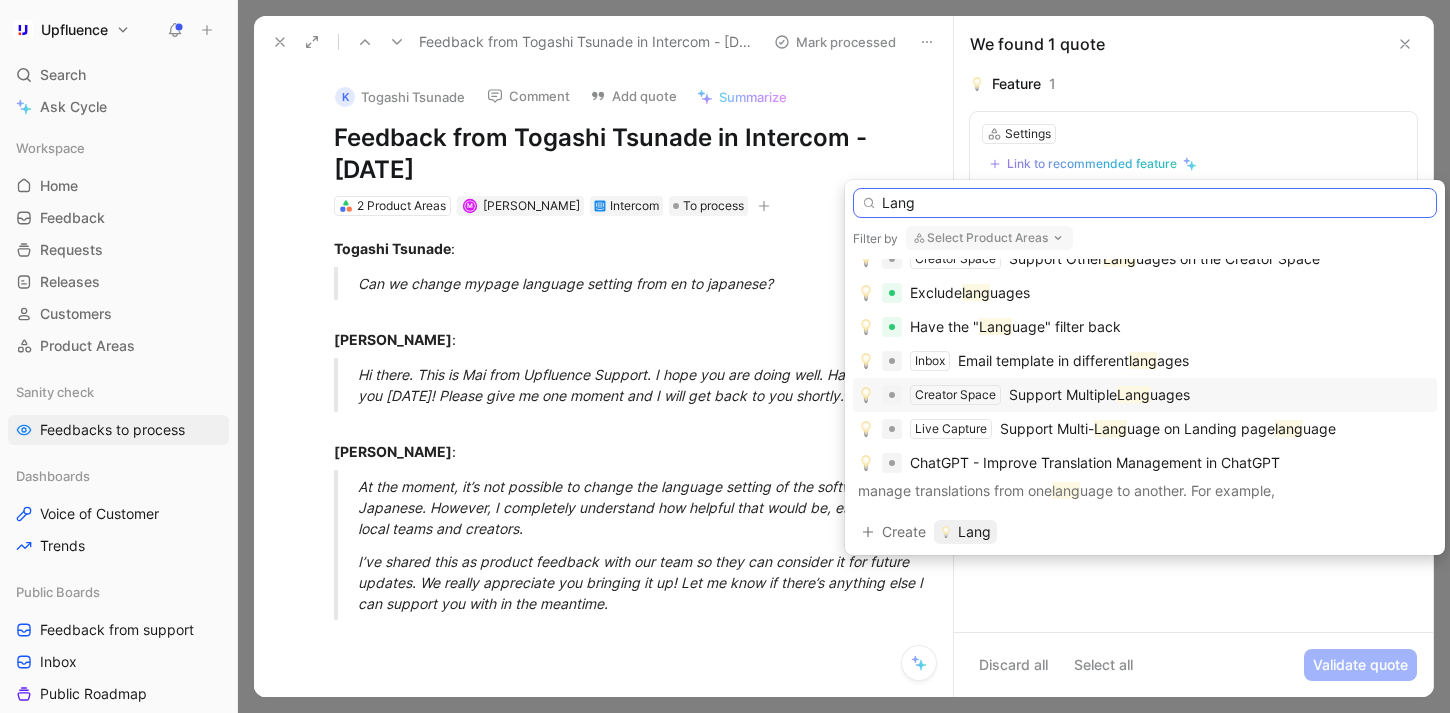 scroll, scrollTop: 0, scrollLeft: 0, axis: both 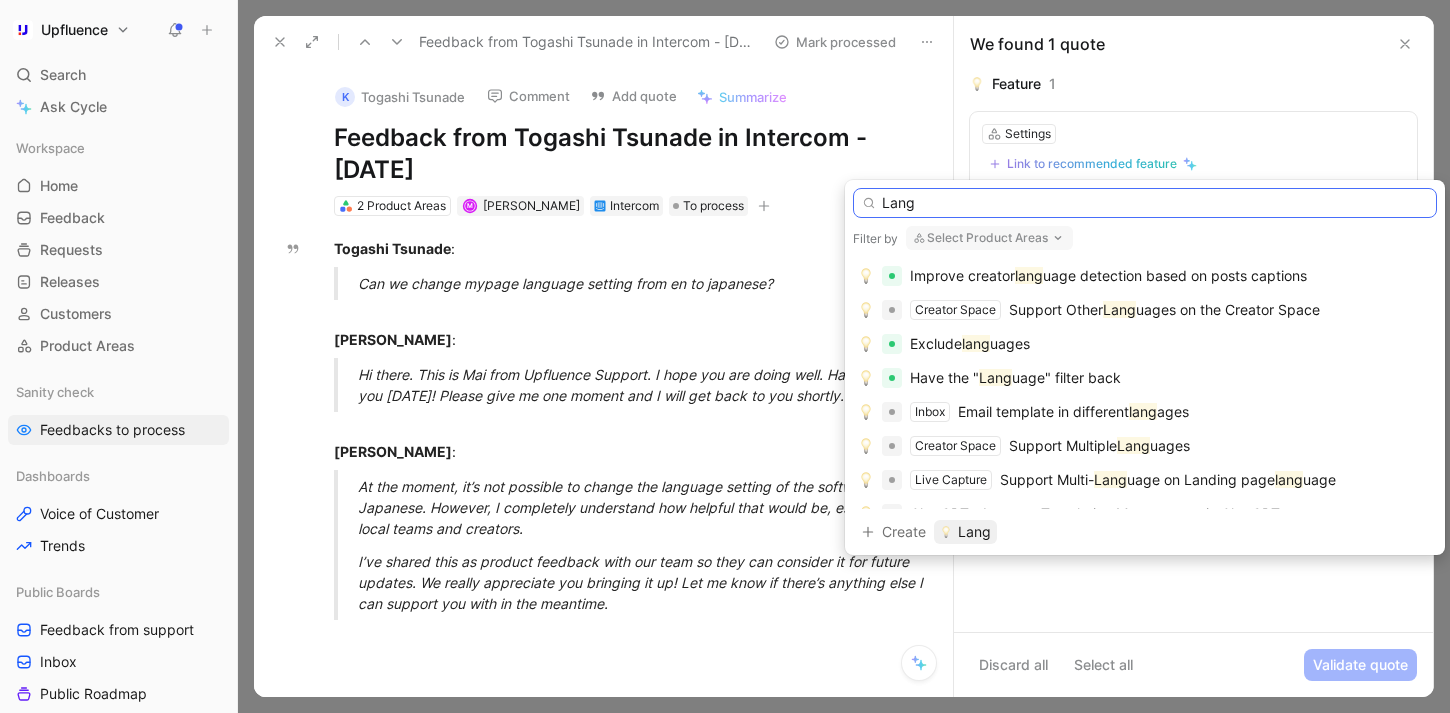 type on "Lang" 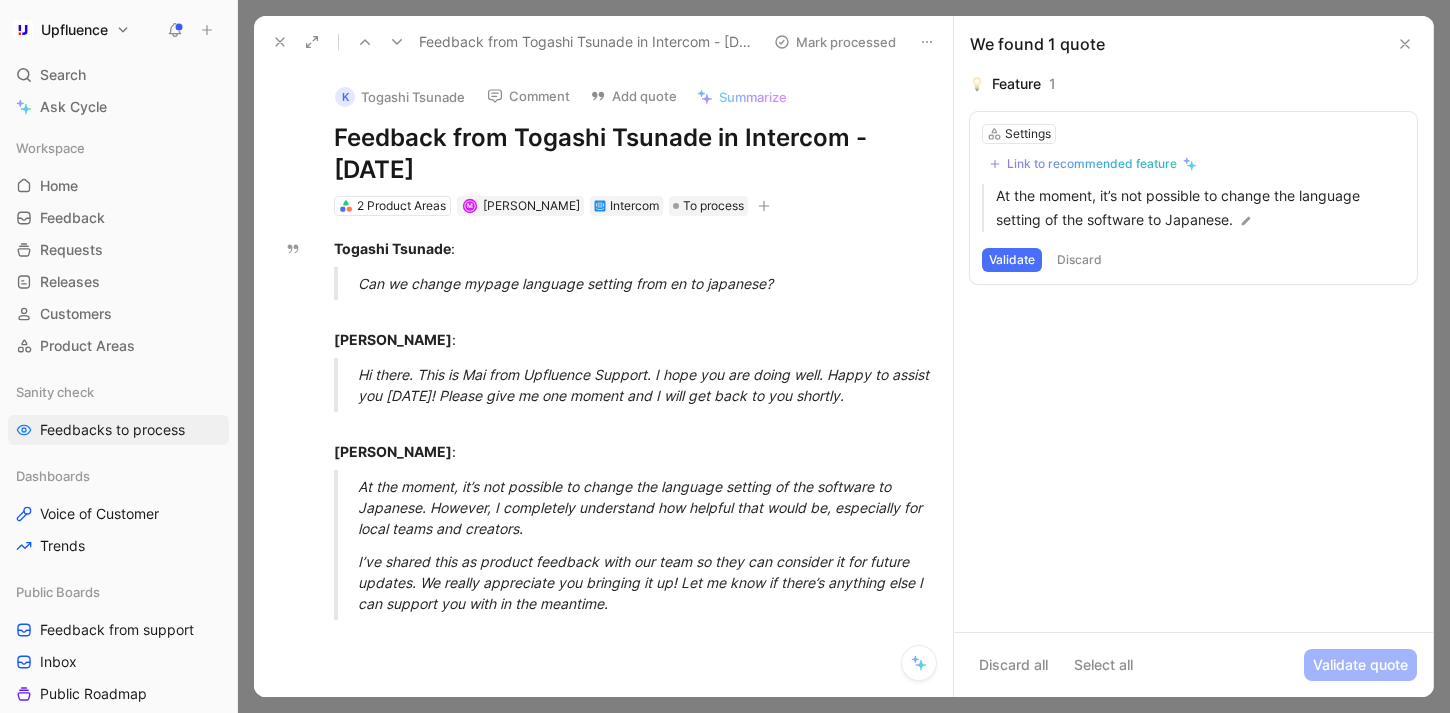 click on "Link to recommended feature" at bounding box center (1092, 164) 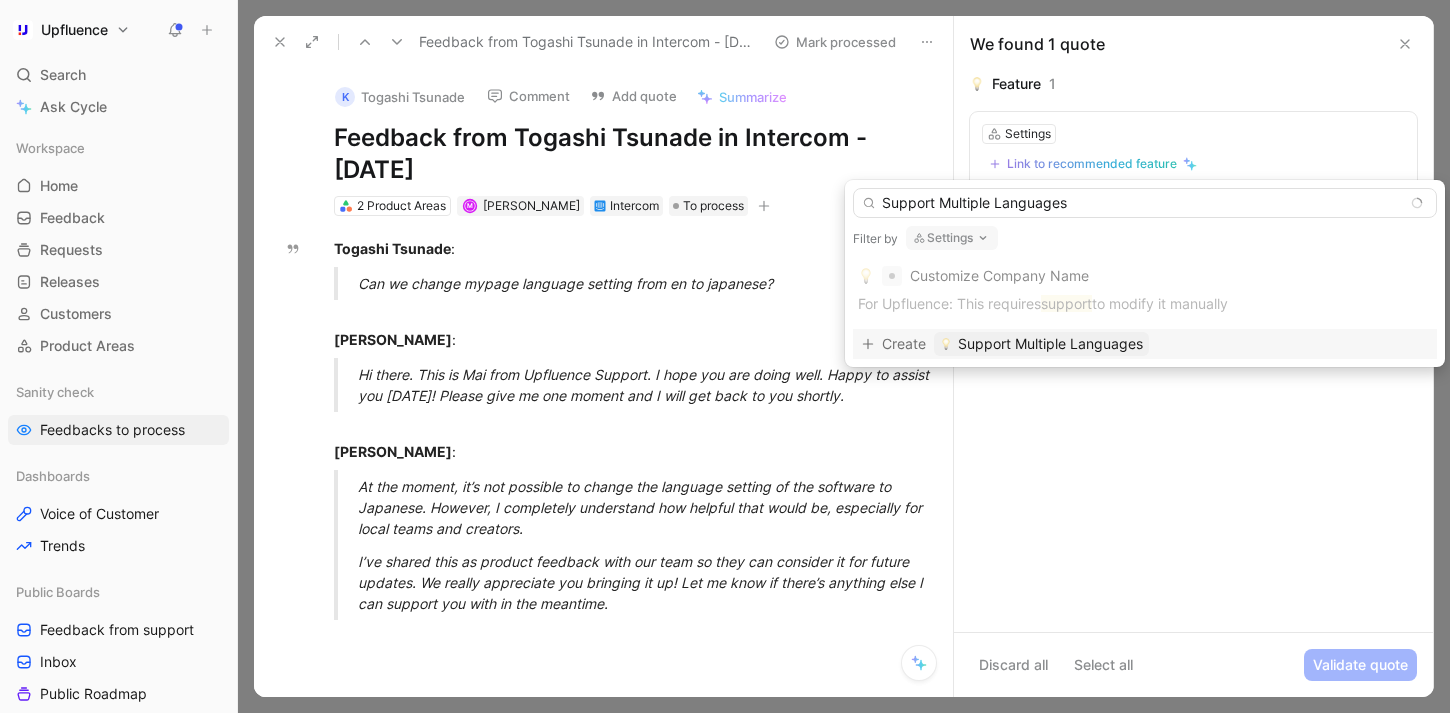 type on "Support Multiple Languages" 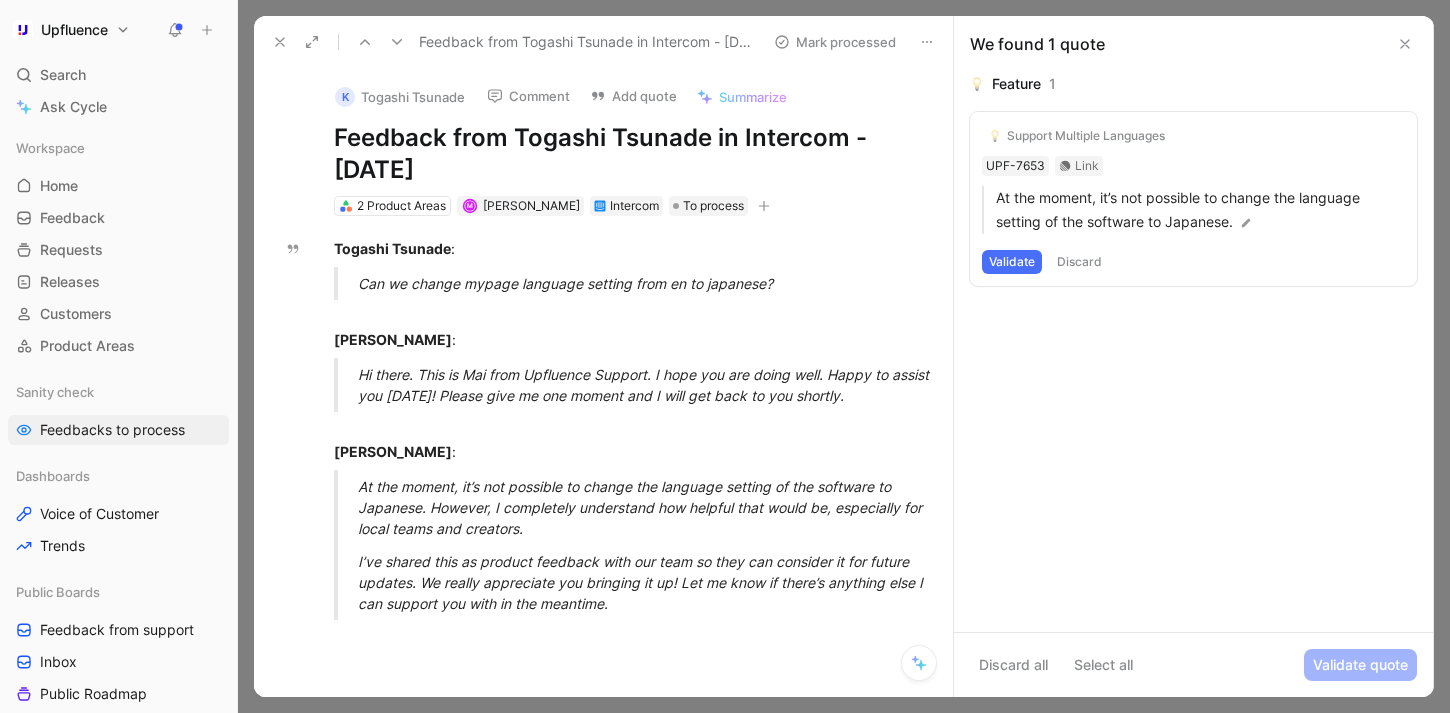 click on "Validate" at bounding box center [1012, 262] 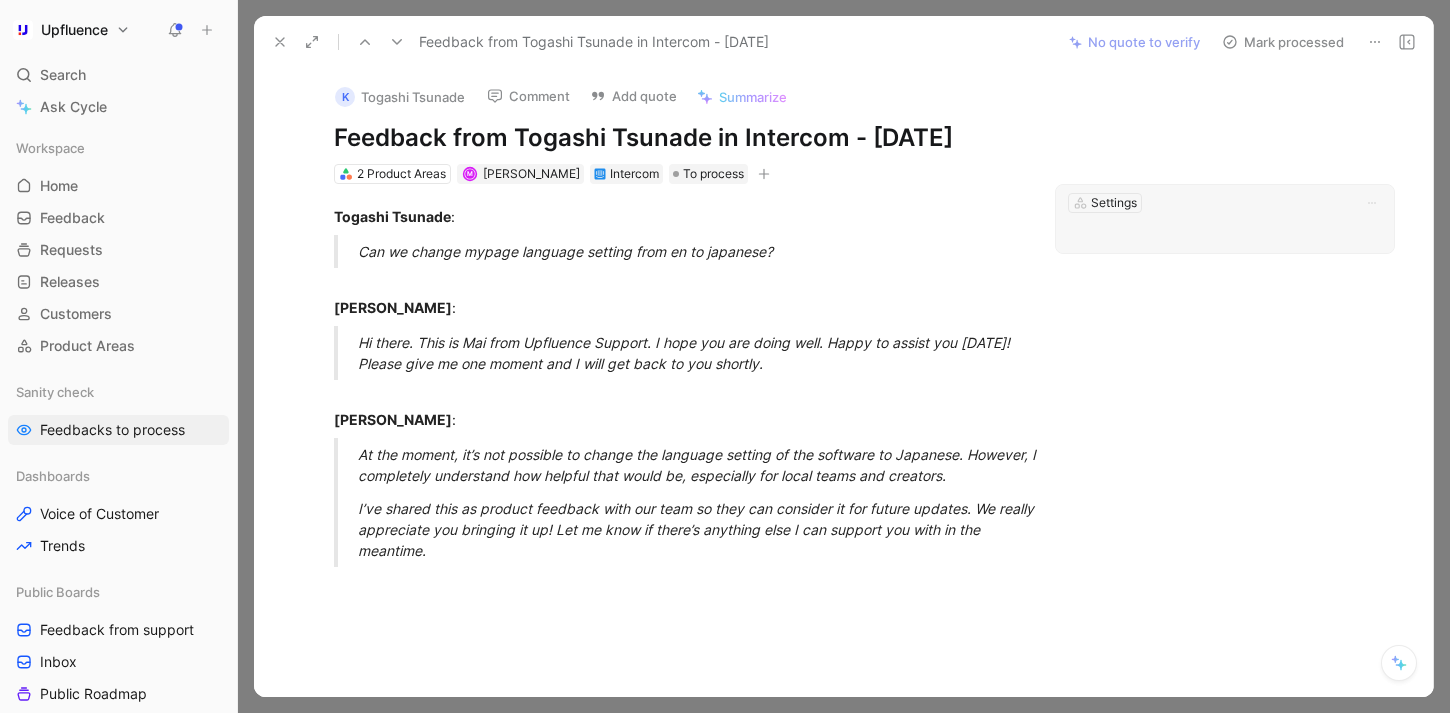 click on "Settings" at bounding box center (1225, 219) 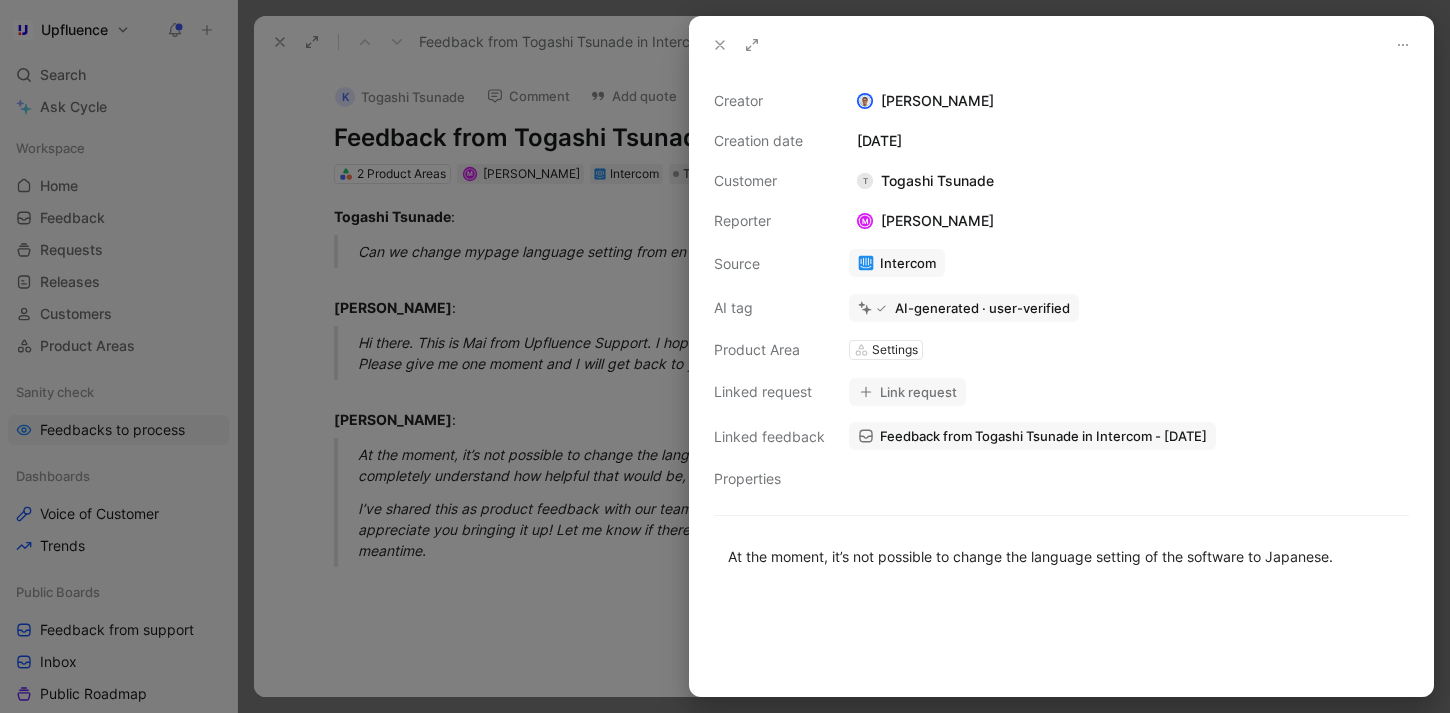 click at bounding box center [725, 356] 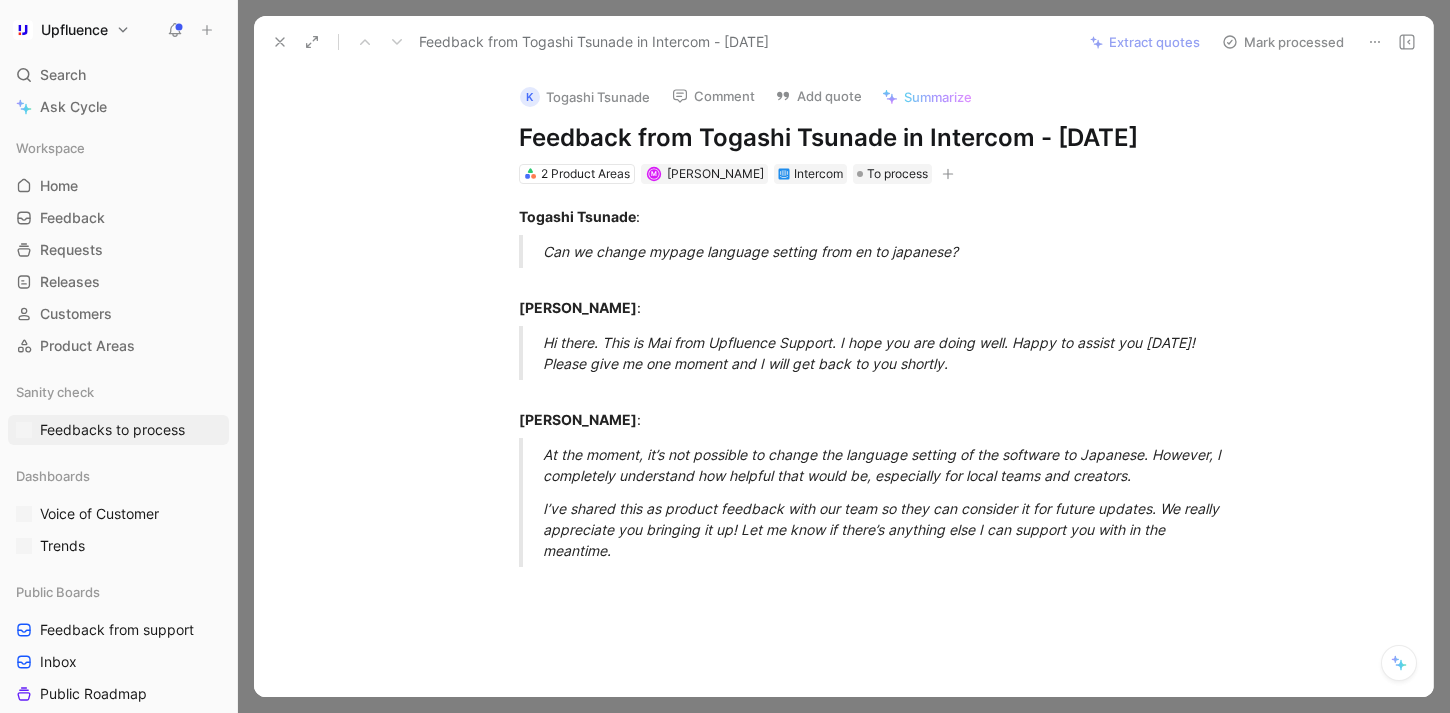 scroll, scrollTop: 0, scrollLeft: 0, axis: both 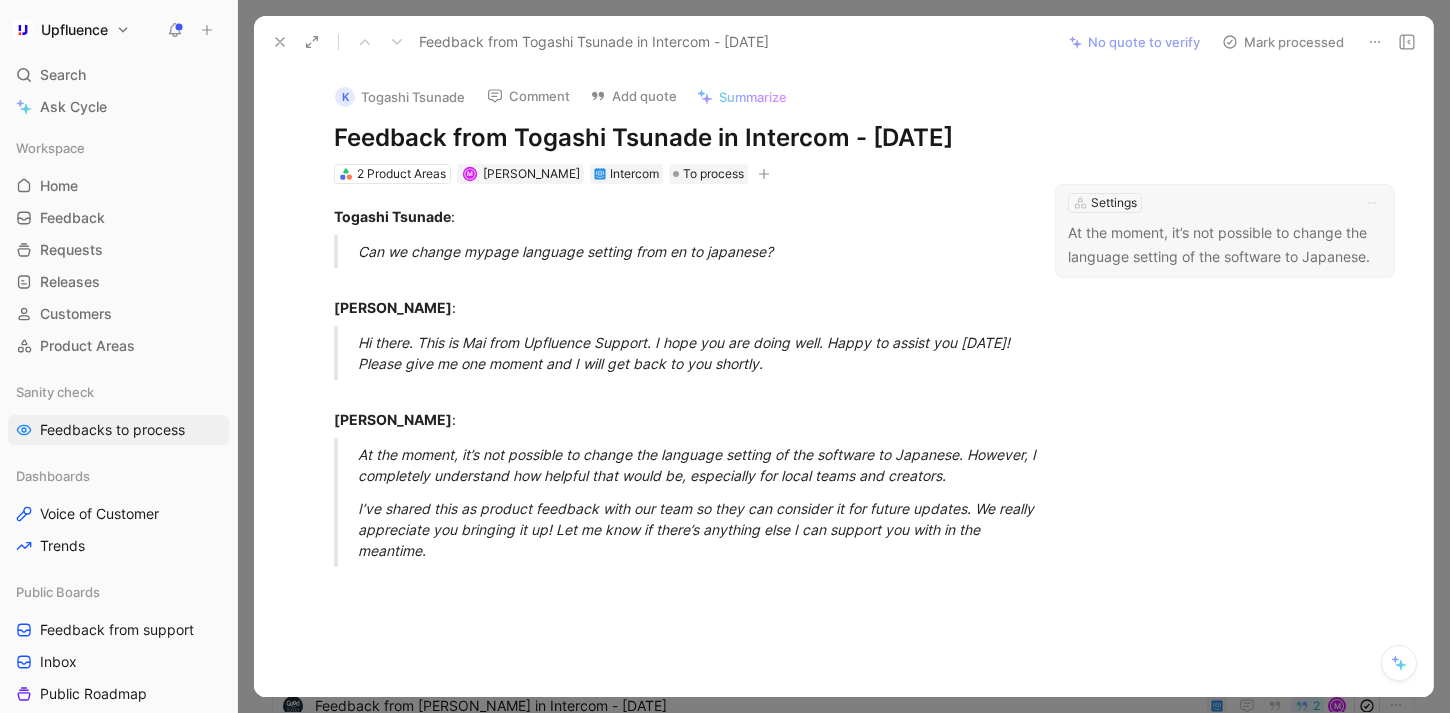 click on "At the moment, it’s not possible to change the language setting of the software to Japanese." at bounding box center [1225, 245] 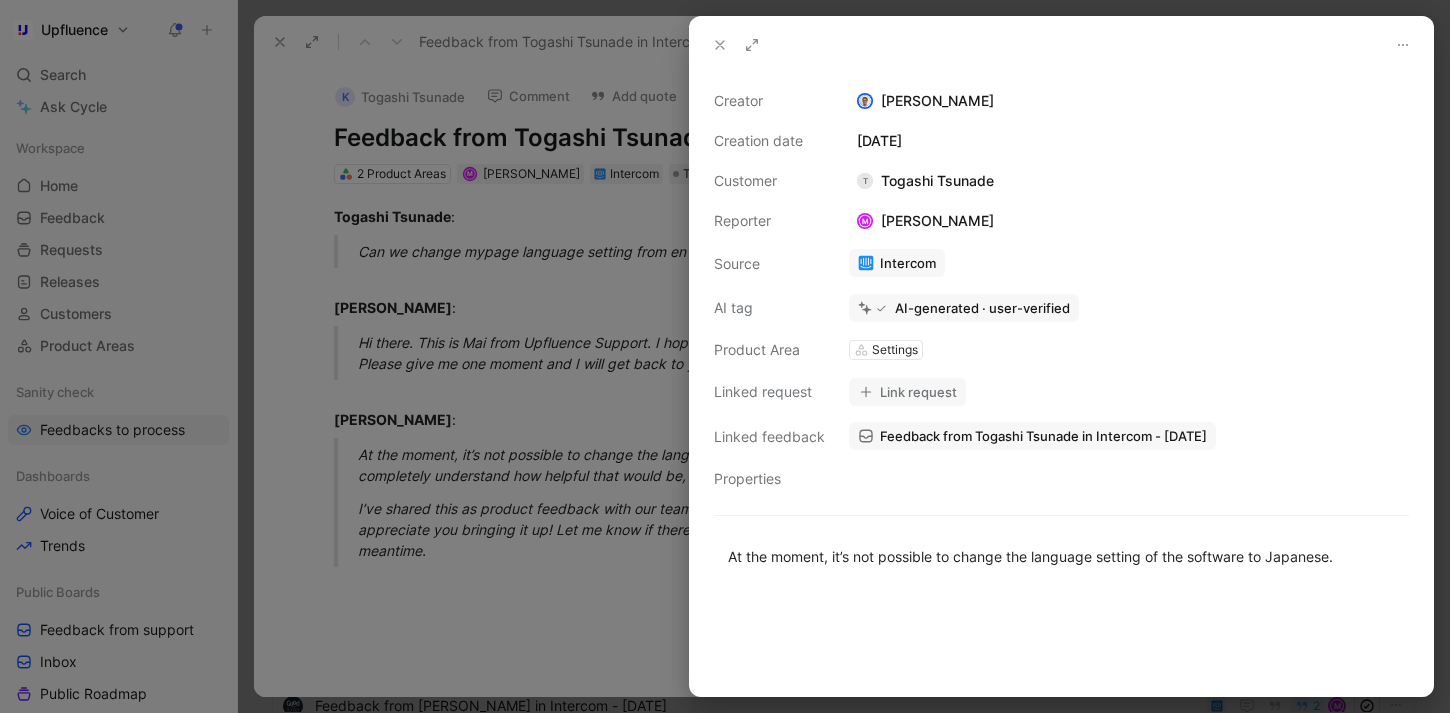 click on "Link request" at bounding box center [907, 392] 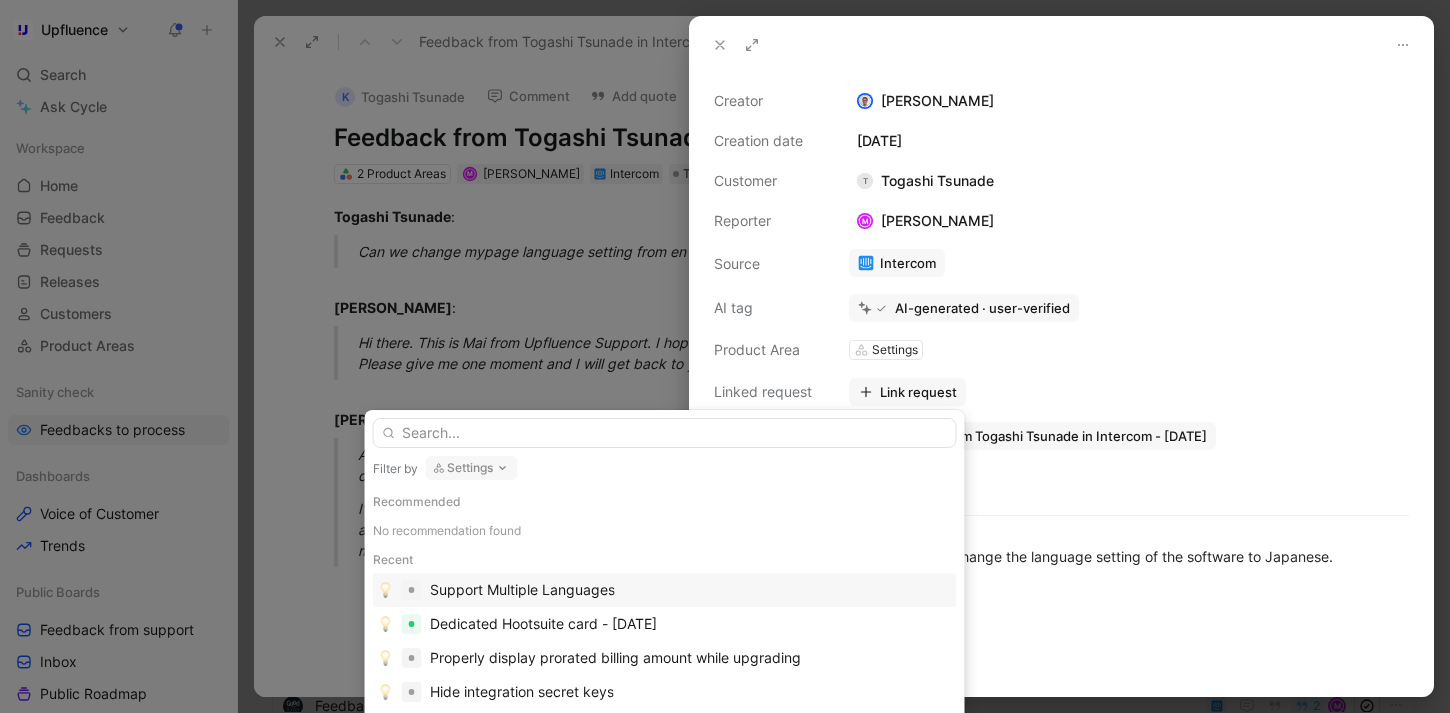 click on "Support Multiple Languages" at bounding box center (665, 590) 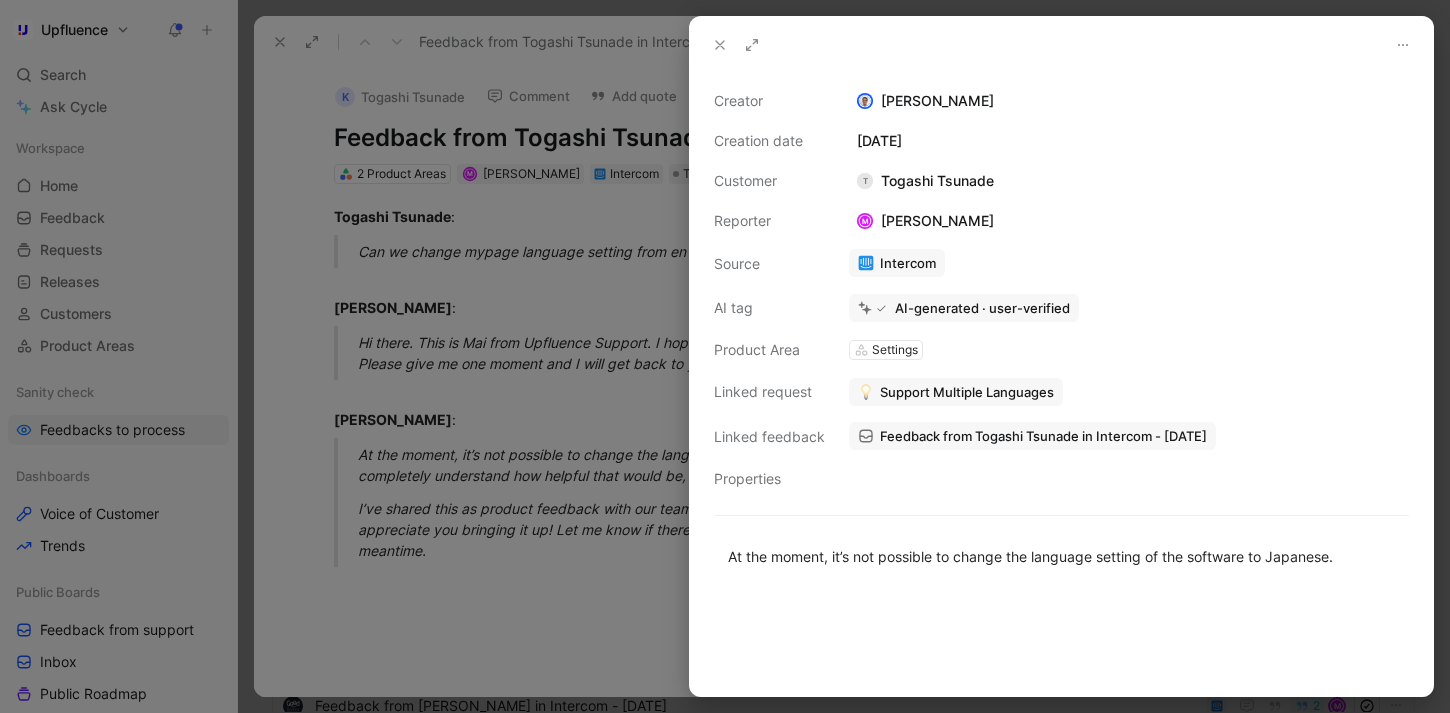 click at bounding box center (720, 45) 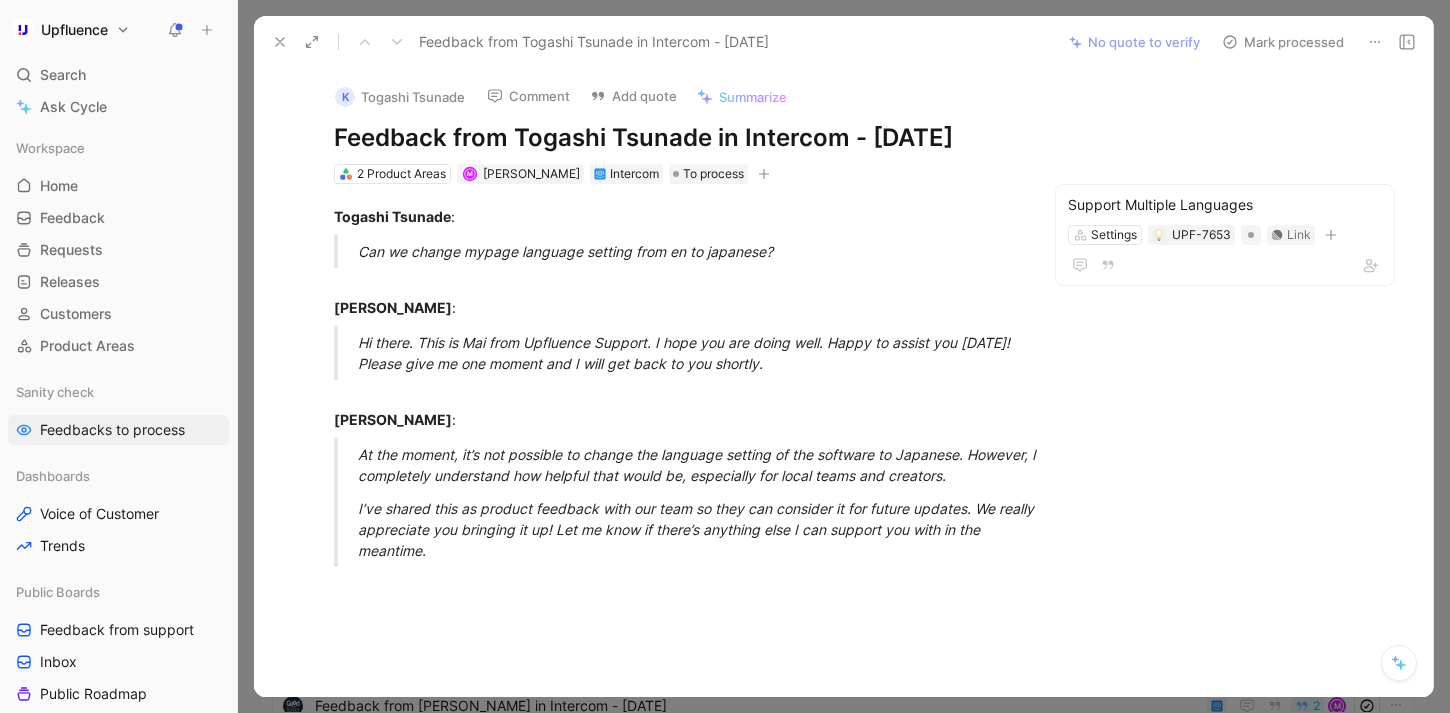 click on "Mark processed" at bounding box center (1283, 42) 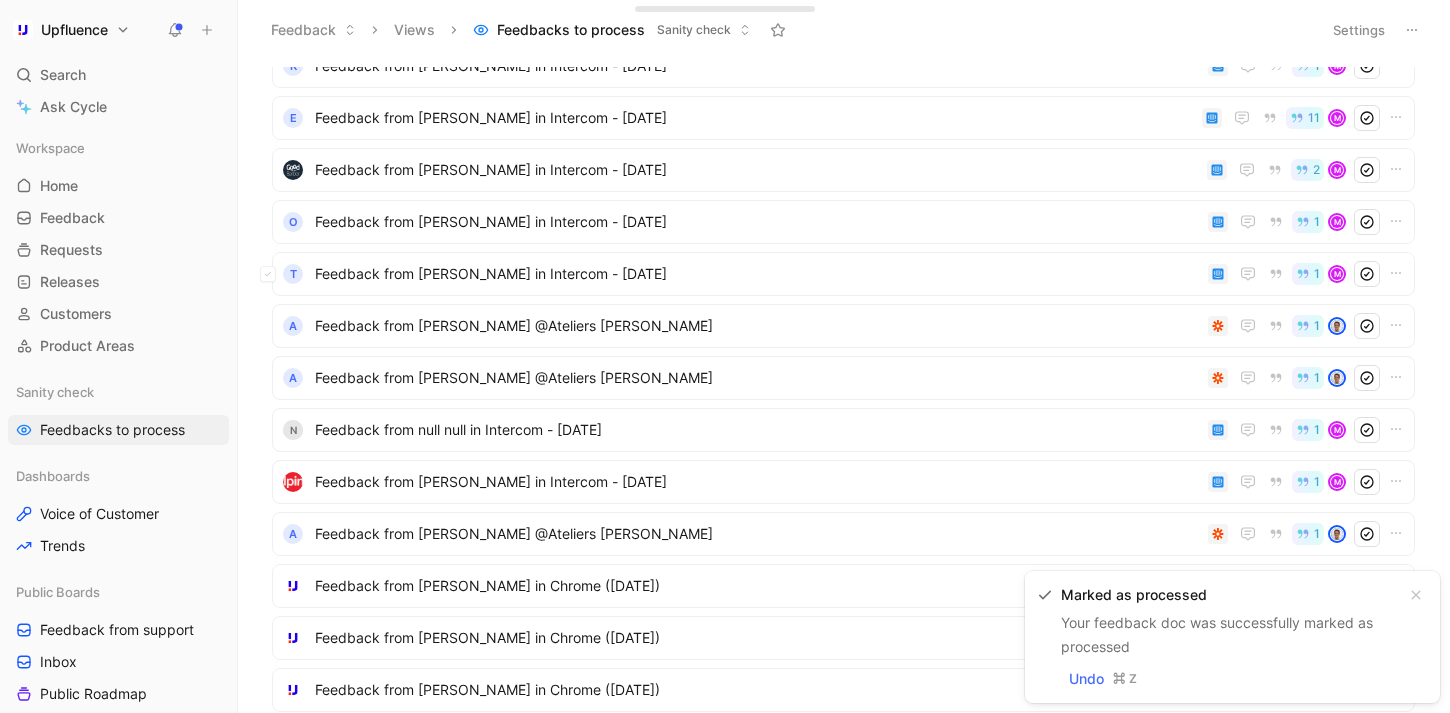 scroll, scrollTop: 0, scrollLeft: 0, axis: both 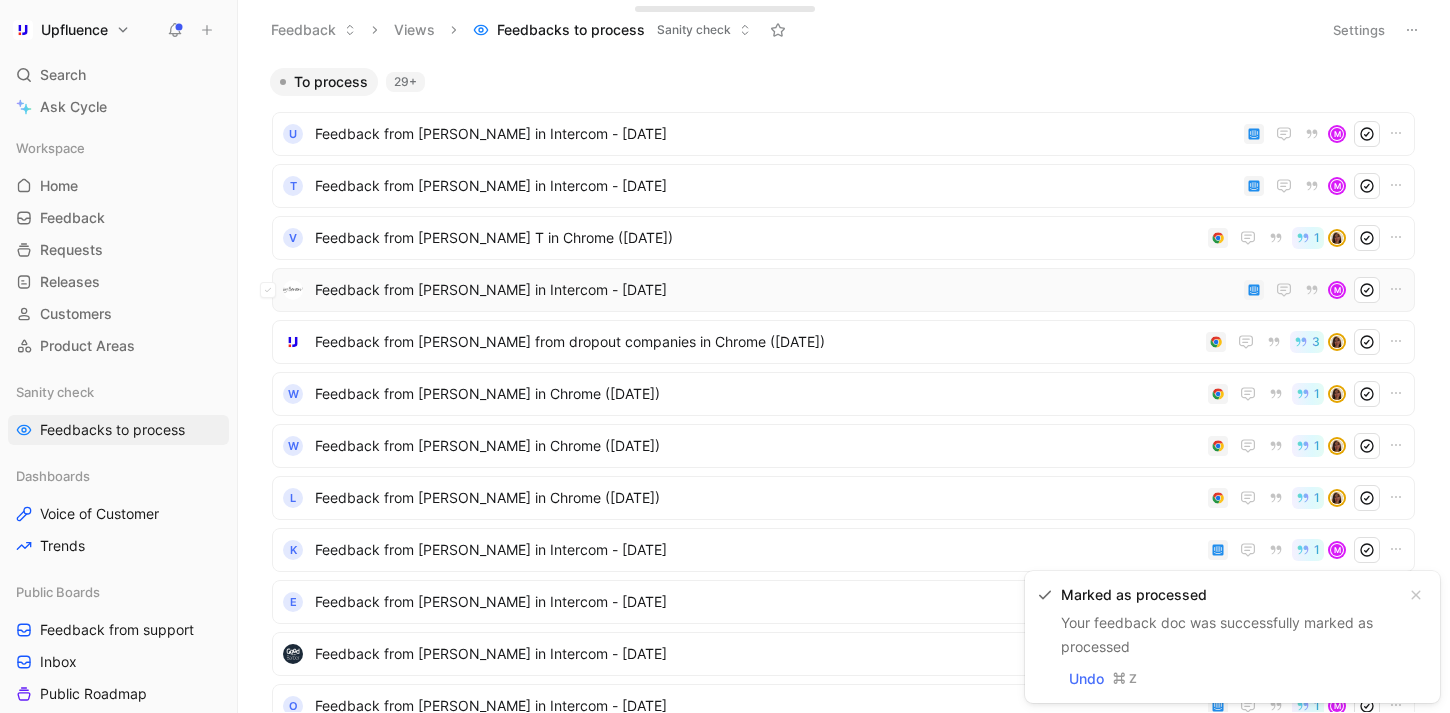 click on "Feedback from [PERSON_NAME] in Intercom - [DATE]" at bounding box center [775, 290] 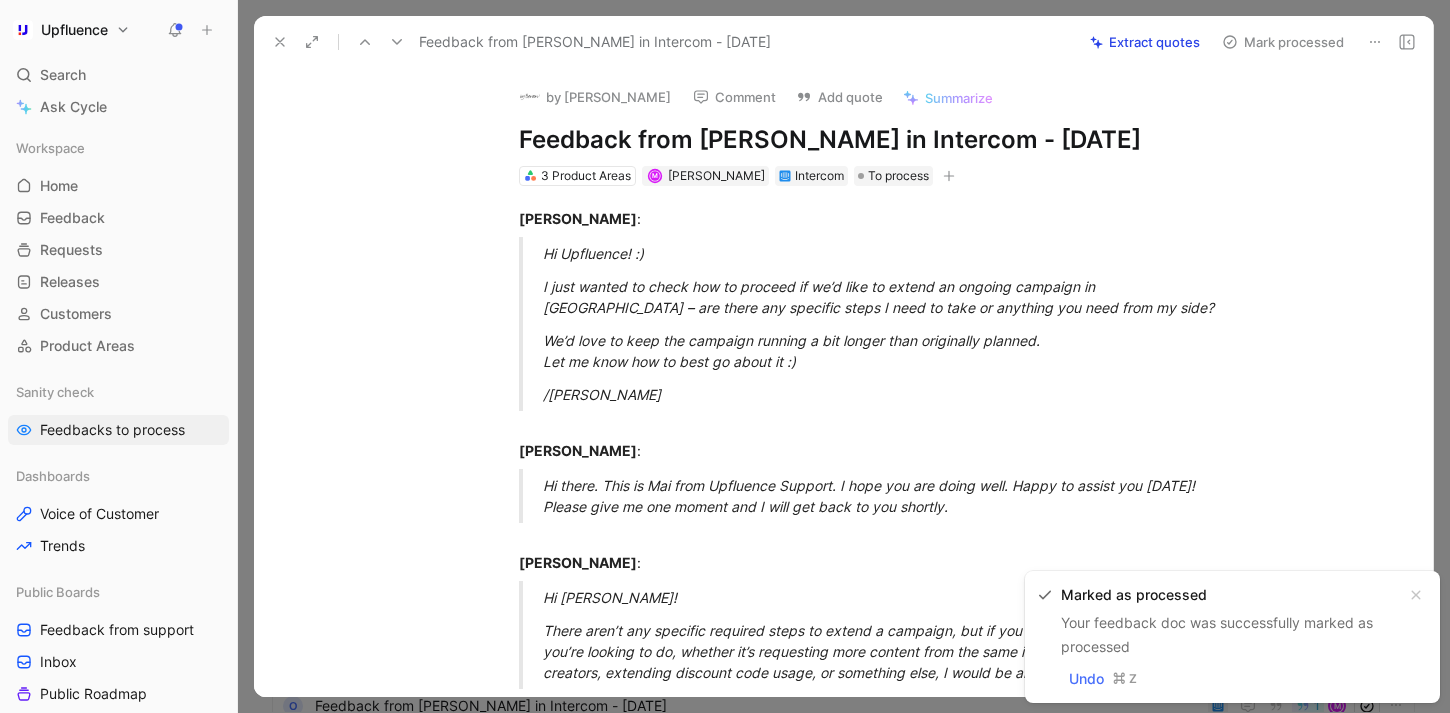 click on "Extract quotes" at bounding box center (1145, 42) 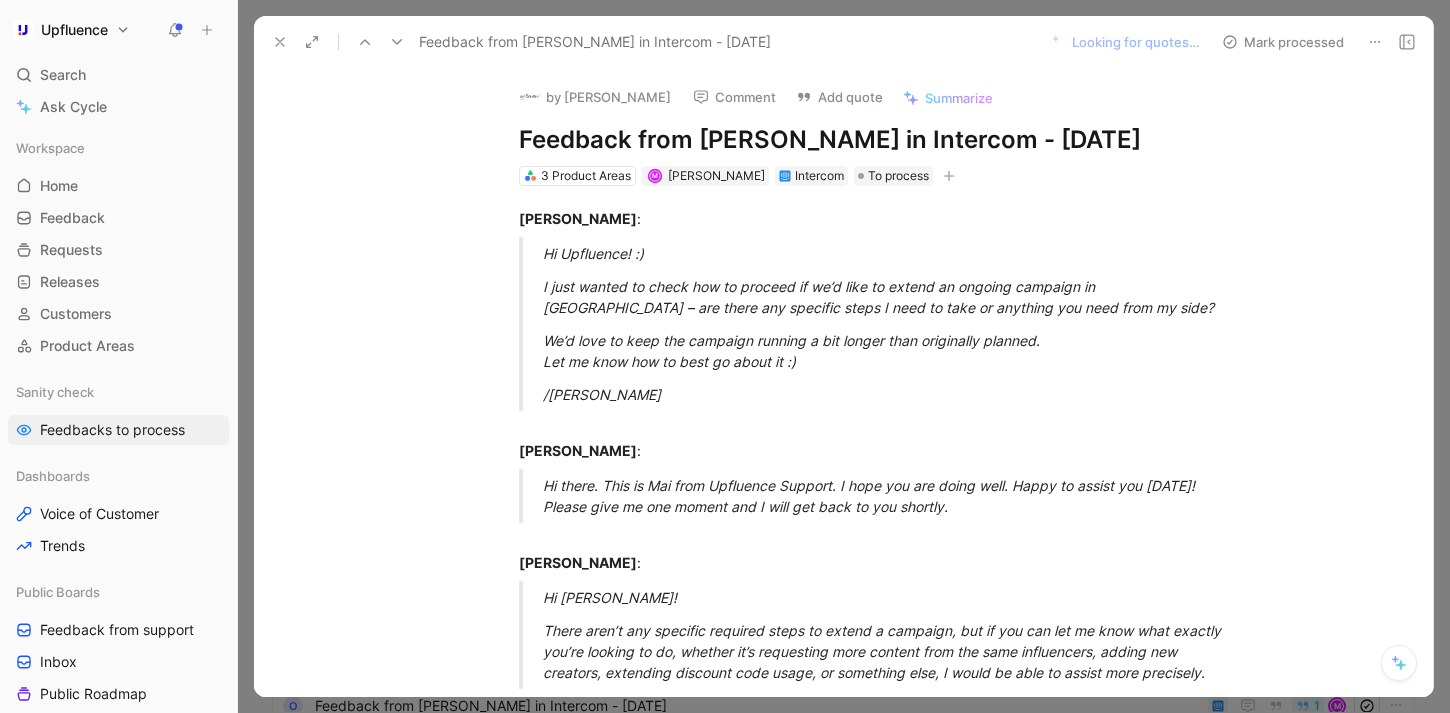 click 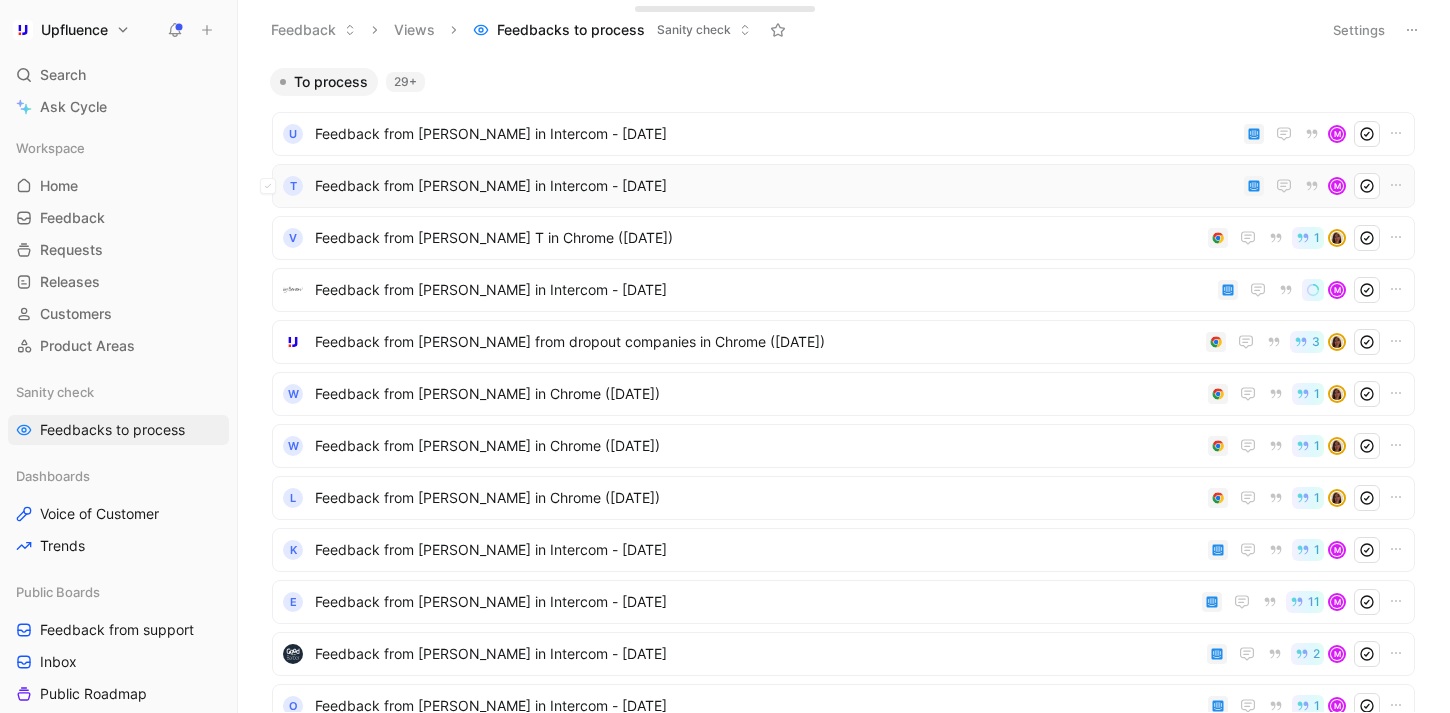 click on "Feedback from [PERSON_NAME] in Intercom - [DATE]" at bounding box center [775, 186] 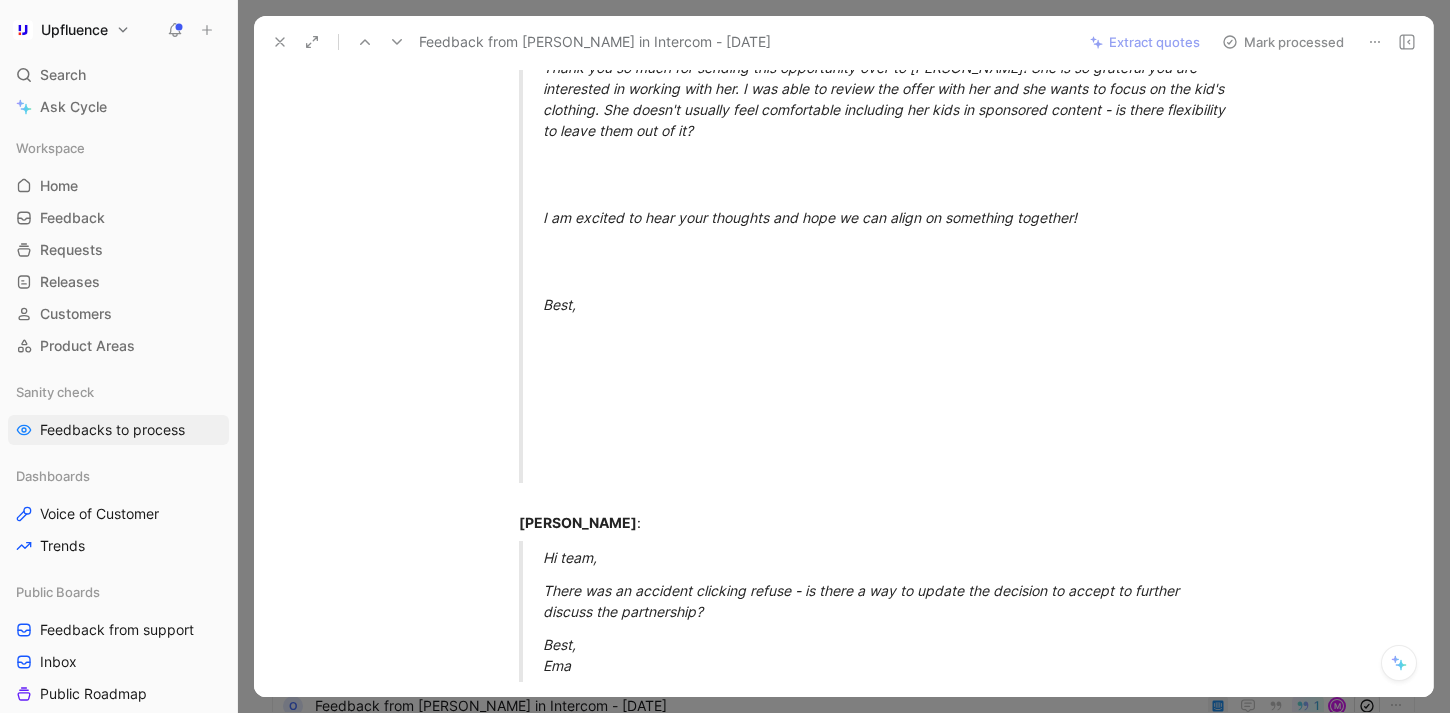 scroll, scrollTop: 541, scrollLeft: 0, axis: vertical 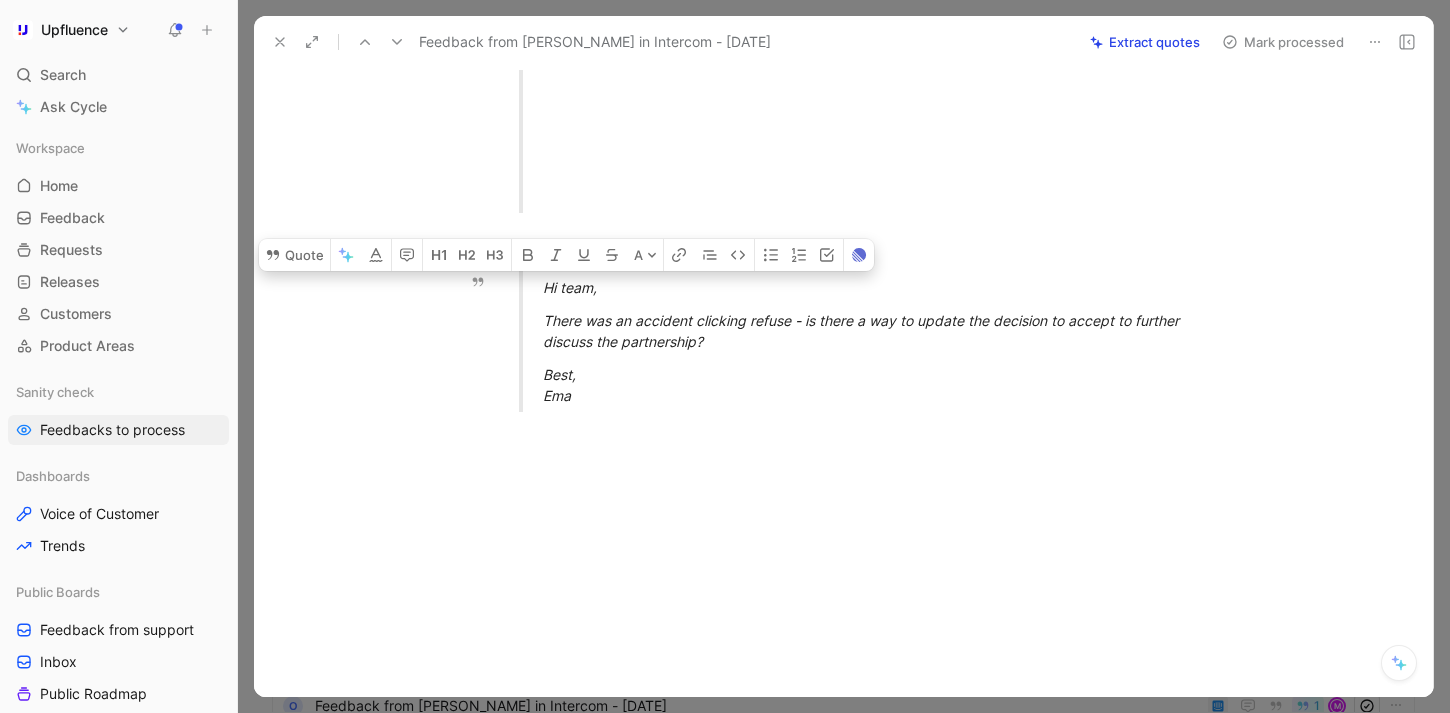 drag, startPoint x: 539, startPoint y: 271, endPoint x: 772, endPoint y: 370, distance: 253.16003 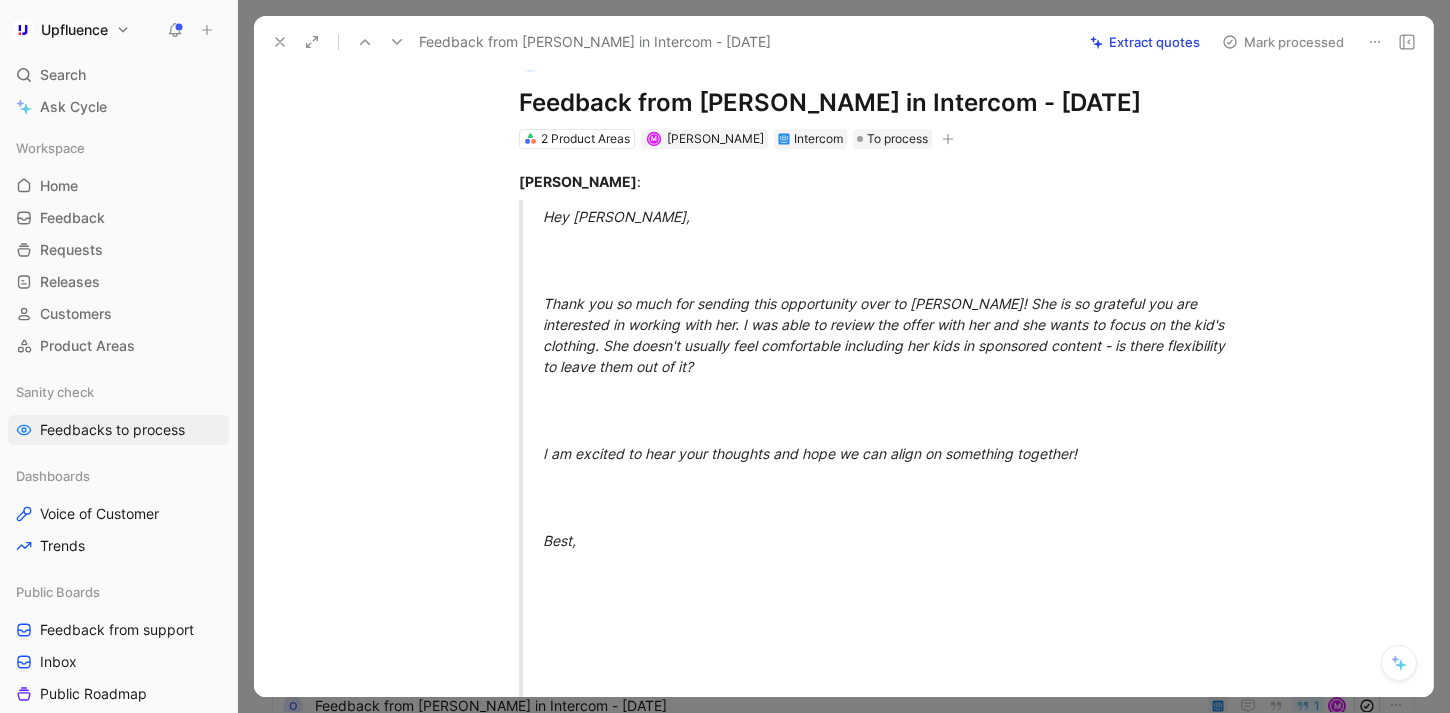 scroll, scrollTop: 0, scrollLeft: 0, axis: both 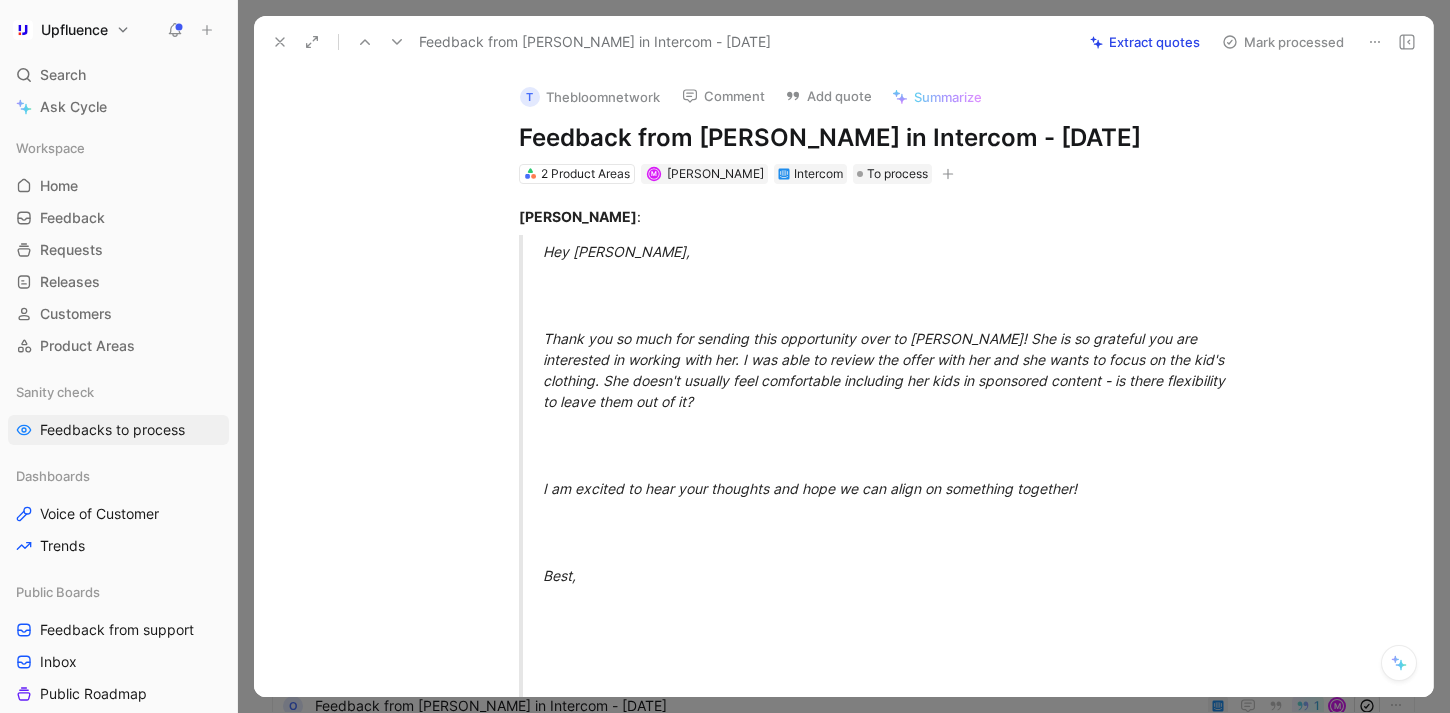 click at bounding box center (365, 42) 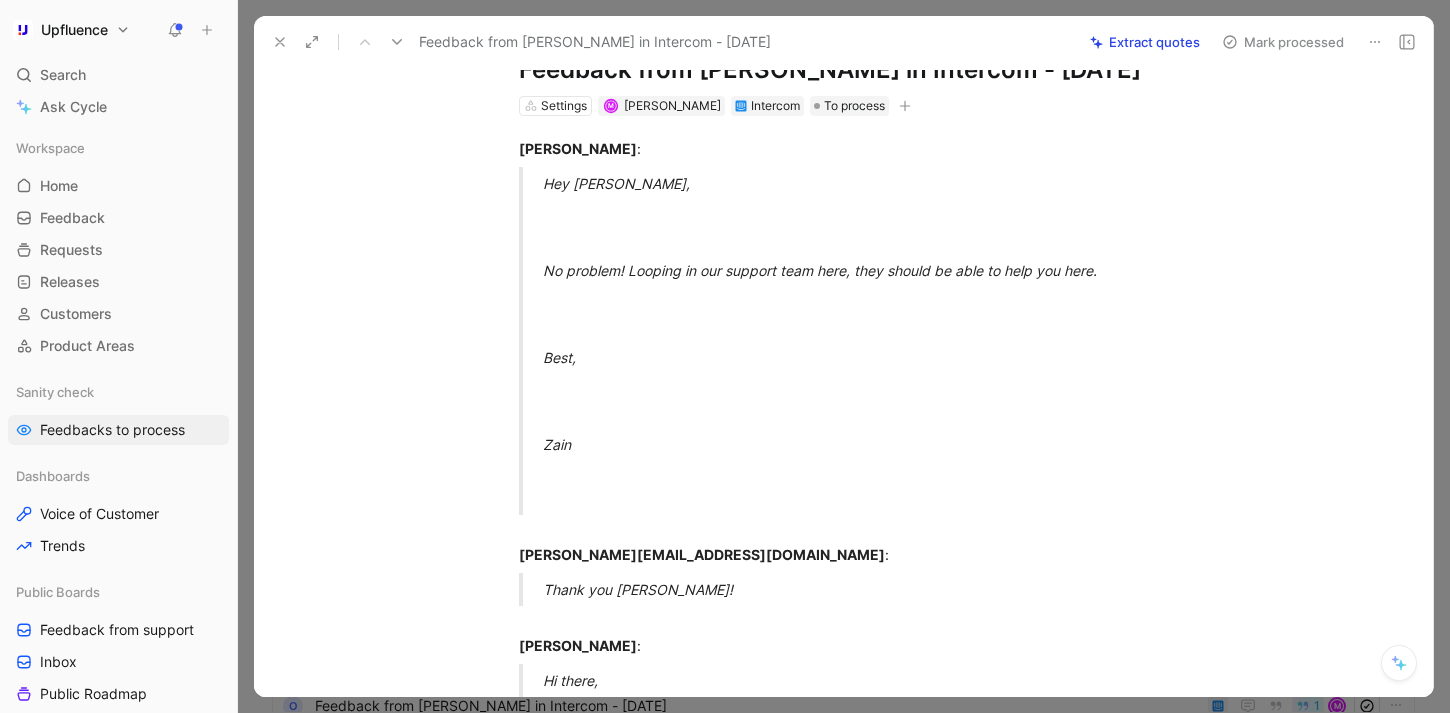 scroll, scrollTop: 69, scrollLeft: 0, axis: vertical 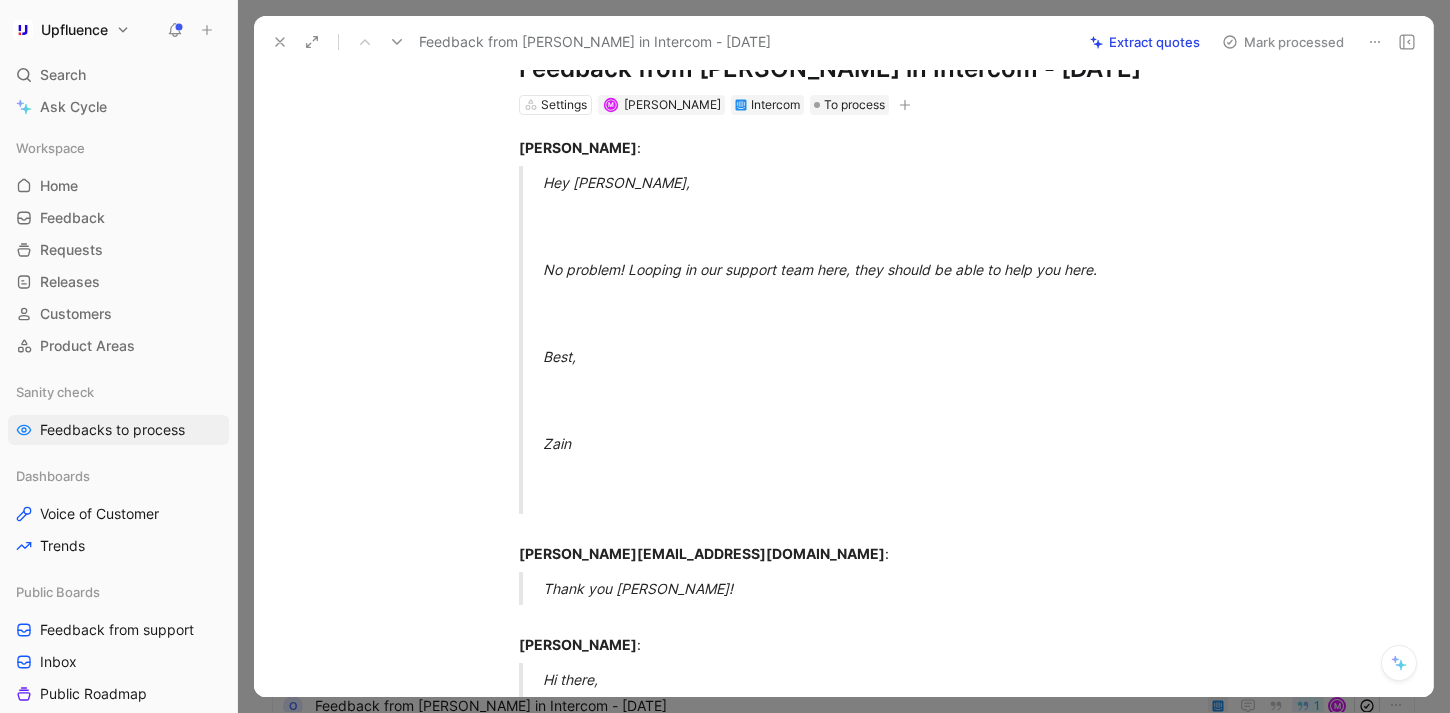 click at bounding box center [397, 42] 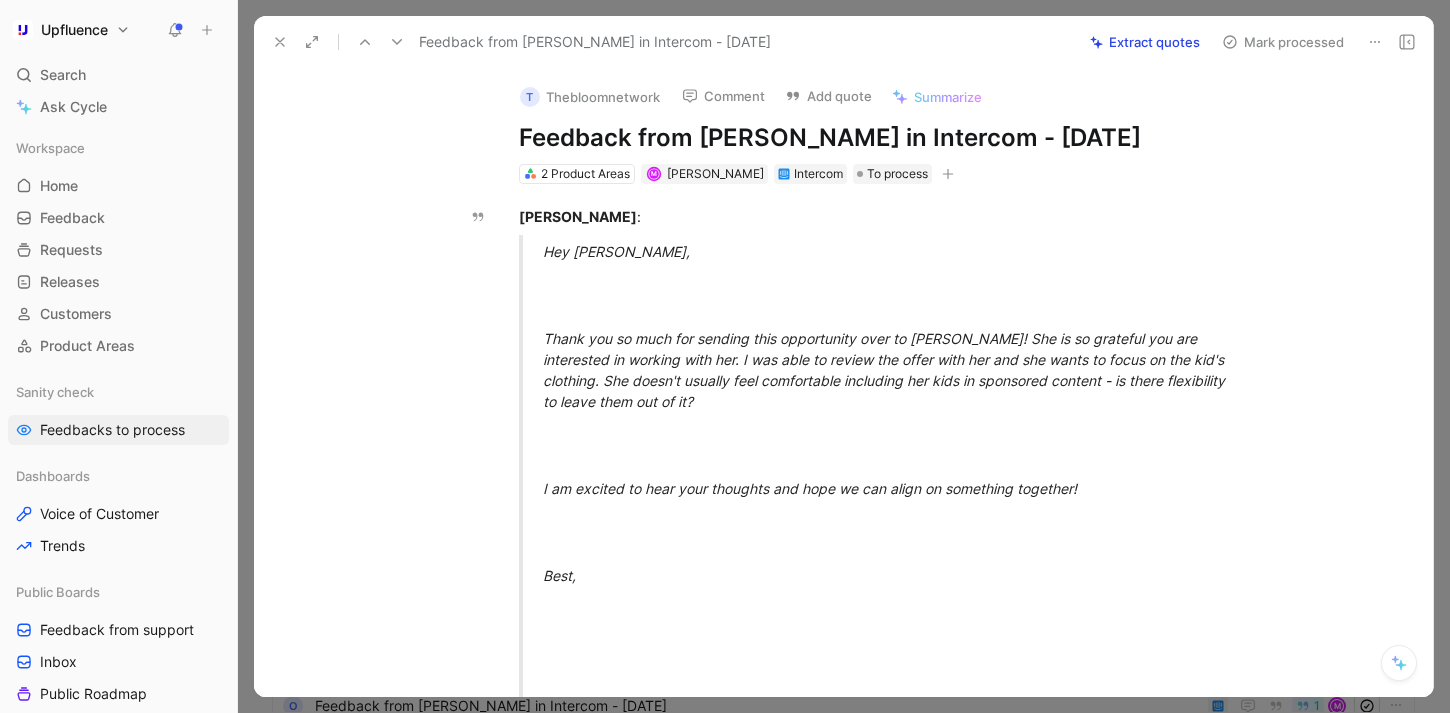 click on "Mark processed" at bounding box center (1283, 42) 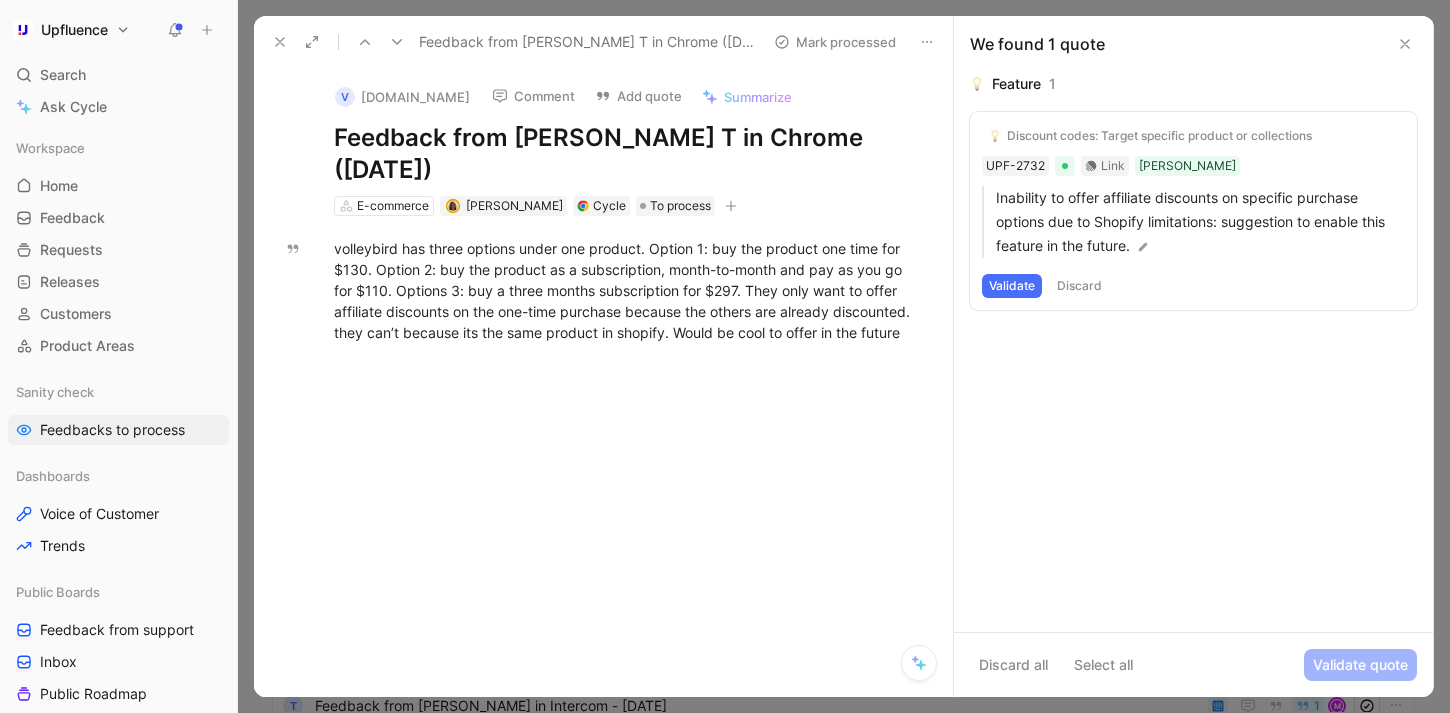 click 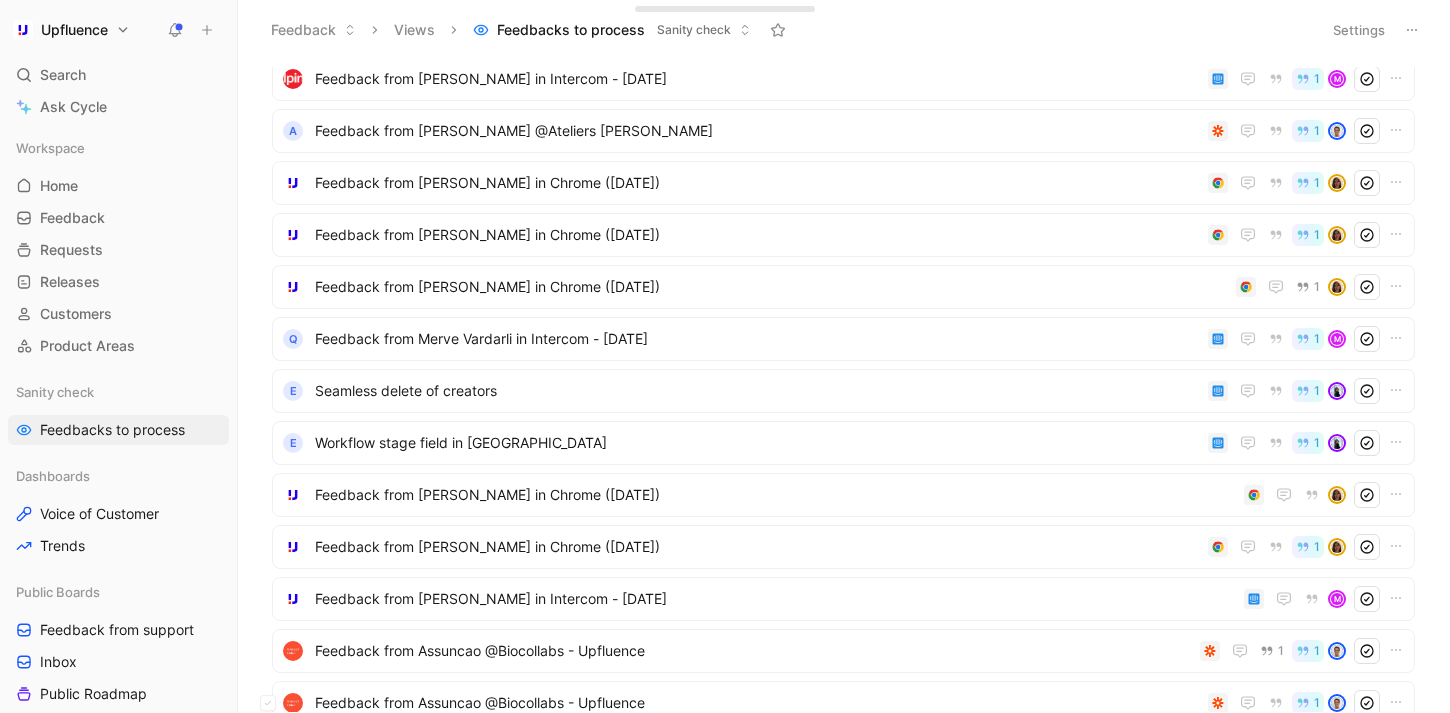 scroll, scrollTop: 1155, scrollLeft: 0, axis: vertical 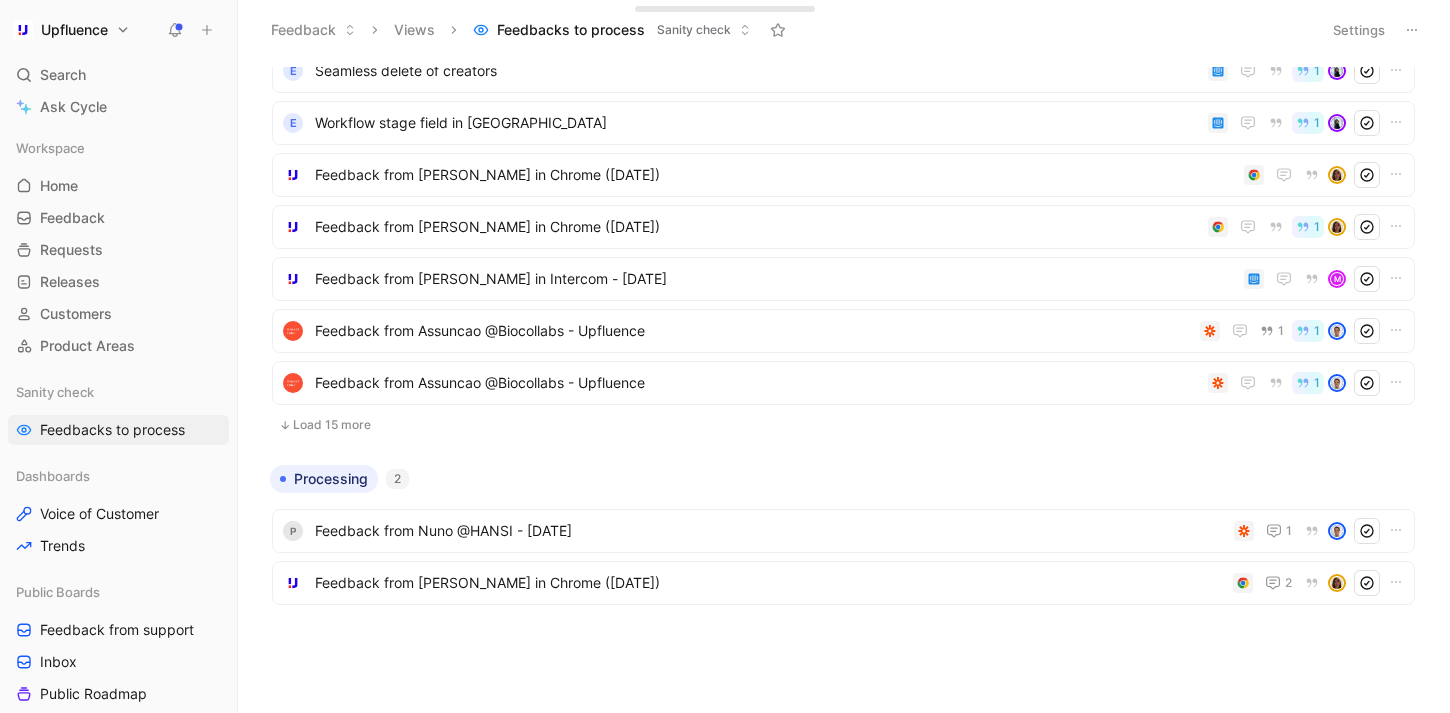 click on "Load 15 more" at bounding box center (843, 425) 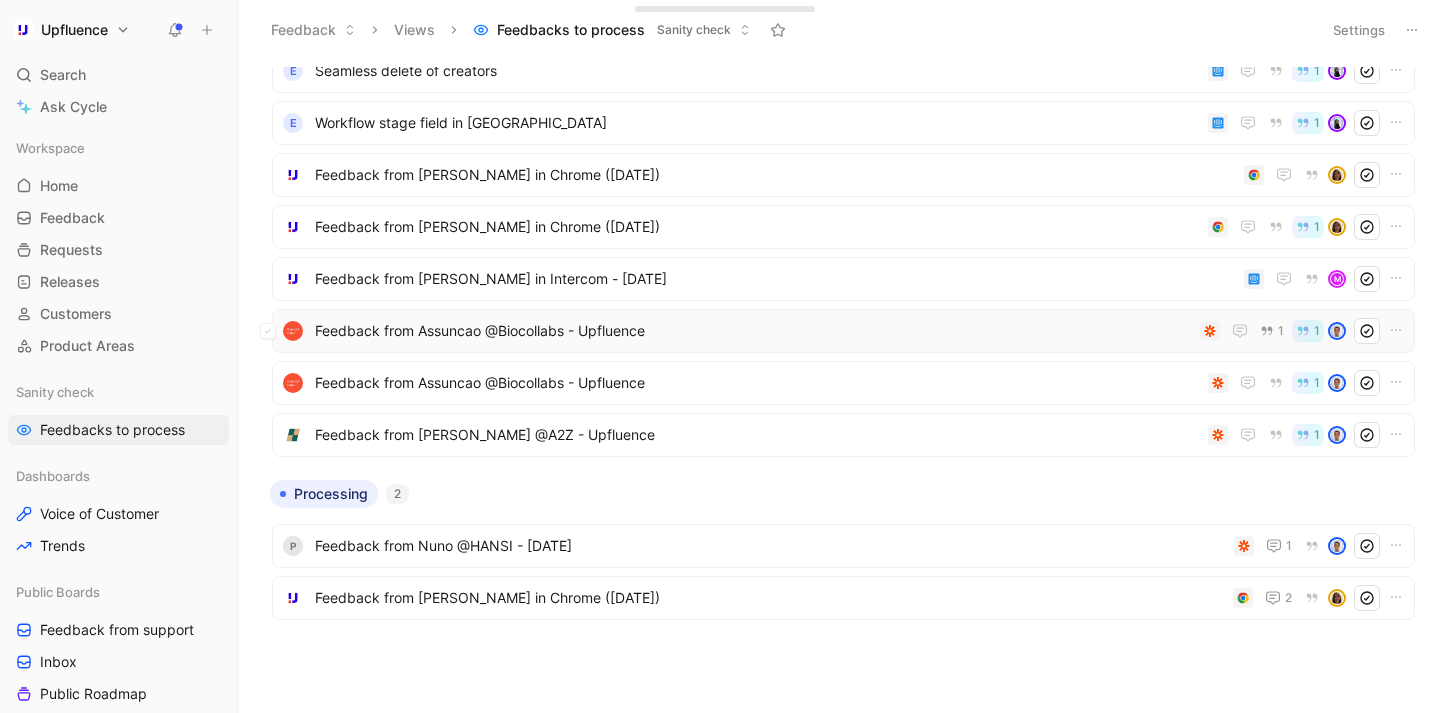 scroll, scrollTop: 1170, scrollLeft: 0, axis: vertical 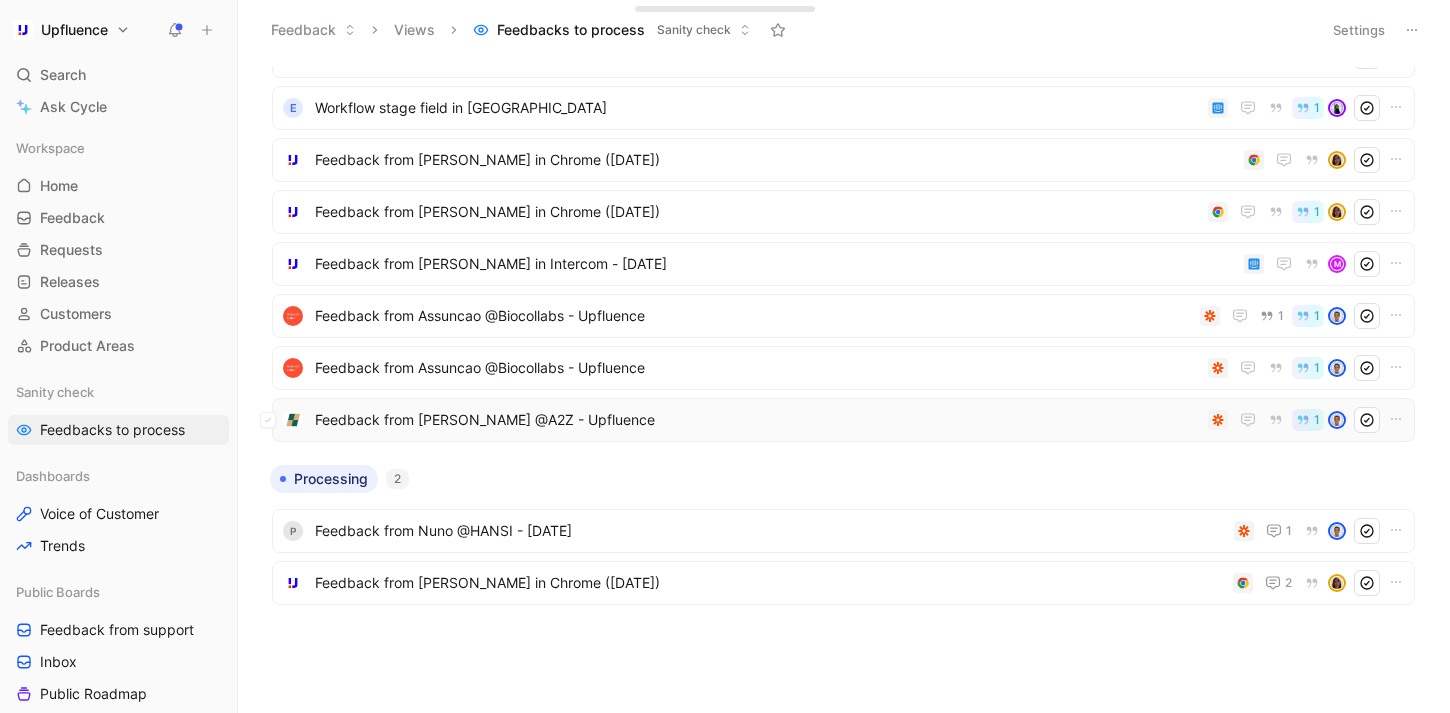 click on "Feedback from [PERSON_NAME] @A2Z - Upfluence" at bounding box center [757, 420] 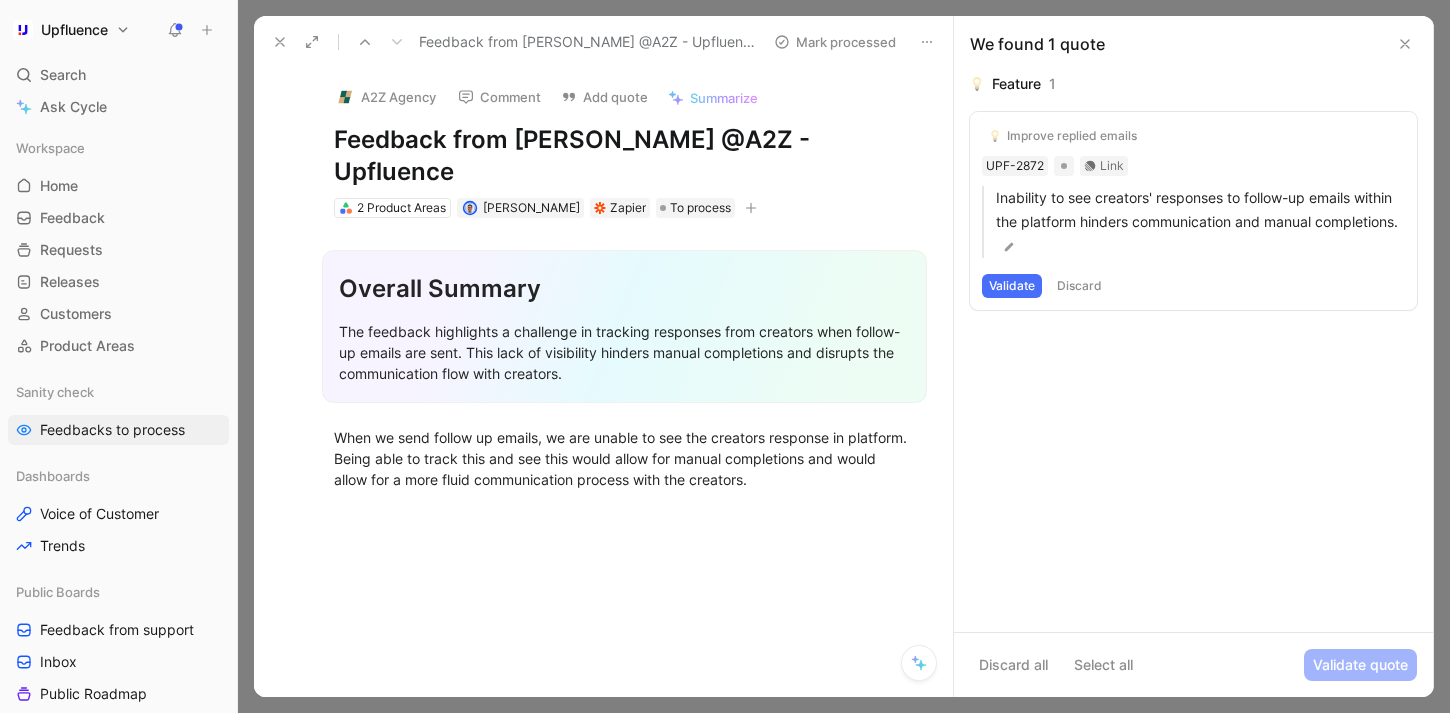 click 